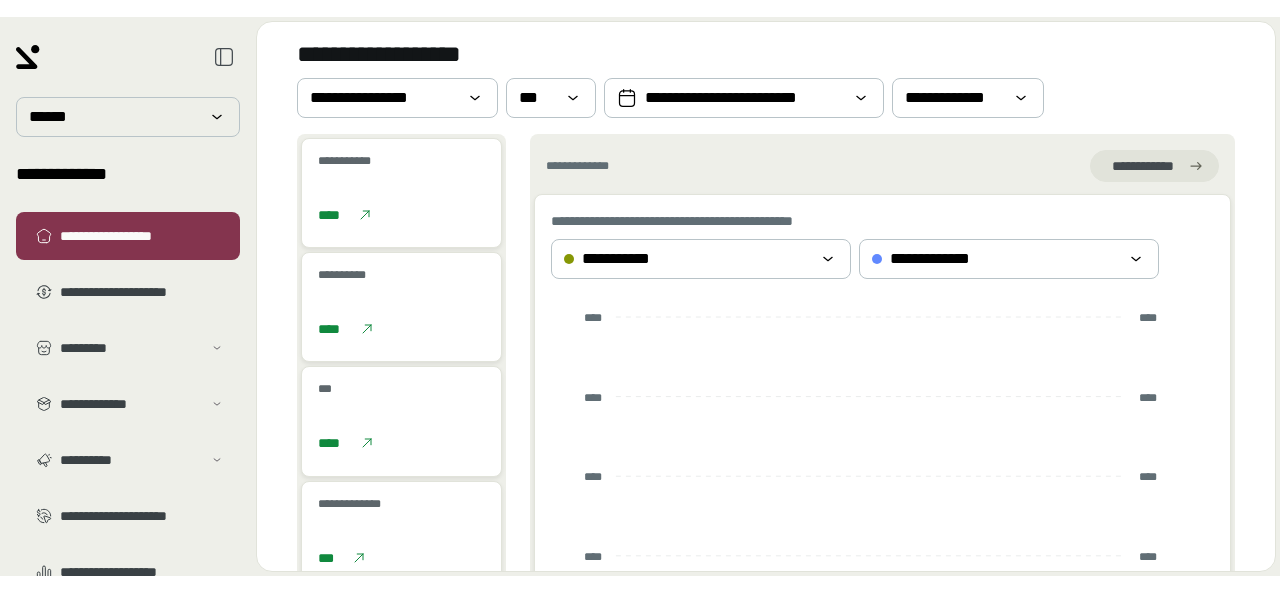 scroll, scrollTop: 0, scrollLeft: 0, axis: both 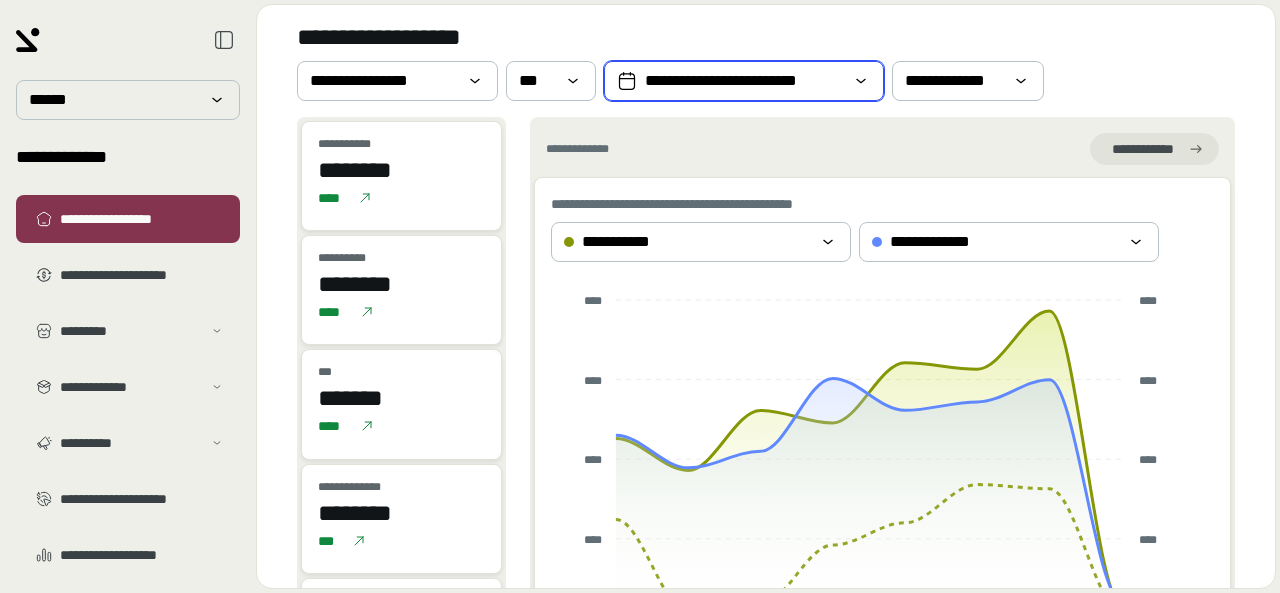 click on "**********" at bounding box center (744, 81) 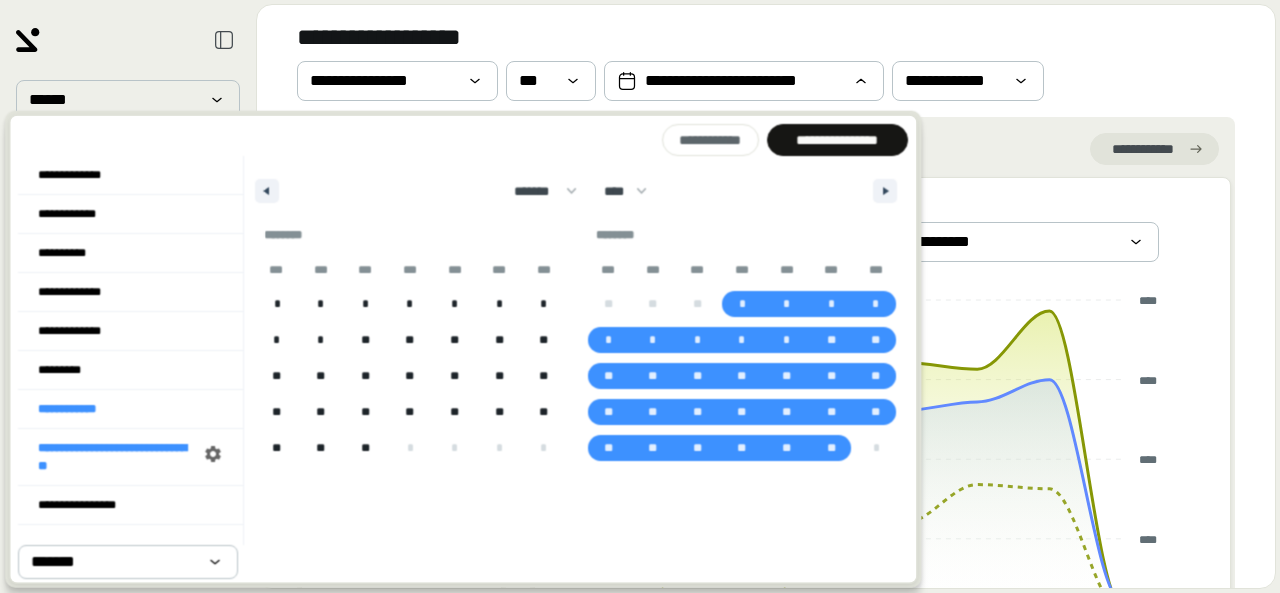 click on "******* ******** ***** ***** *** **** **** ****** ********* ******* ******** ******** **** **** **** **** **** **** **** **** **** **** **** **** **** **** **** **** **** **** **** **** **** **** **** **** **** **** **** **** **** **** **** **** **** **** **** **** **** **** **** **** **** **** **** **** **** **** **** **** **** **** **** **** **** **** **** **** **** **** **** **** **** **** **** **** **** **** **** **** **** **** **** **** **** **** **** **** **** **** **** **** **** **** **** **** **** **** **** **** **** **** **** **** **** **** **** **** **** **** **** **** ****" at bounding box center [576, 186] 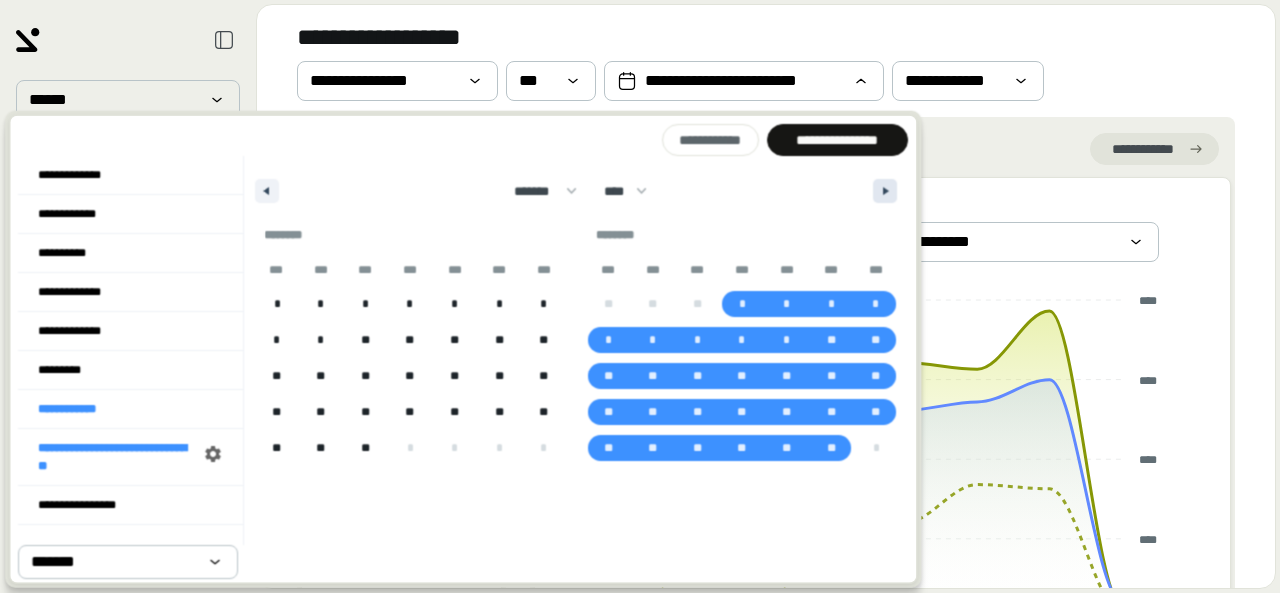 click at bounding box center [888, 191] 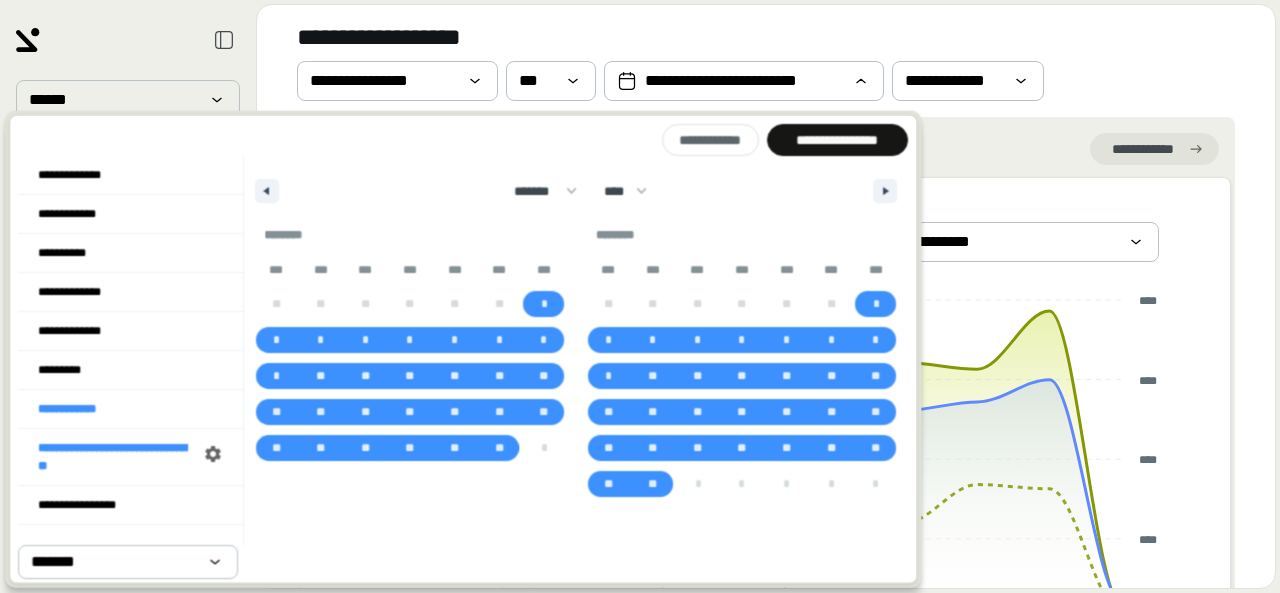 click on "**********" at bounding box center (766, 61) 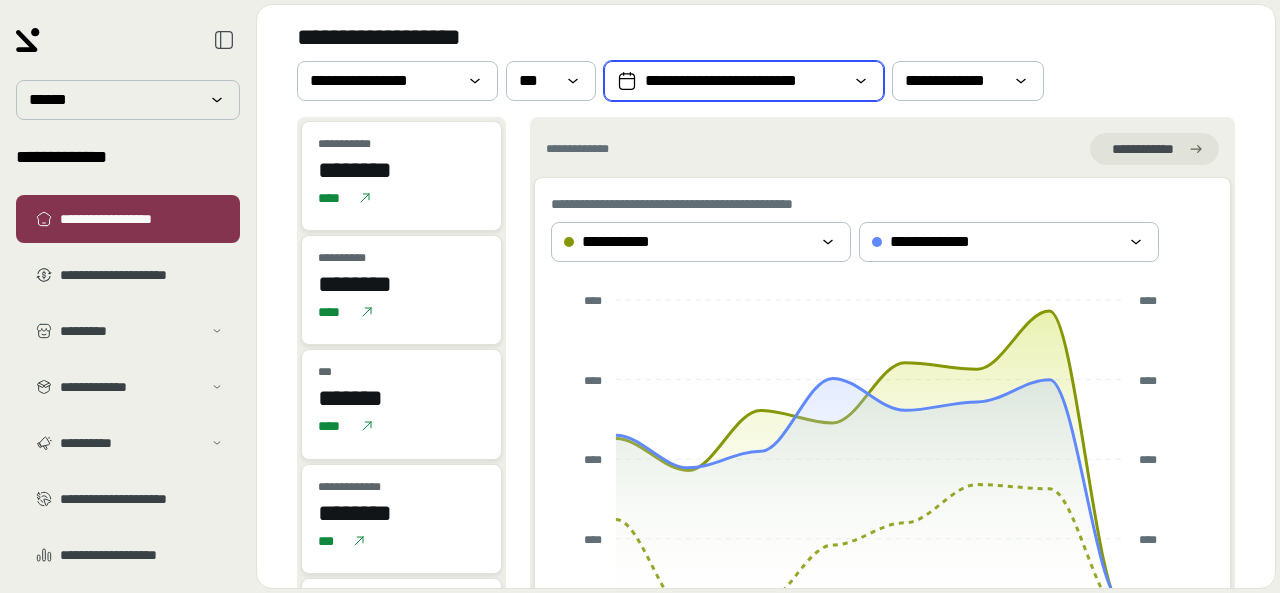 click on "**********" at bounding box center (744, 81) 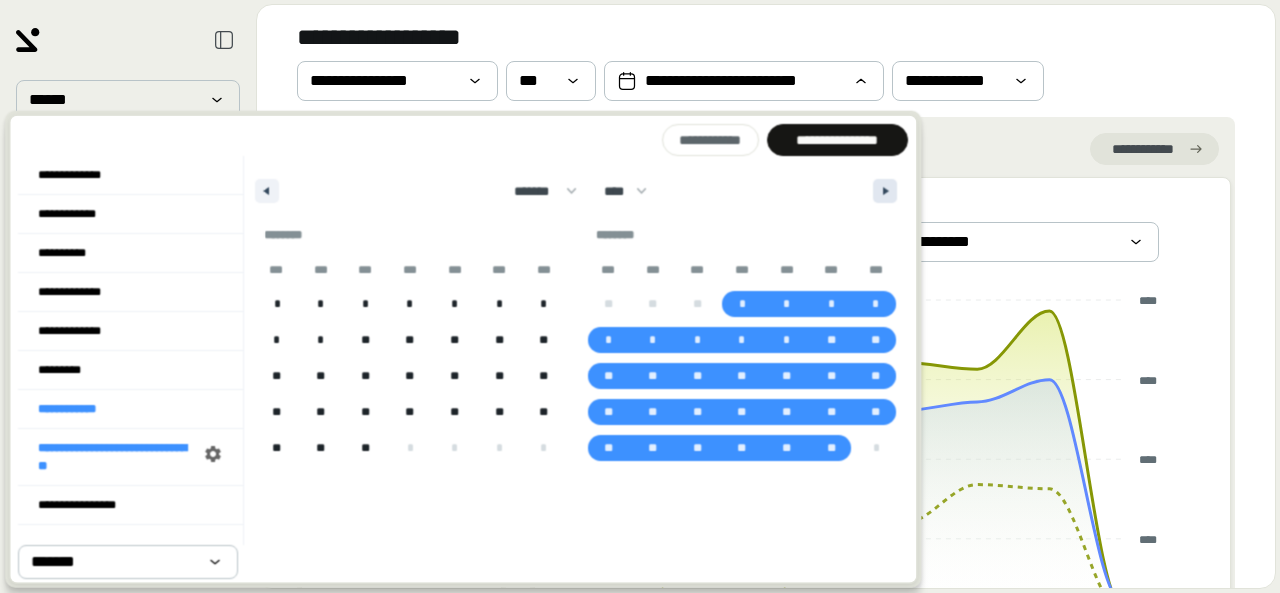 click at bounding box center (885, 191) 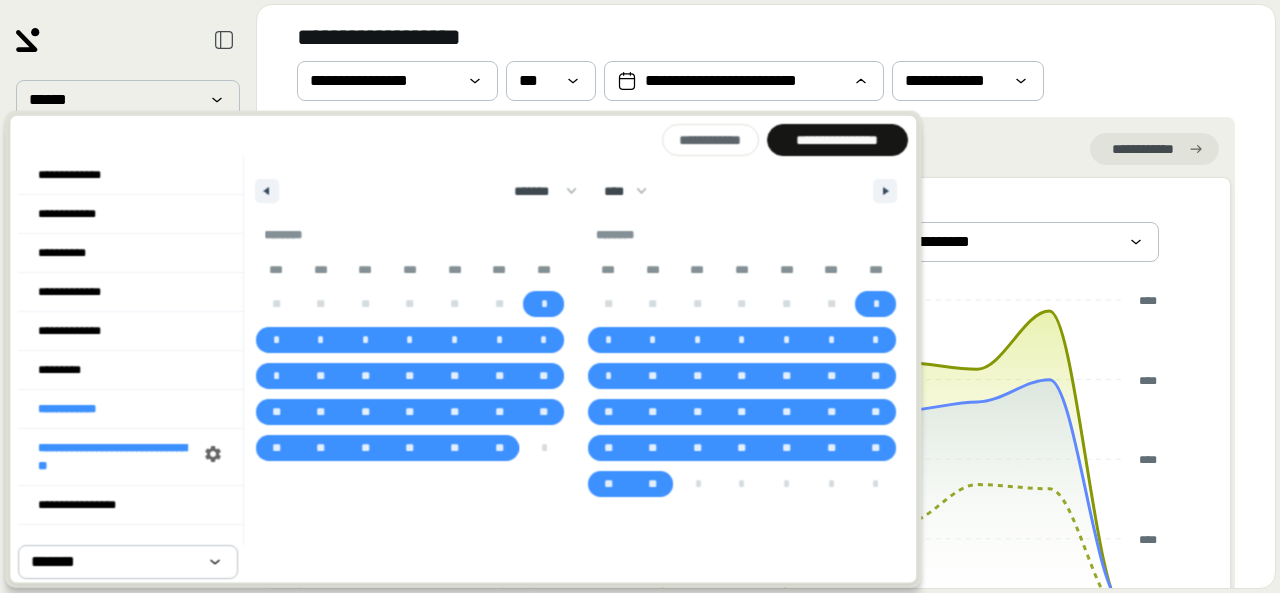 click on "******* ******** ***** ***** *** **** **** ****** ********* ******* ******** ******** **** **** **** **** **** **** **** **** **** **** **** **** **** **** **** **** **** **** **** **** **** **** **** **** **** **** **** **** **** **** **** **** **** **** **** **** **** **** **** **** **** **** **** **** **** **** **** **** **** **** **** **** **** **** **** **** **** **** **** **** **** **** **** **** **** **** **** **** **** **** **** **** **** **** **** **** **** **** **** **** **** **** **** **** **** **** **** **** **** **** **** **** **** **** **** **** **** **** **** **** ****" at bounding box center [576, 186] 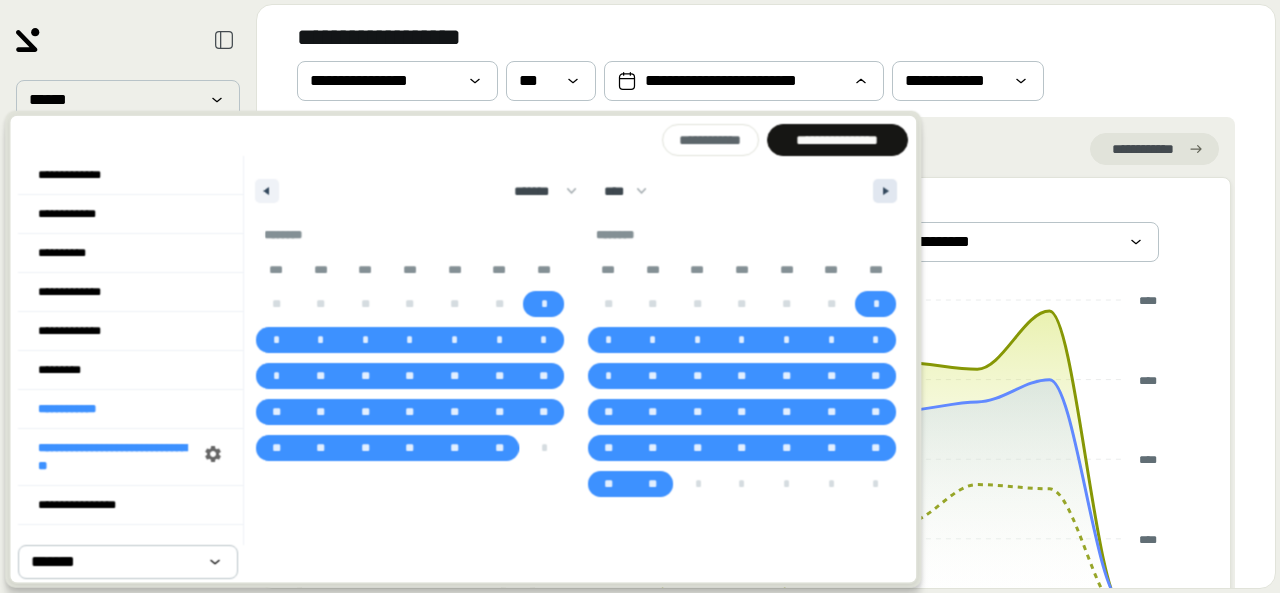 click at bounding box center (888, 191) 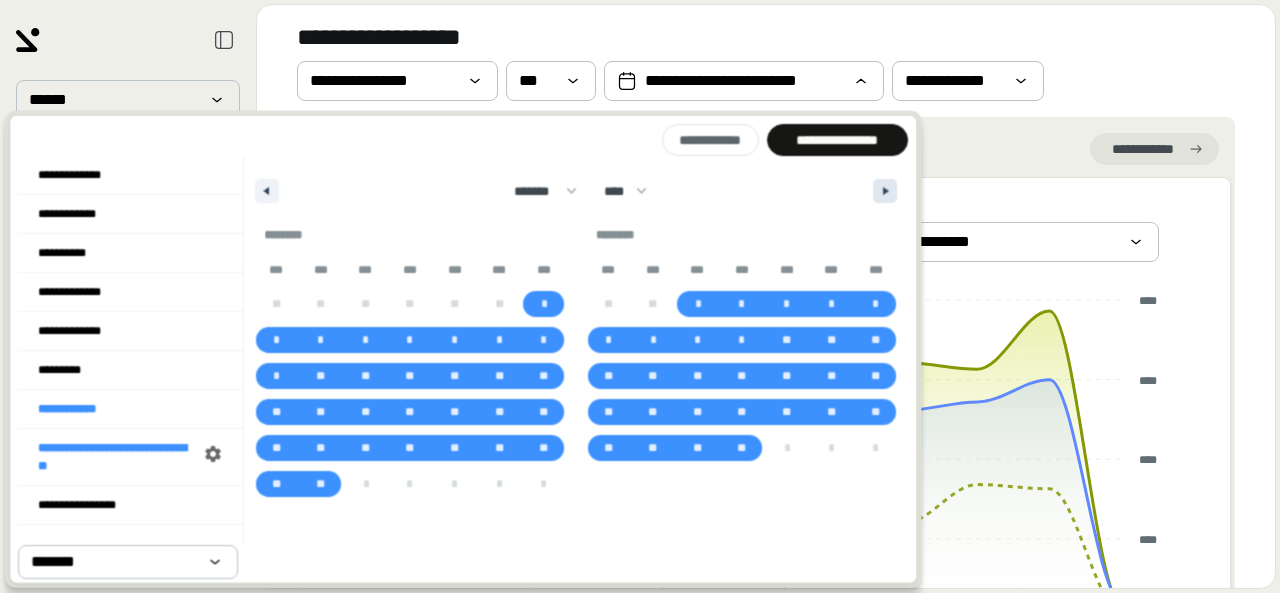 click at bounding box center (888, 191) 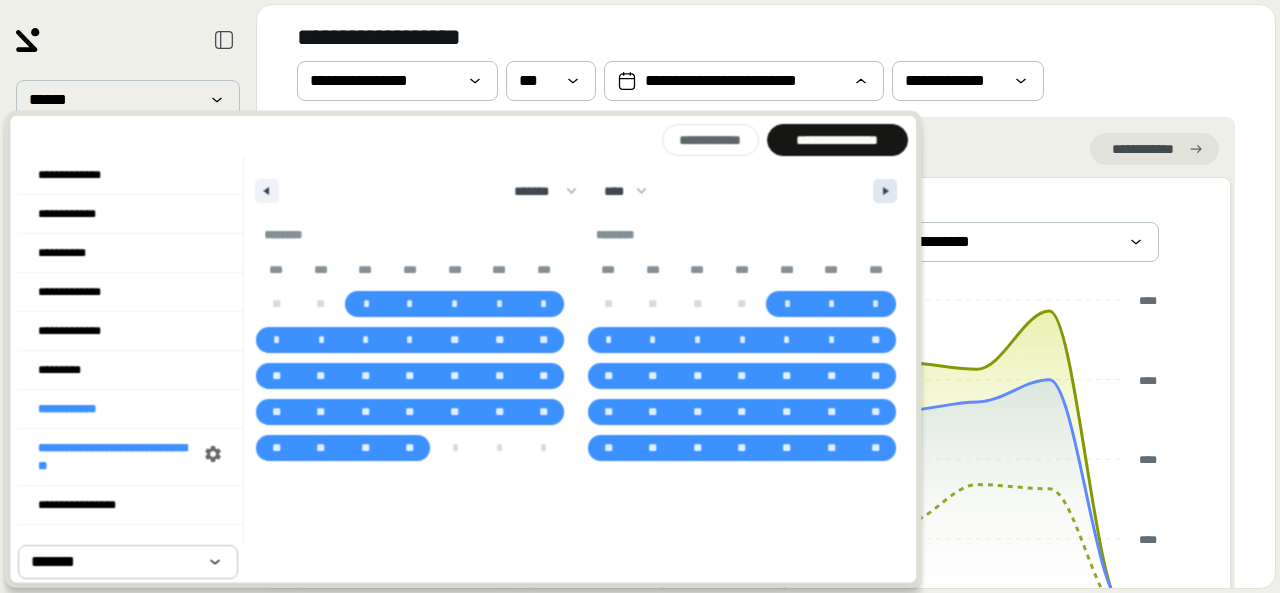click at bounding box center [888, 191] 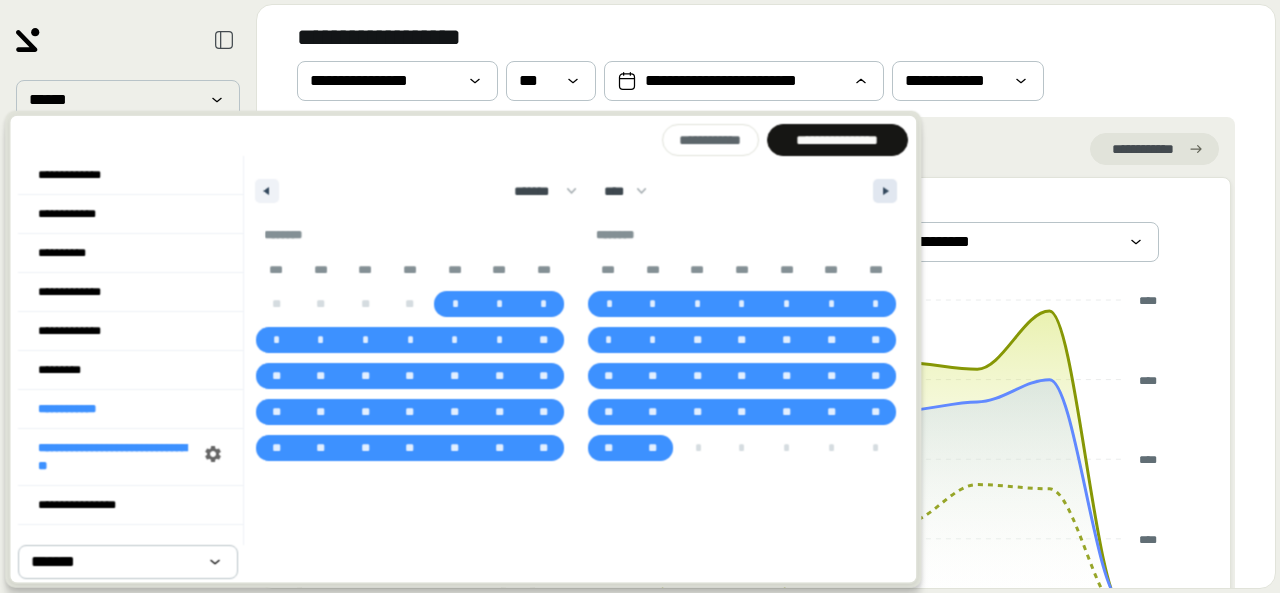 click at bounding box center (888, 191) 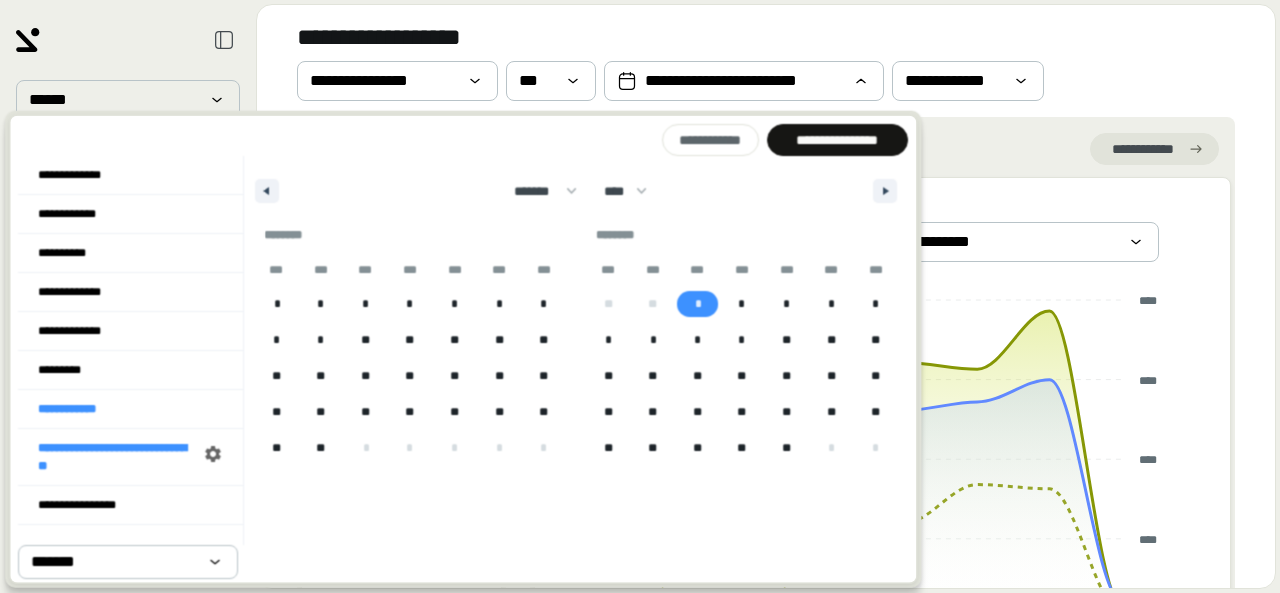 click on "*" at bounding box center [698, 304] 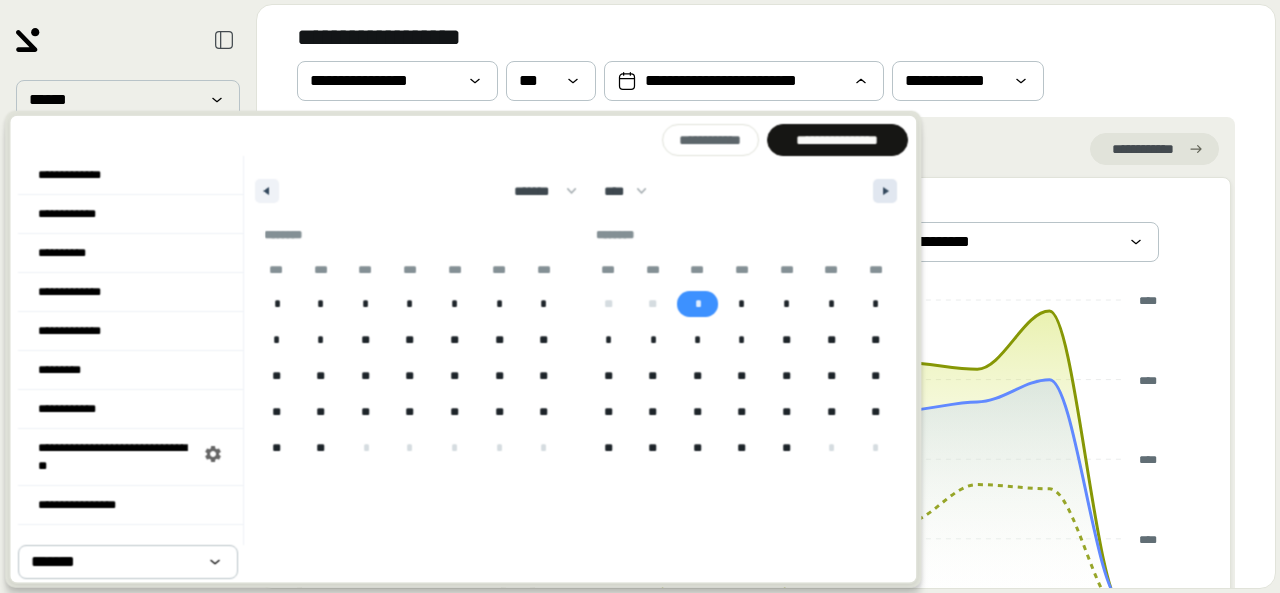 click at bounding box center (885, 191) 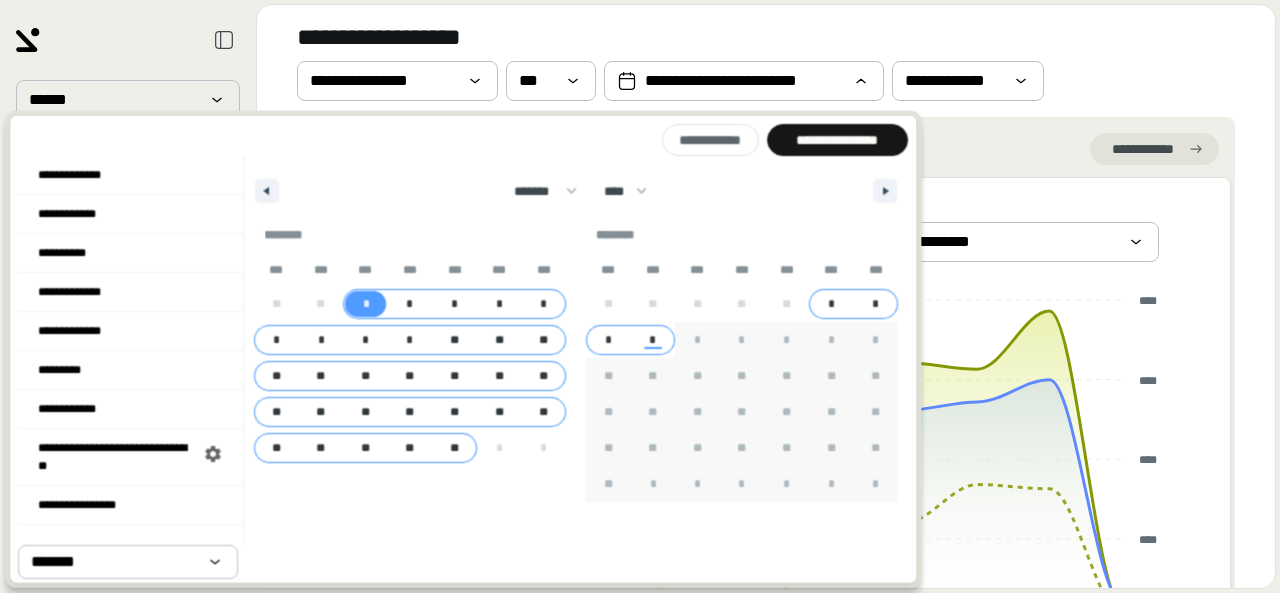click on "*" at bounding box center [653, 340] 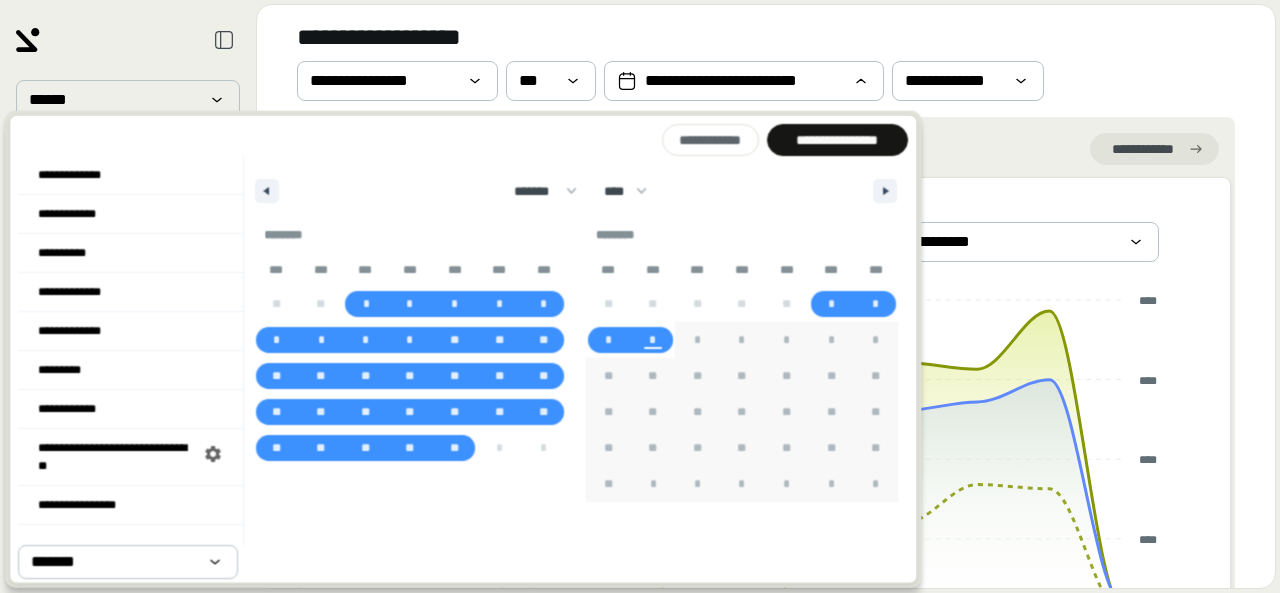 click on "**********" at bounding box center (837, 140) 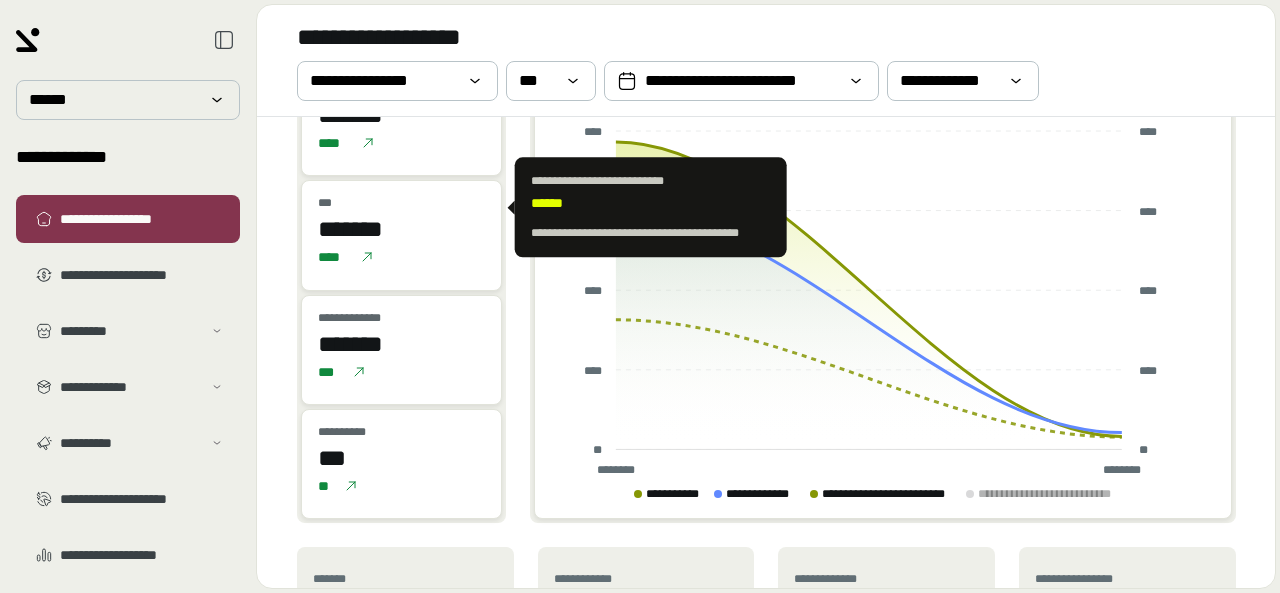 scroll, scrollTop: 200, scrollLeft: 0, axis: vertical 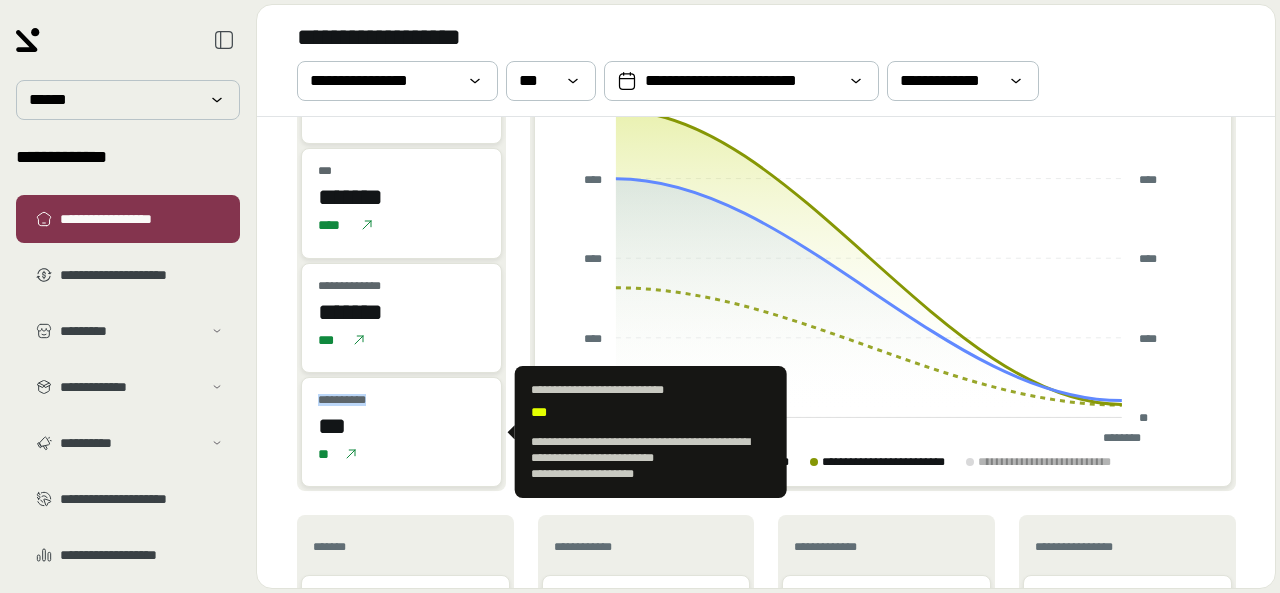 drag, startPoint x: 402, startPoint y: 401, endPoint x: 308, endPoint y: 397, distance: 94.08507 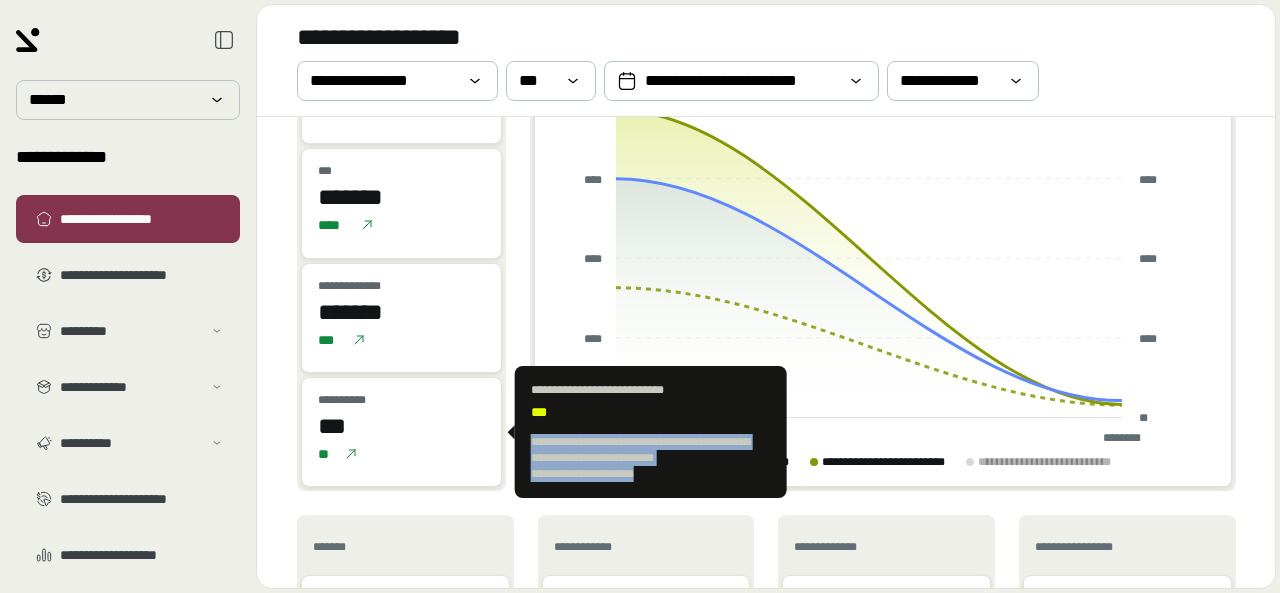 drag, startPoint x: 530, startPoint y: 439, endPoint x: 666, endPoint y: 480, distance: 142.04576 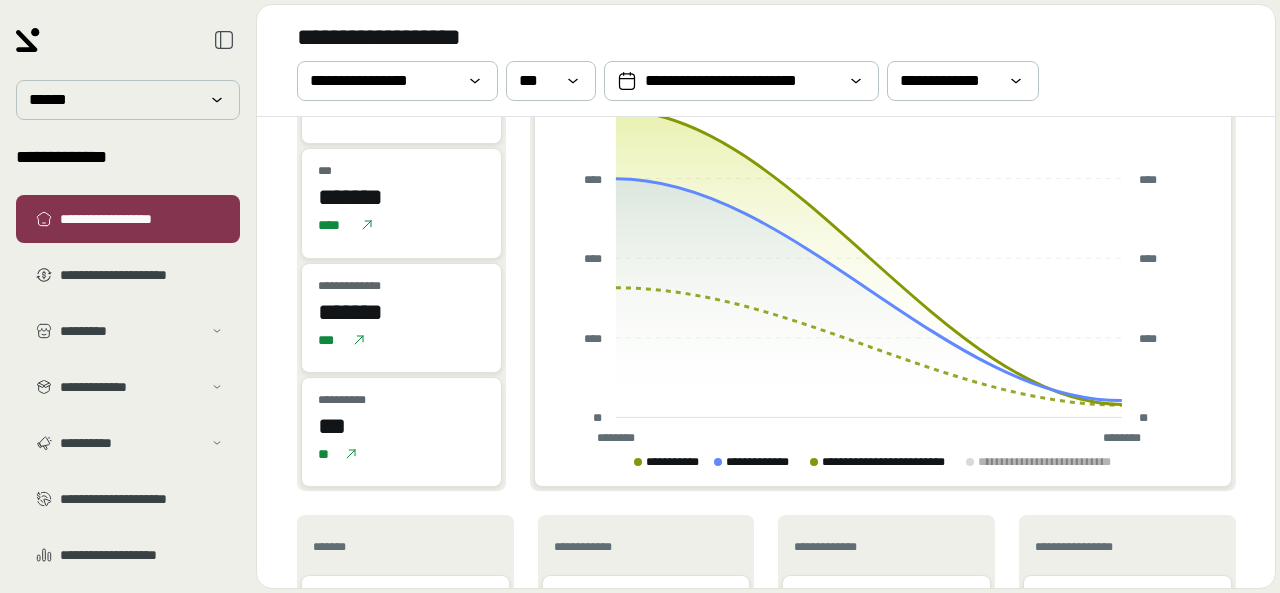 copy on "**********" 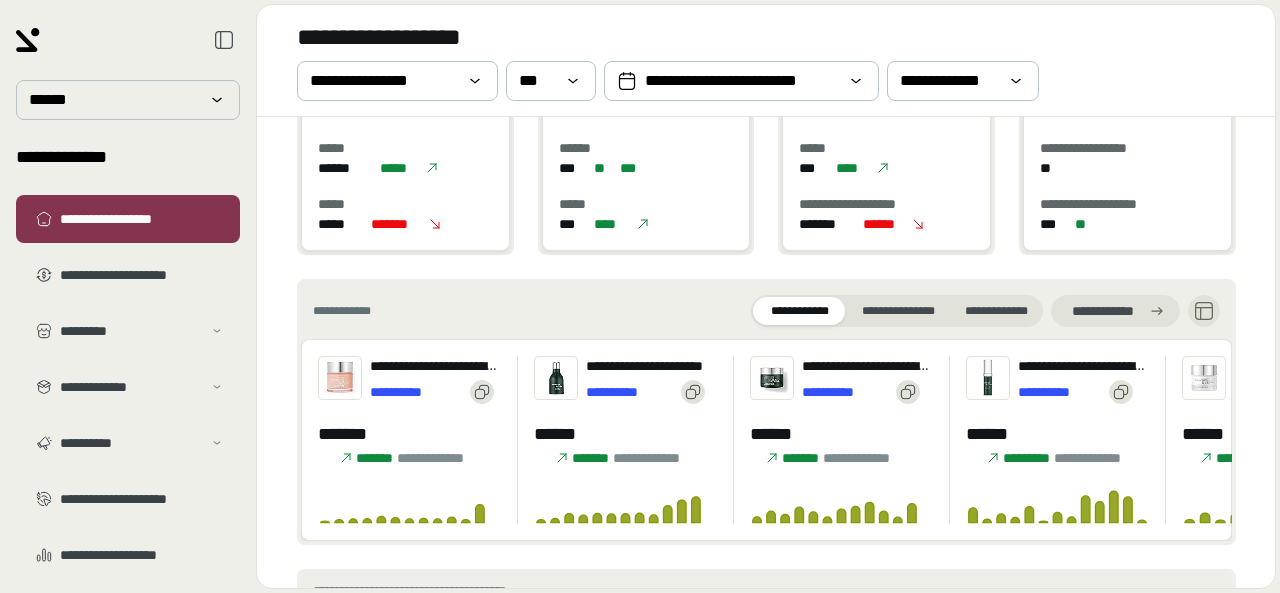 scroll, scrollTop: 800, scrollLeft: 0, axis: vertical 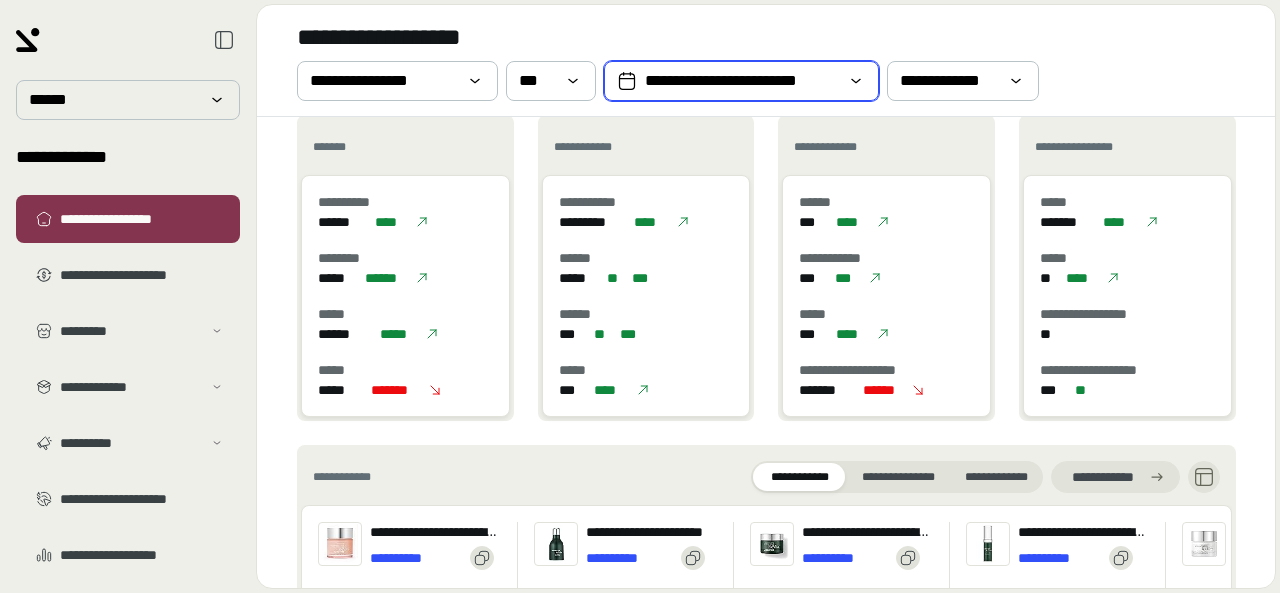 click on "**********" at bounding box center (742, 81) 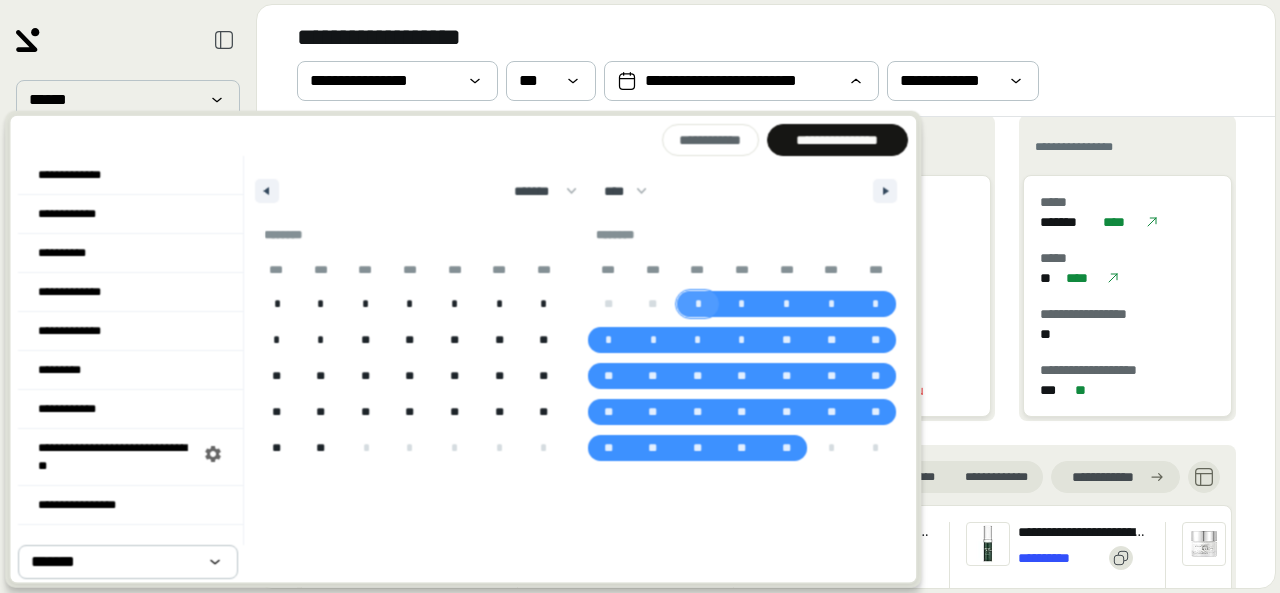 click on "*" at bounding box center [698, 304] 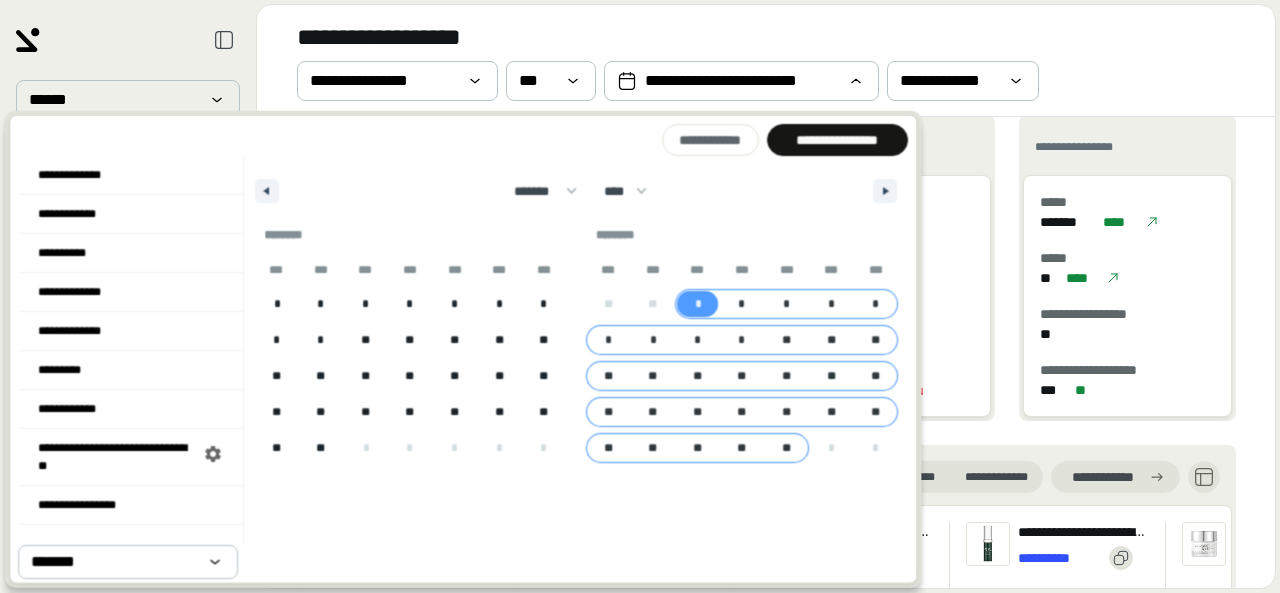 click on "**" at bounding box center [787, 448] 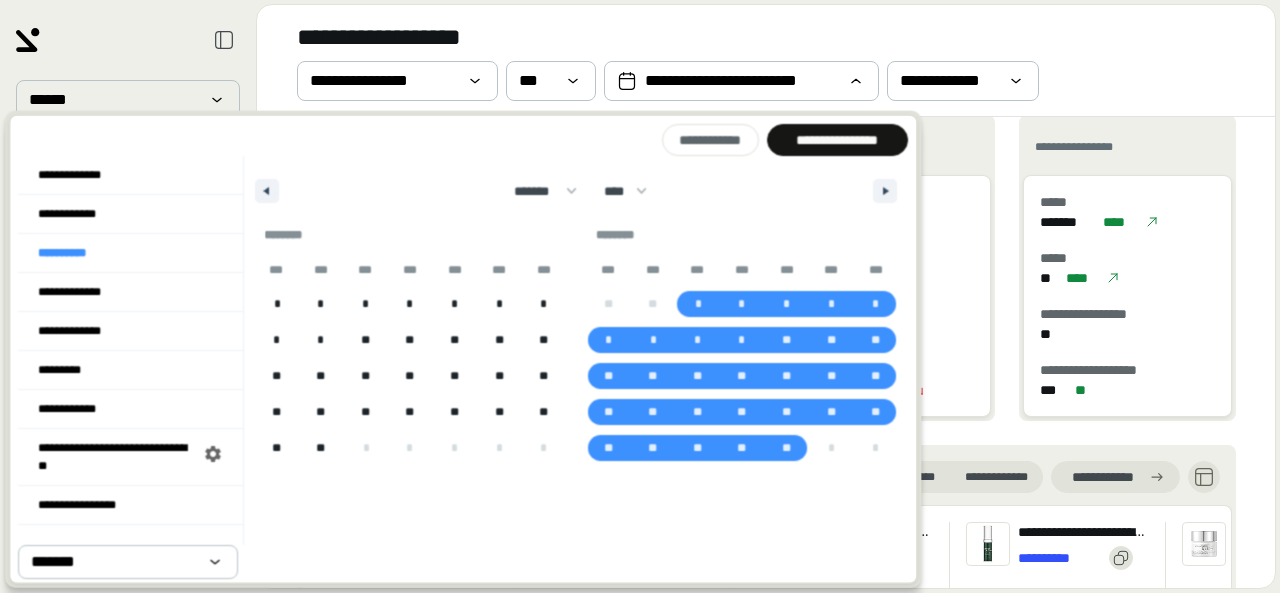 drag, startPoint x: 846, startPoint y: 143, endPoint x: 830, endPoint y: 151, distance: 17.888544 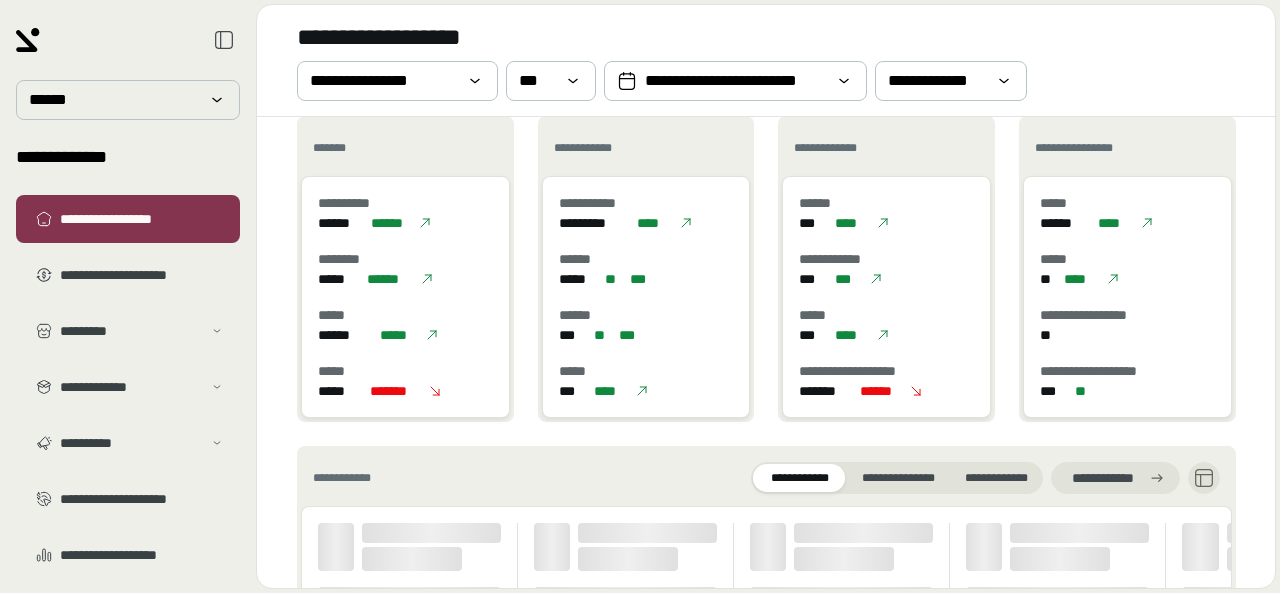 scroll, scrollTop: 600, scrollLeft: 0, axis: vertical 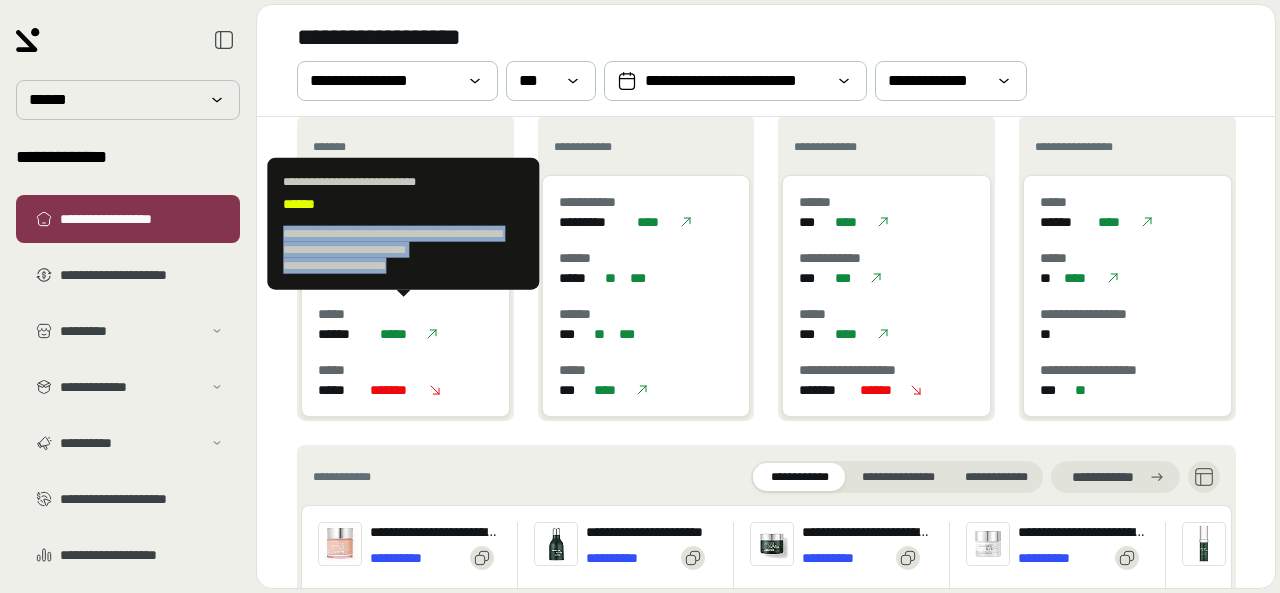 drag, startPoint x: 272, startPoint y: 234, endPoint x: 448, endPoint y: 267, distance: 179.06703 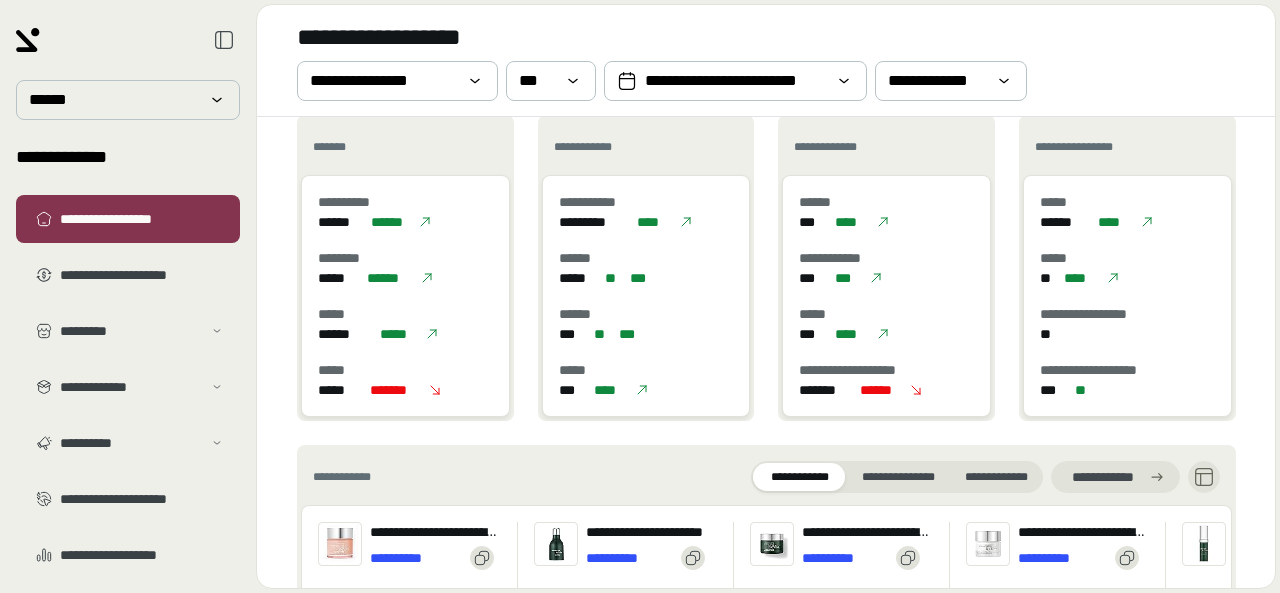 click on "**********" at bounding box center (766, 60) 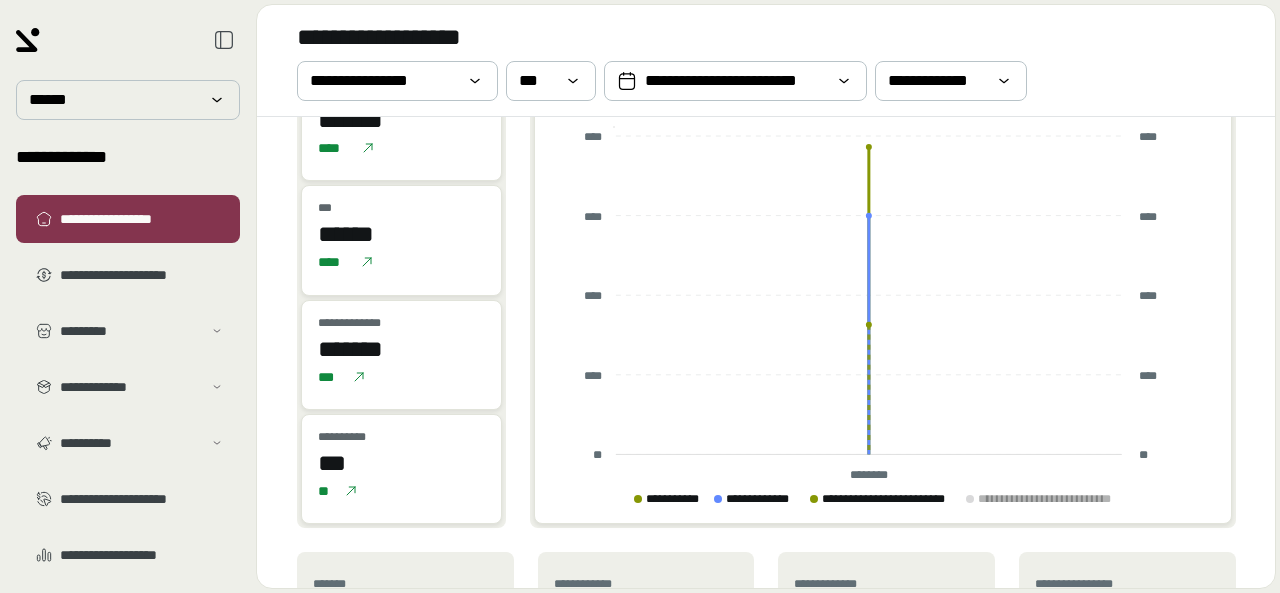 scroll, scrollTop: 0, scrollLeft: 0, axis: both 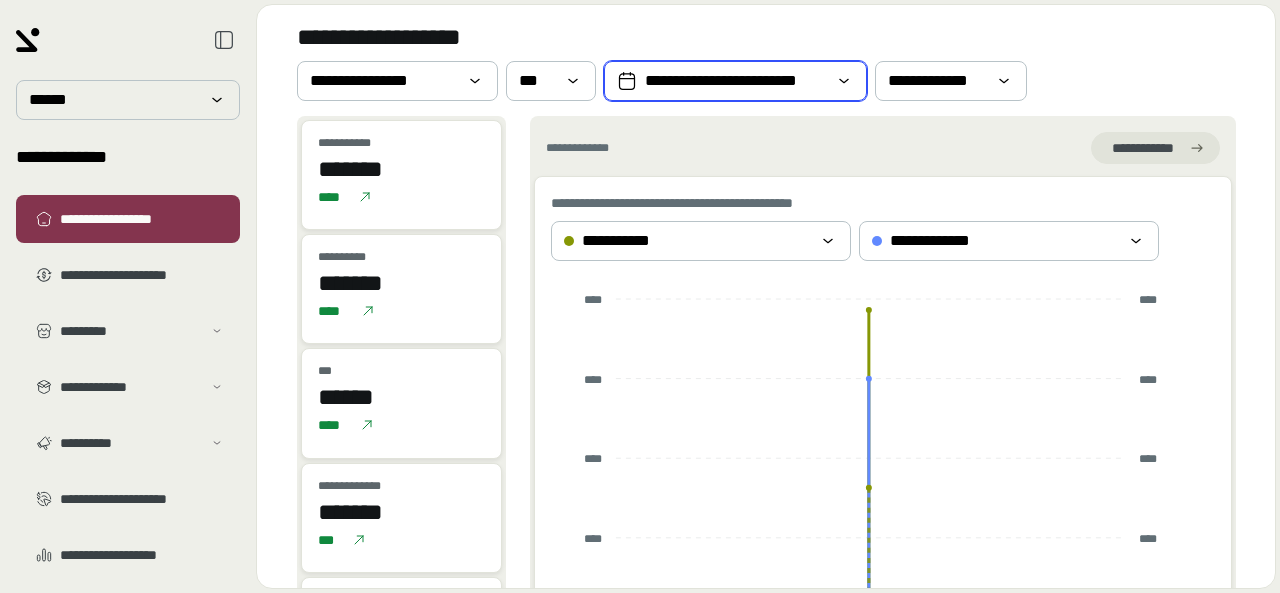 click on "**********" at bounding box center (735, 81) 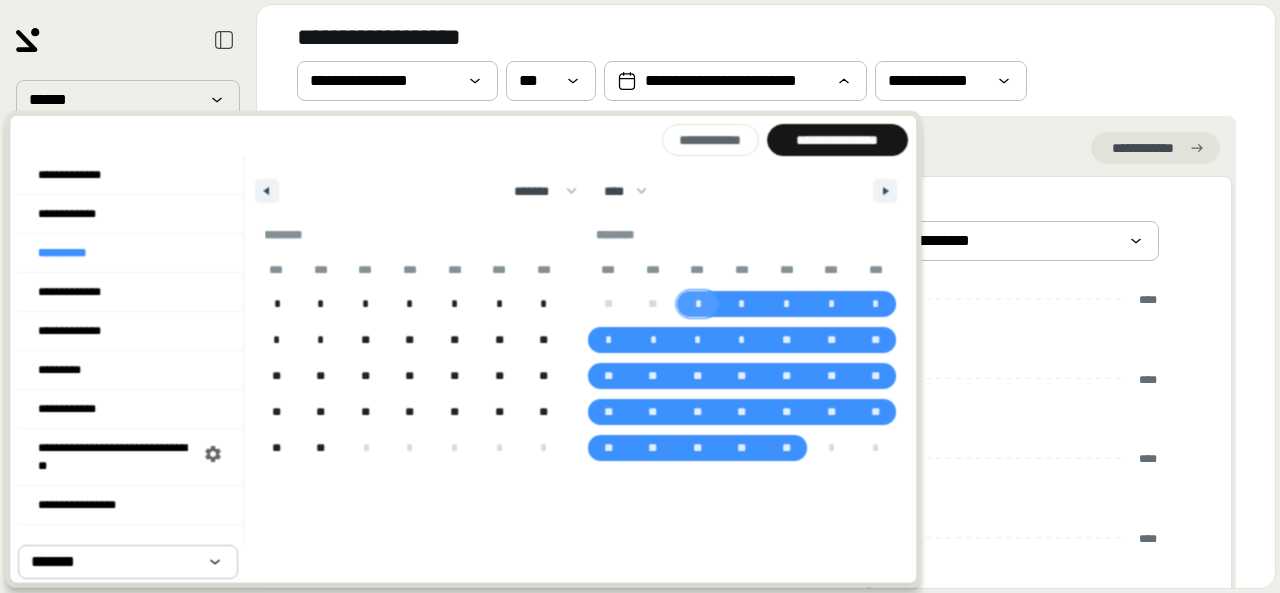 click on "*" at bounding box center (697, 304) 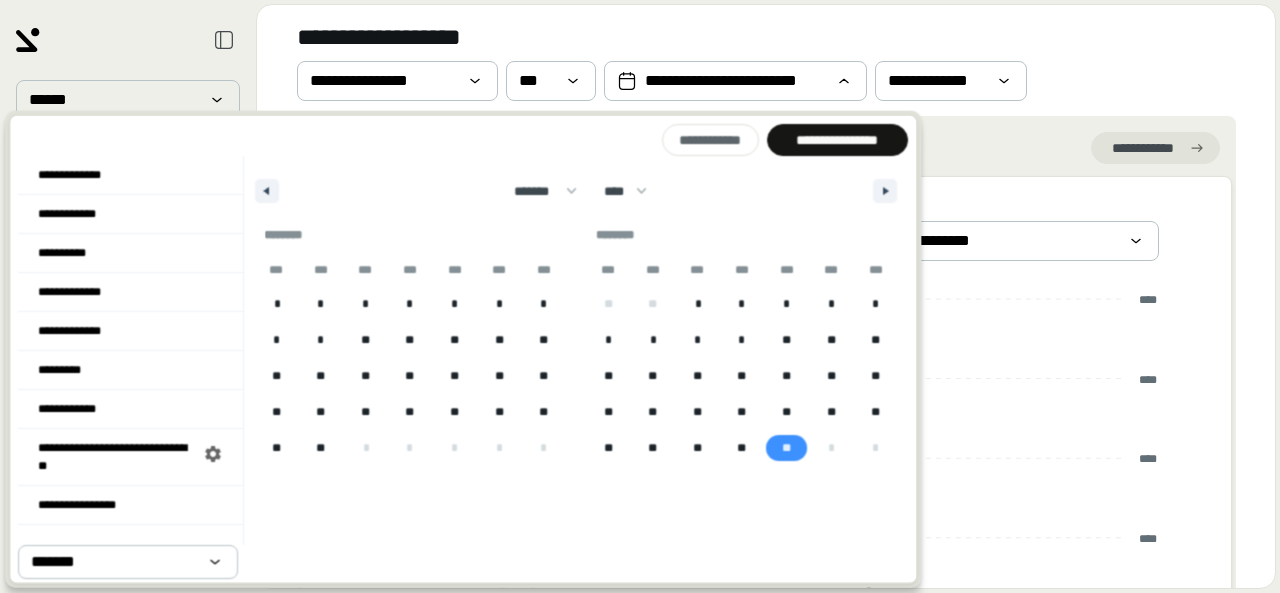 click on "**" at bounding box center (787, 448) 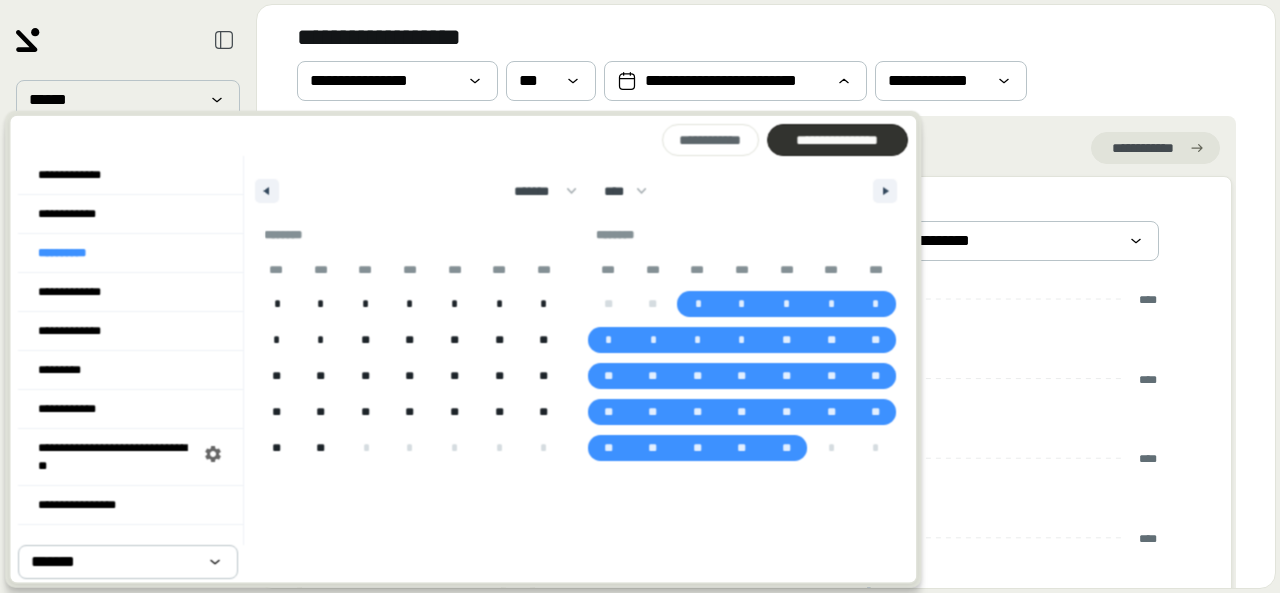 click on "**********" at bounding box center [837, 140] 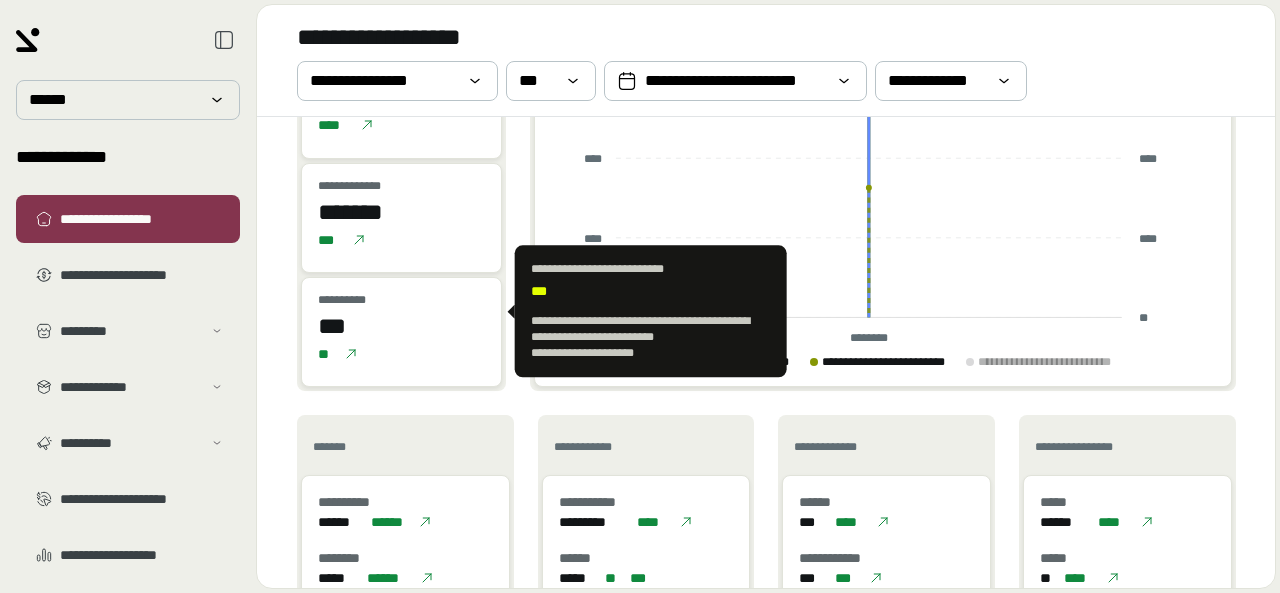 scroll, scrollTop: 600, scrollLeft: 0, axis: vertical 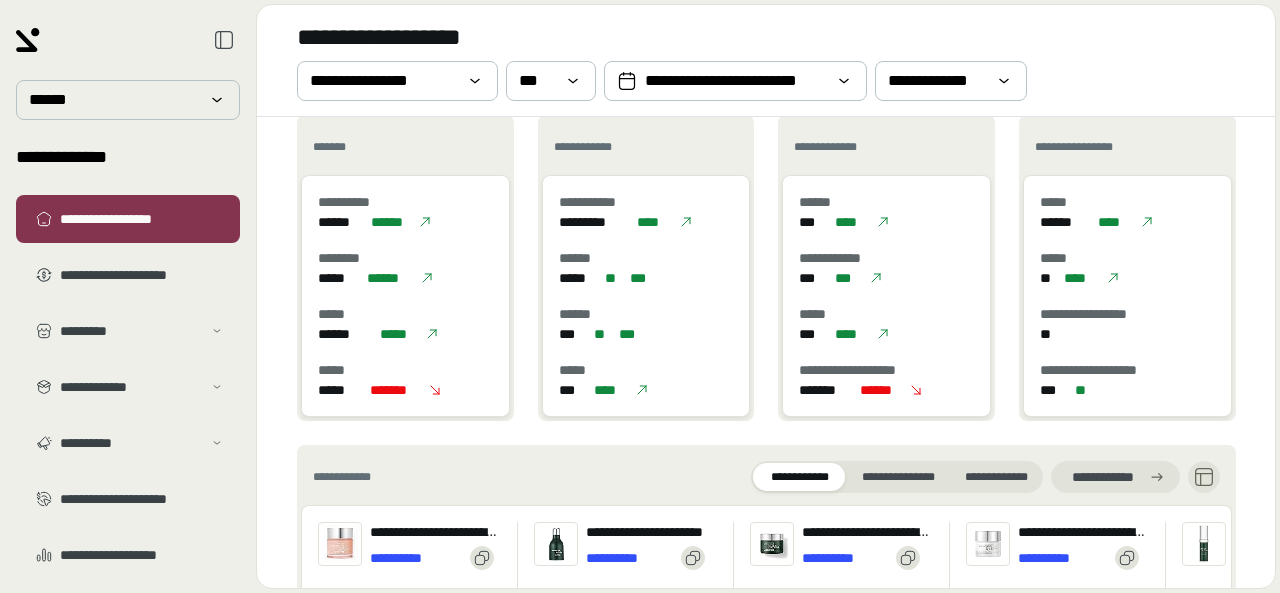 click on "**********" at bounding box center (766, 60) 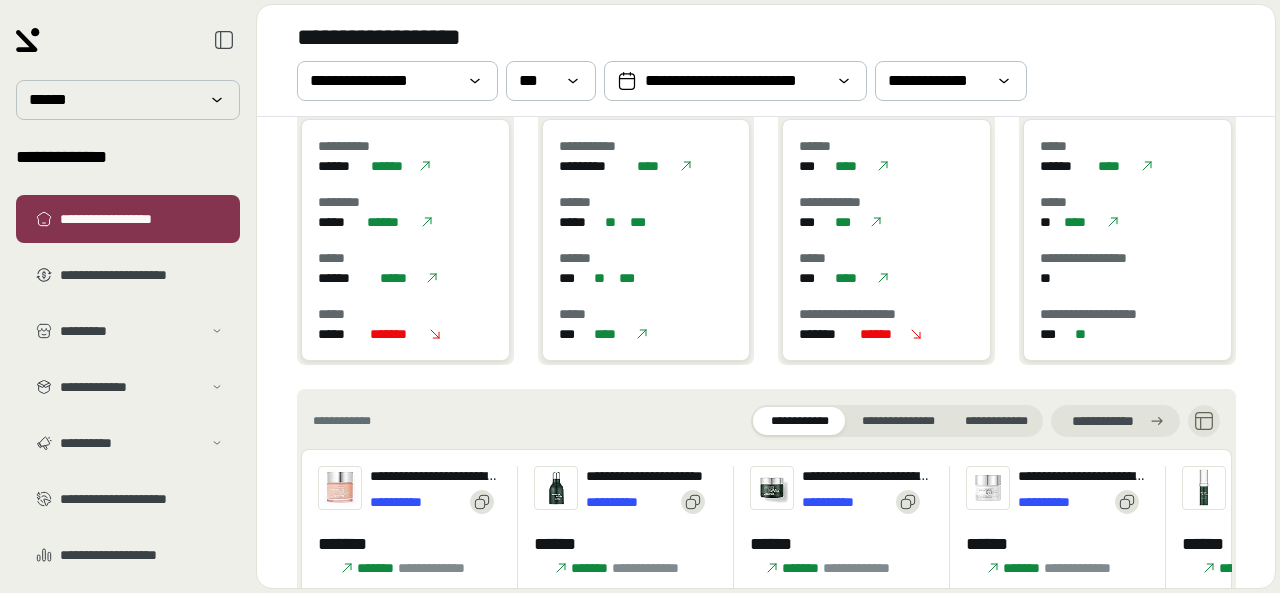 scroll, scrollTop: 700, scrollLeft: 0, axis: vertical 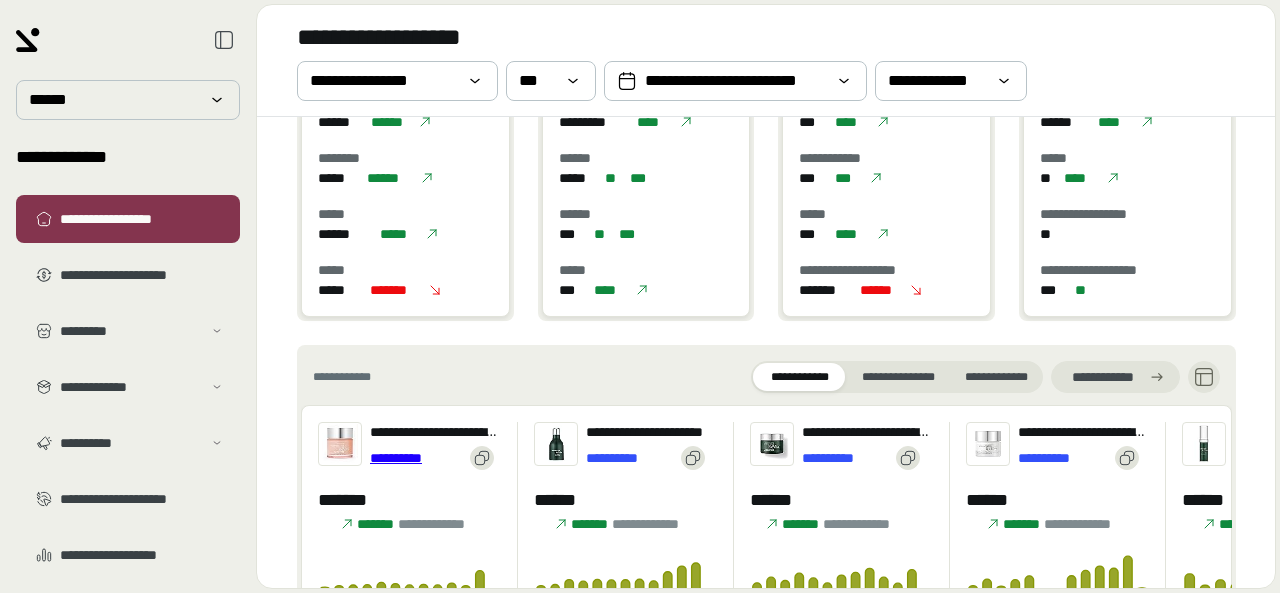 click on "**********" at bounding box center [416, 458] 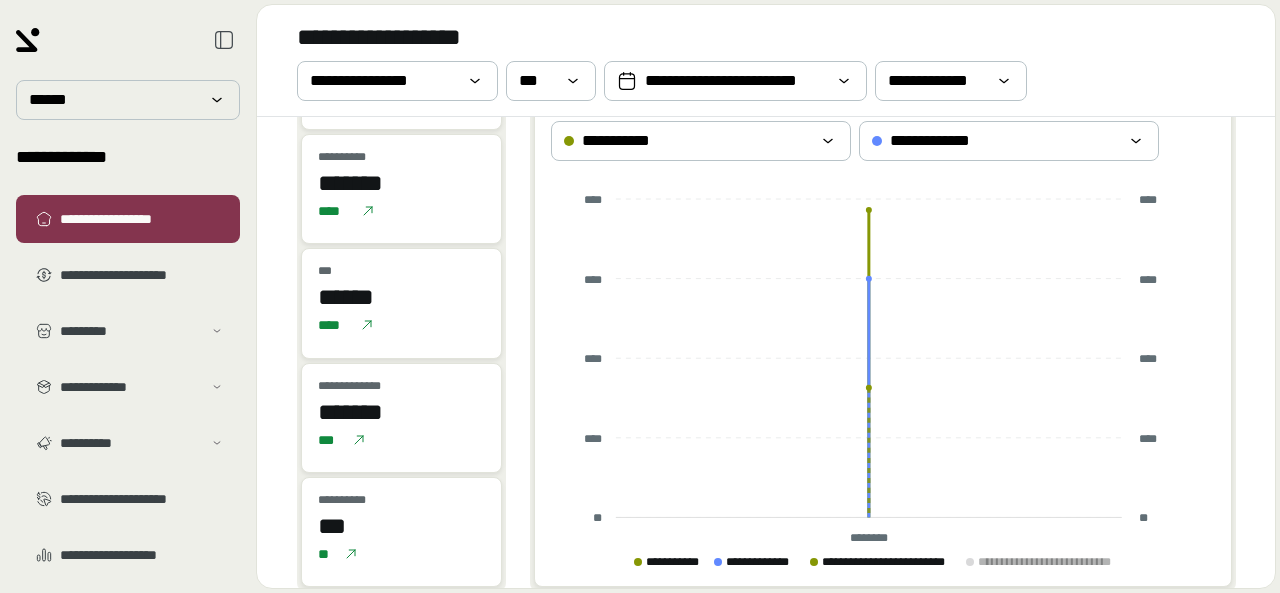 scroll, scrollTop: 0, scrollLeft: 0, axis: both 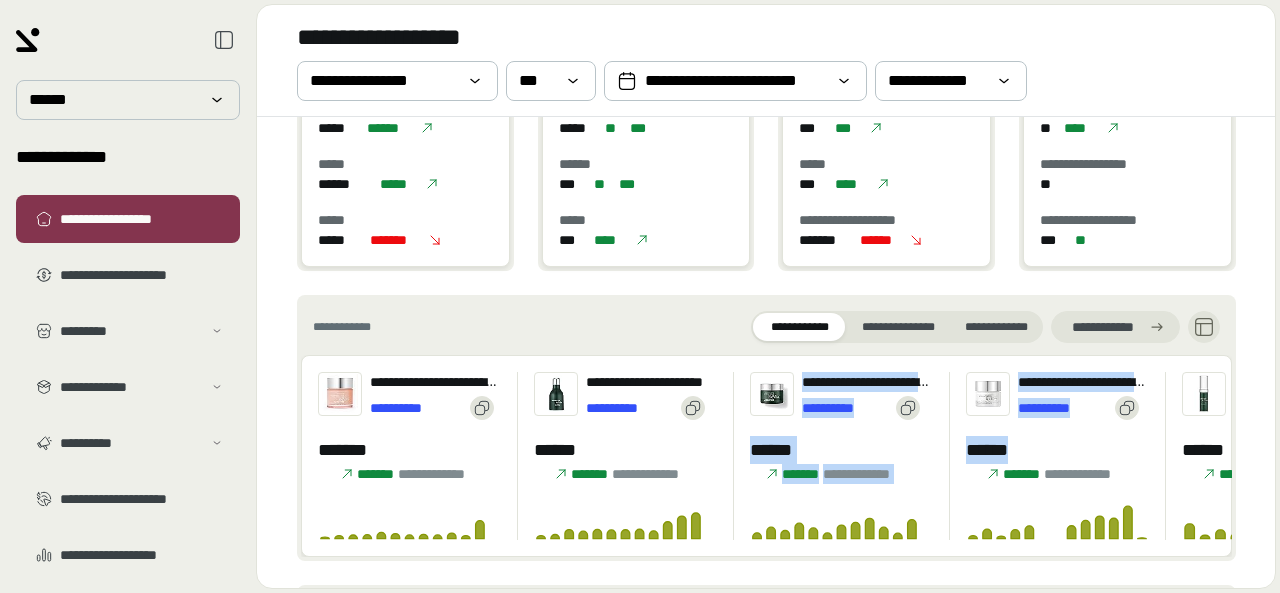 drag, startPoint x: 919, startPoint y: 464, endPoint x: 691, endPoint y: 448, distance: 228.56071 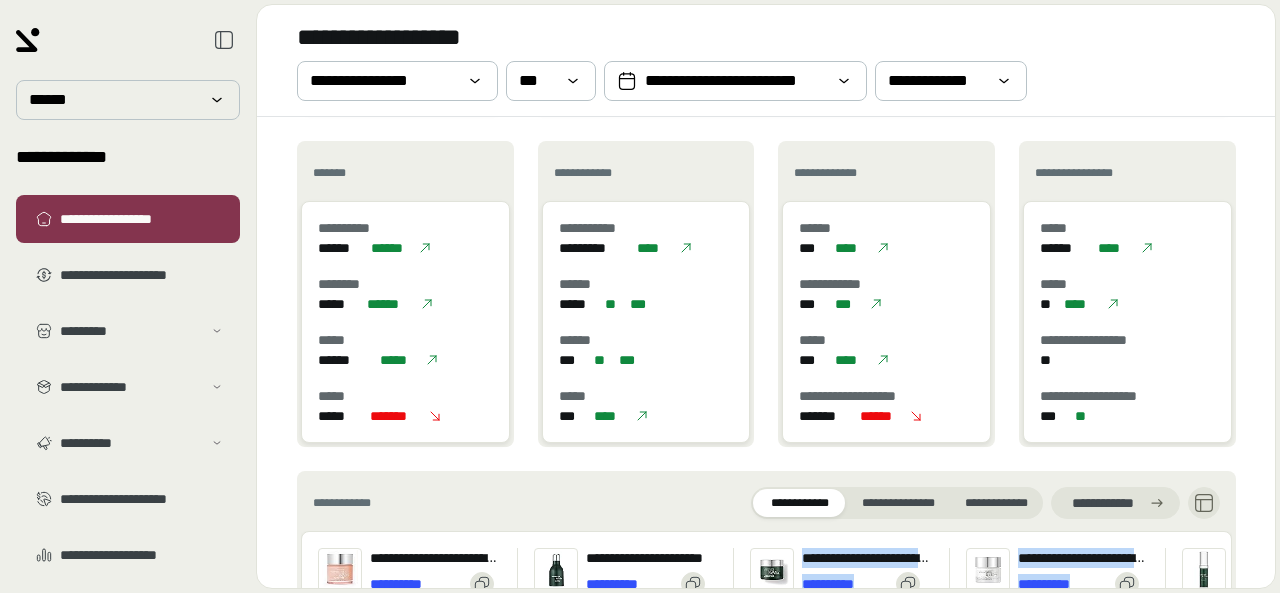 scroll, scrollTop: 737, scrollLeft: 0, axis: vertical 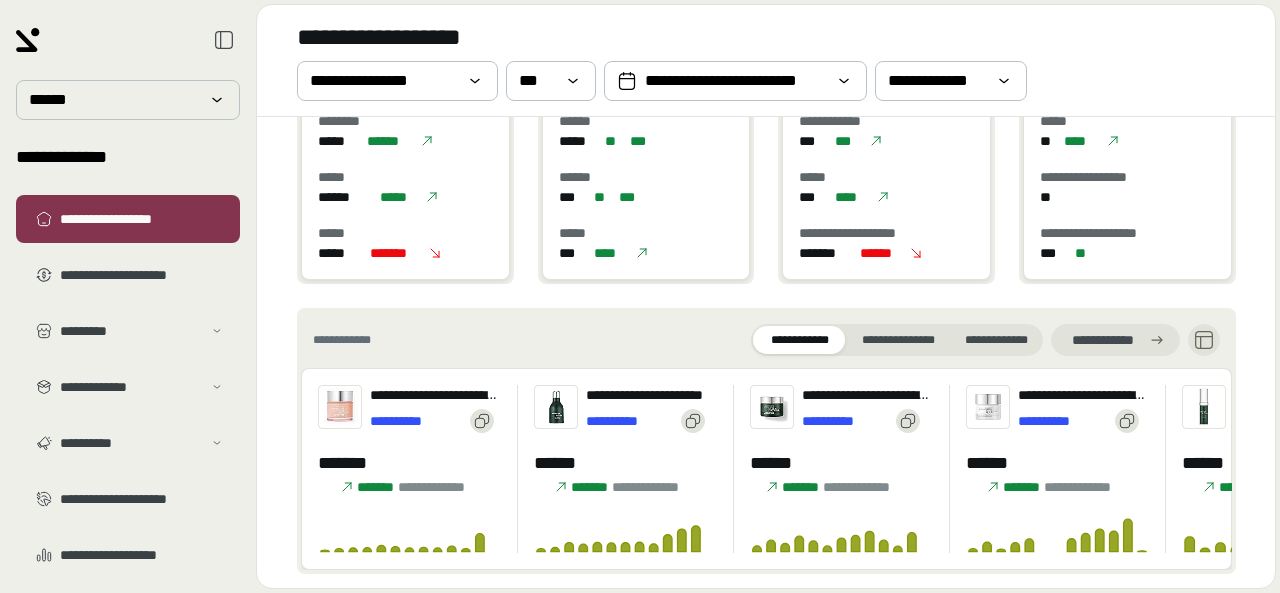 click on "**********" at bounding box center [766, 340] 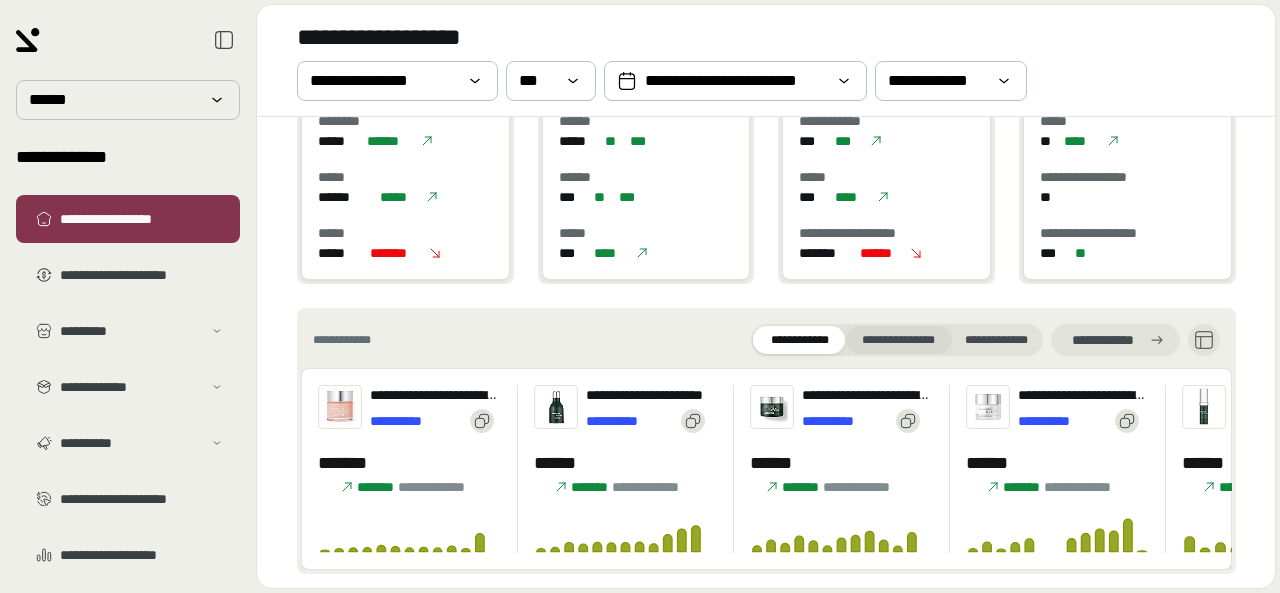 click on "**********" at bounding box center [899, 340] 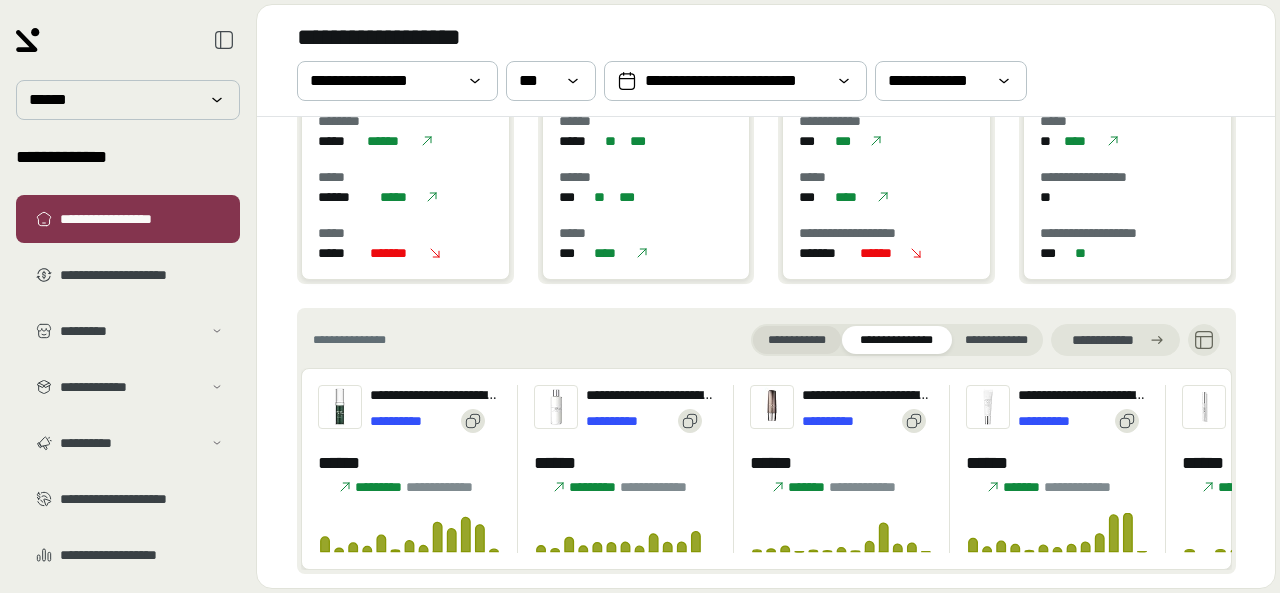 click on "**********" at bounding box center [797, 340] 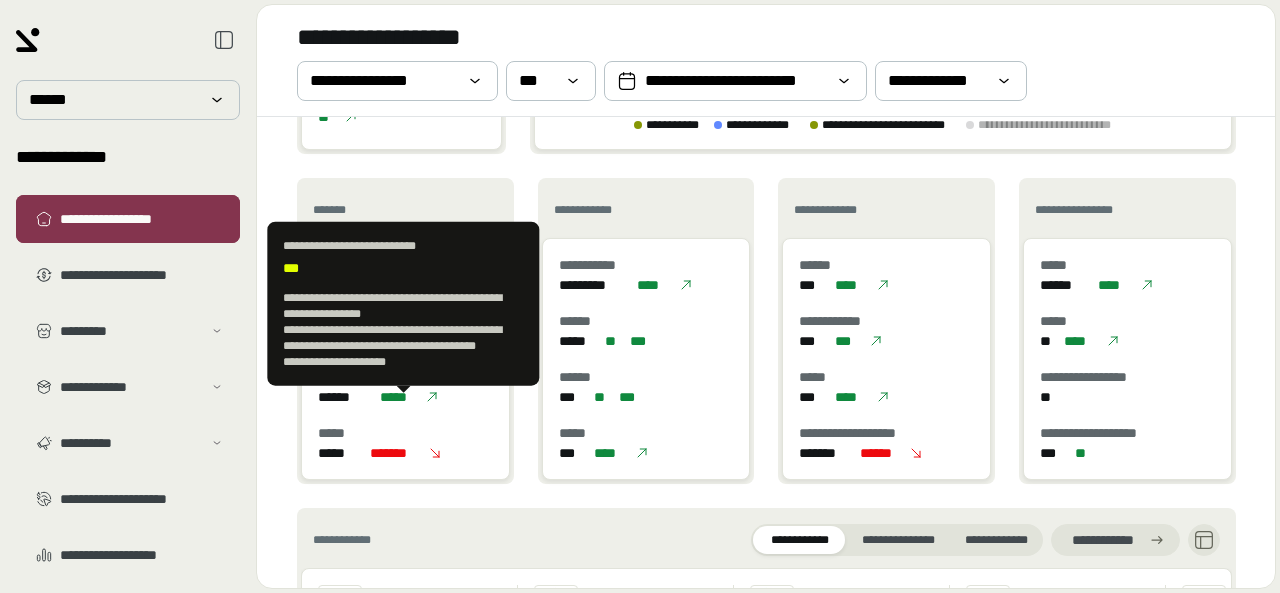 scroll, scrollTop: 237, scrollLeft: 0, axis: vertical 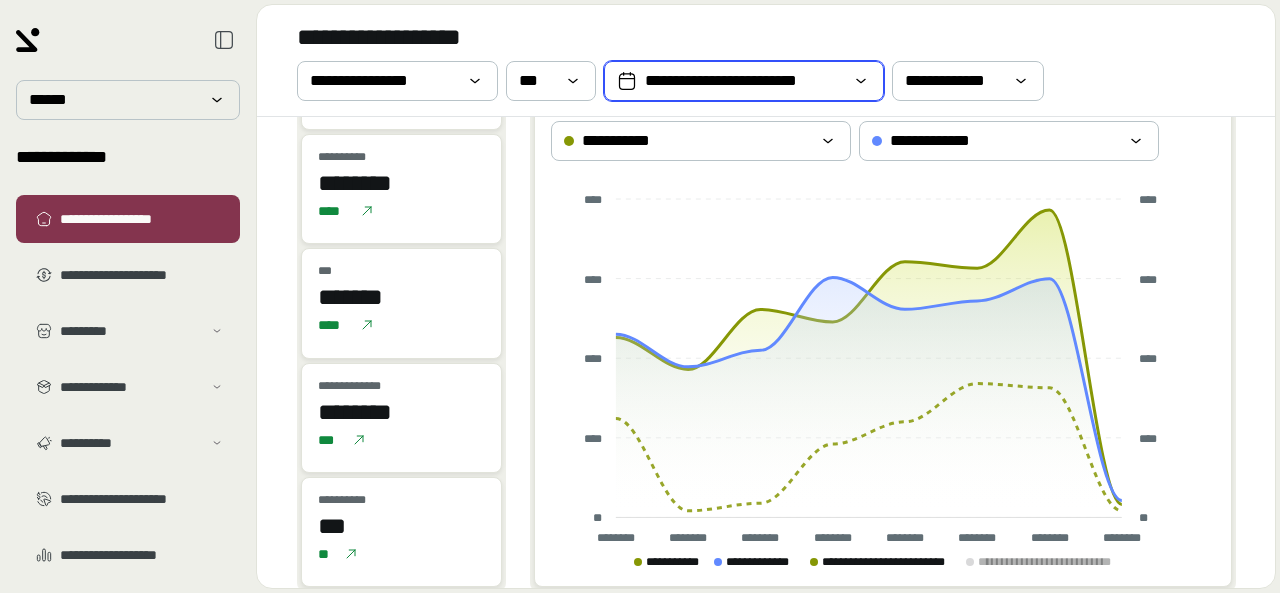click on "**********" at bounding box center [744, 81] 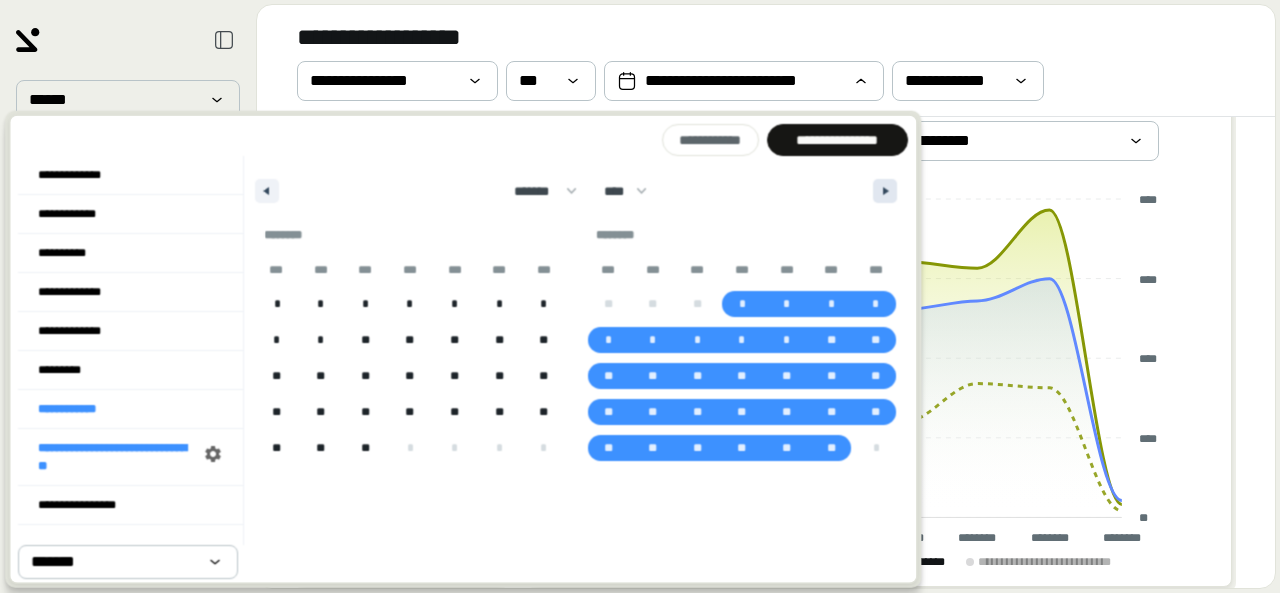 click at bounding box center [888, 191] 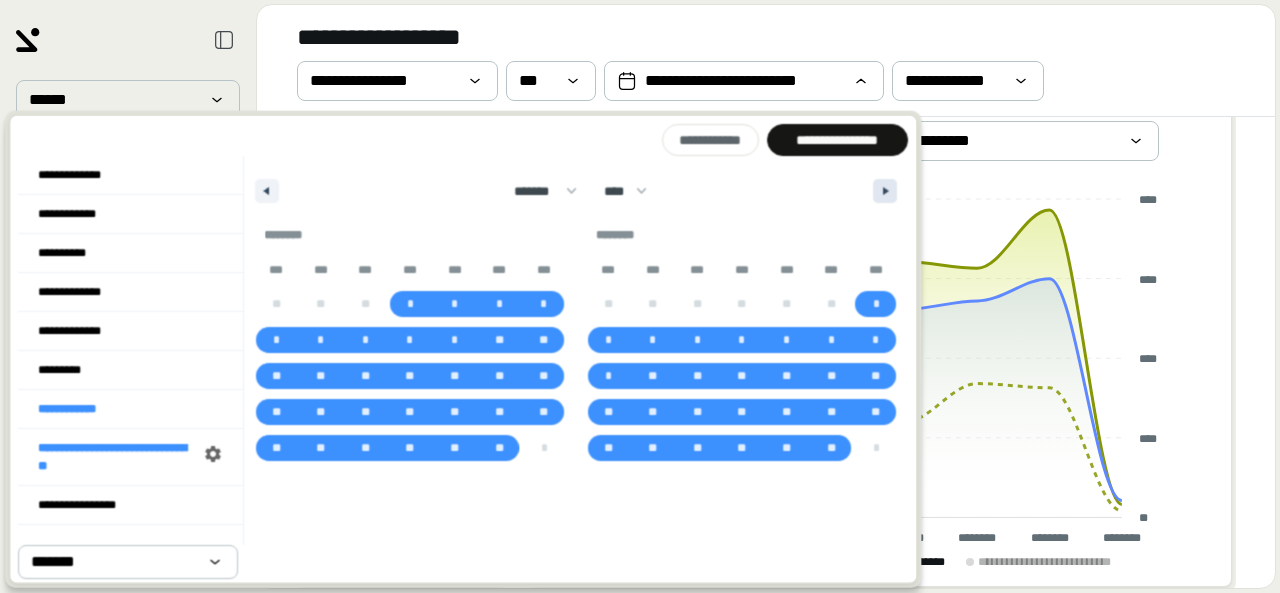 click at bounding box center [888, 191] 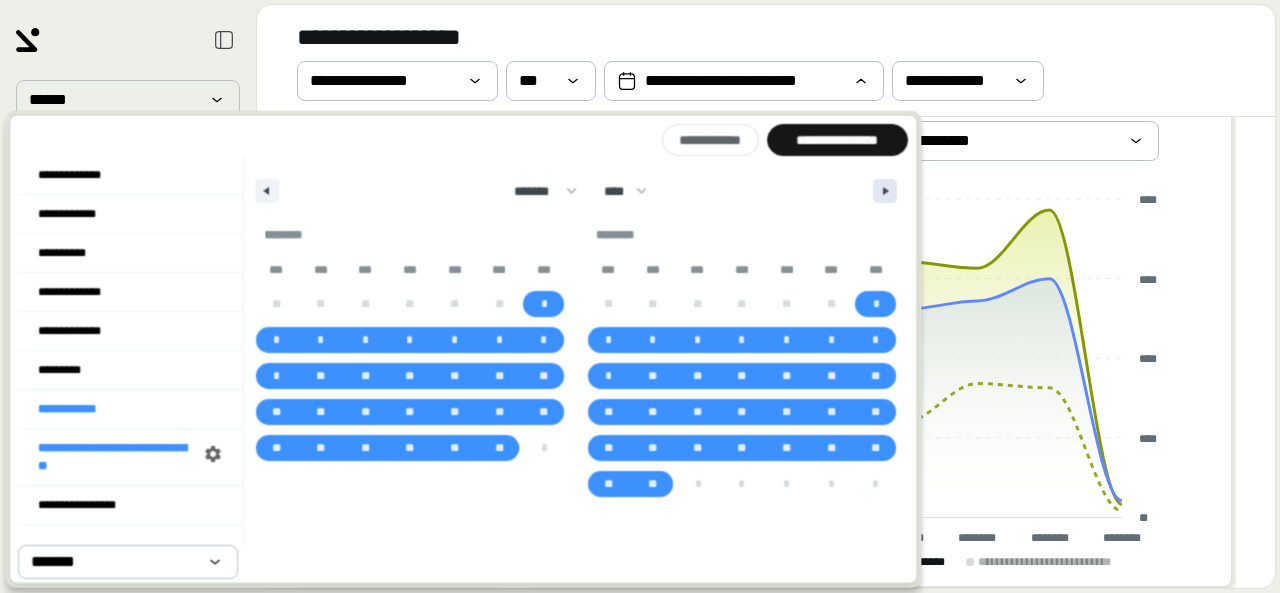 click at bounding box center (888, 191) 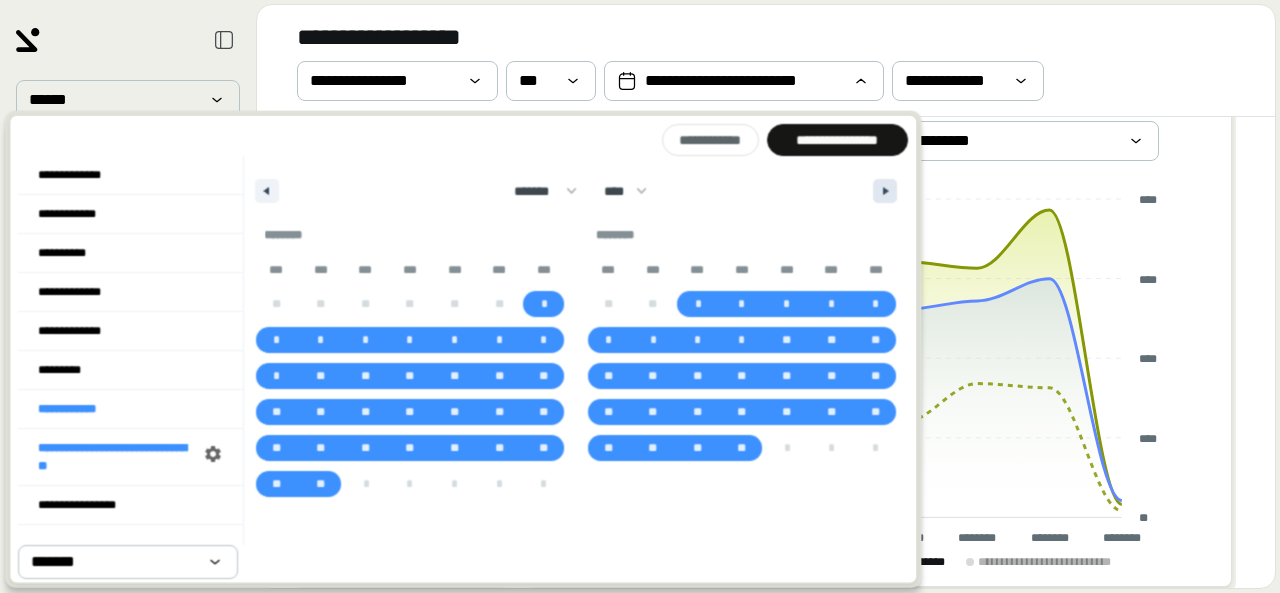 click at bounding box center (888, 191) 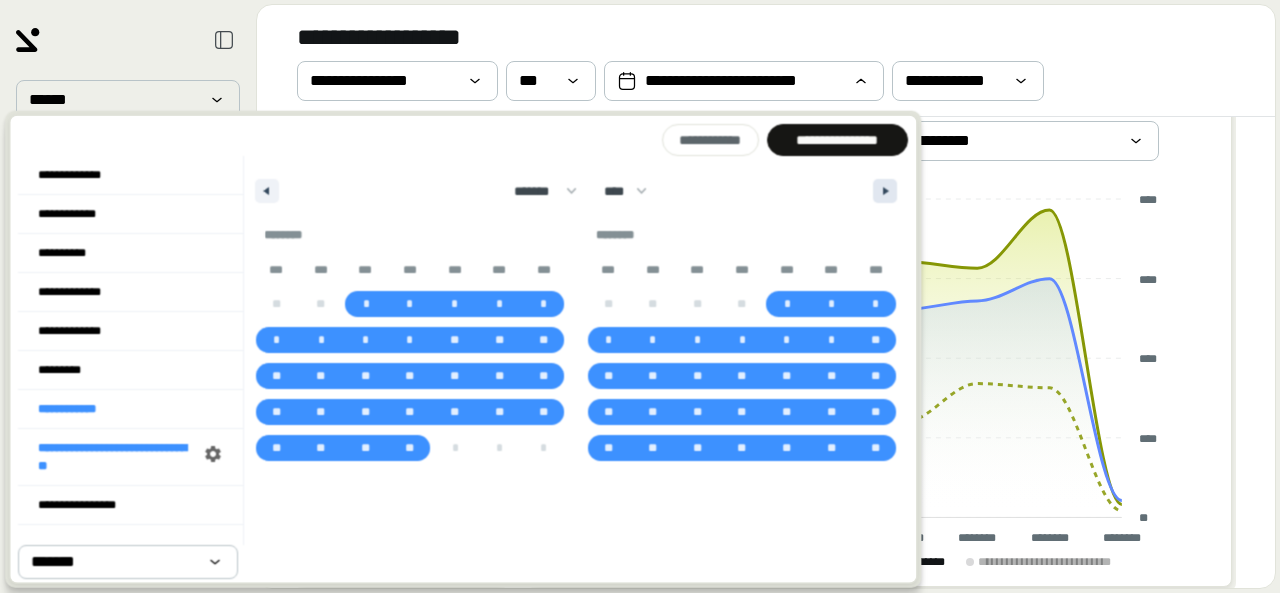 click at bounding box center (888, 191) 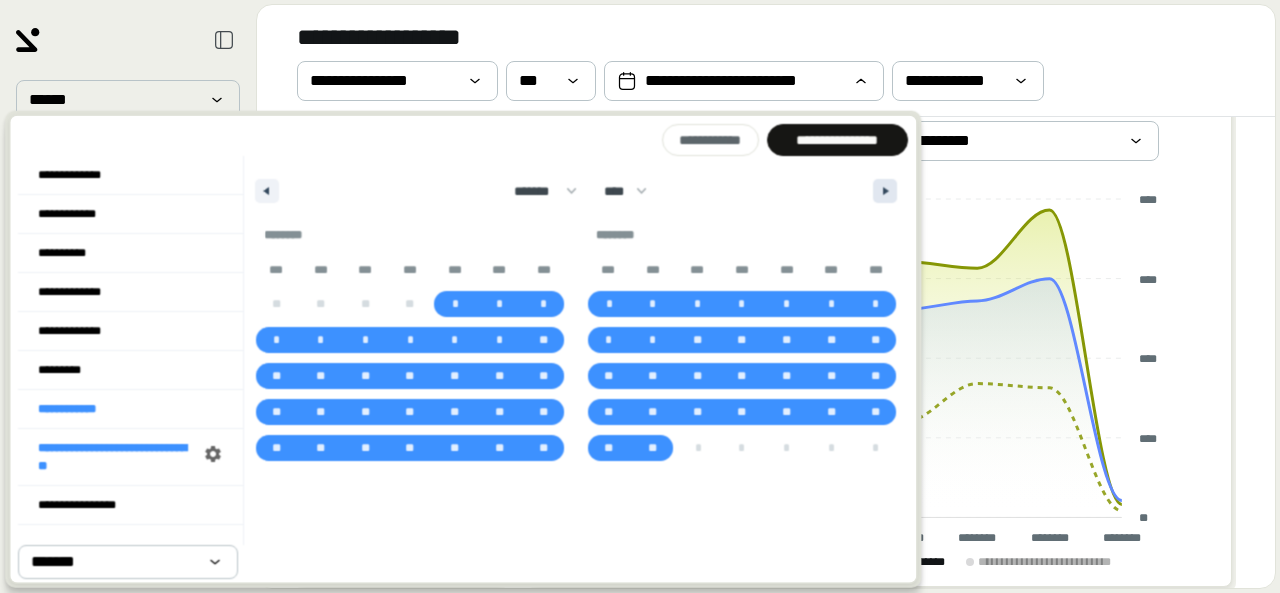 click at bounding box center [888, 191] 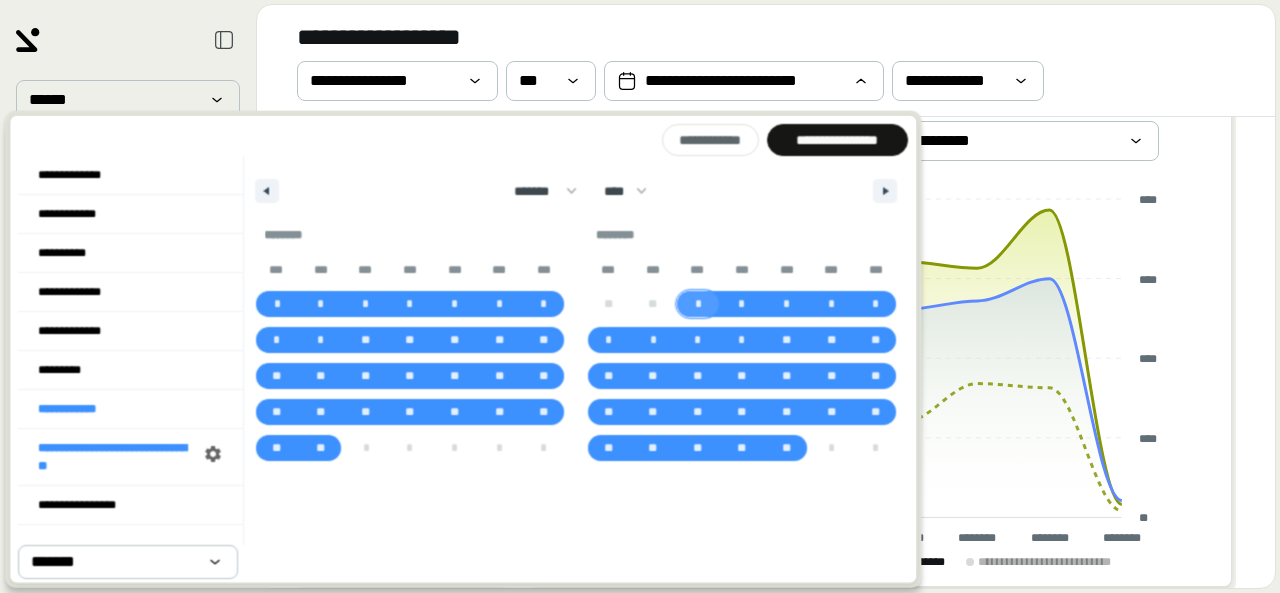 click on "*" at bounding box center [698, 304] 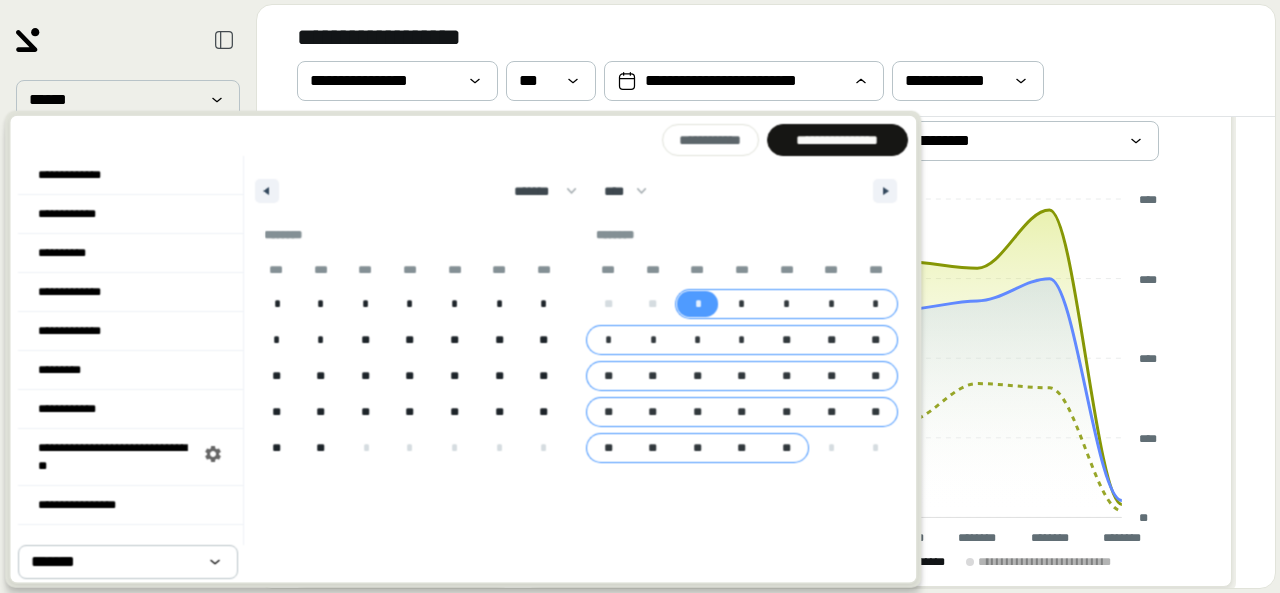 click on "**" at bounding box center (787, 448) 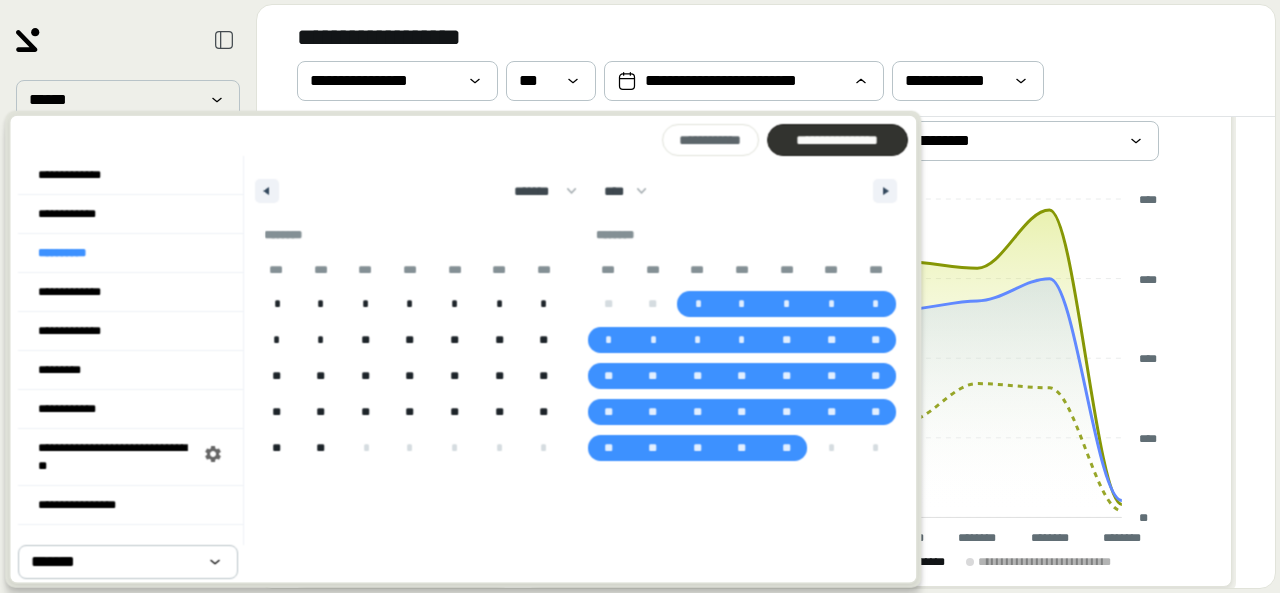 click on "**********" at bounding box center [837, 140] 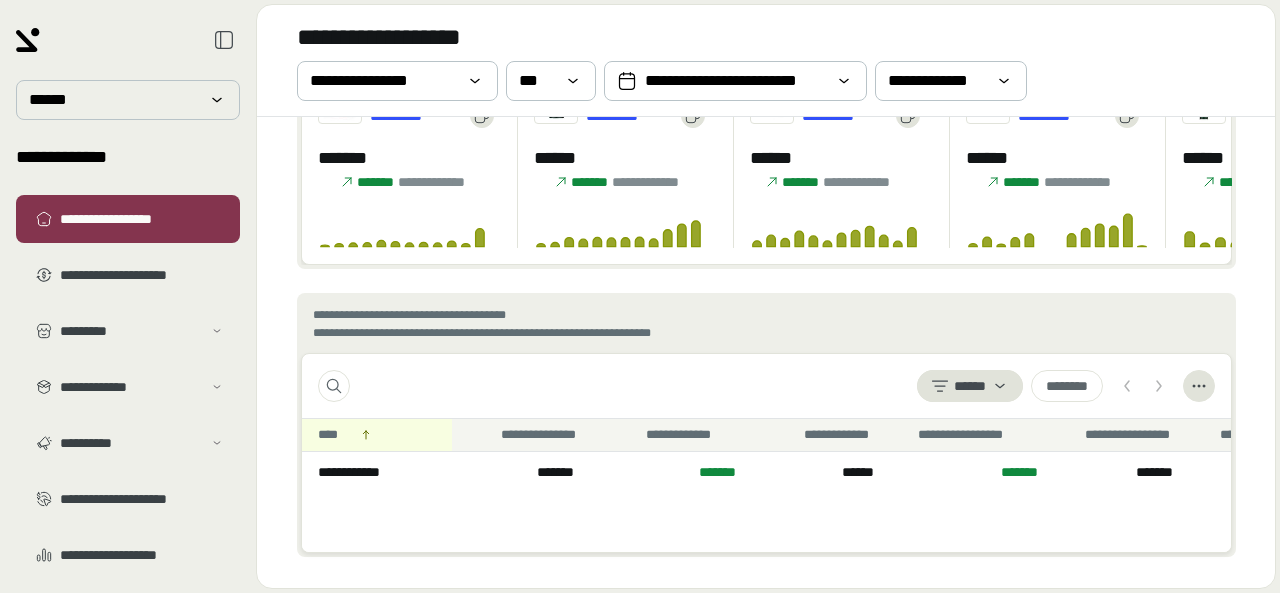 scroll, scrollTop: 1049, scrollLeft: 0, axis: vertical 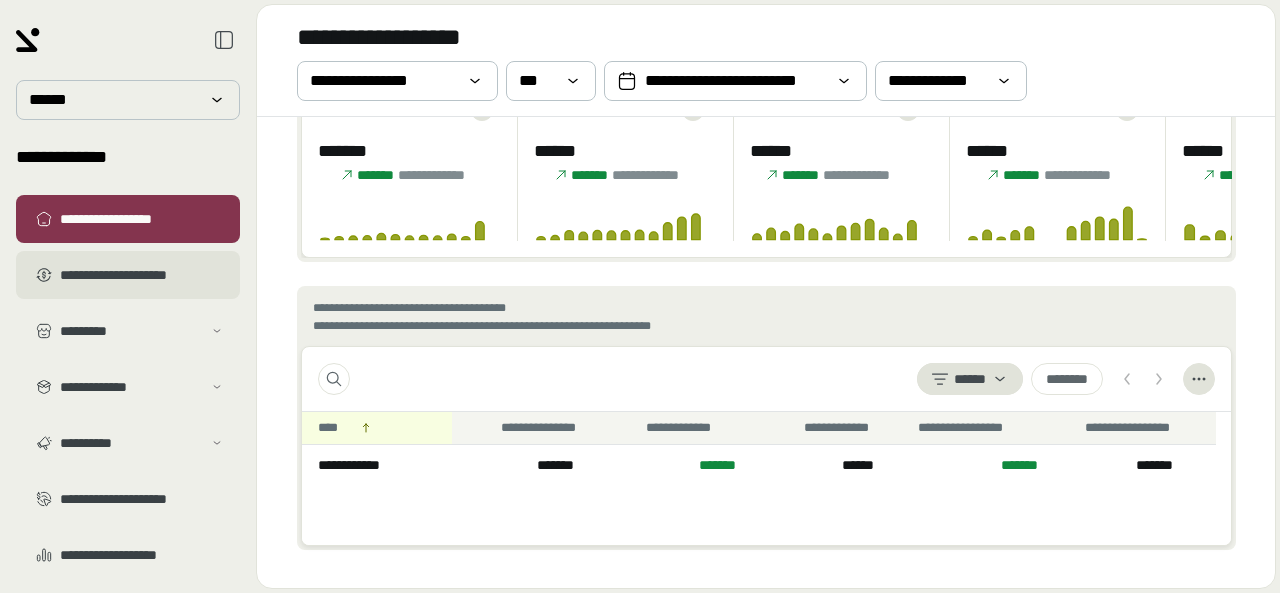 click on "**********" at bounding box center [142, 275] 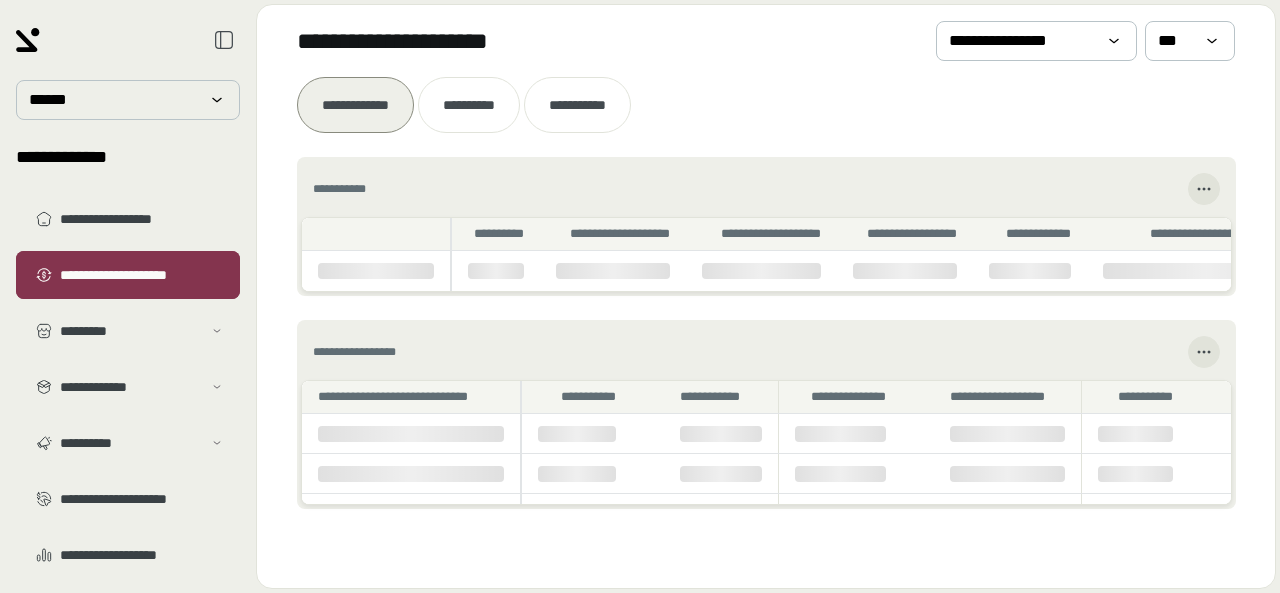 scroll, scrollTop: 0, scrollLeft: 0, axis: both 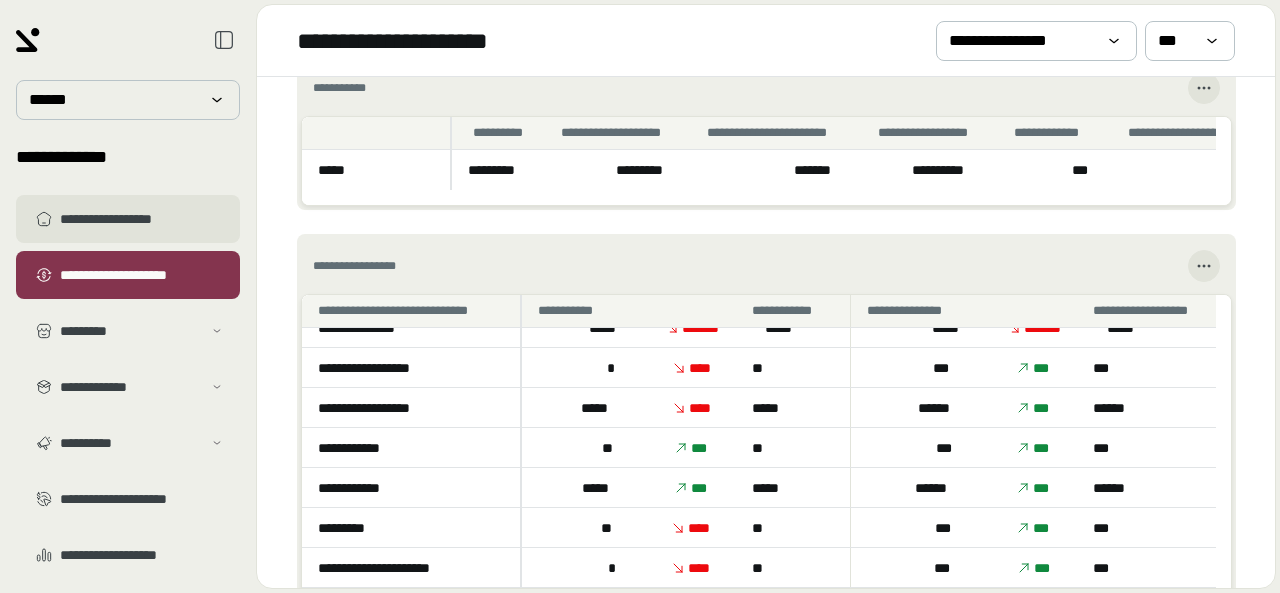 click on "**********" at bounding box center (142, 219) 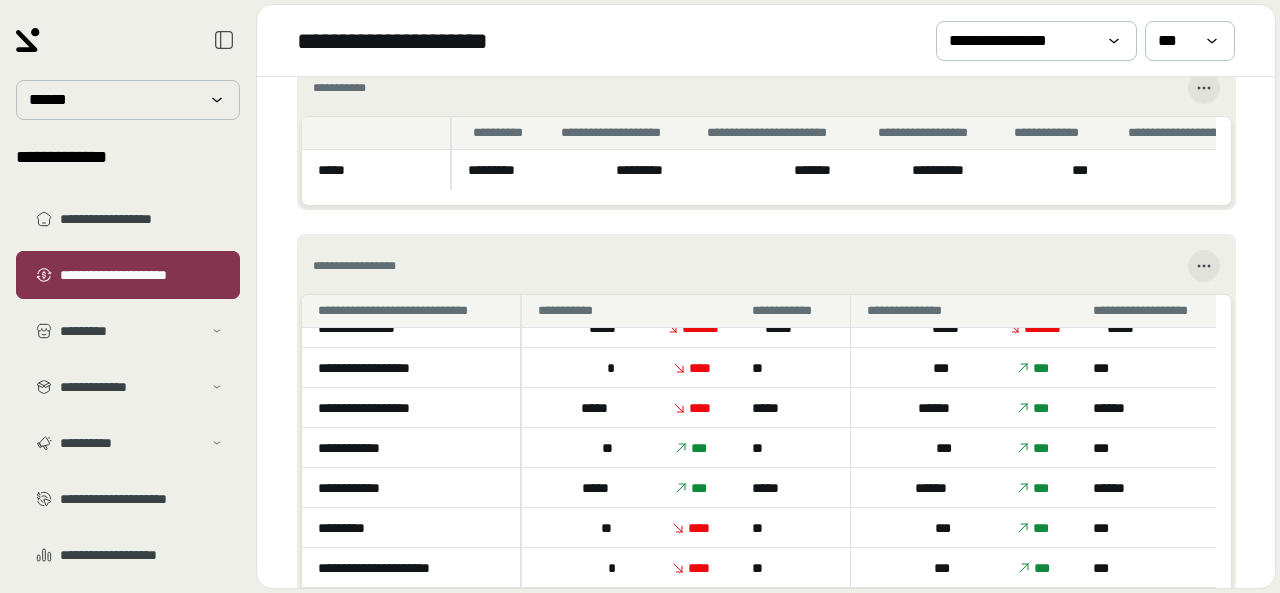 scroll, scrollTop: 0, scrollLeft: 0, axis: both 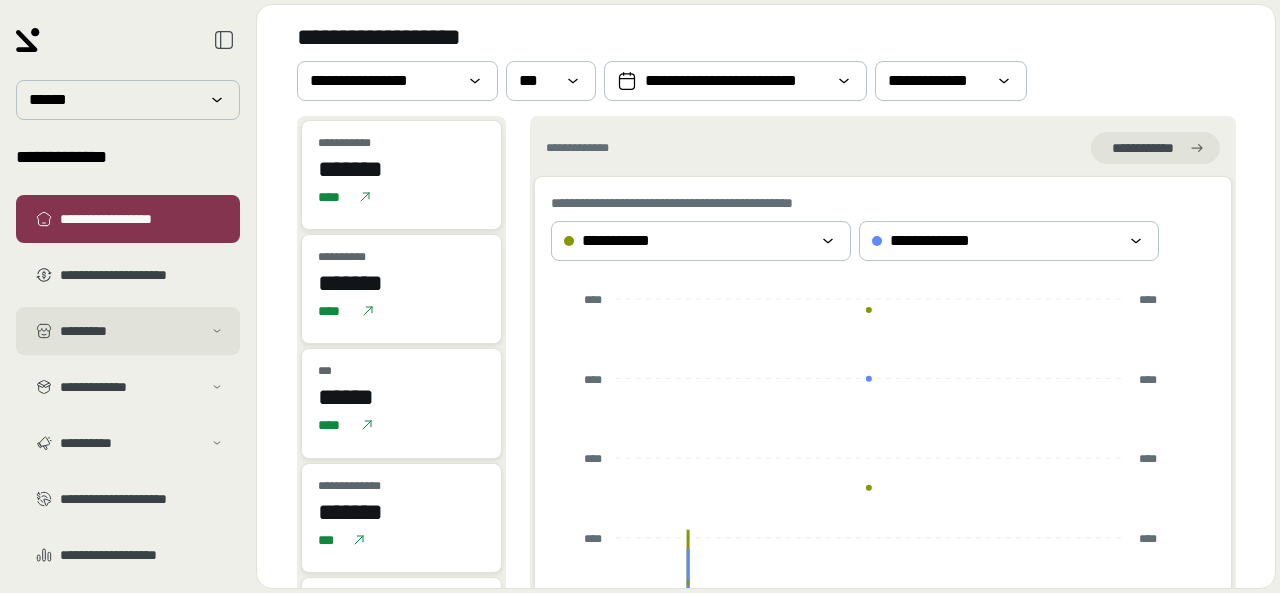 click on "*********" at bounding box center (131, 331) 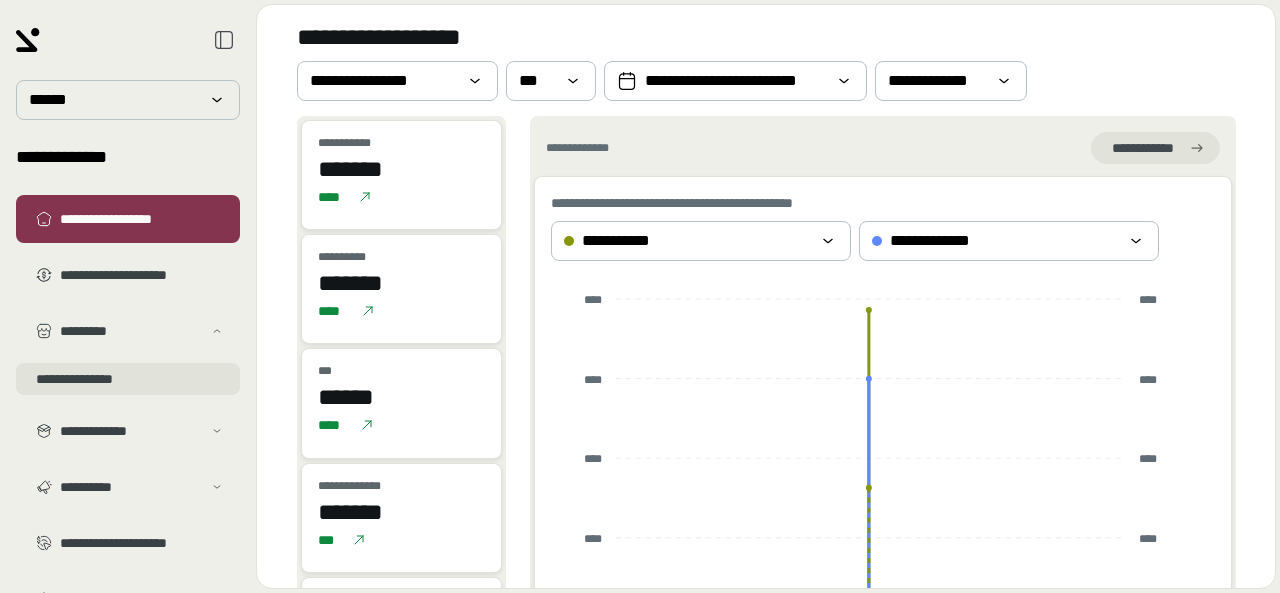 click on "**********" at bounding box center (128, 379) 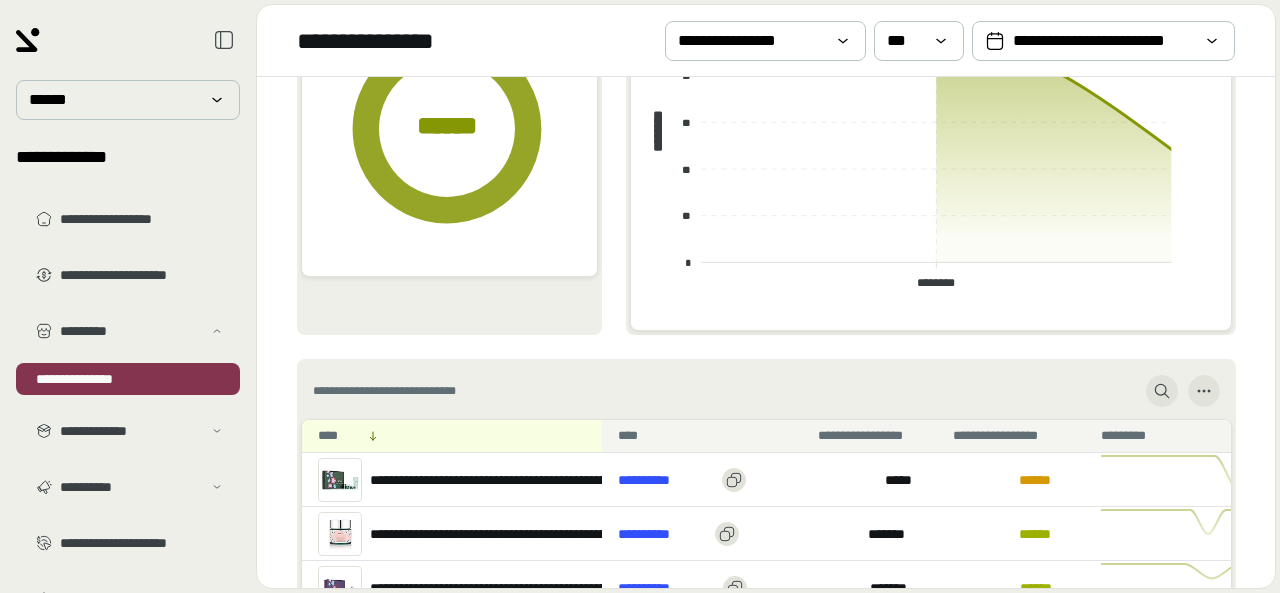 scroll, scrollTop: 300, scrollLeft: 0, axis: vertical 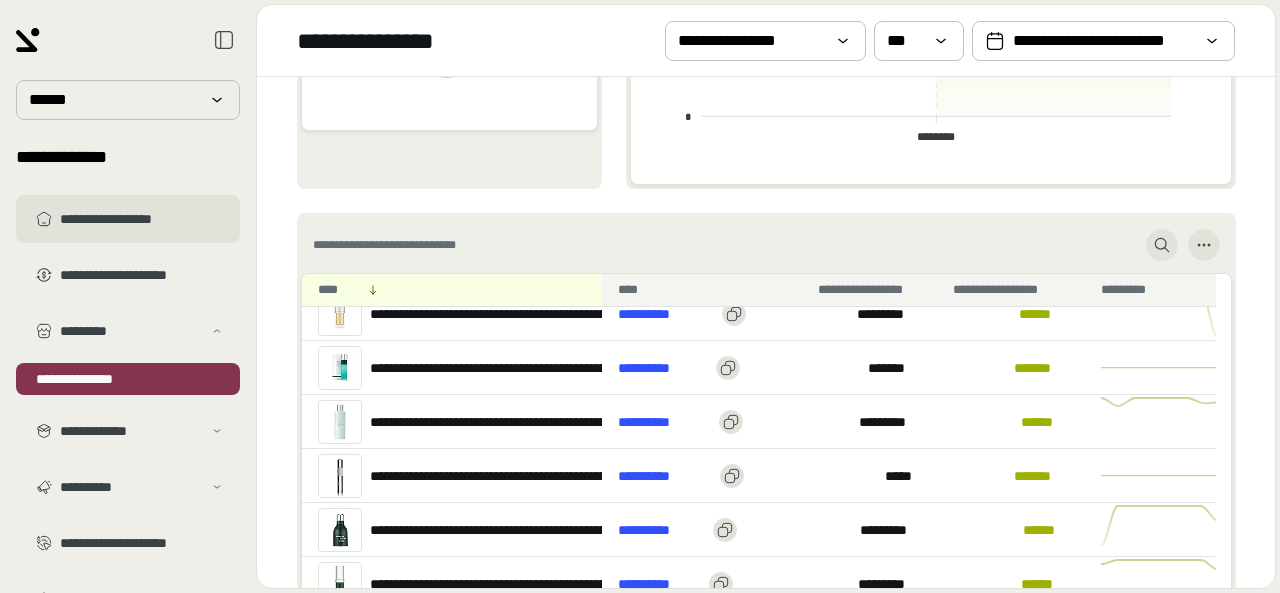 click on "**********" at bounding box center (142, 219) 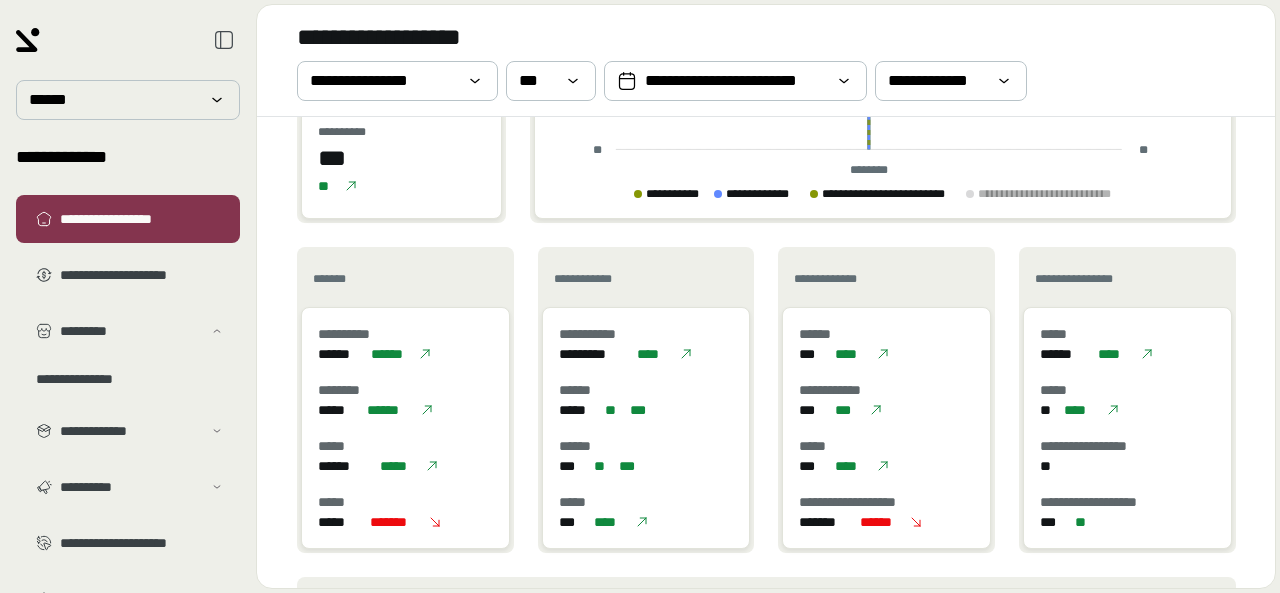 scroll, scrollTop: 500, scrollLeft: 0, axis: vertical 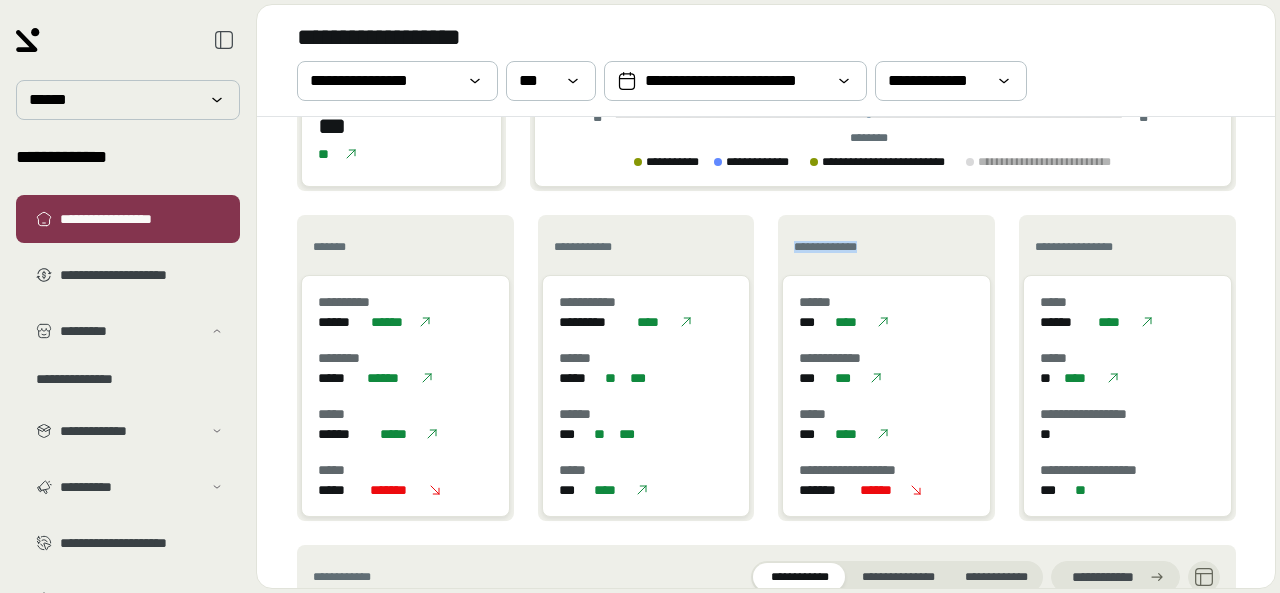 drag, startPoint x: 790, startPoint y: 249, endPoint x: 908, endPoint y: 248, distance: 118.004234 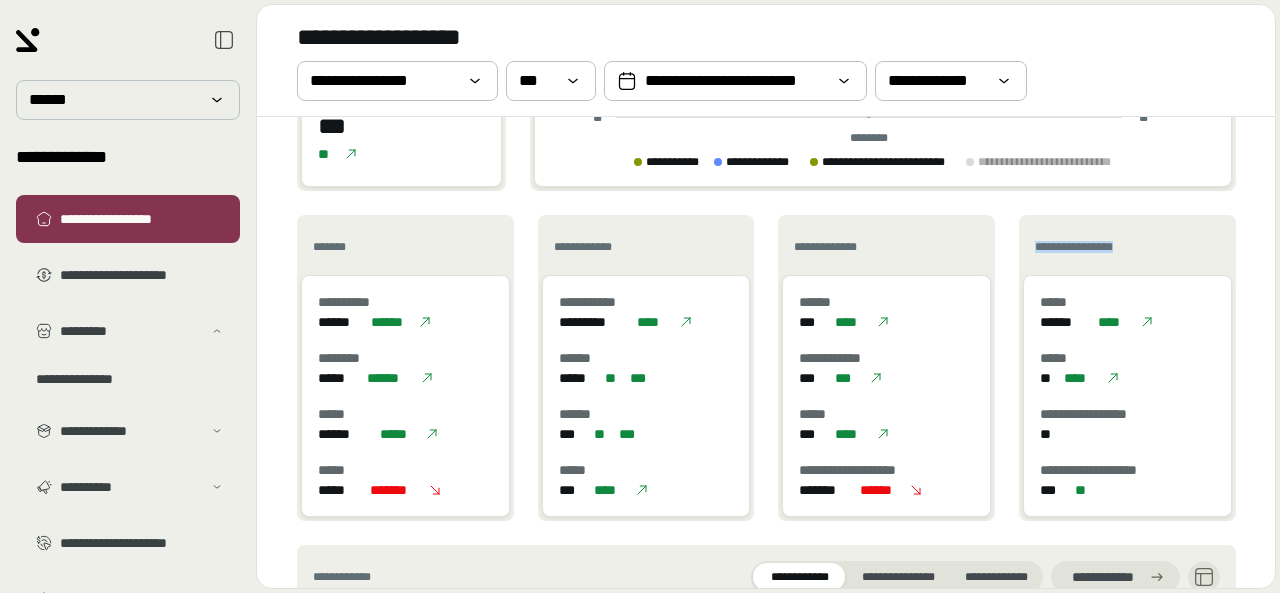 drag, startPoint x: 1020, startPoint y: 239, endPoint x: 1182, endPoint y: 240, distance: 162.00308 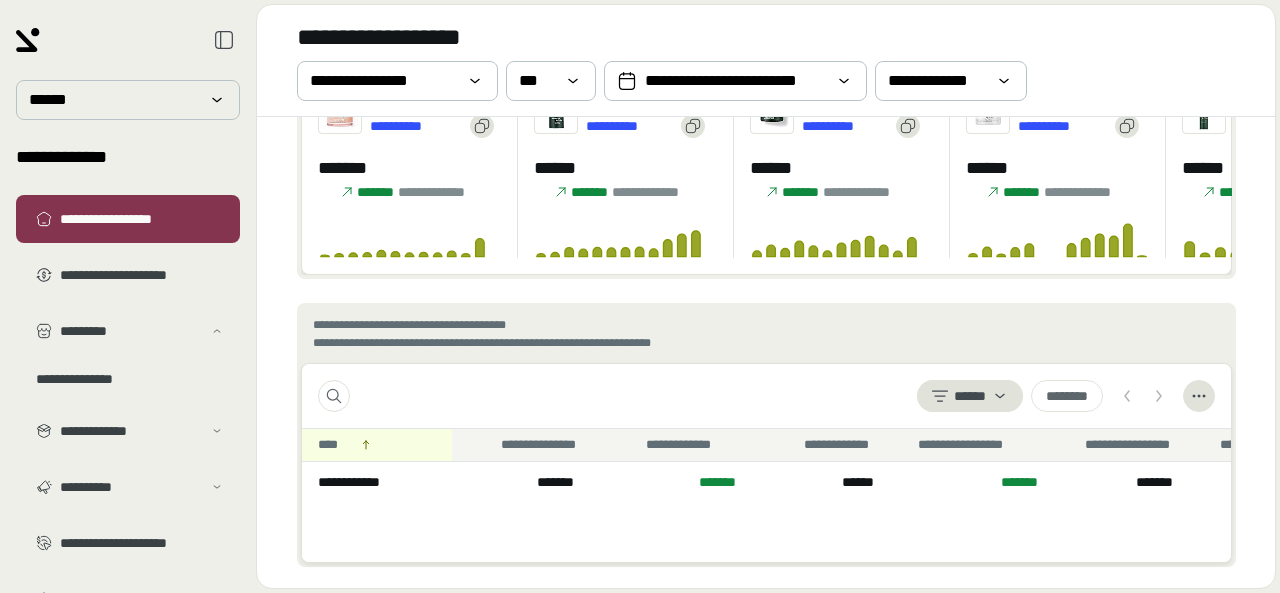 scroll, scrollTop: 1049, scrollLeft: 0, axis: vertical 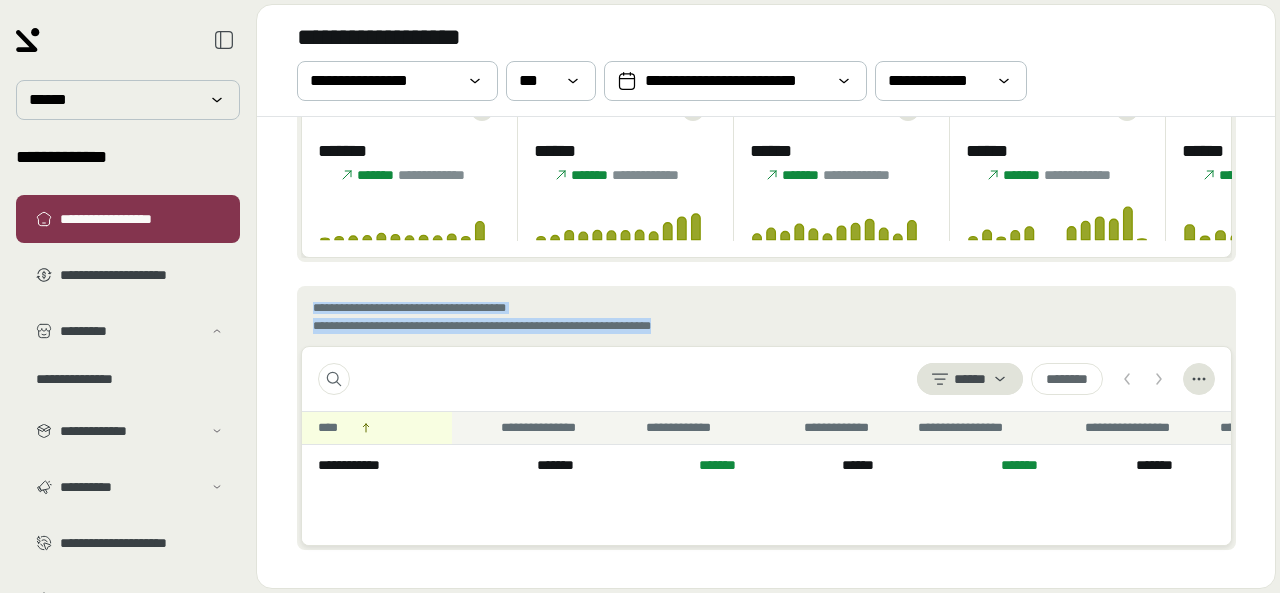drag, startPoint x: 306, startPoint y: 301, endPoint x: 706, endPoint y: 321, distance: 400.4997 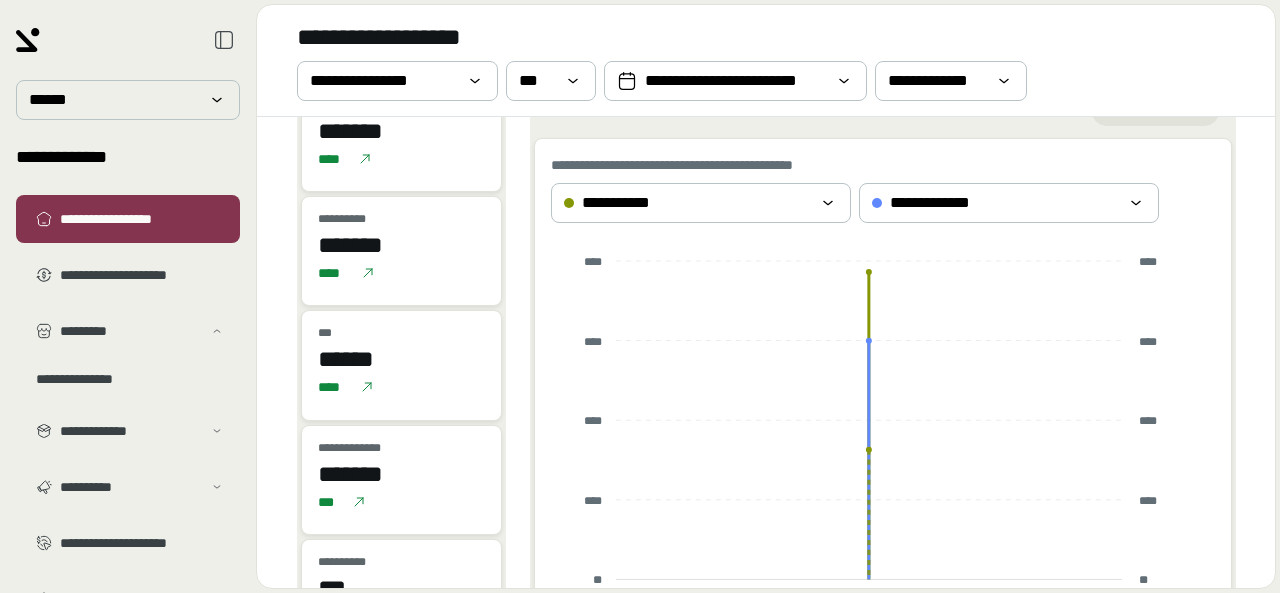 scroll, scrollTop: 0, scrollLeft: 0, axis: both 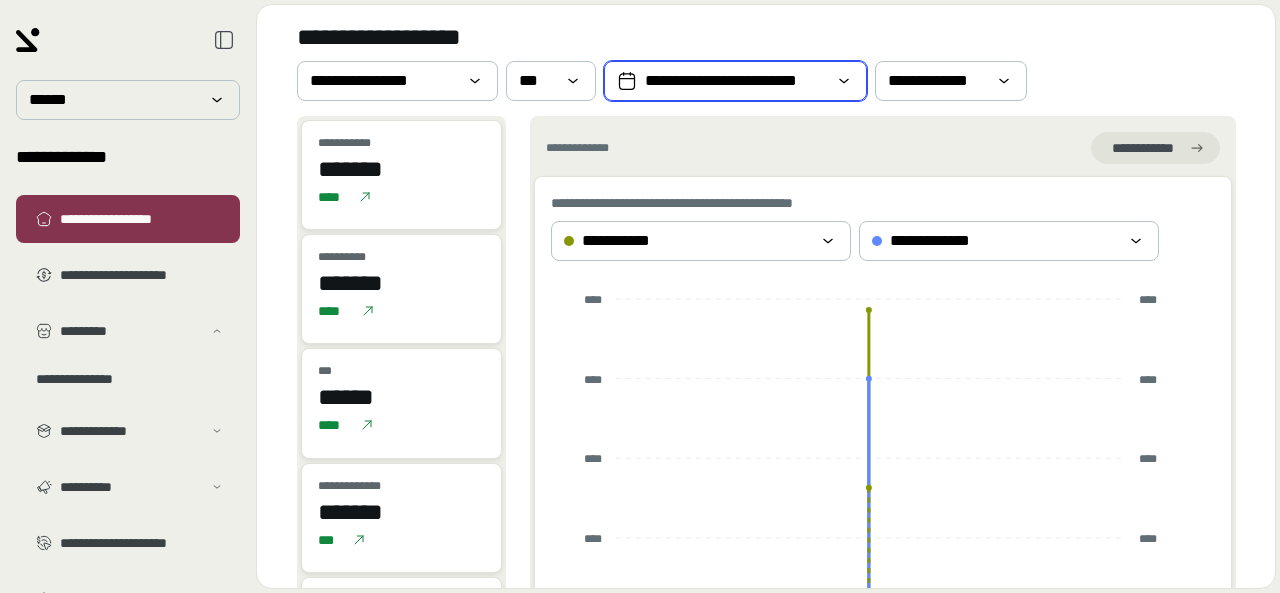 click on "**********" at bounding box center [735, 81] 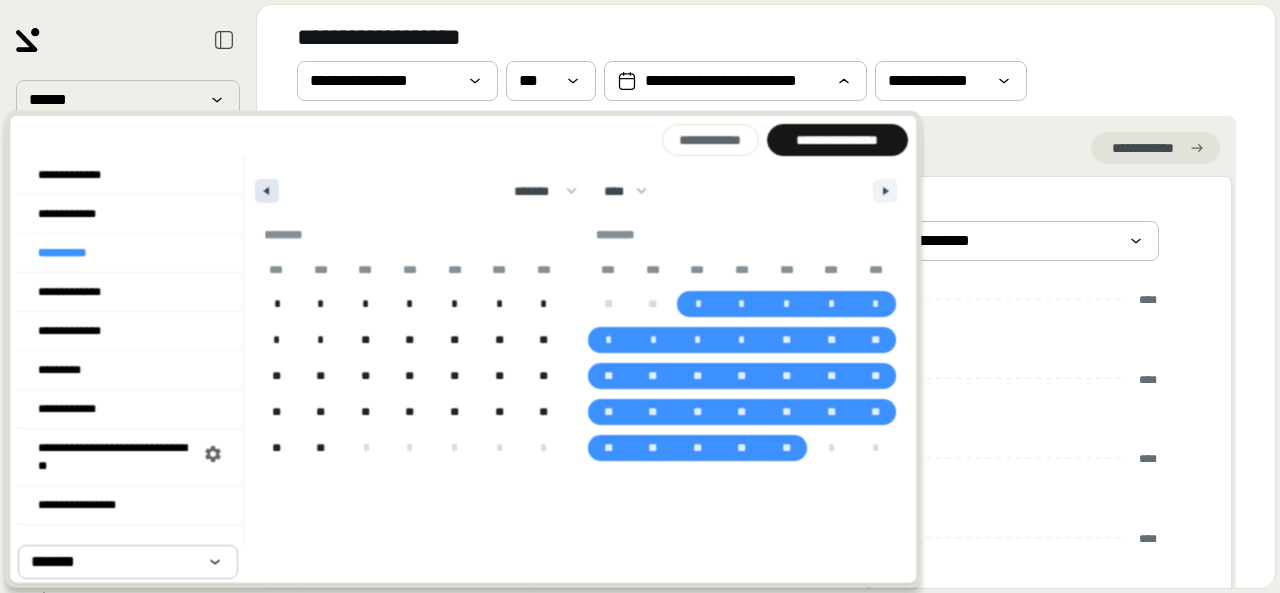 click at bounding box center (264, 191) 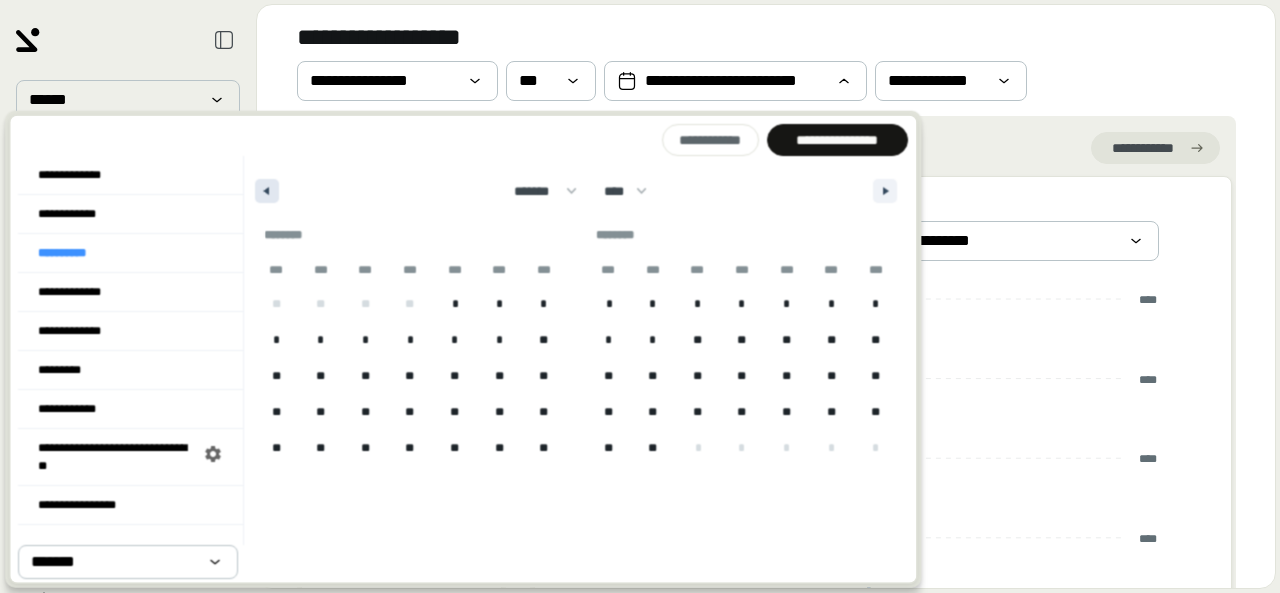 click at bounding box center (264, 191) 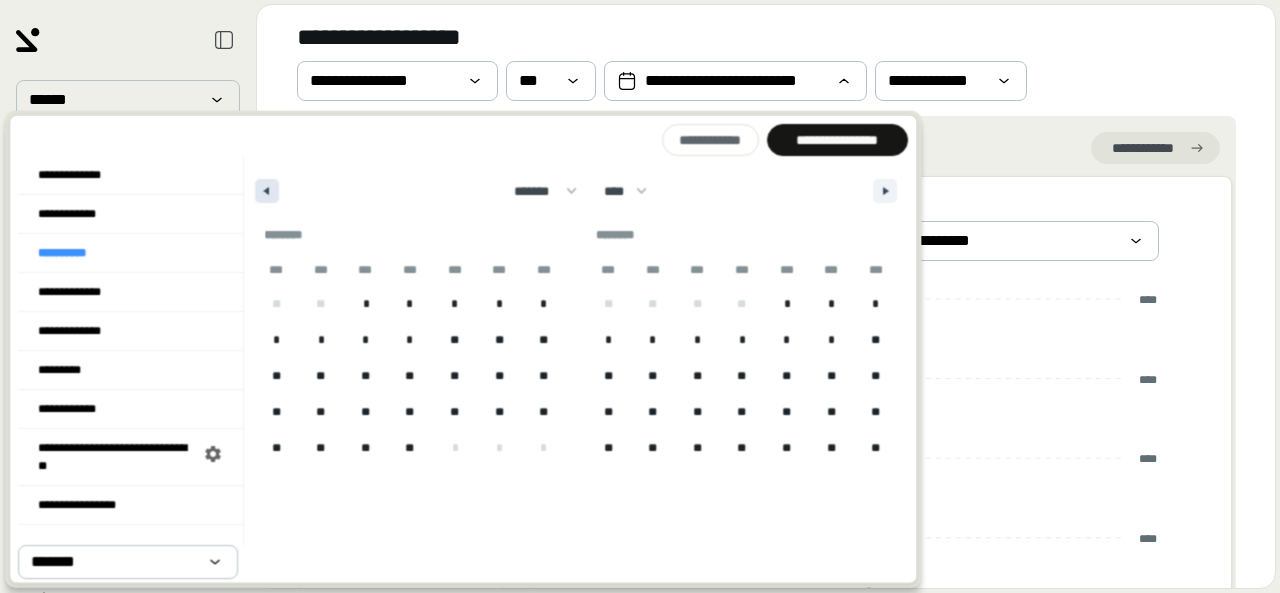 click at bounding box center [264, 191] 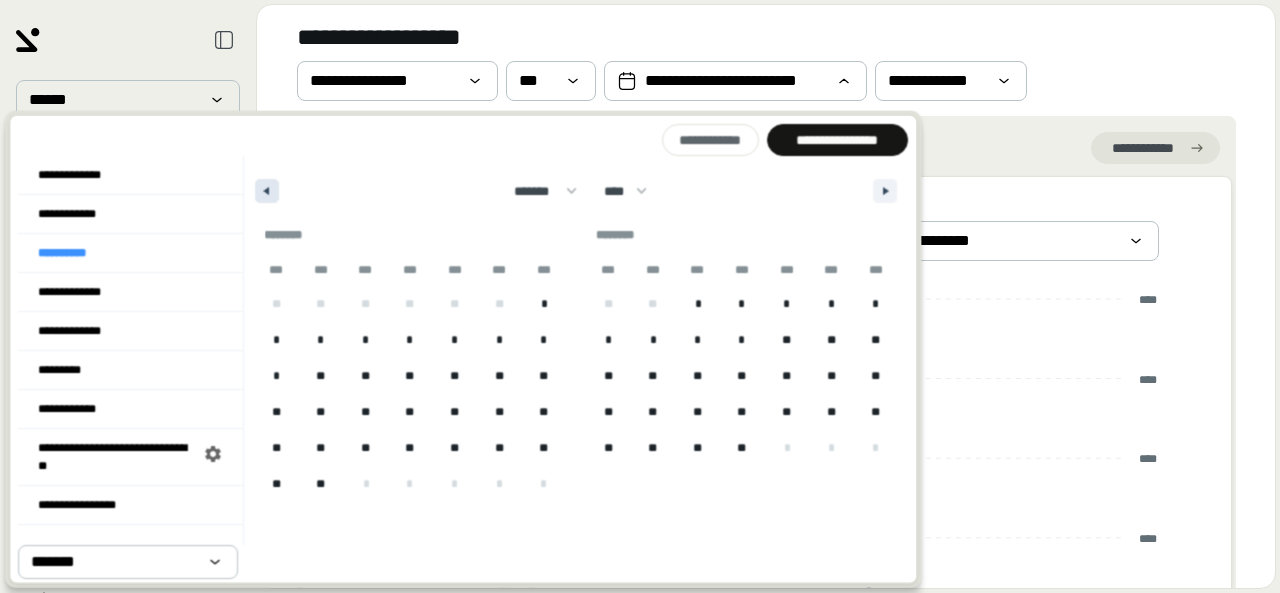 click at bounding box center (264, 191) 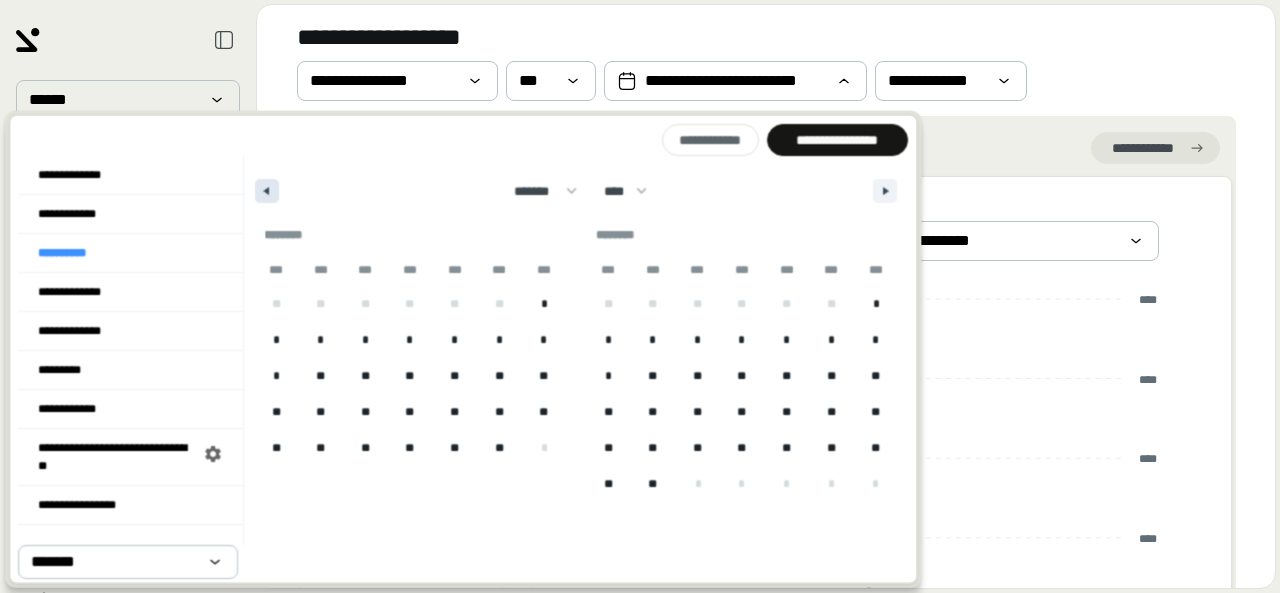 click at bounding box center (264, 191) 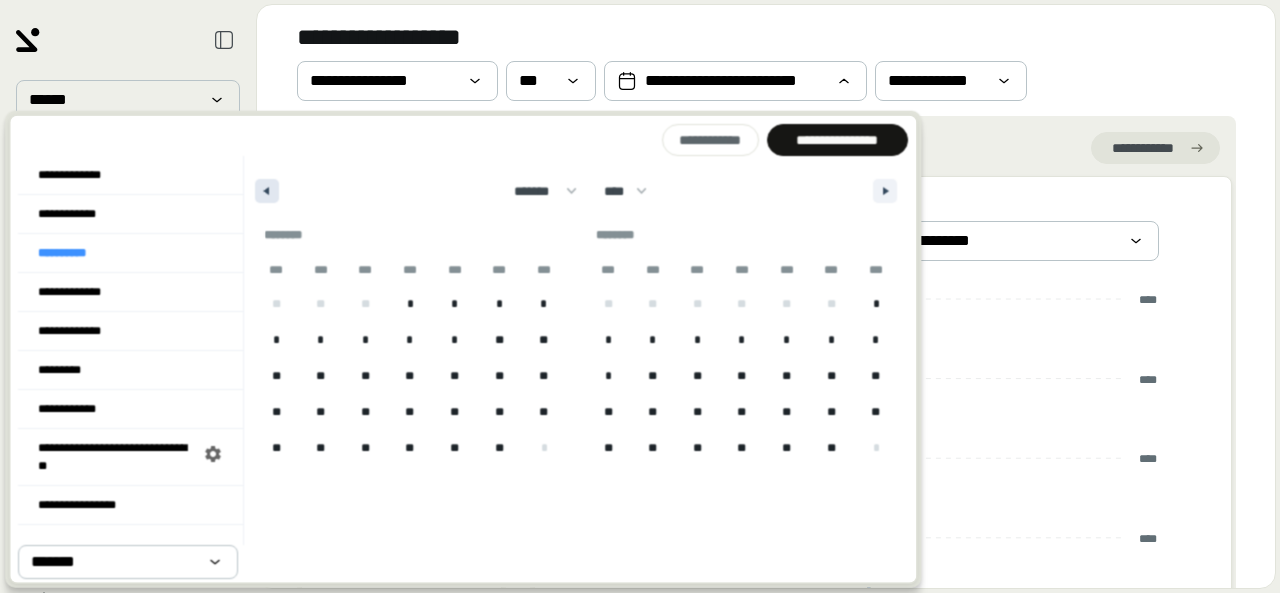 click at bounding box center [264, 191] 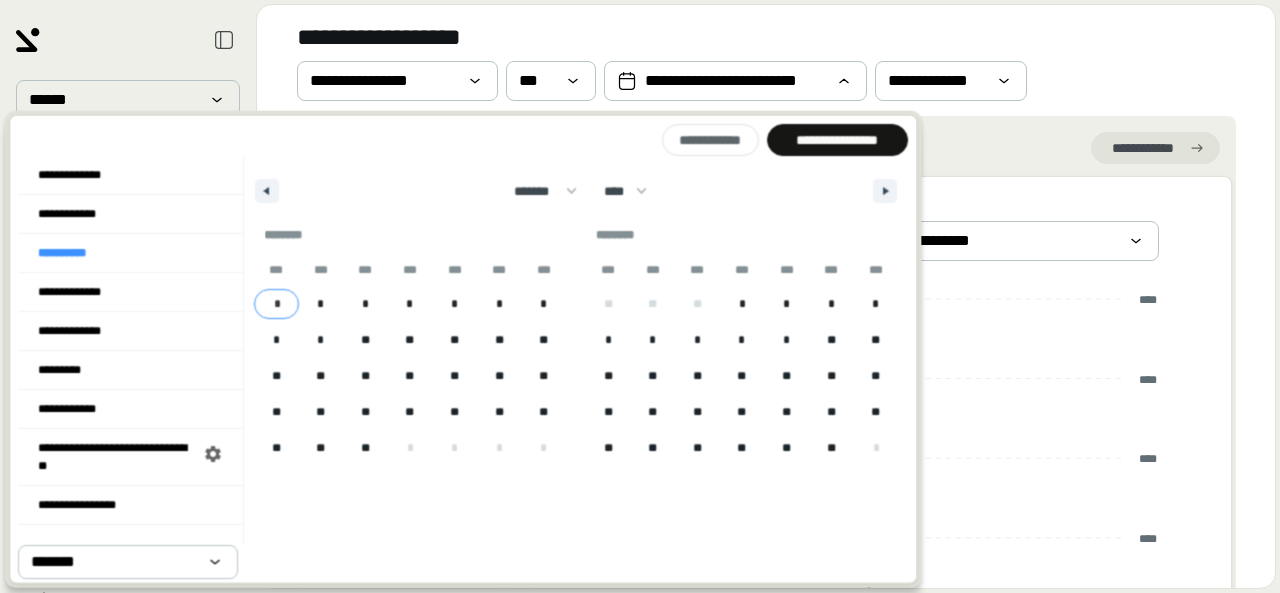 click on "*" at bounding box center [277, 304] 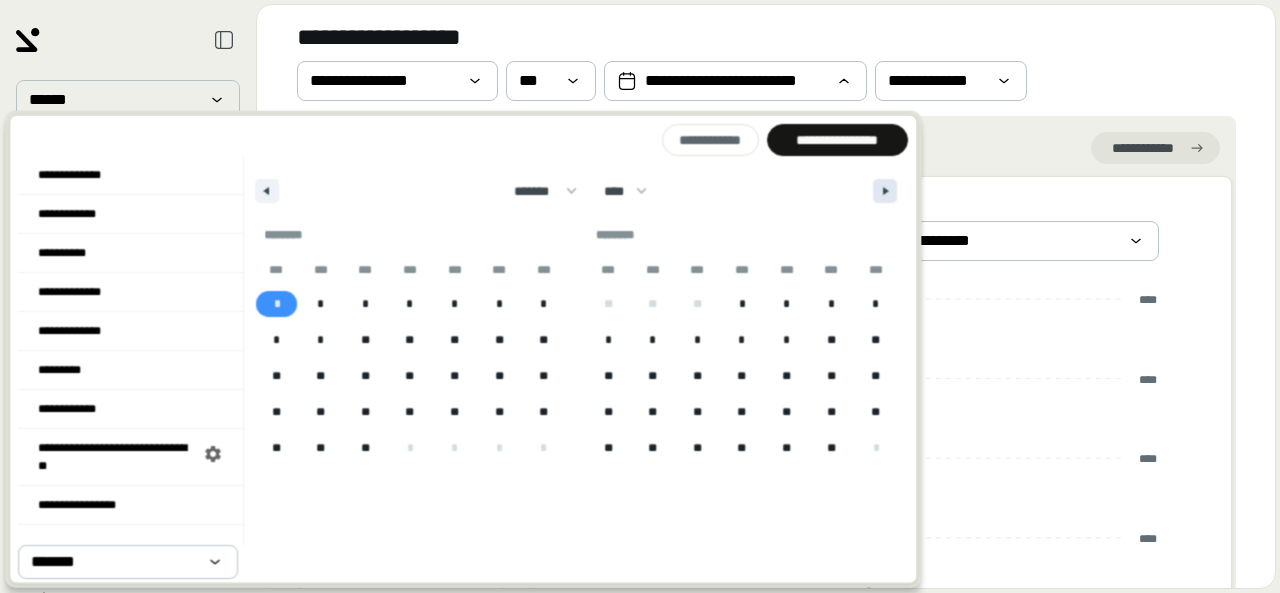 click at bounding box center [885, 191] 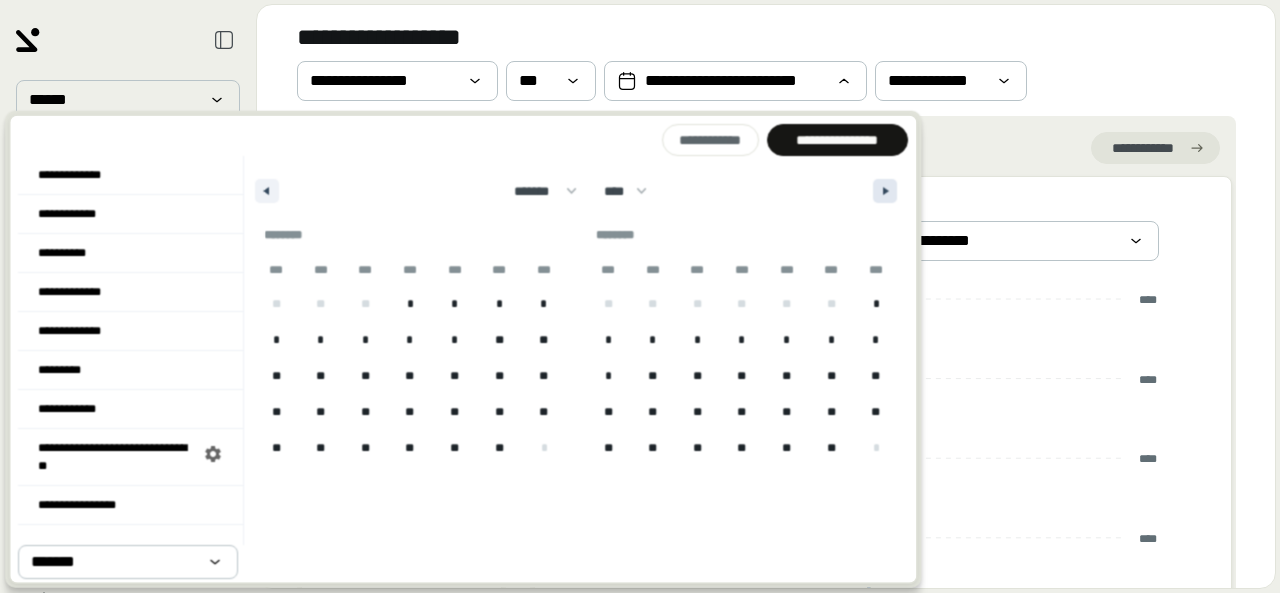 click at bounding box center [885, 191] 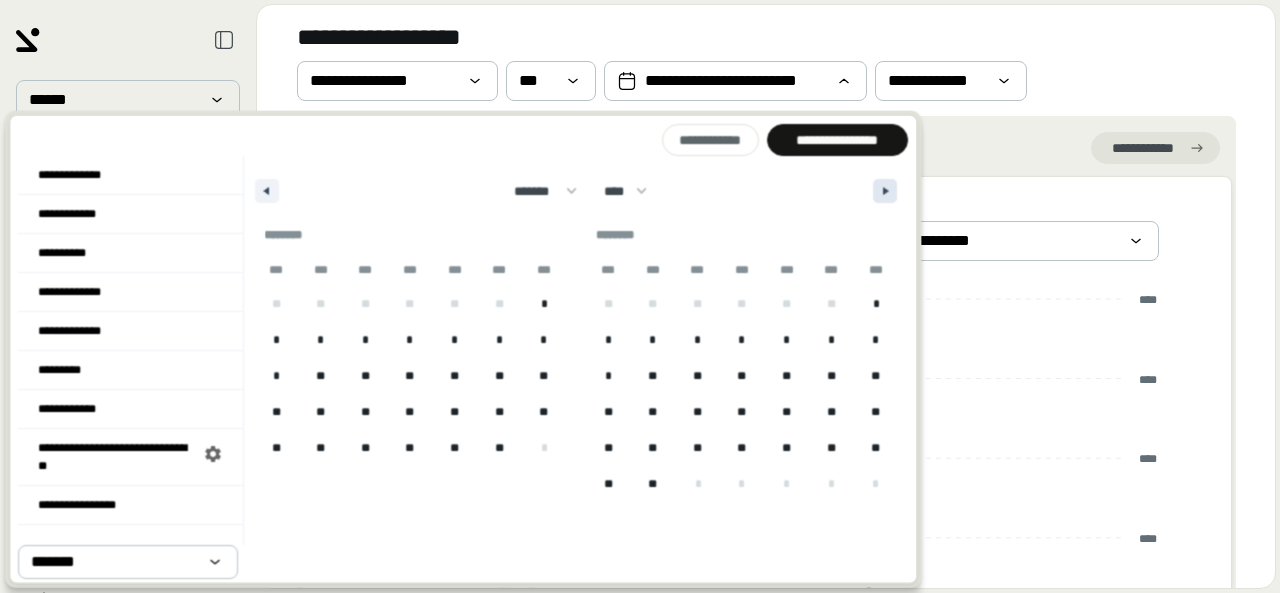 click at bounding box center [885, 191] 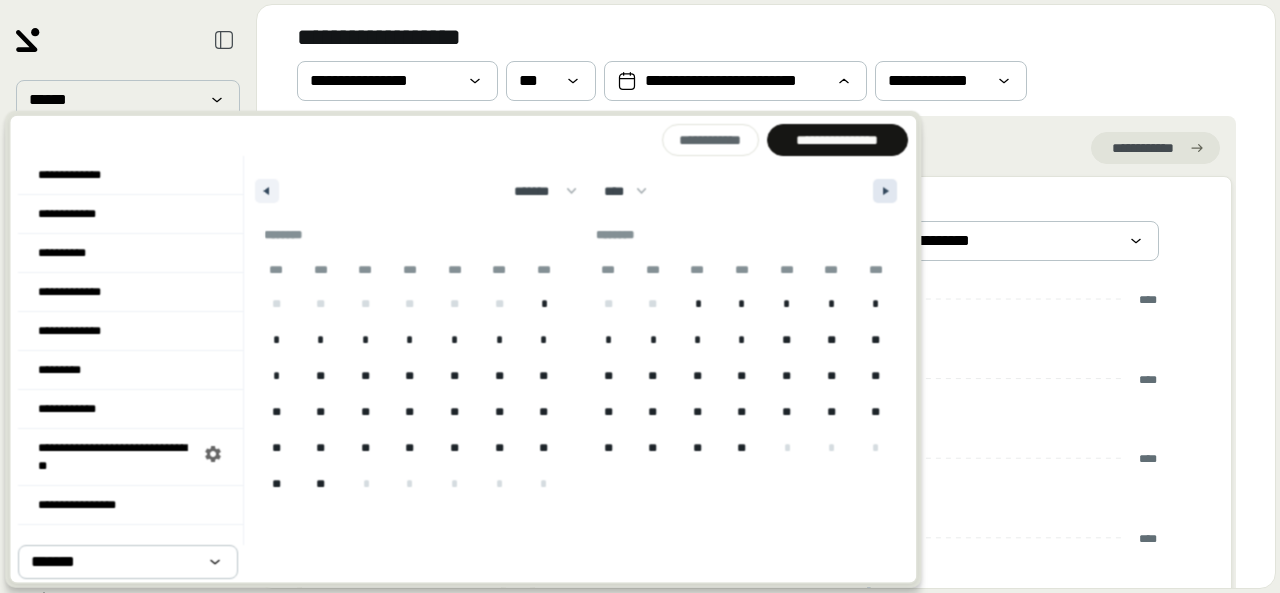click at bounding box center [885, 191] 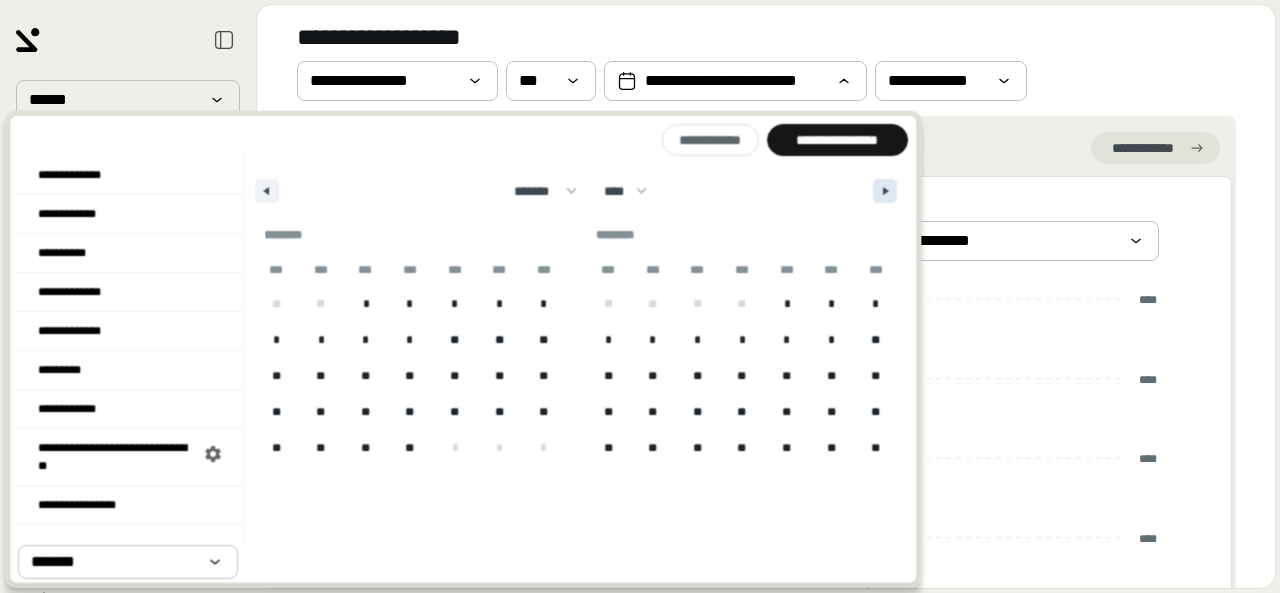 click at bounding box center [885, 191] 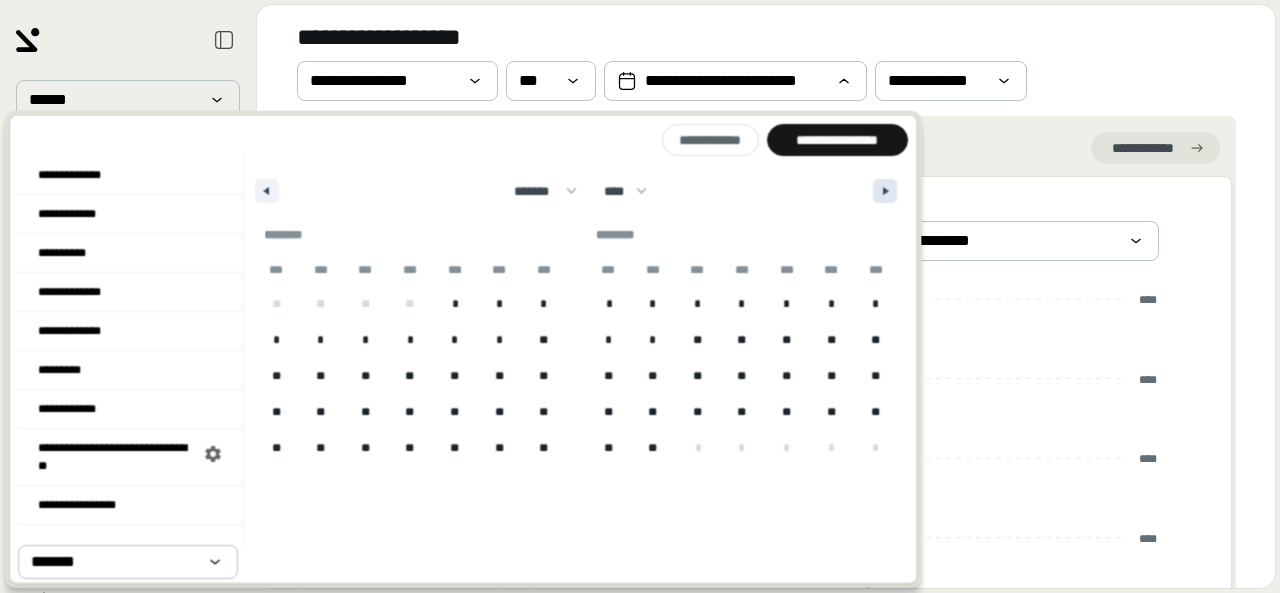 click at bounding box center [888, 191] 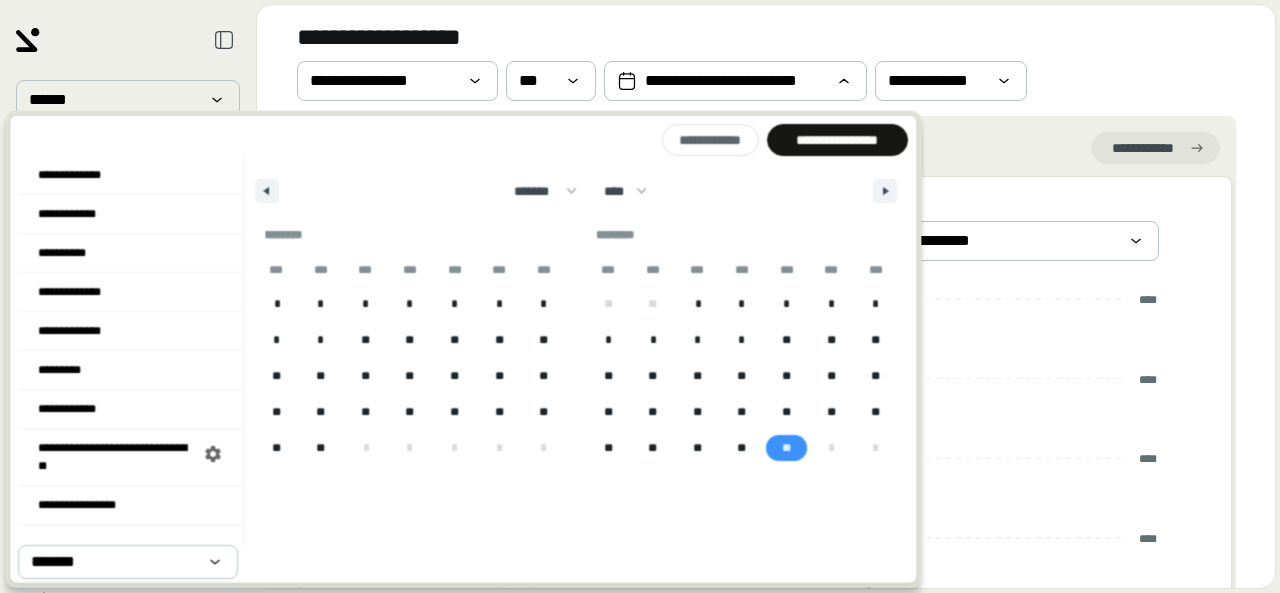 click on "**" at bounding box center [787, 448] 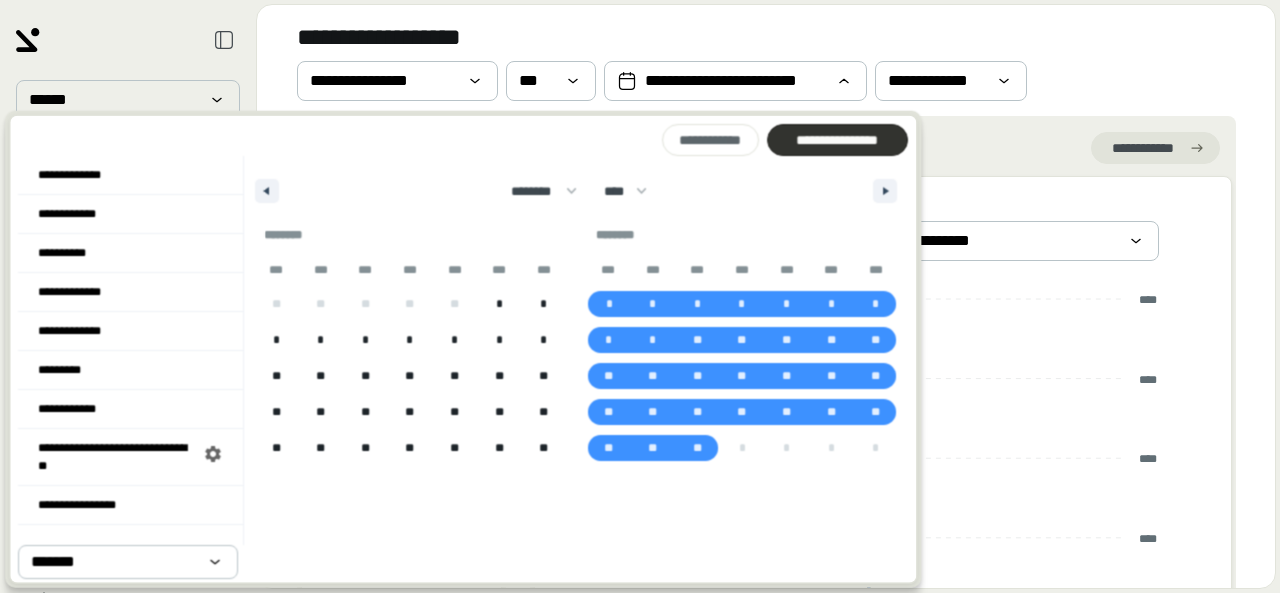 click at bounding box center (837, 140) 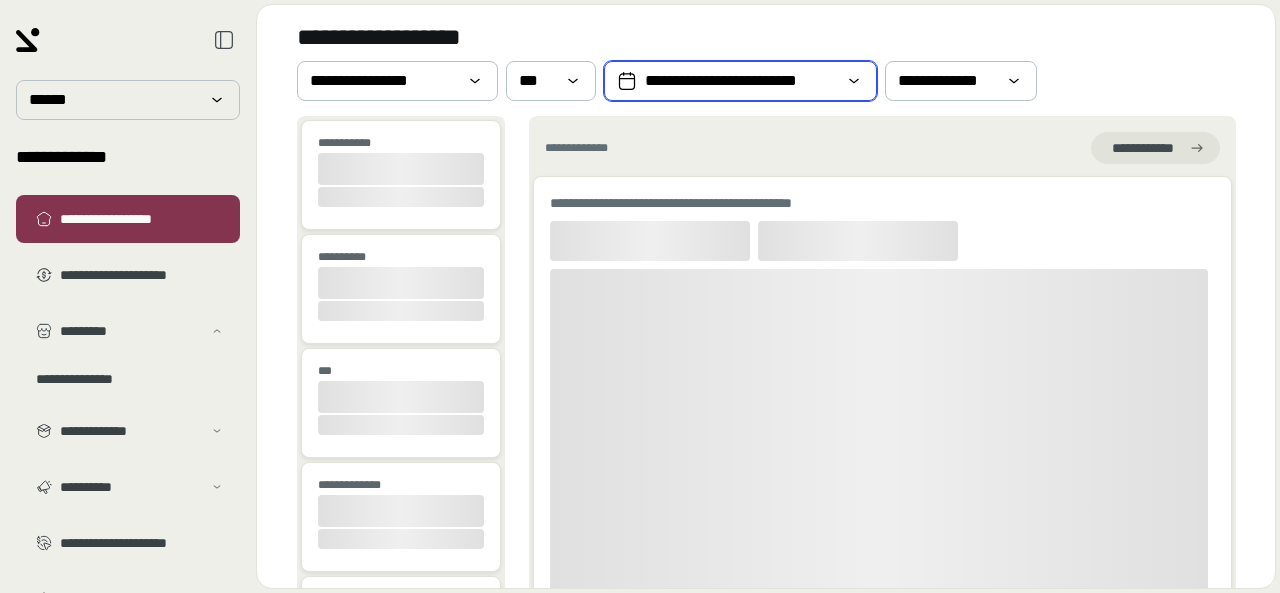 click on "**********" at bounding box center (740, 81) 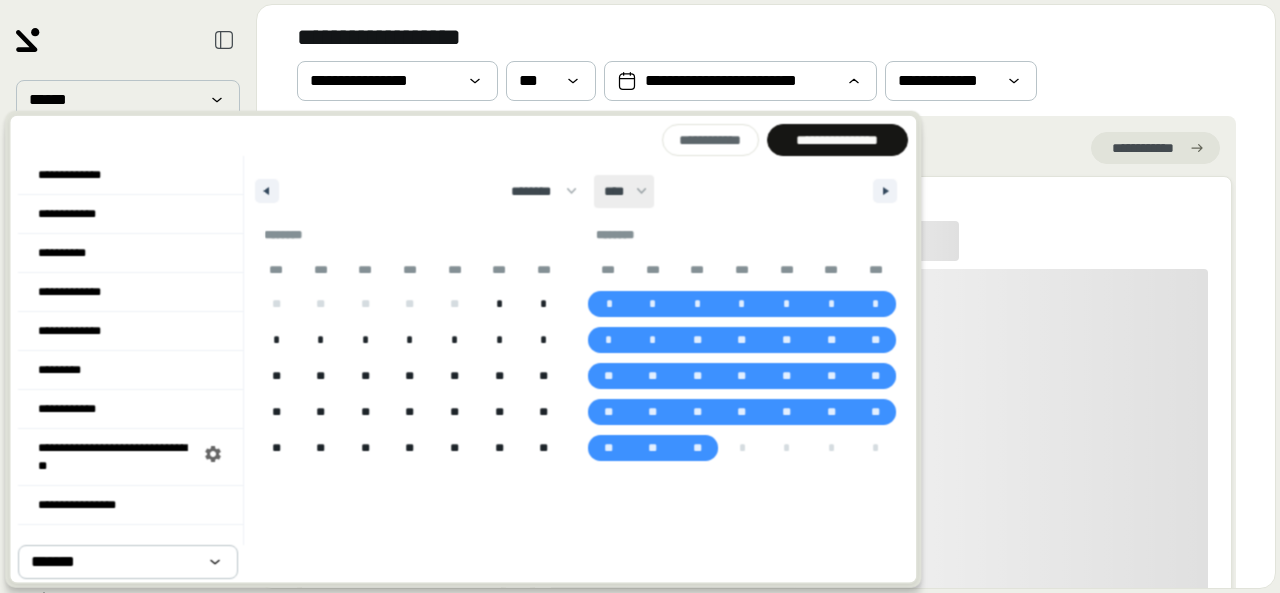 click on "**** **** **** **** **** **** **** **** **** **** **** **** **** **** **** **** **** **** **** **** **** **** **** **** **** **** **** **** **** **** **** **** **** **** **** **** **** **** **** **** **** **** **** **** **** **** **** **** **** **** **** **** **** **** **** **** **** **** **** **** **** **** **** **** **** **** **** **** **** **** **** **** **** **** **** **** **** **** **** **** **** **** **** **** **** **** **** **** **** **** **** **** **** **** **** **** **** **** **** **** ****" at bounding box center (624, 190) 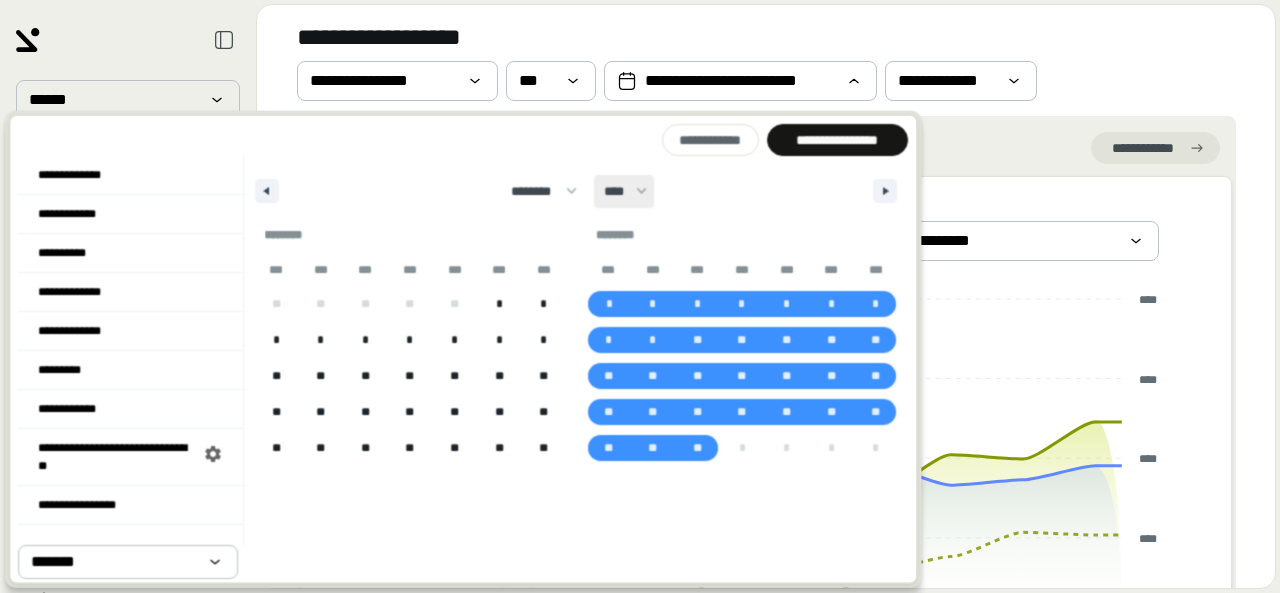 select on "****" 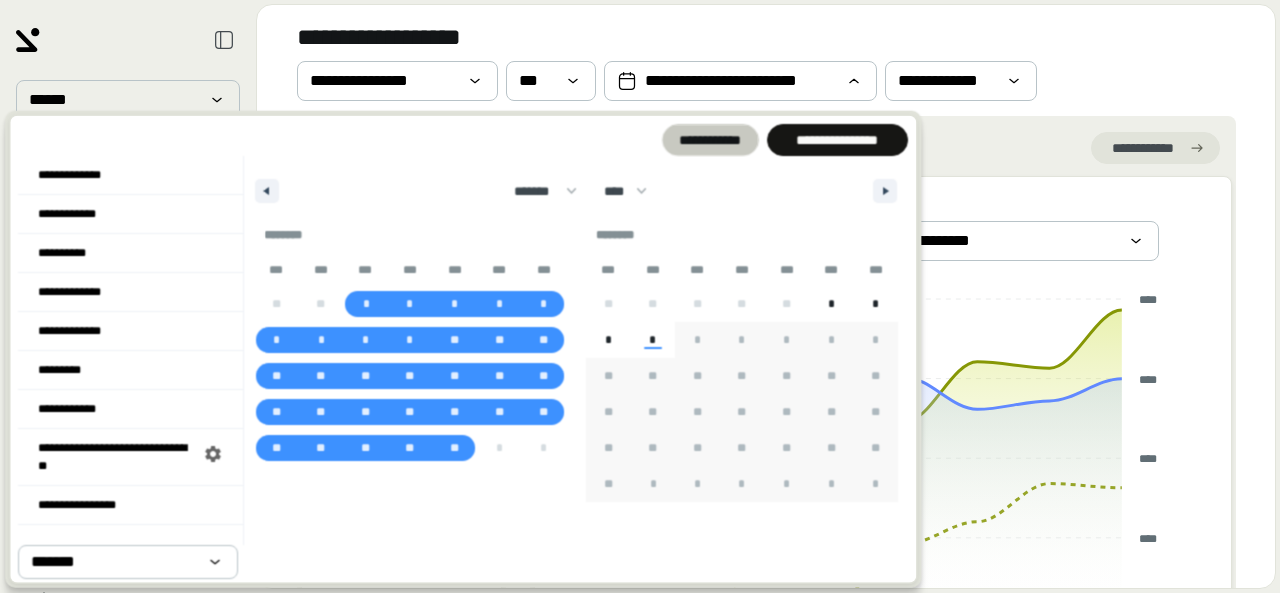 click on "**********" at bounding box center [710, 140] 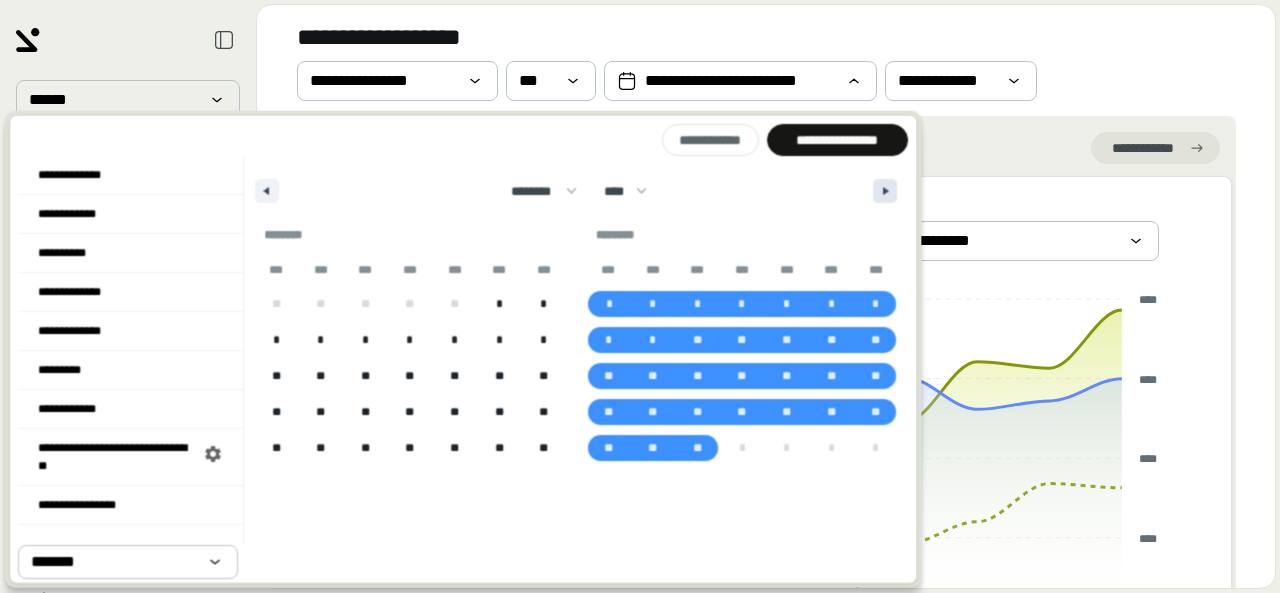 click at bounding box center [885, 191] 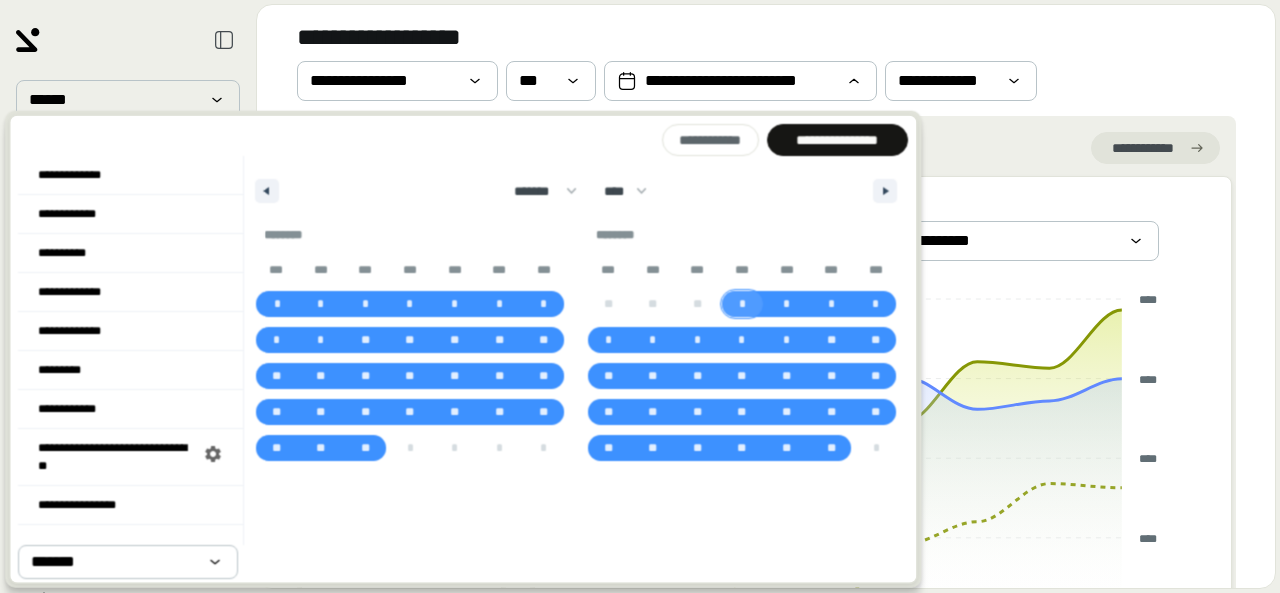 click on "*" at bounding box center [742, 304] 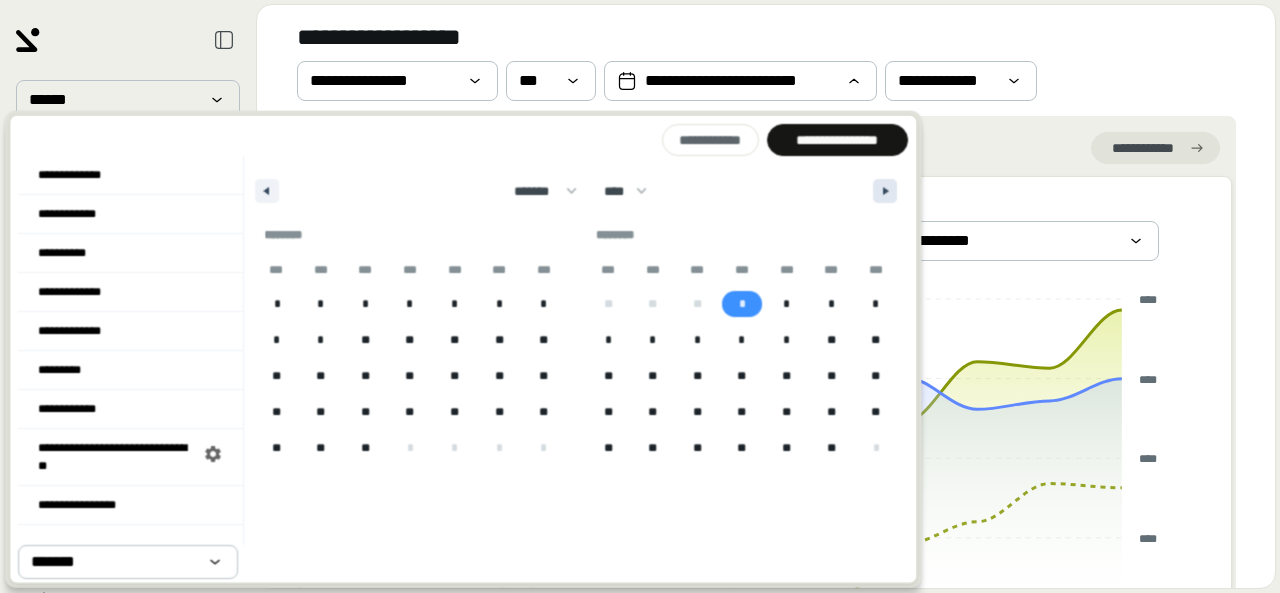 click at bounding box center (885, 191) 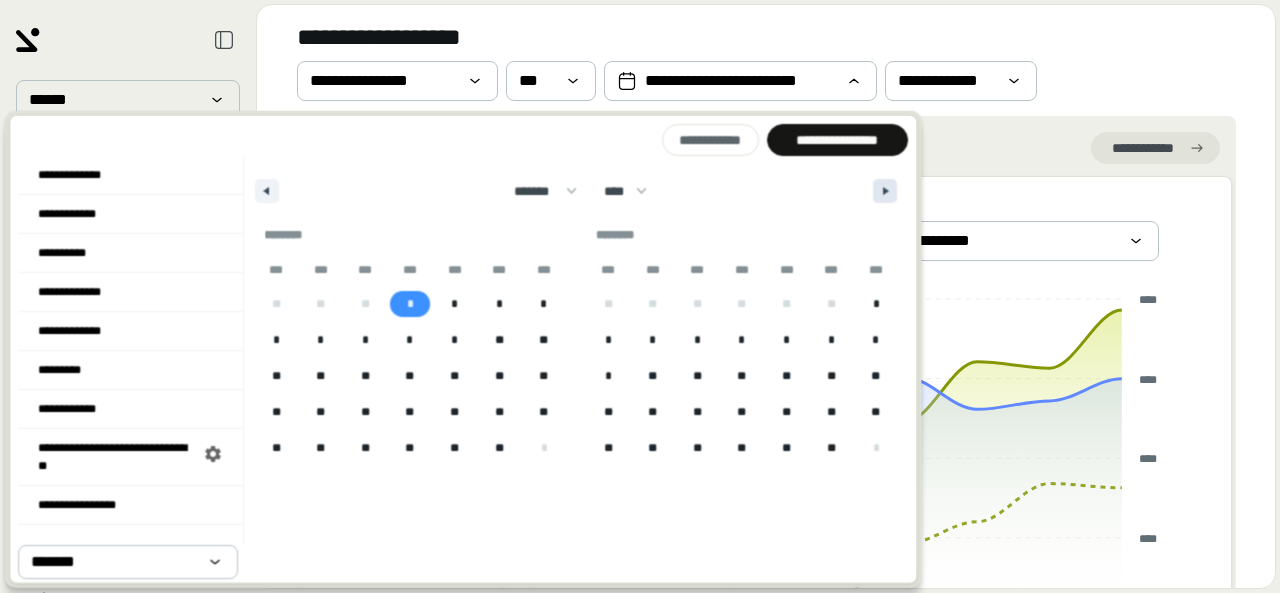 click at bounding box center [885, 191] 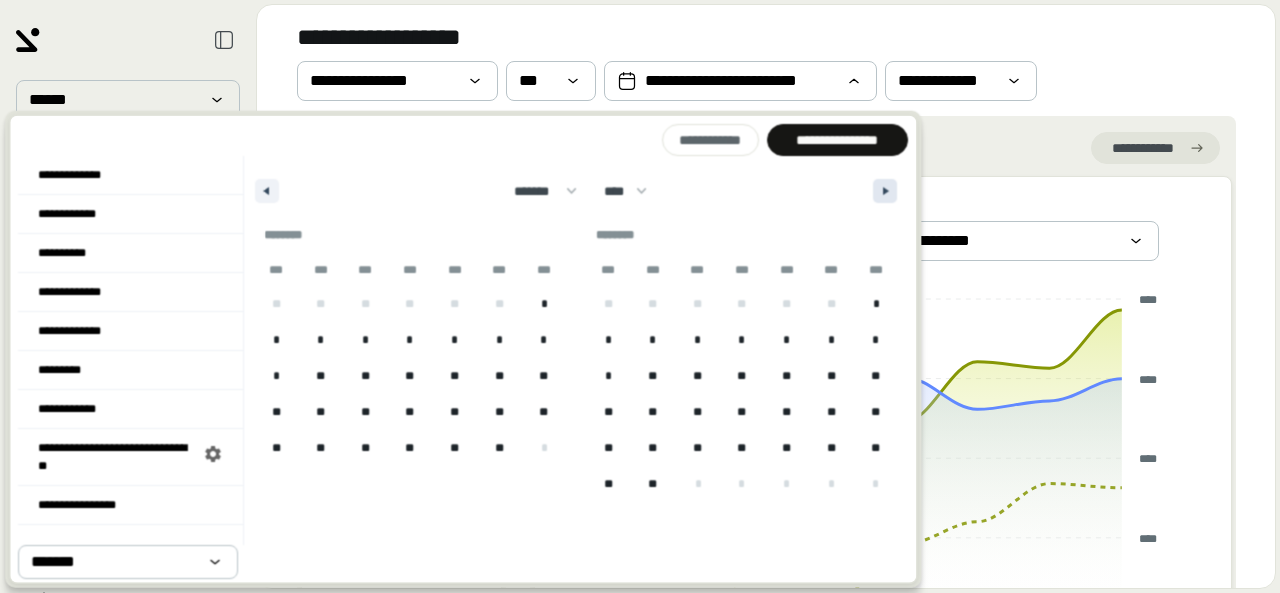 click at bounding box center [885, 191] 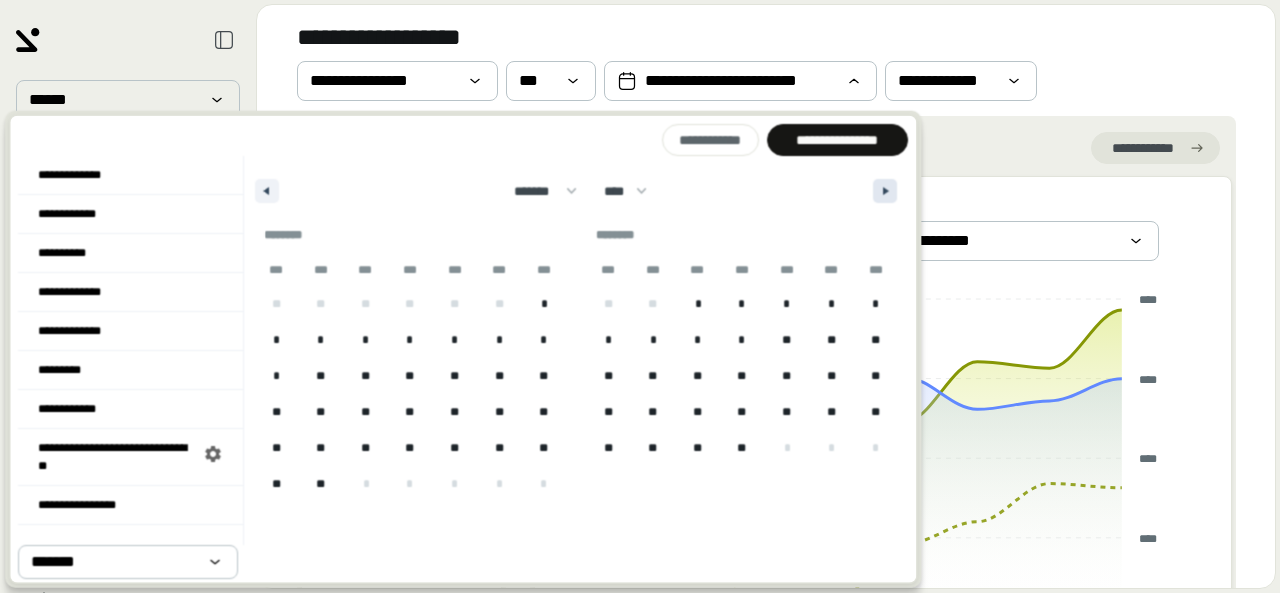 click at bounding box center [885, 191] 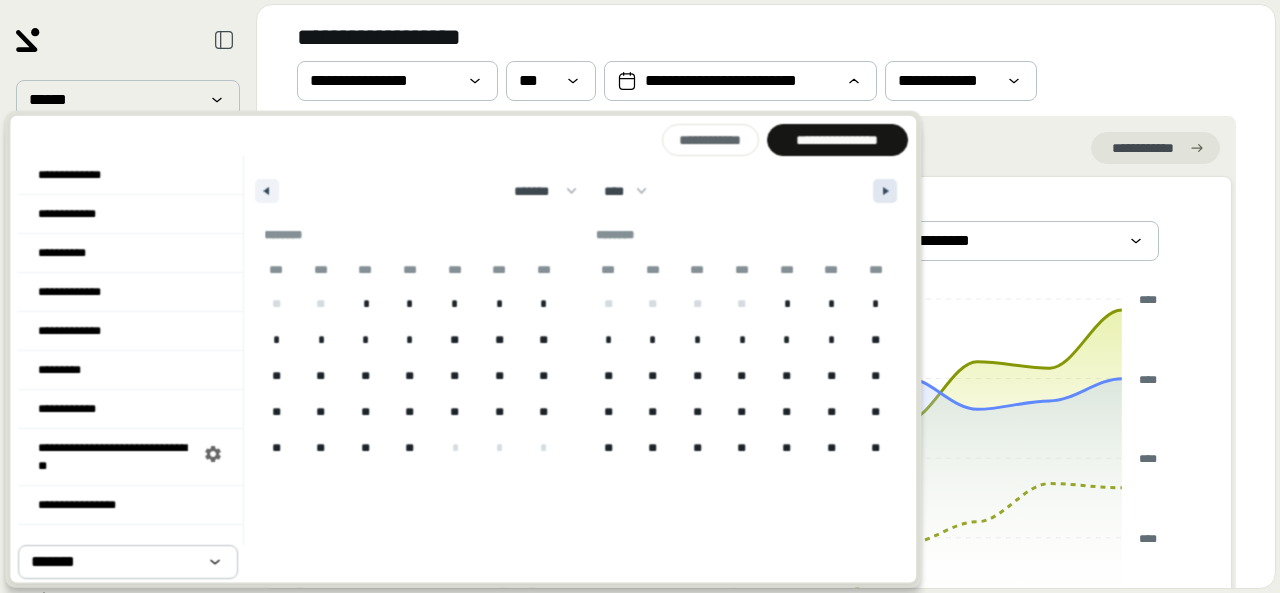 click at bounding box center [885, 191] 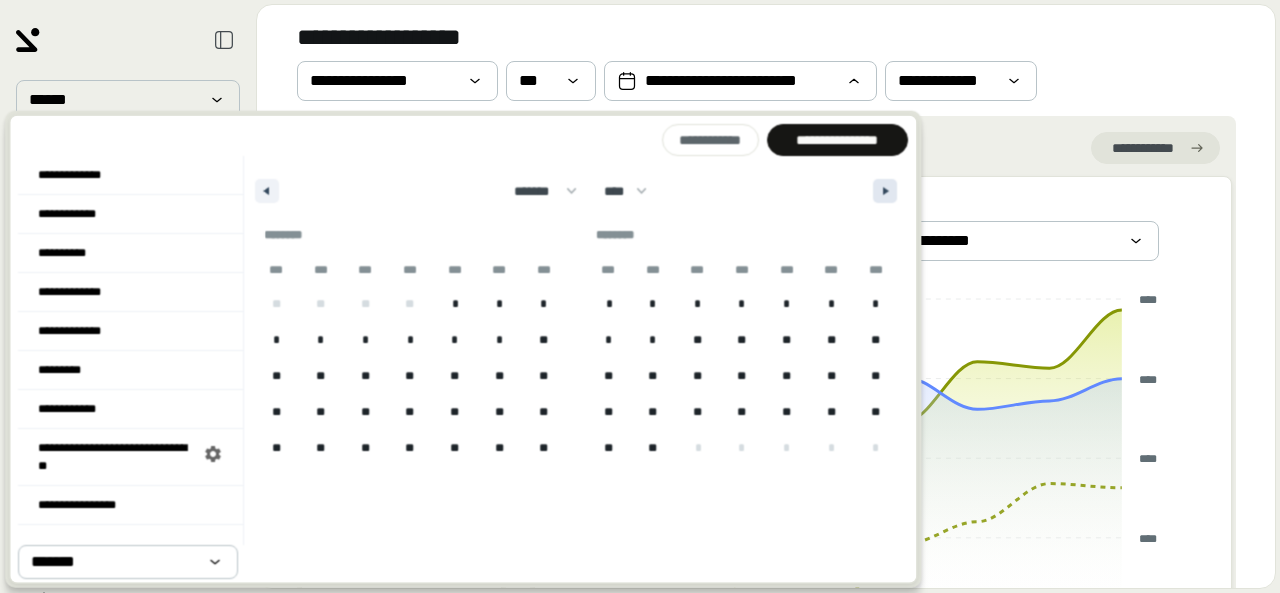 click at bounding box center [885, 191] 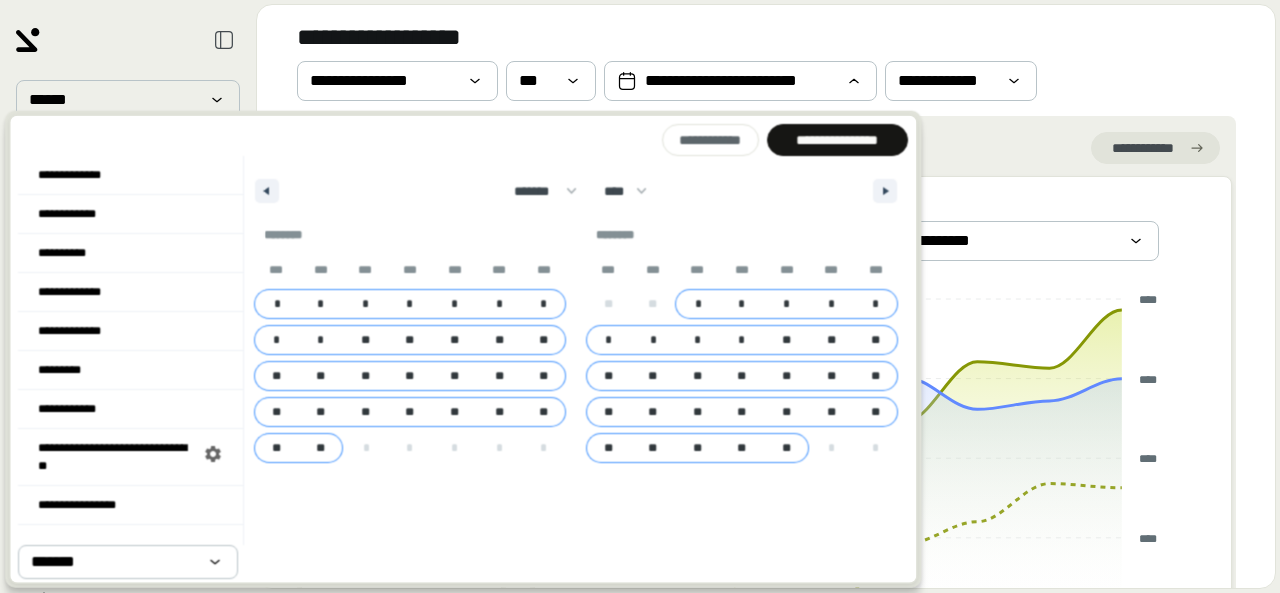 click on "**" at bounding box center [787, 448] 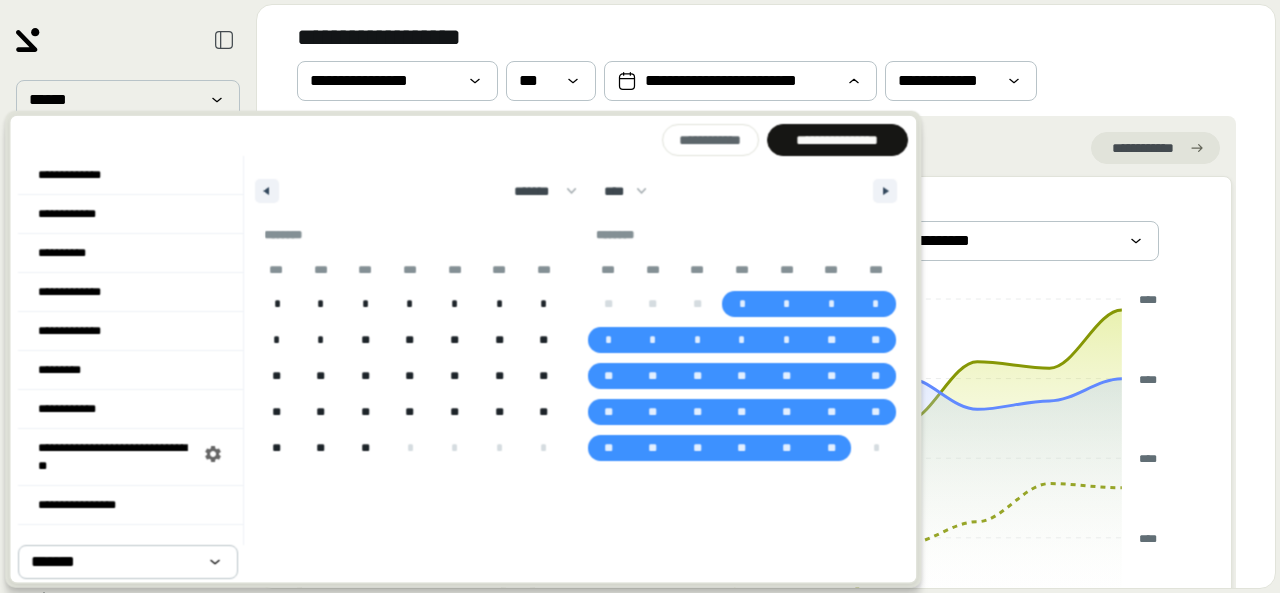 click on "**********" at bounding box center (837, 140) 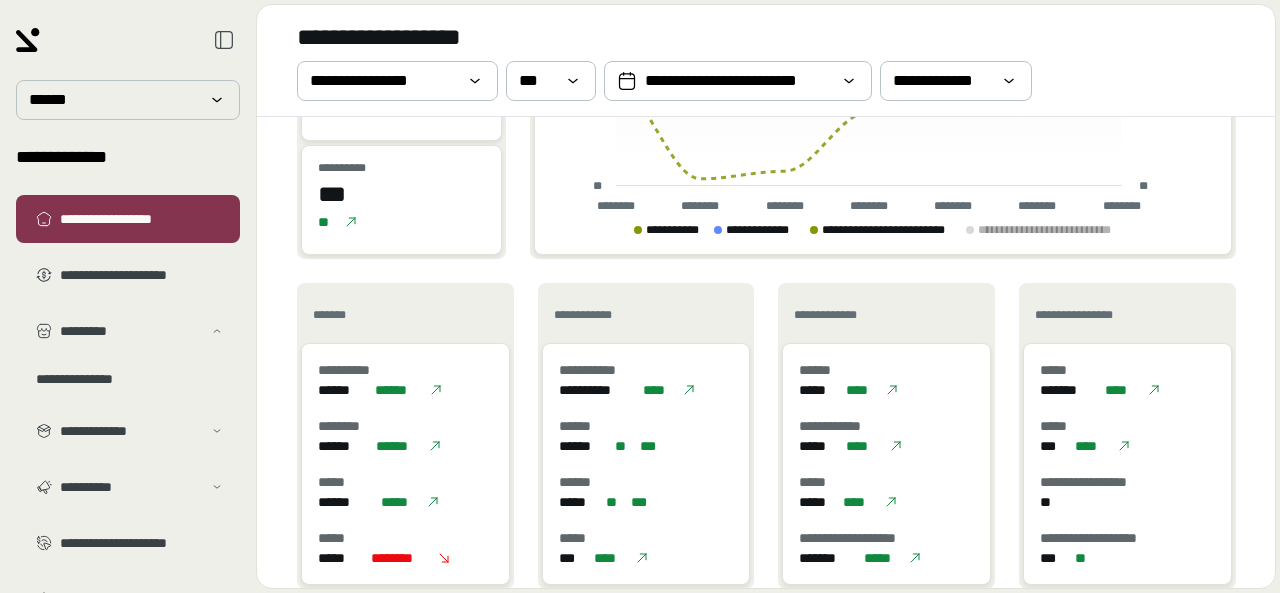 scroll, scrollTop: 464, scrollLeft: 0, axis: vertical 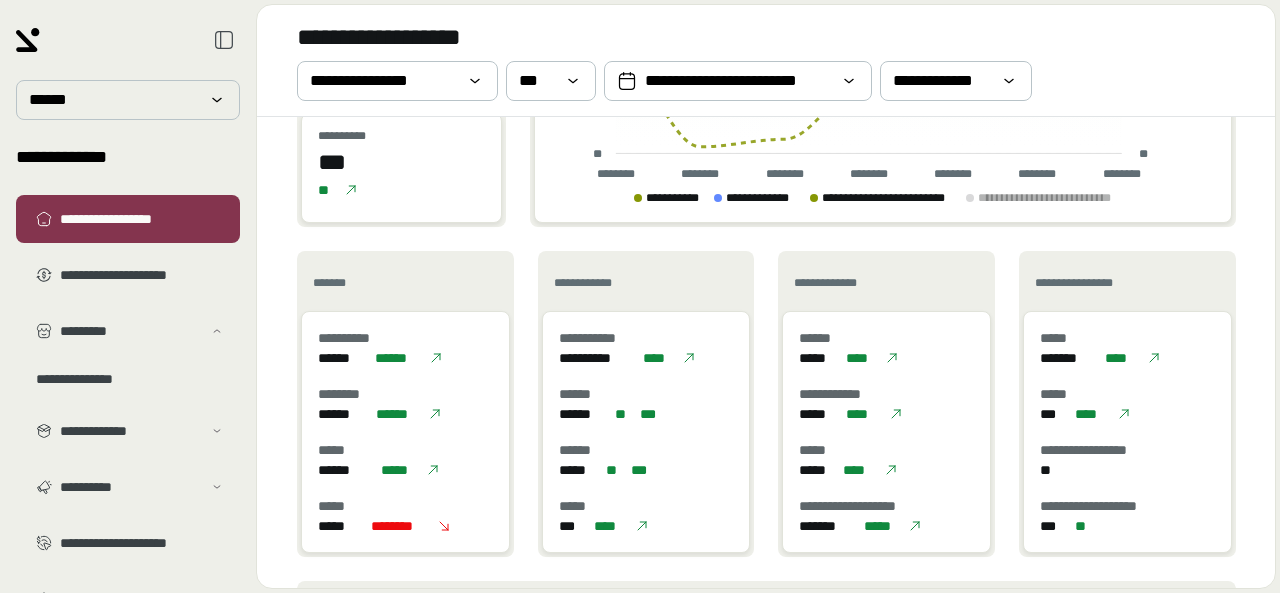 click on "**********" at bounding box center [766, 352] 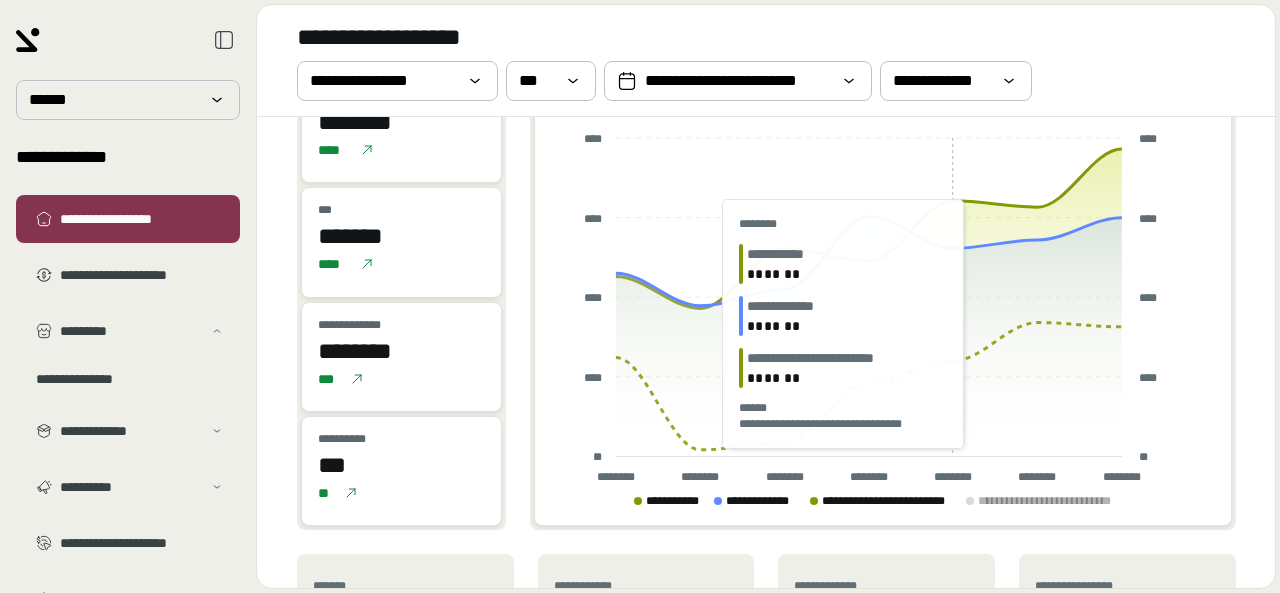 scroll, scrollTop: 64, scrollLeft: 0, axis: vertical 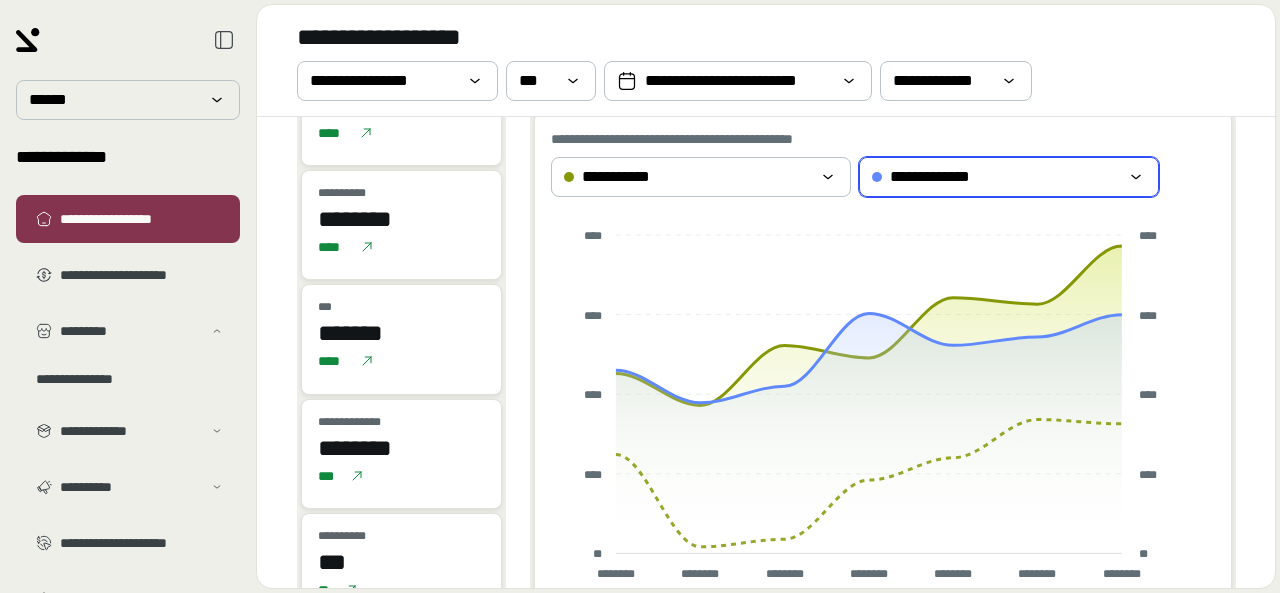 click on "**********" at bounding box center [1009, 177] 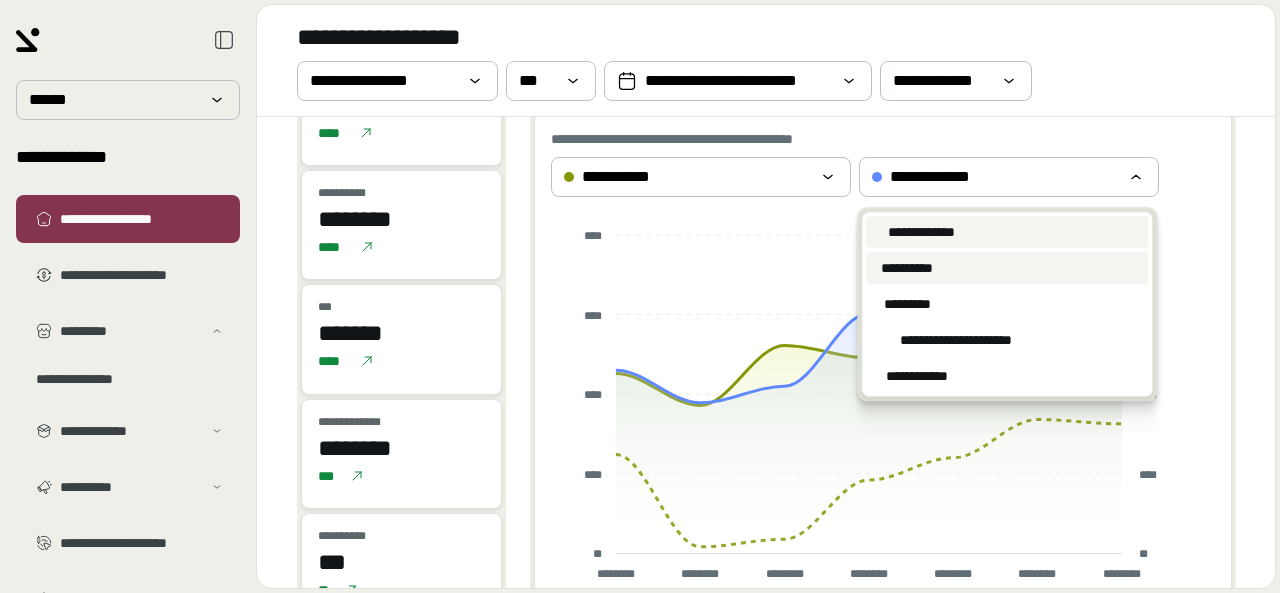 click on "**********" at bounding box center [907, 268] 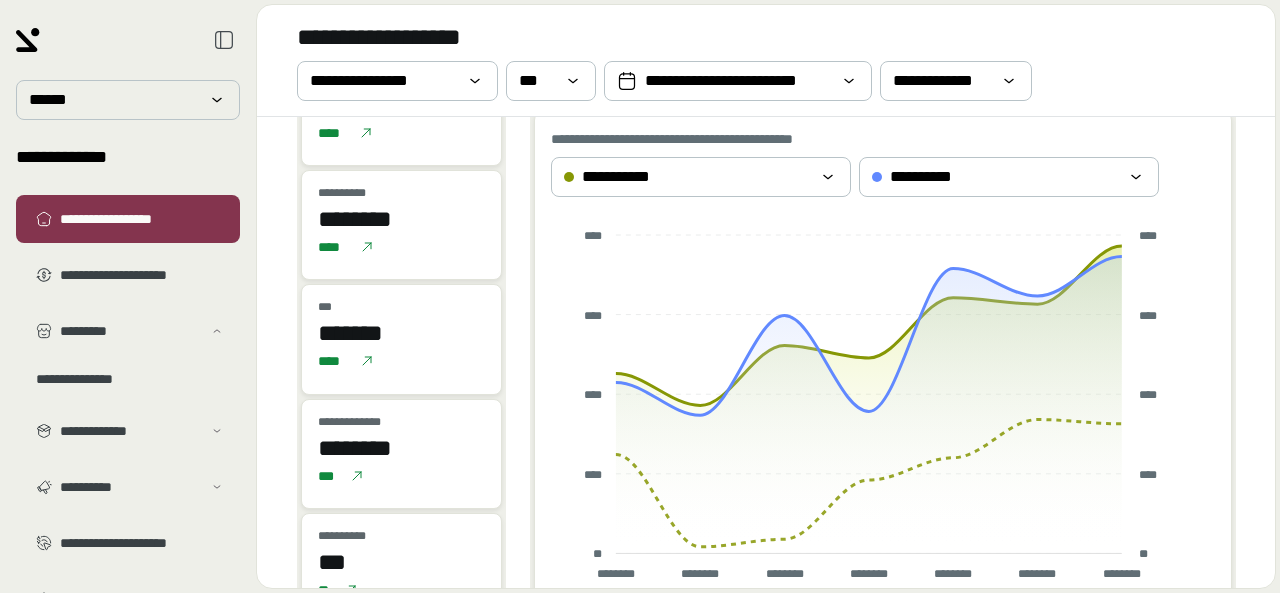 scroll, scrollTop: 0, scrollLeft: 0, axis: both 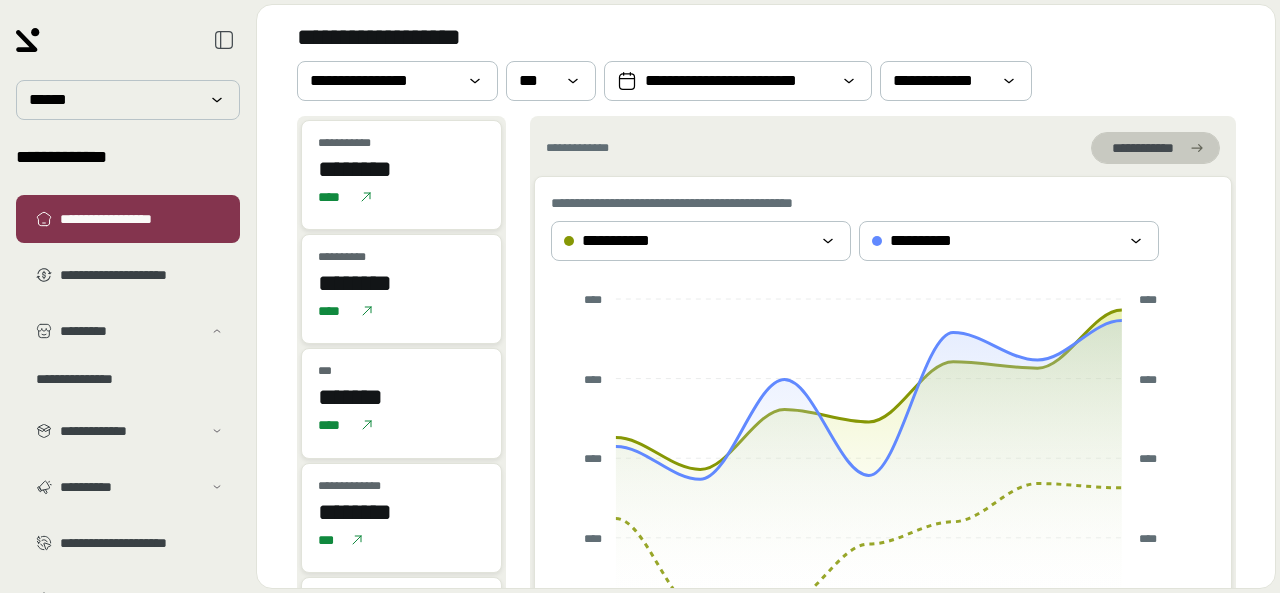 click on "**********" at bounding box center (1143, 148) 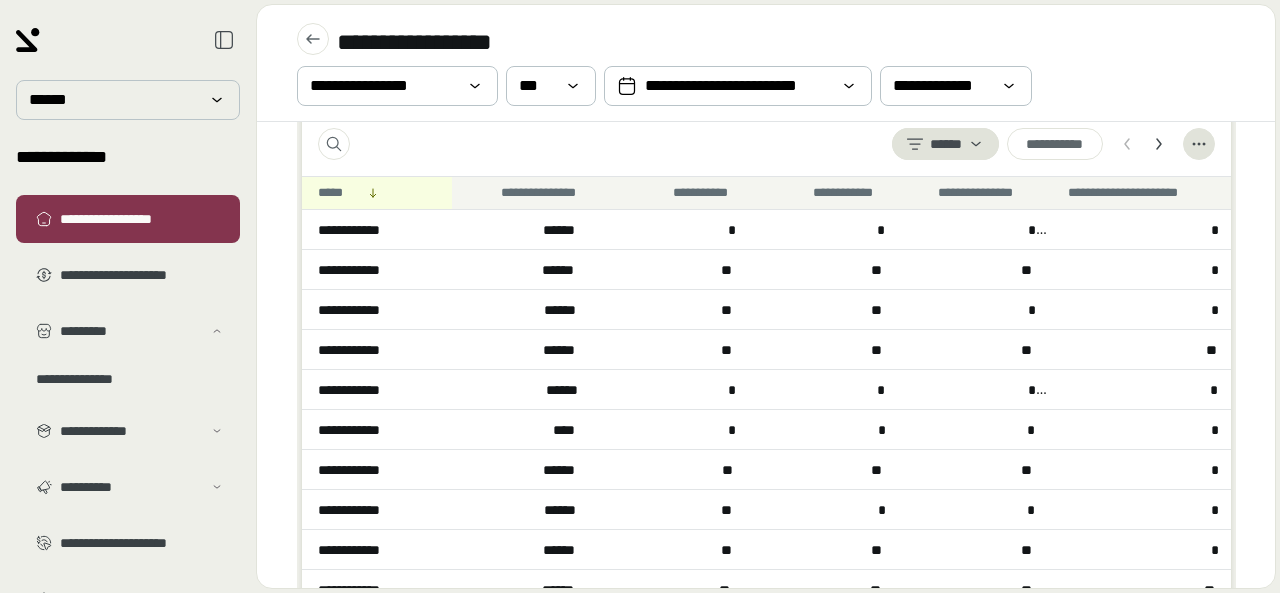scroll, scrollTop: 822, scrollLeft: 0, axis: vertical 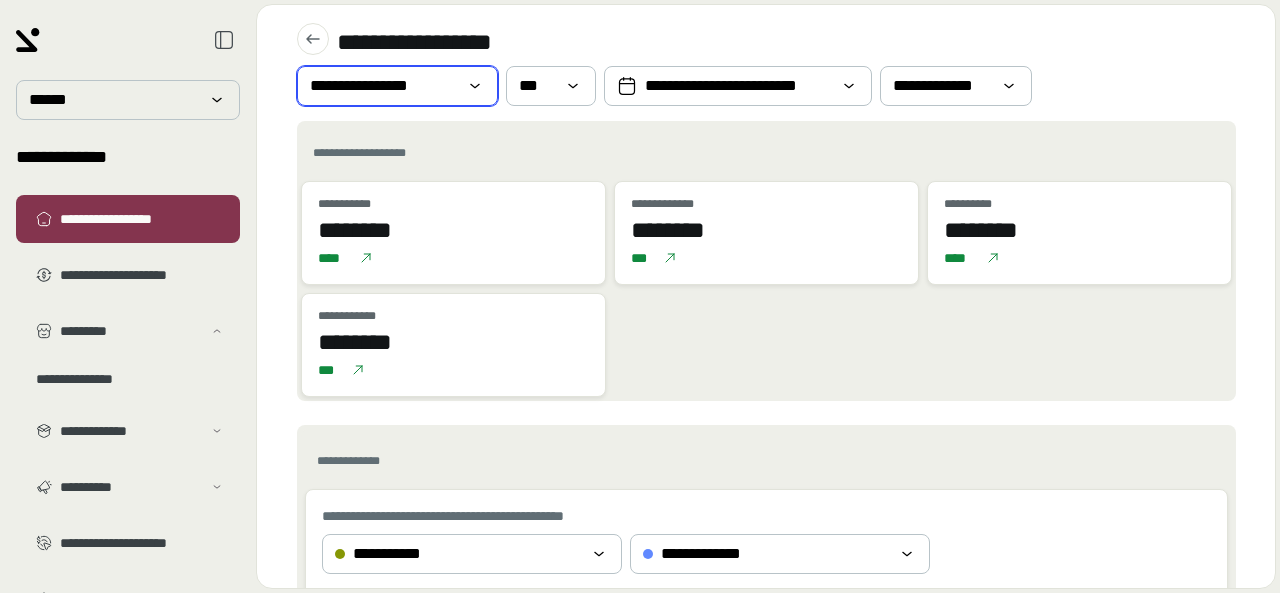 click on "**********" at bounding box center [397, 86] 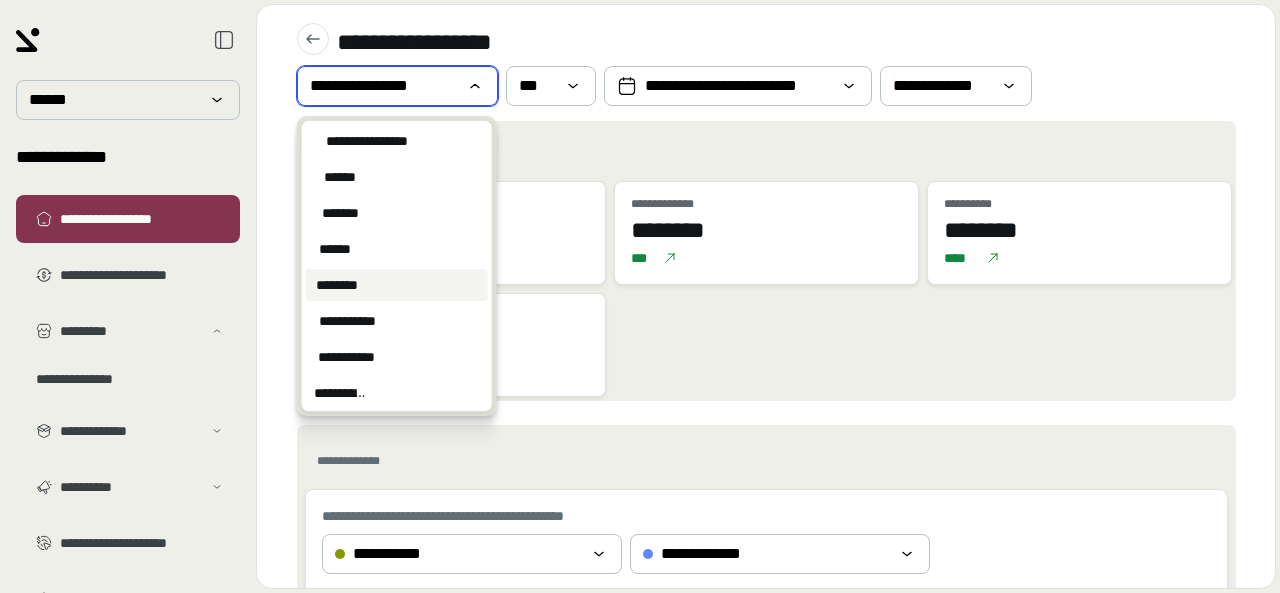 click on "********" at bounding box center [397, 285] 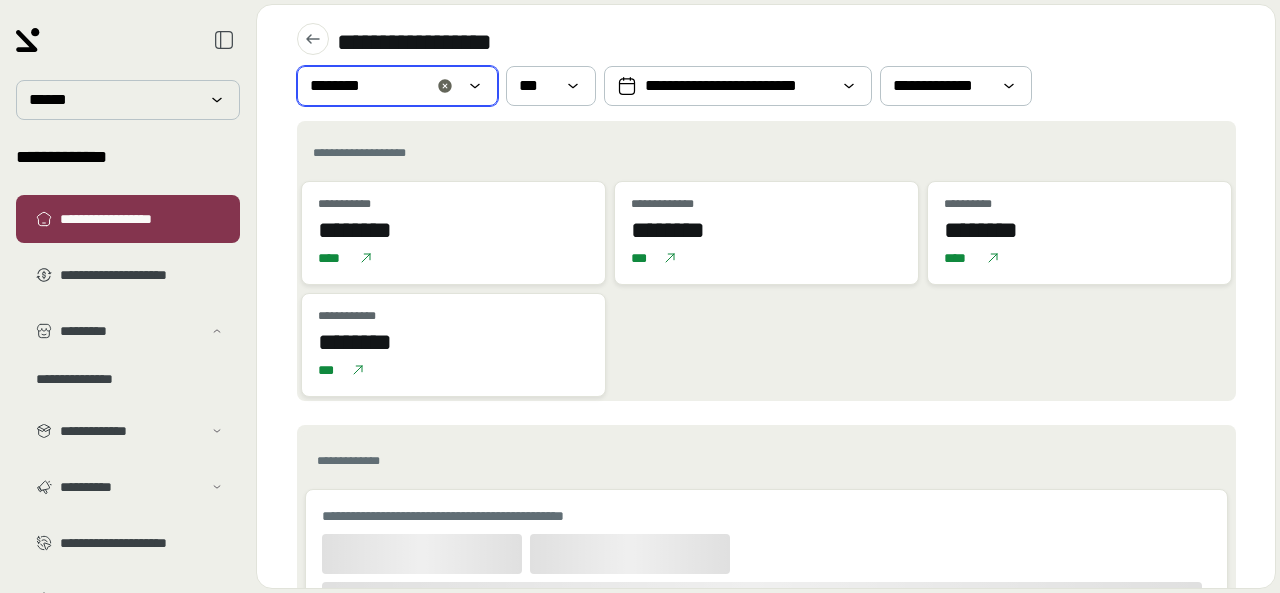 click on "********" at bounding box center (383, 86) 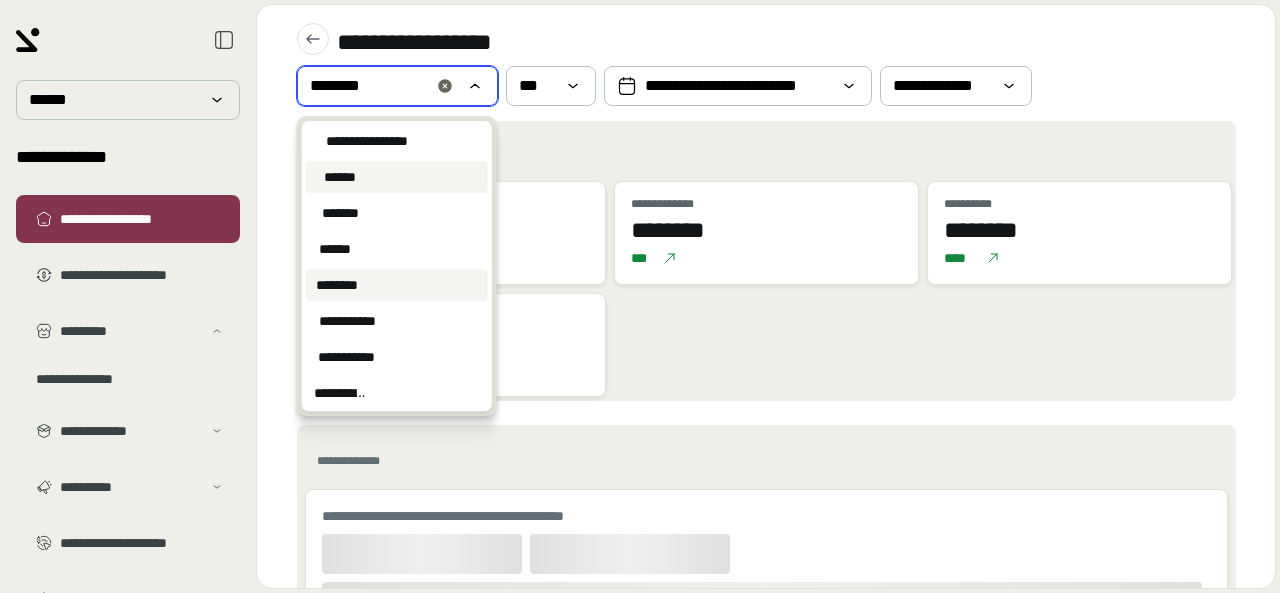 click on "******" at bounding box center [340, 177] 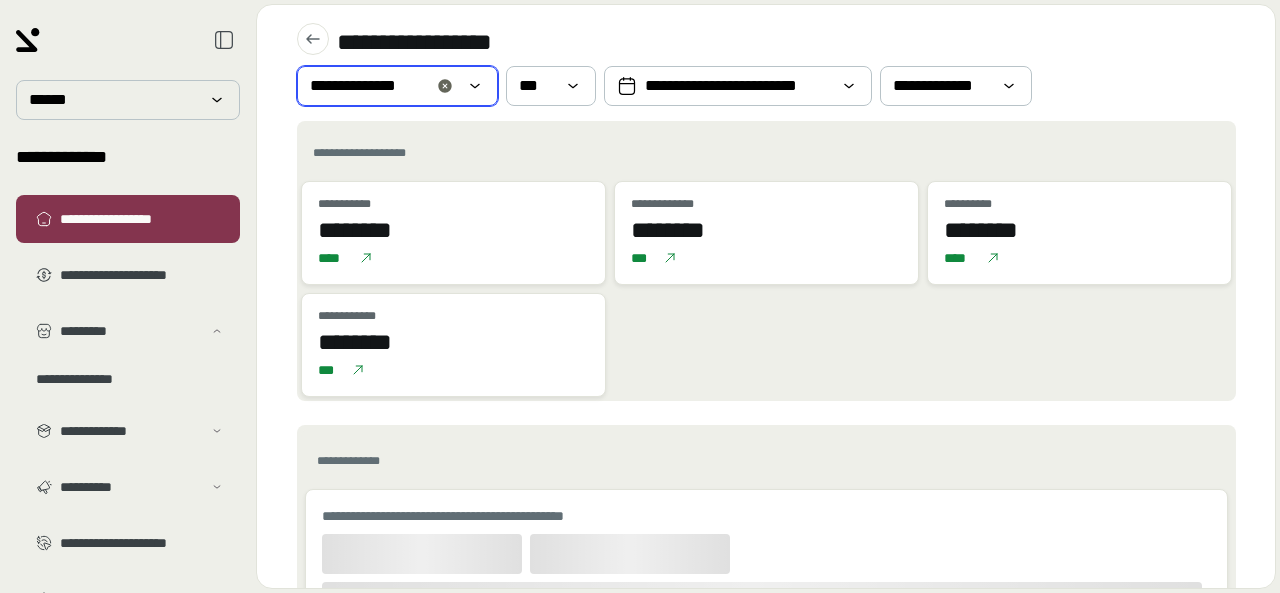 click on "**********" at bounding box center (383, 86) 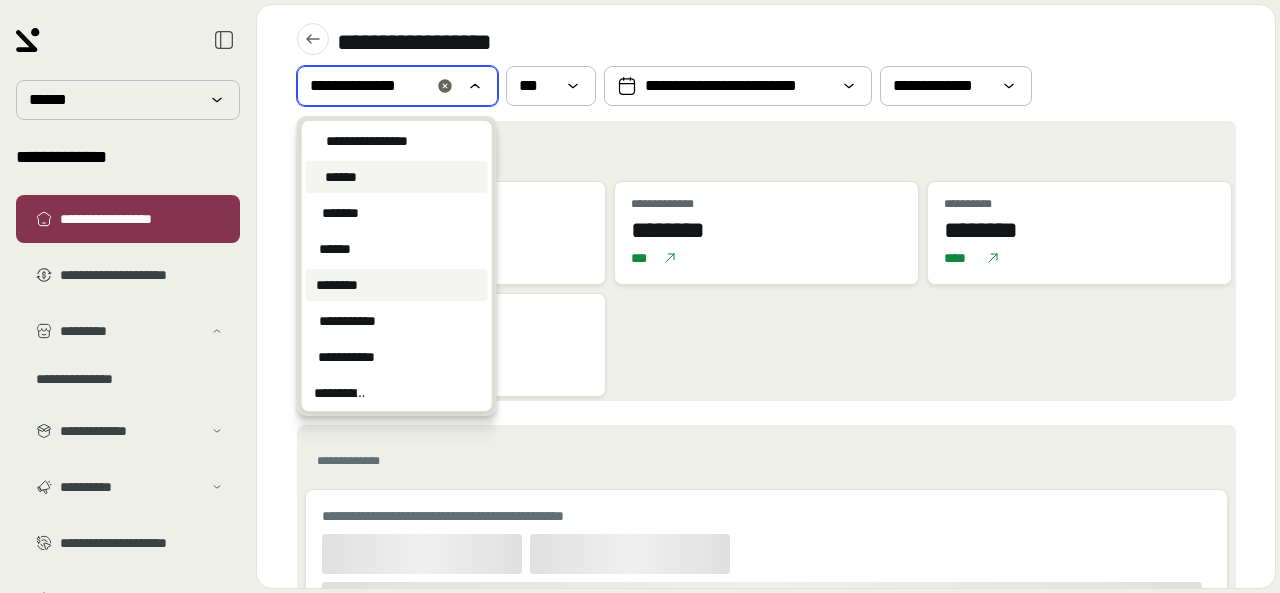 click on "********" at bounding box center (337, 285) 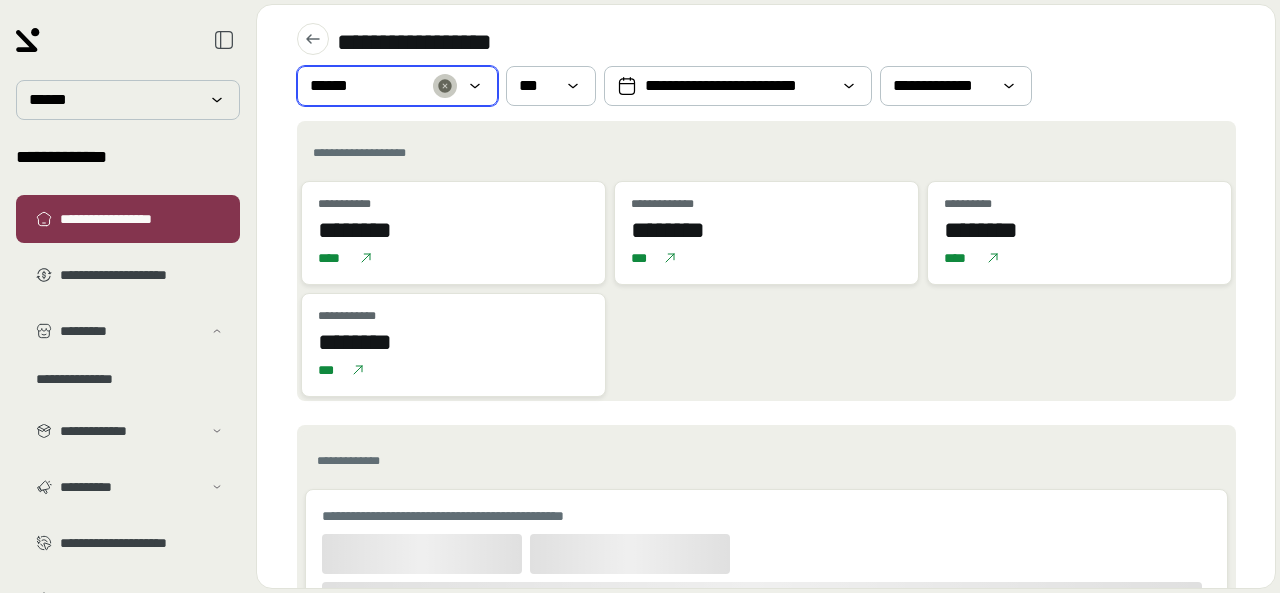 click 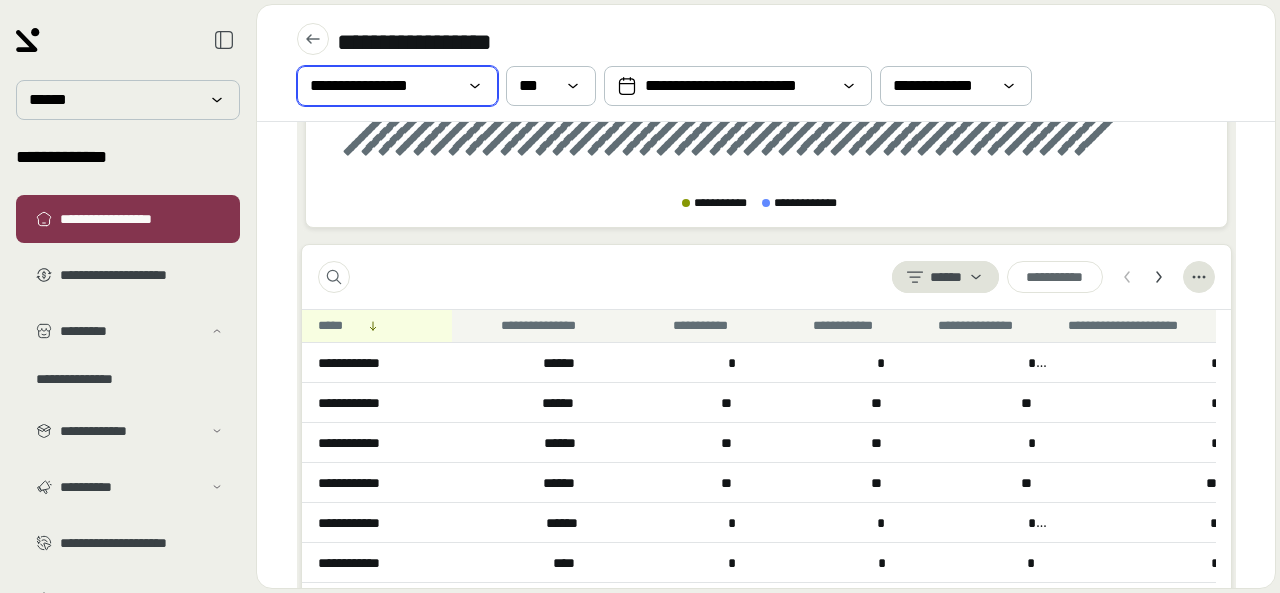 scroll, scrollTop: 700, scrollLeft: 0, axis: vertical 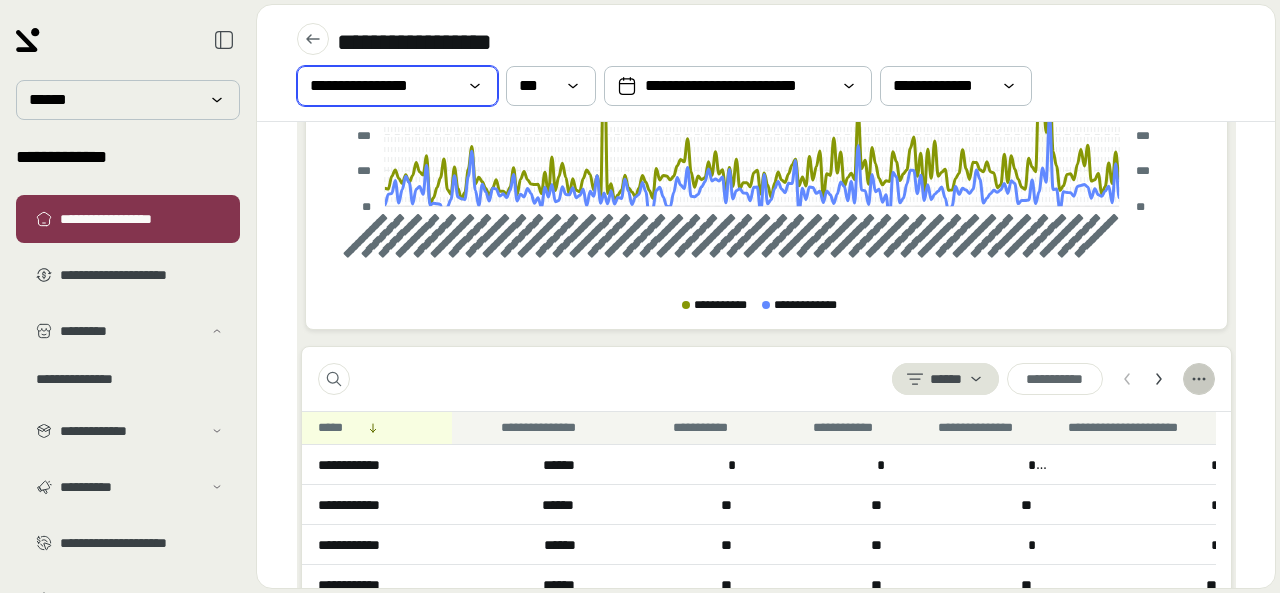 click 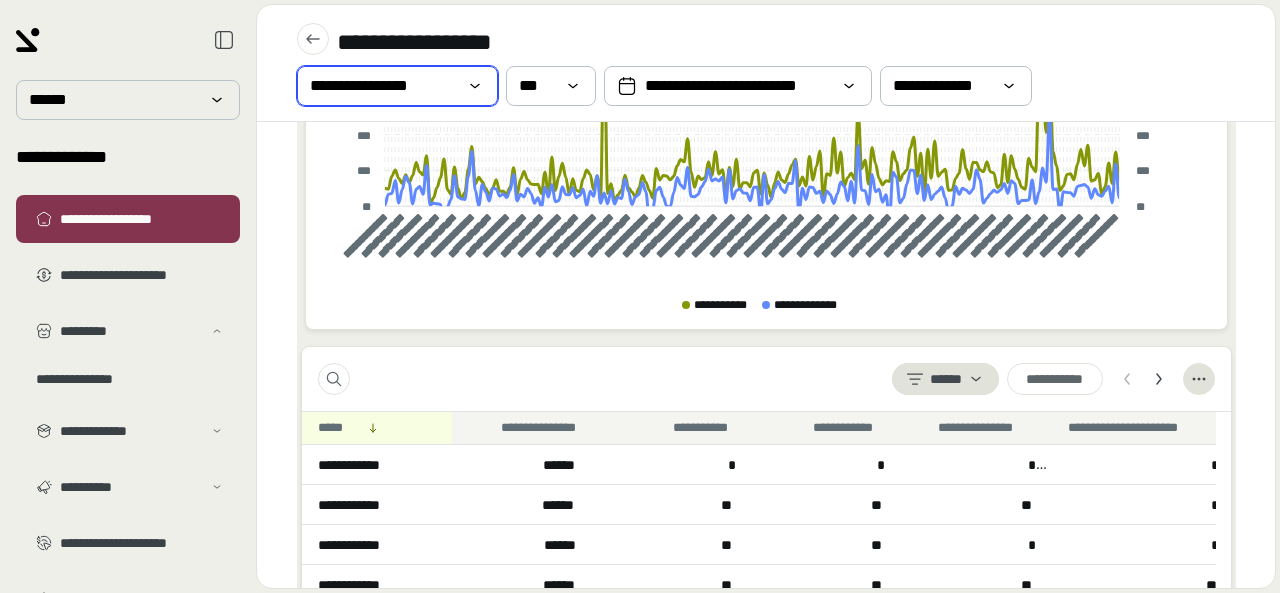 click on "****** * * ** ** ***" at bounding box center (766, 379) 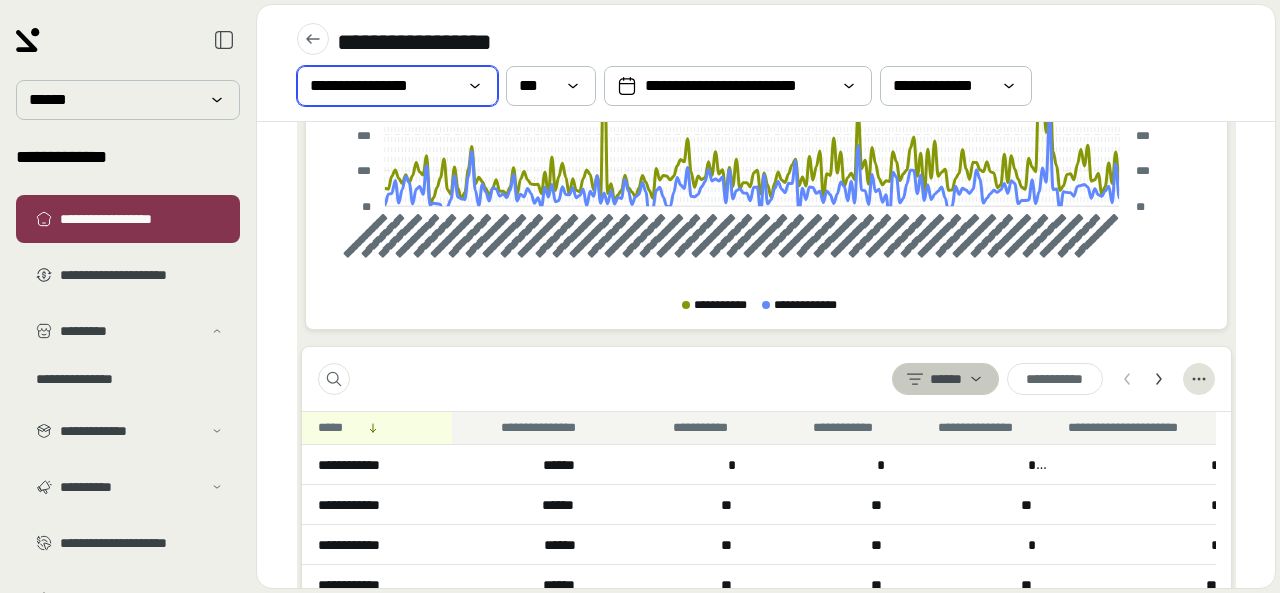 click on "******" at bounding box center (945, 379) 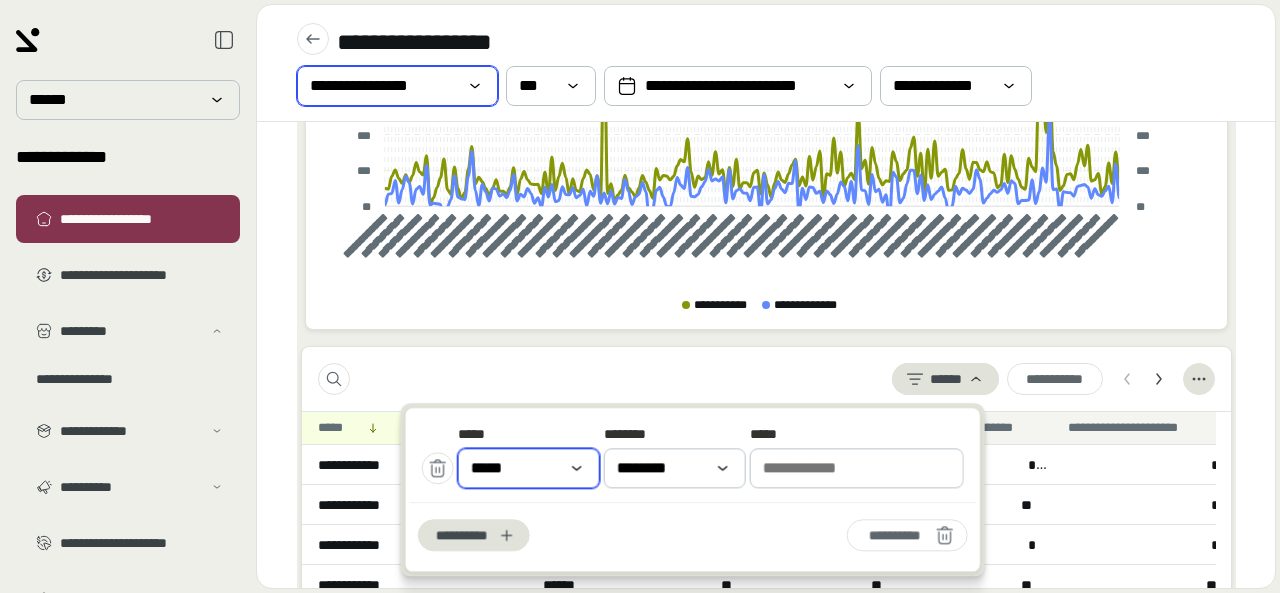 click on "*****" at bounding box center (515, 468) 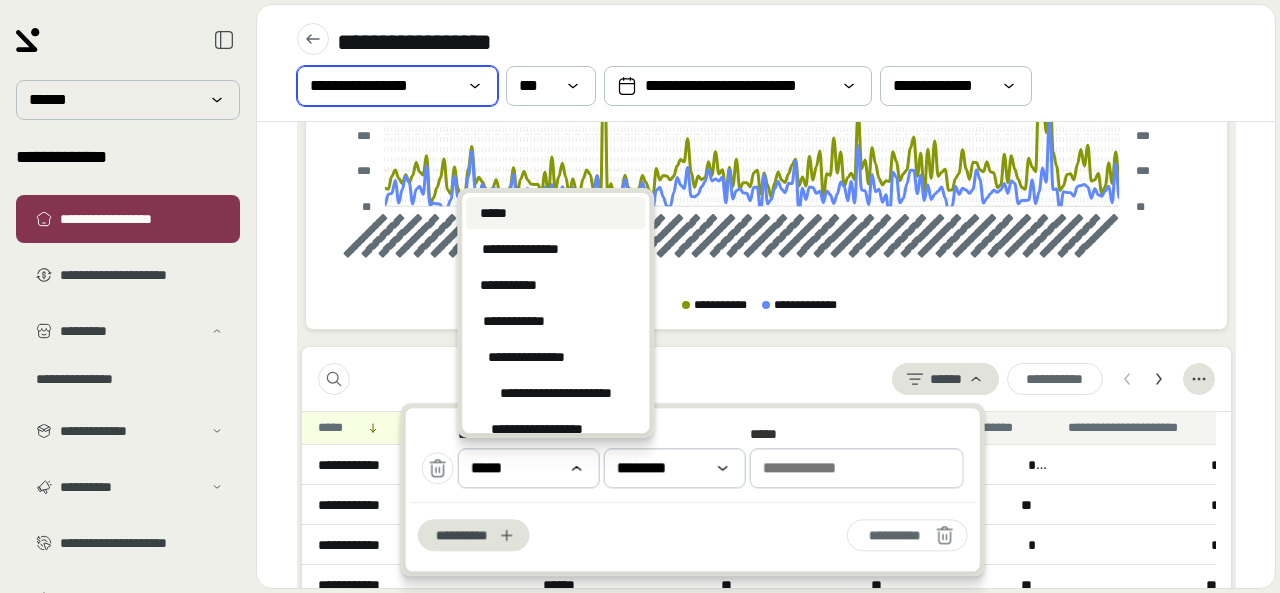 click on "**********" at bounding box center [766, 379] 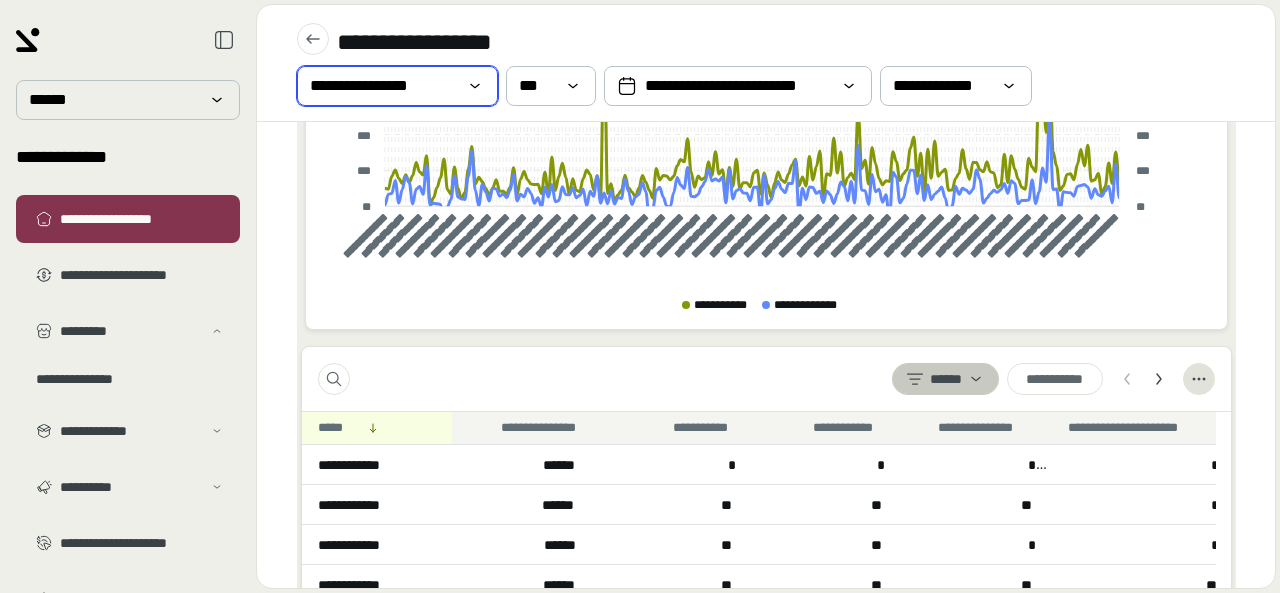 click at bounding box center [945, 379] 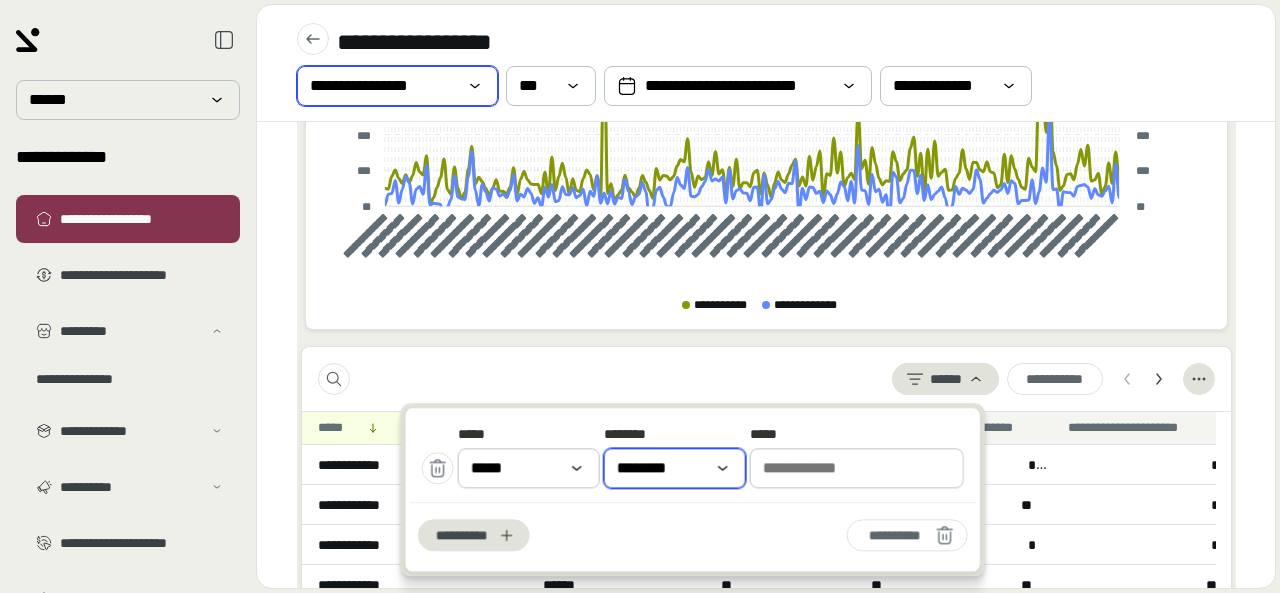 click on "********" at bounding box center (661, 468) 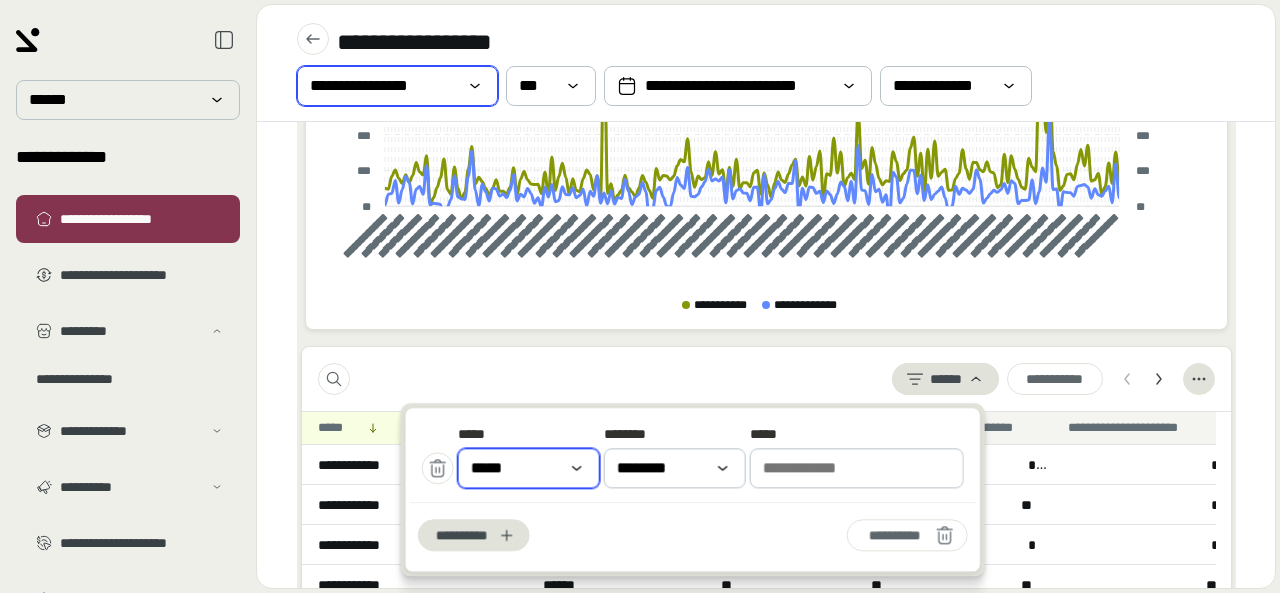 click on "*****" at bounding box center (515, 468) 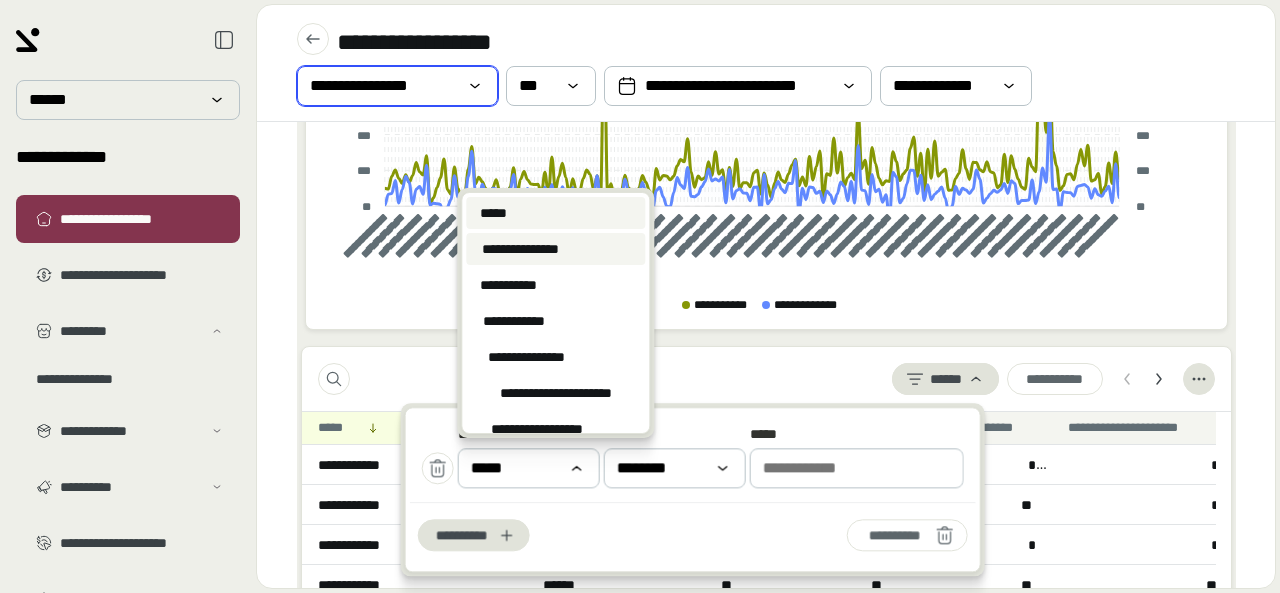 click on "**********" at bounding box center (519, 249) 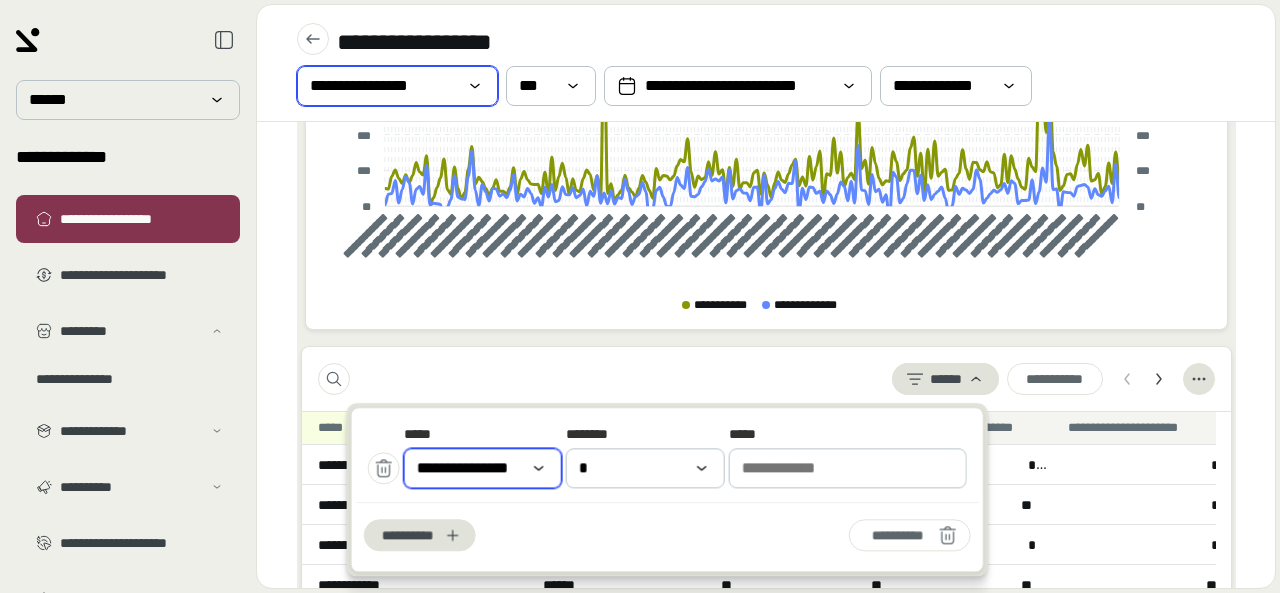 click 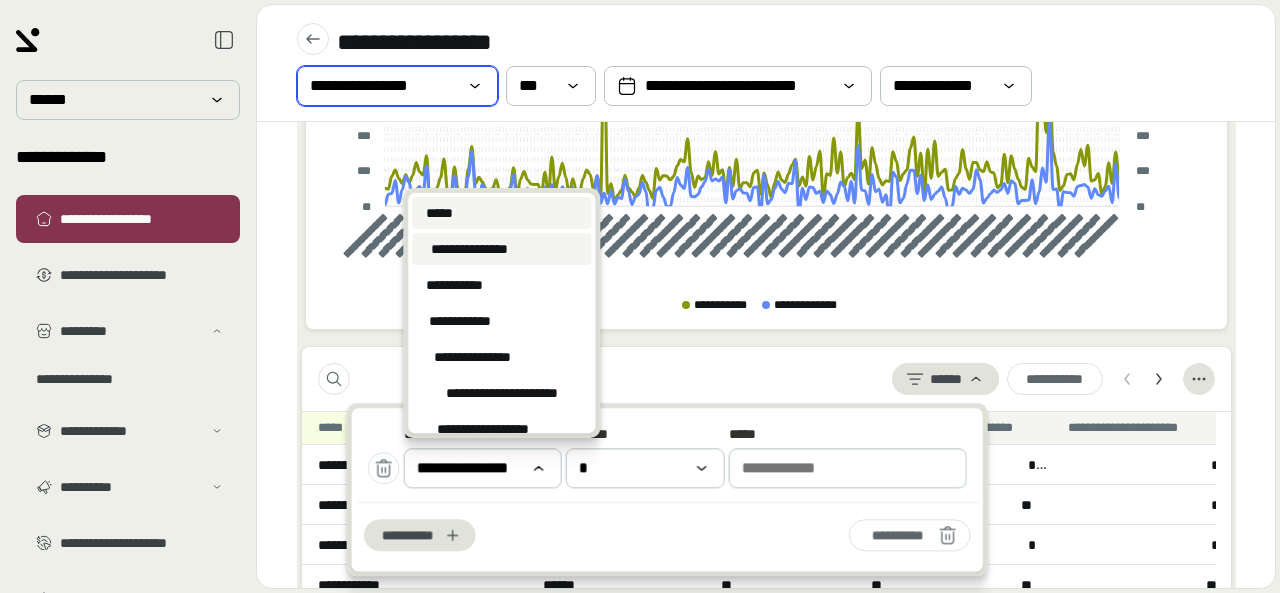 click on "*****" at bounding box center [501, 213] 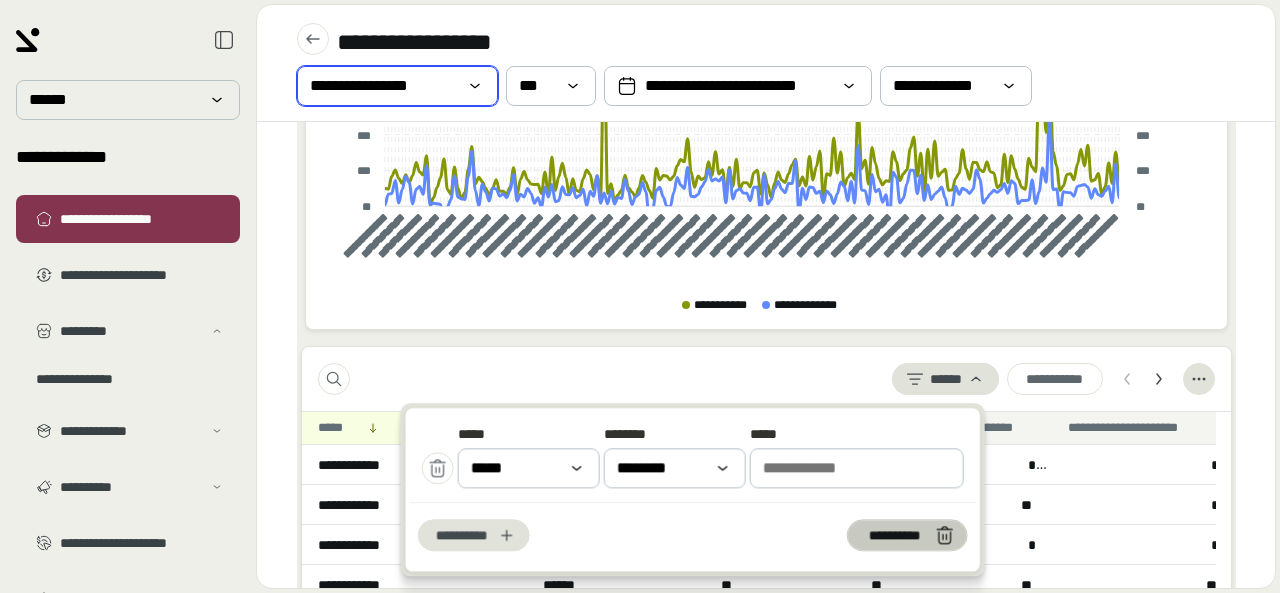 click on "**********" at bounding box center [894, 535] 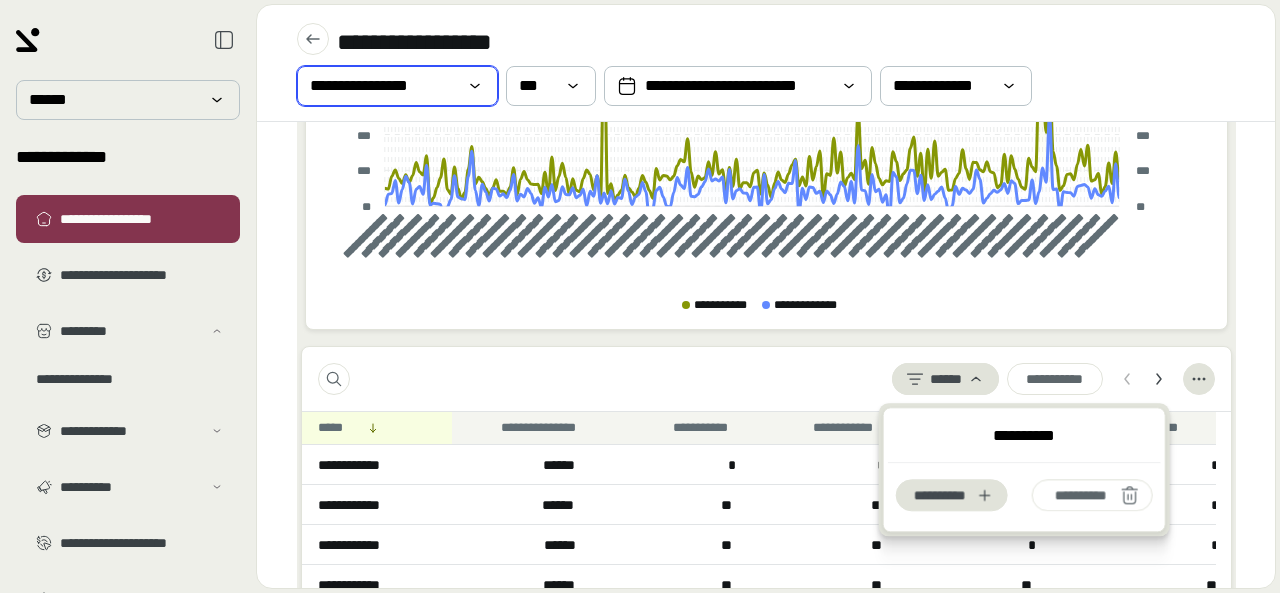 click on "**********" at bounding box center [766, 379] 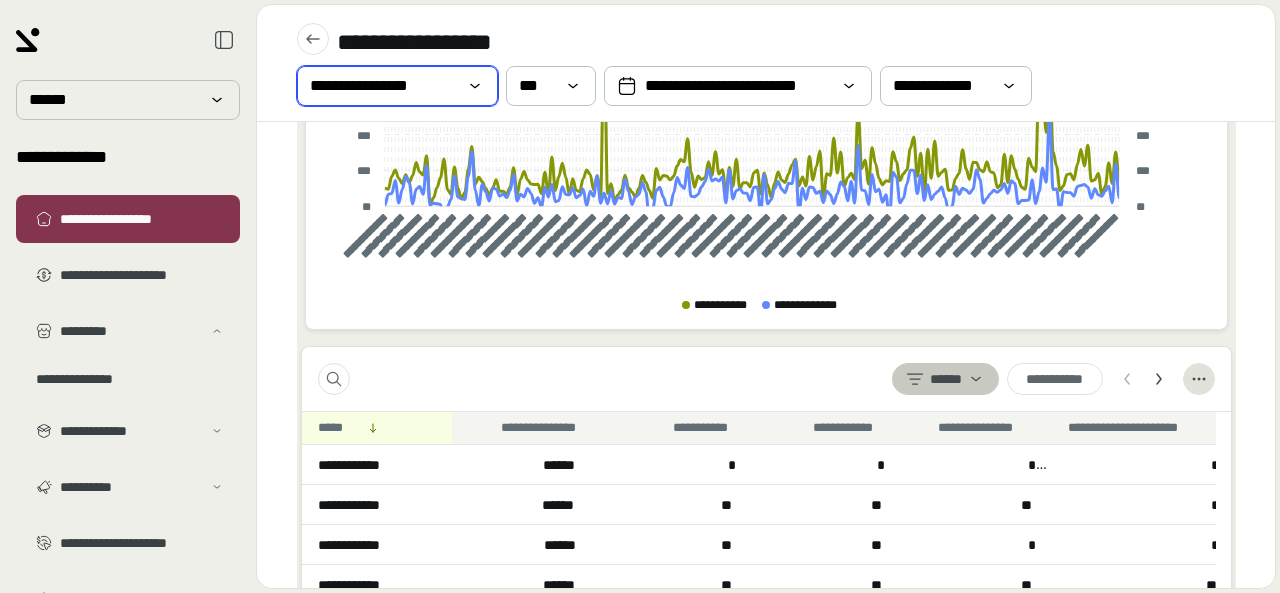 click 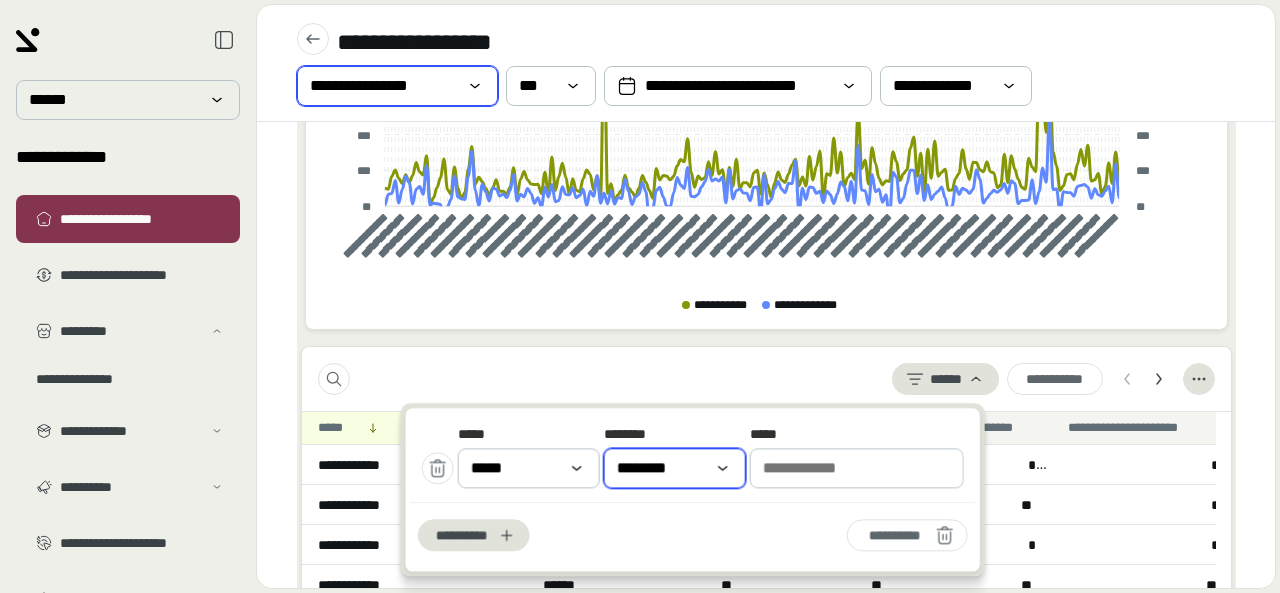 click on "********" at bounding box center [648, 468] 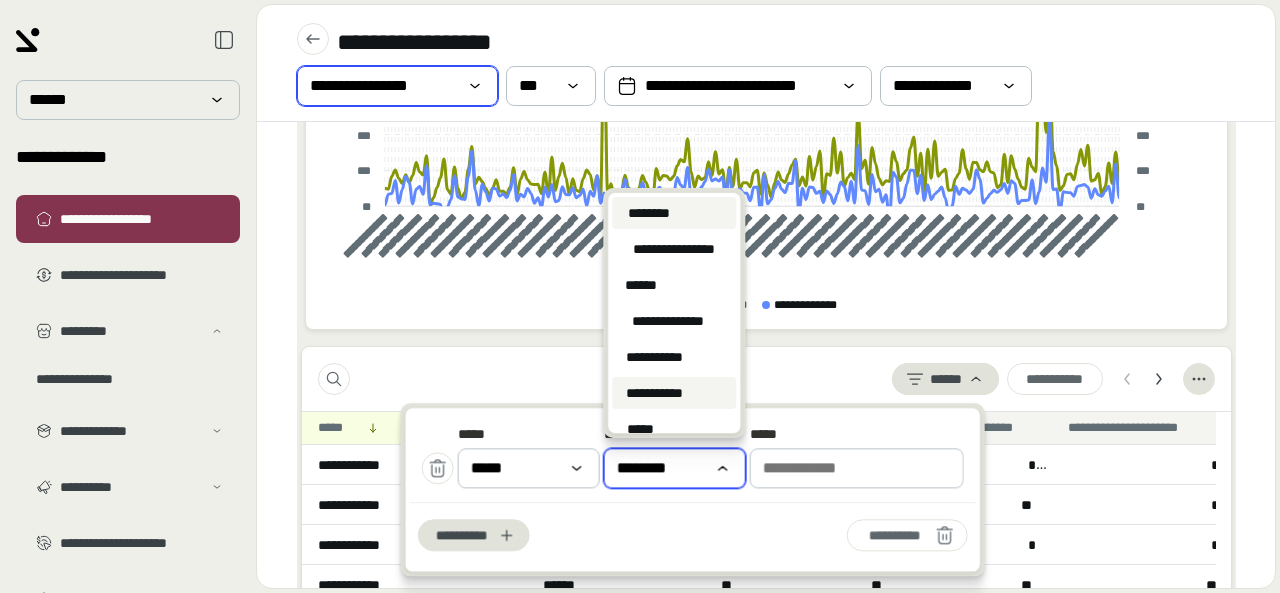 scroll, scrollTop: 51, scrollLeft: 0, axis: vertical 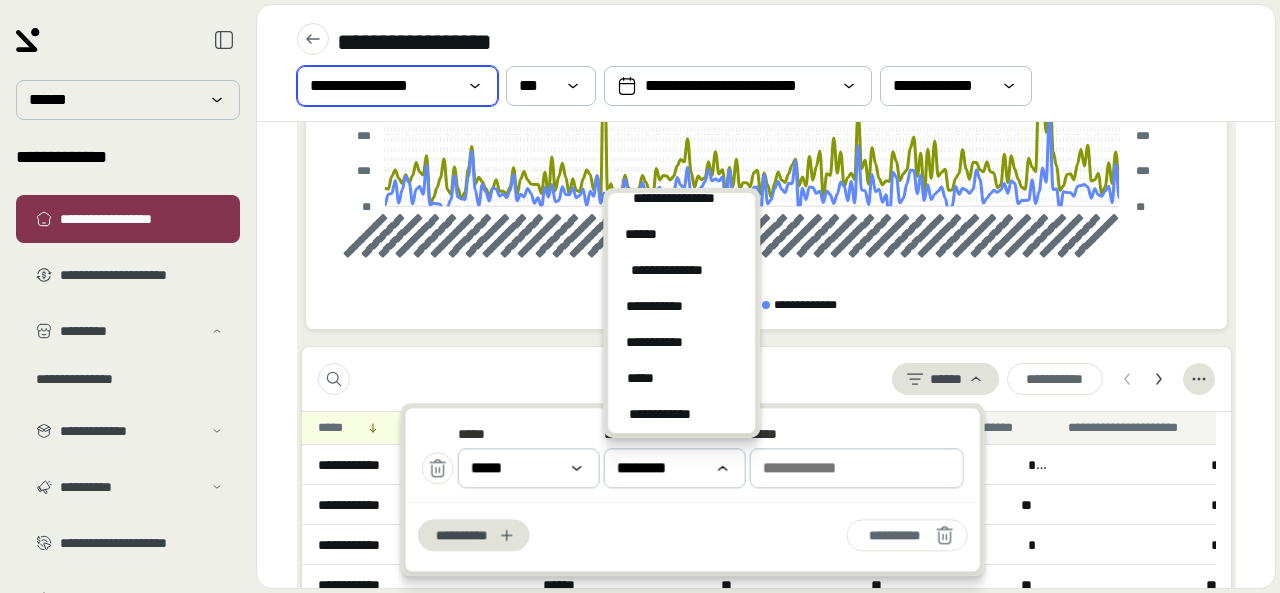 click on "**********" at bounding box center (766, 379) 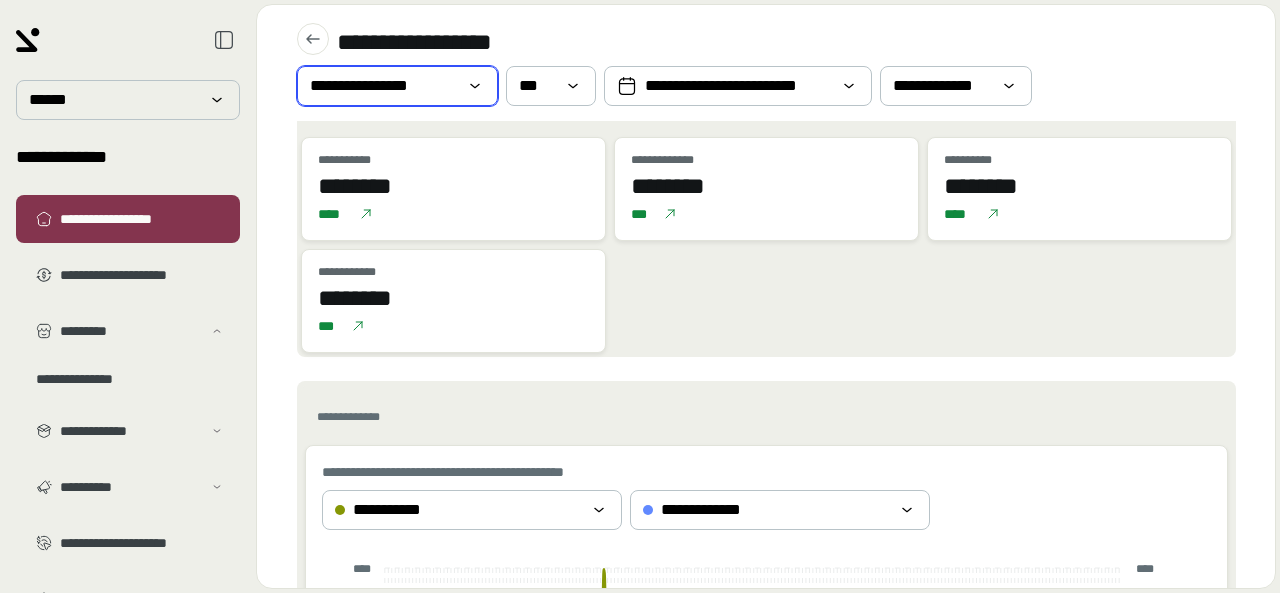 scroll, scrollTop: 0, scrollLeft: 0, axis: both 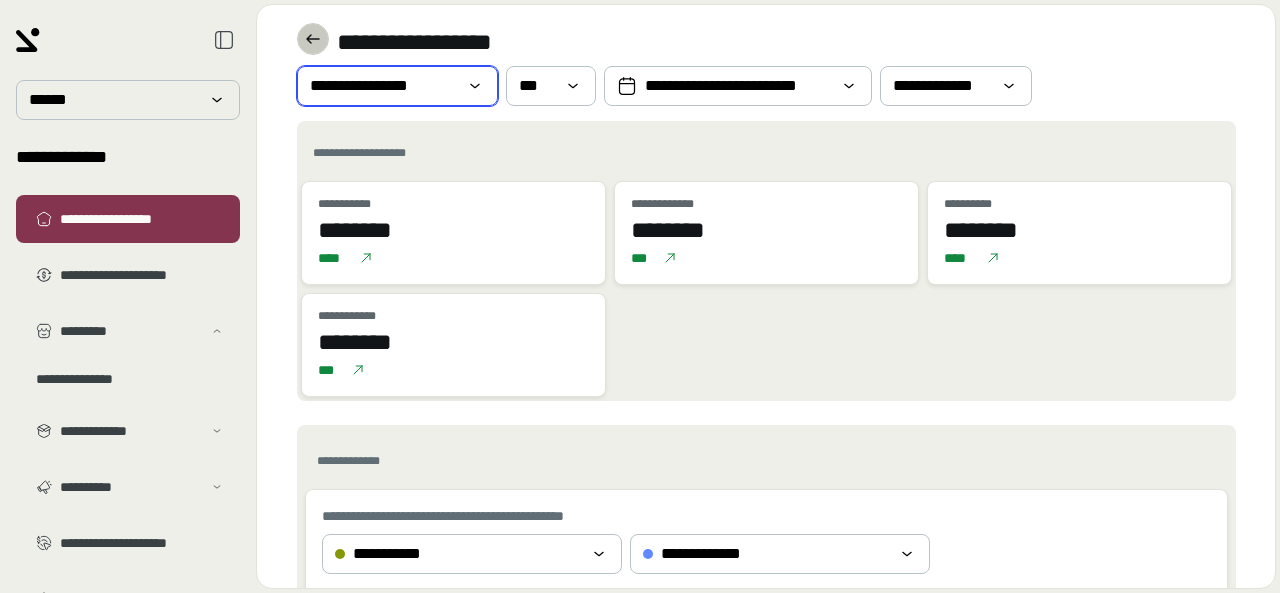 click 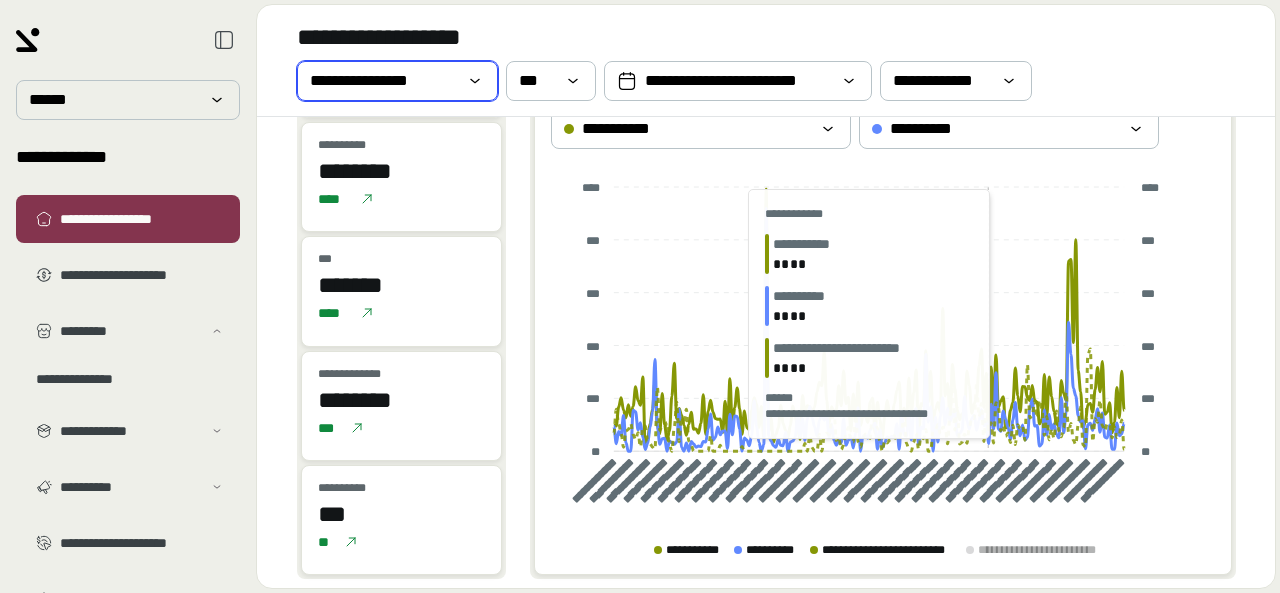 scroll, scrollTop: 0, scrollLeft: 0, axis: both 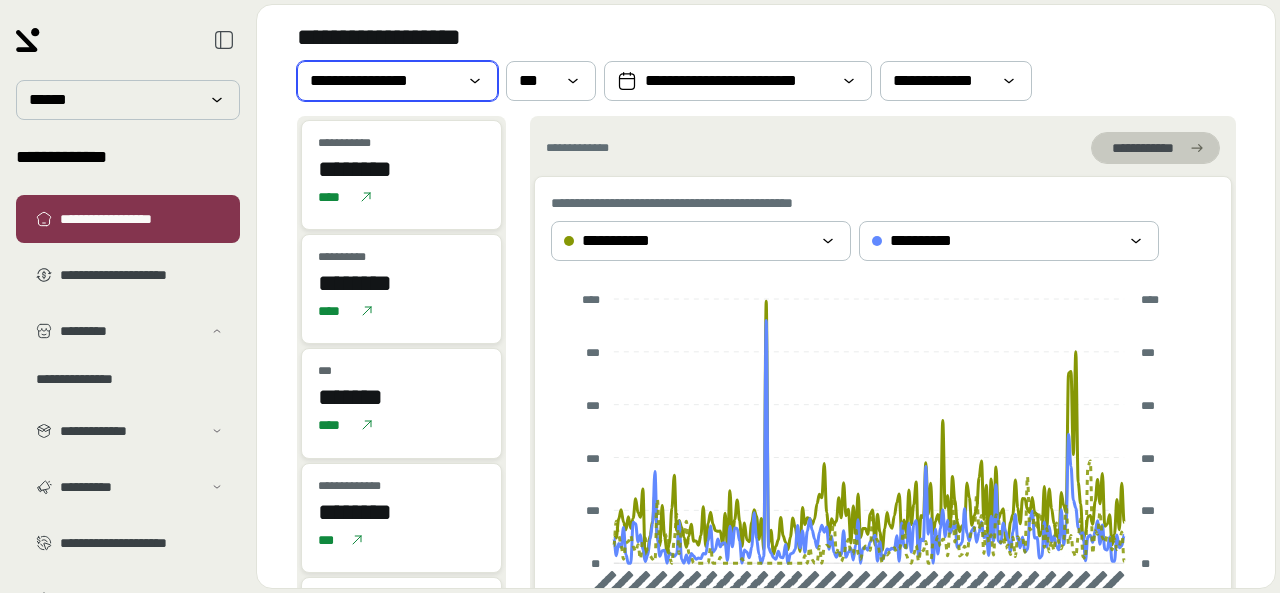 click on "**********" at bounding box center (1143, 148) 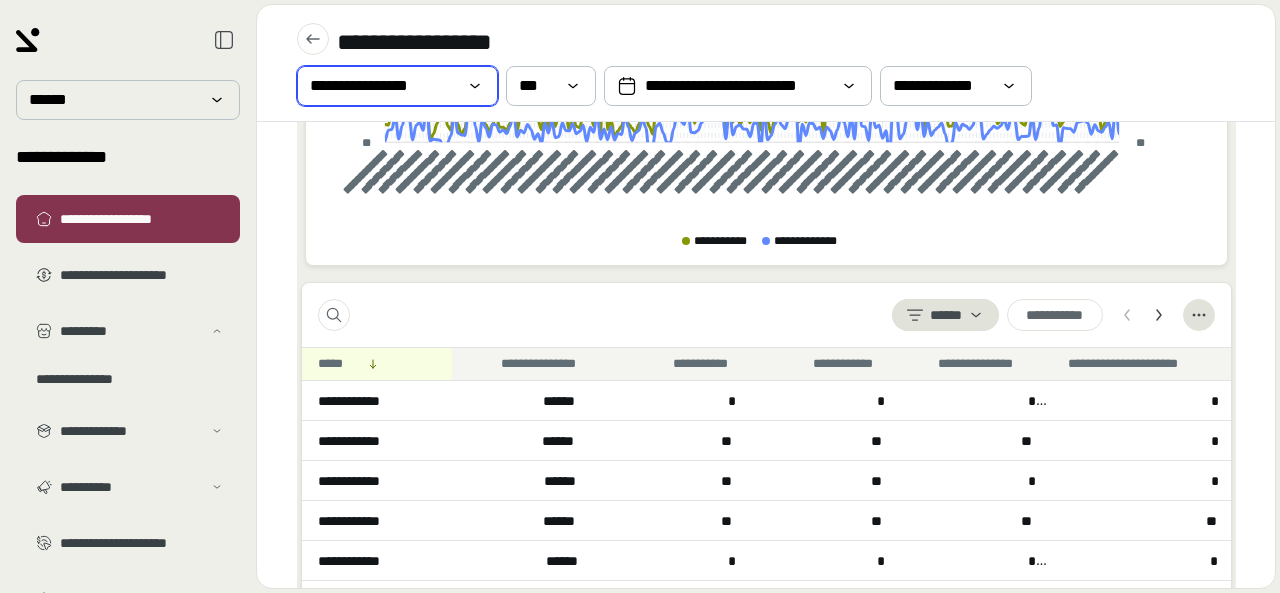 scroll, scrollTop: 585, scrollLeft: 0, axis: vertical 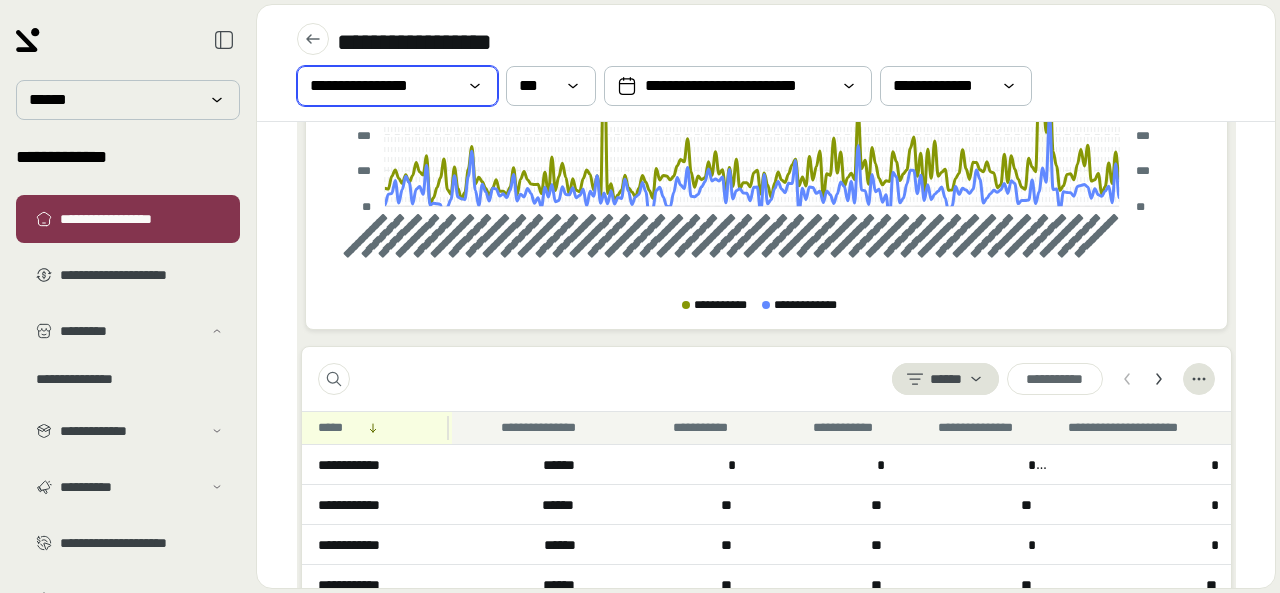 click on "*****" at bounding box center (377, 428) 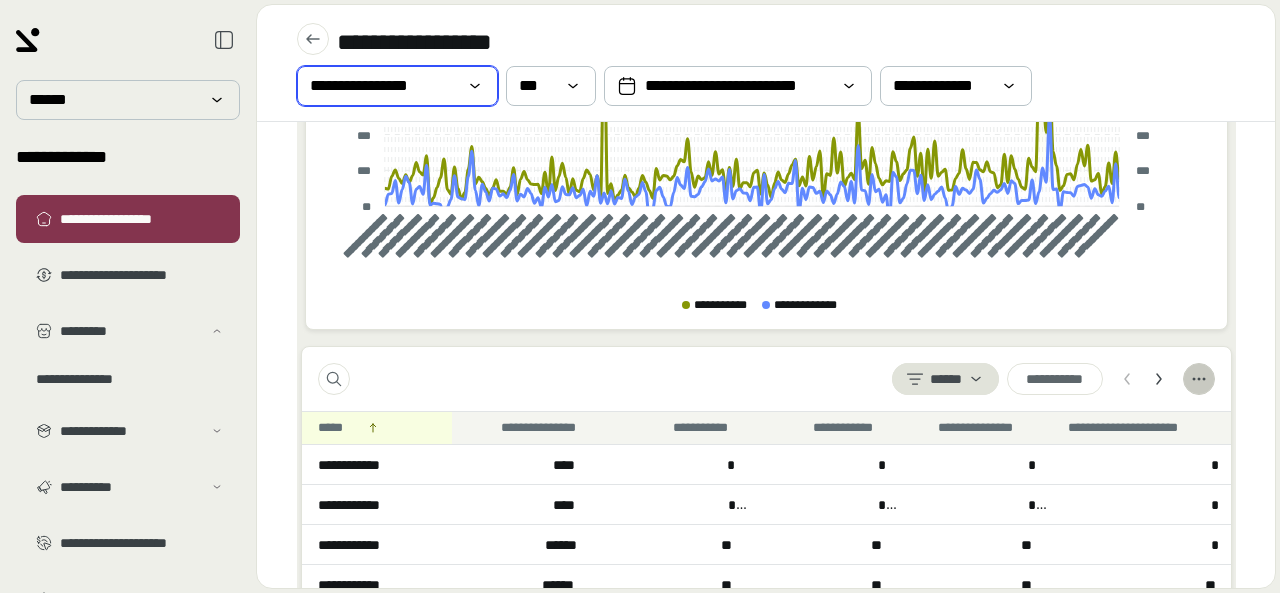 click 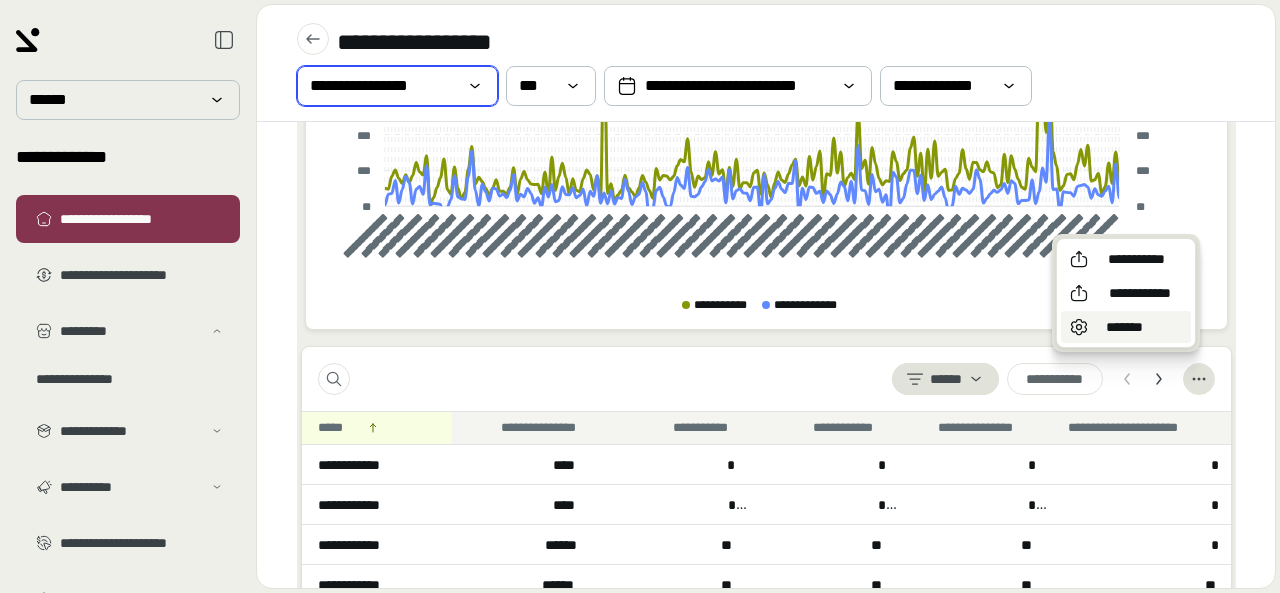 click on "*******" at bounding box center [1125, 327] 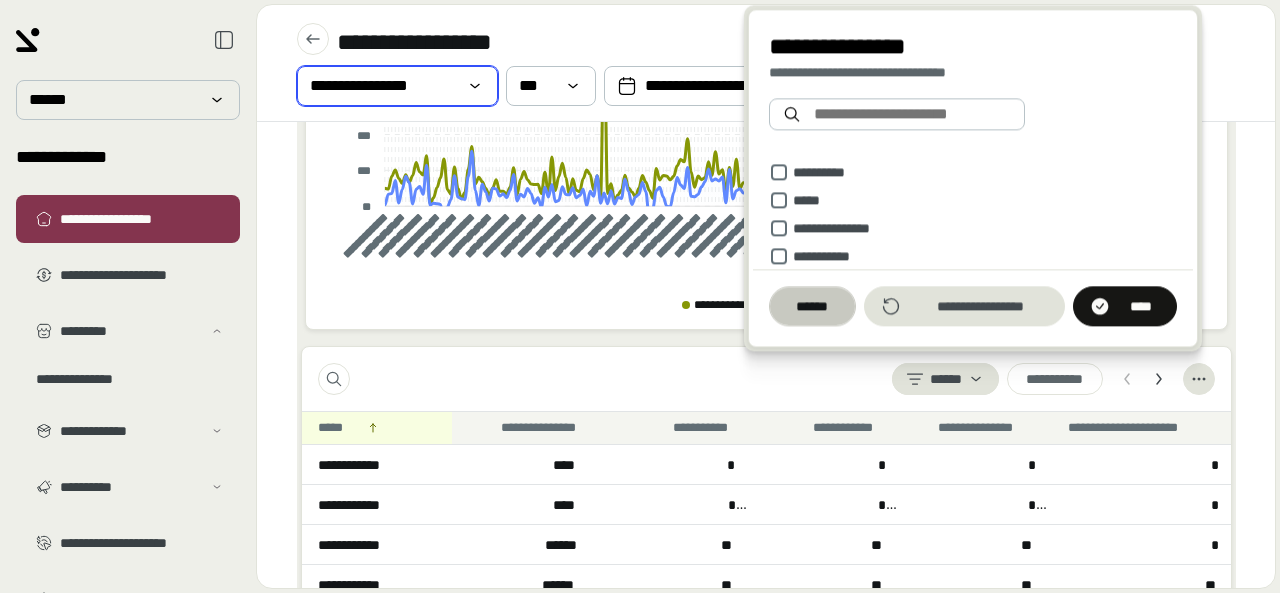 click on "******" at bounding box center [812, 307] 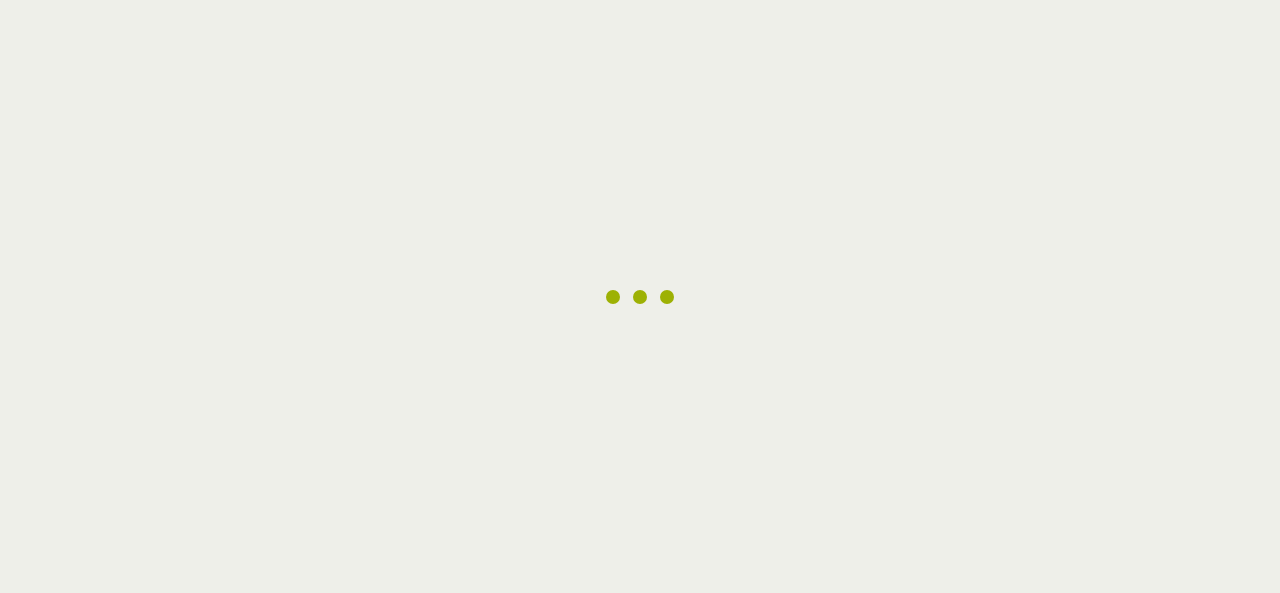 scroll, scrollTop: 0, scrollLeft: 0, axis: both 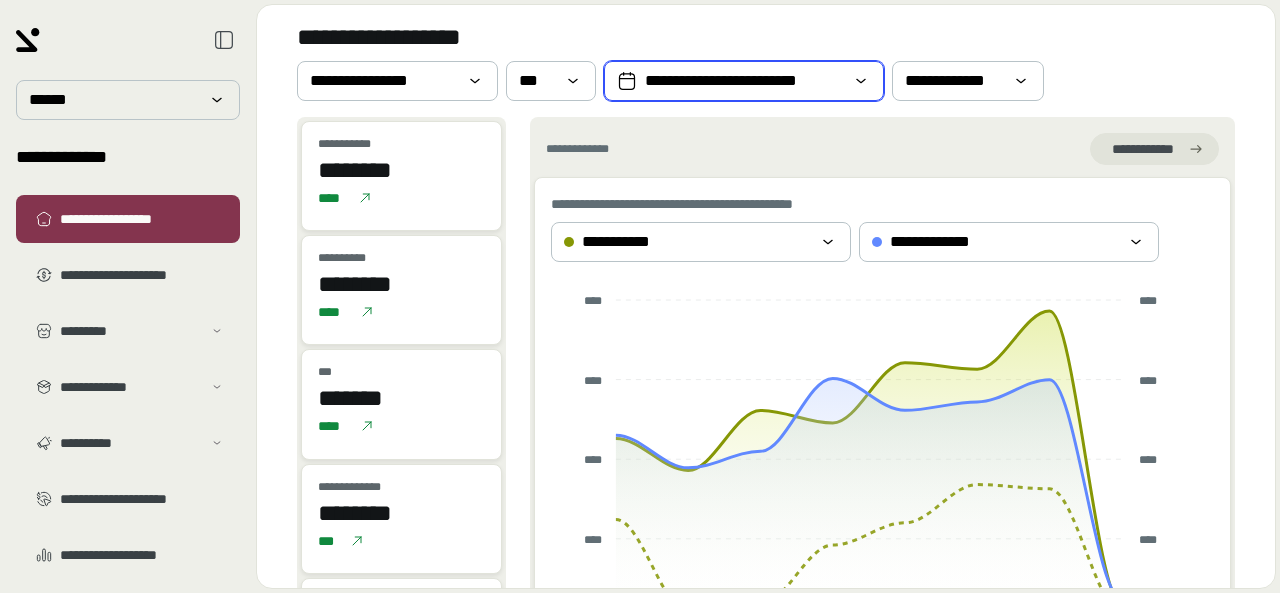 click on "**********" at bounding box center [744, 81] 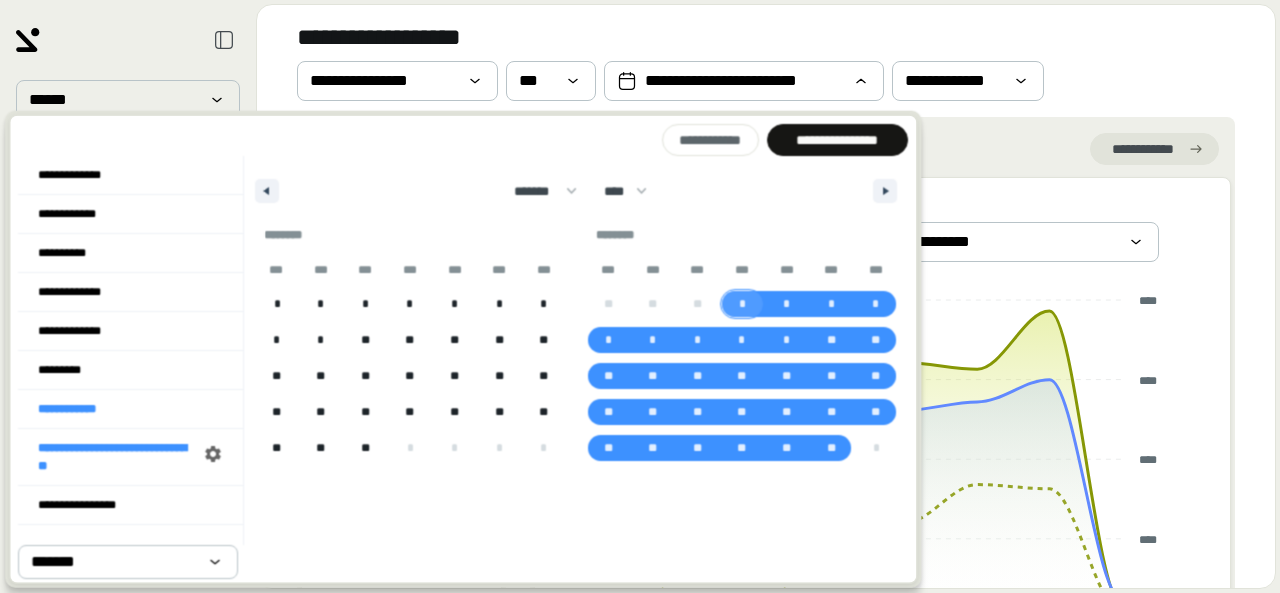 click on "*" at bounding box center (742, 304) 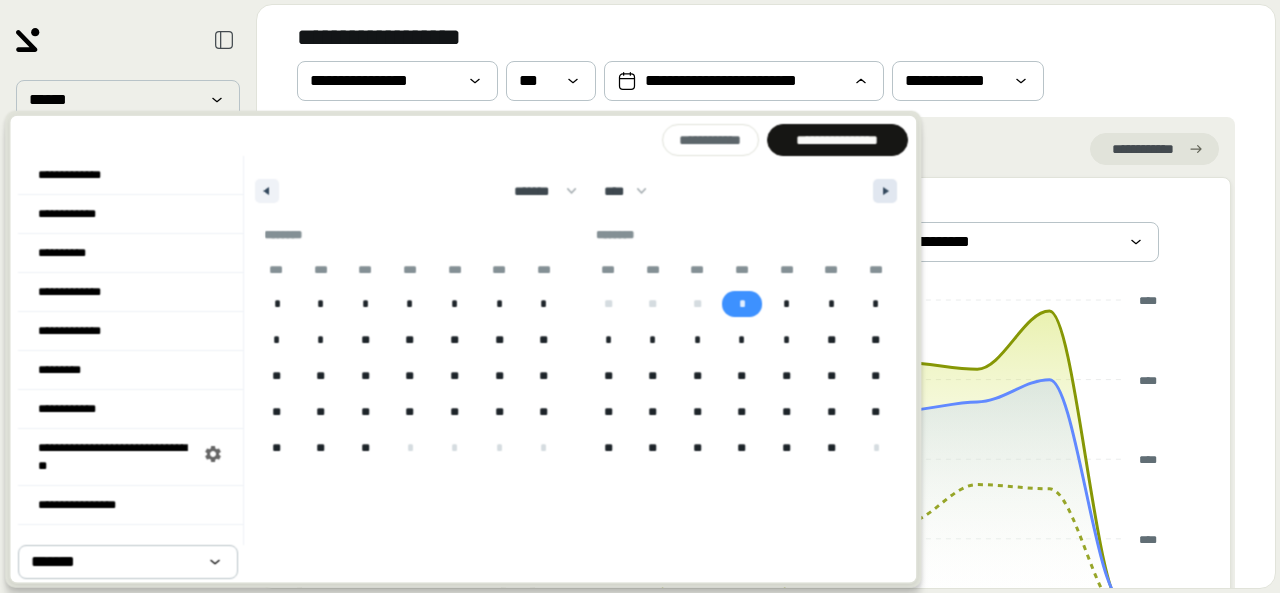 click at bounding box center [888, 191] 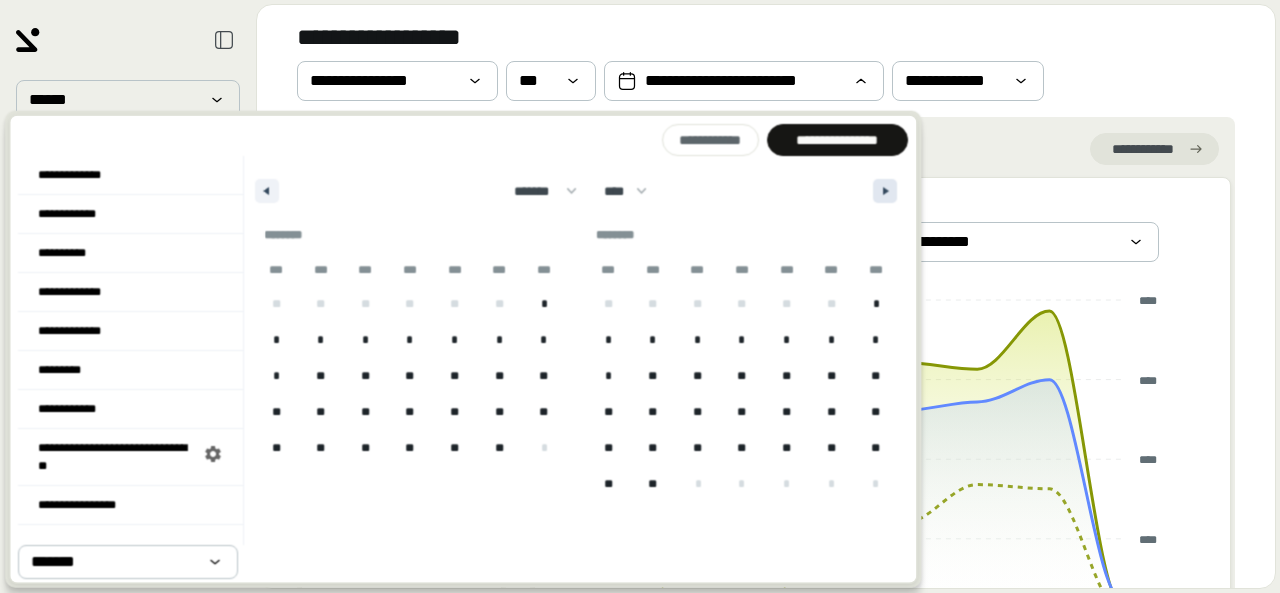 click at bounding box center [888, 191] 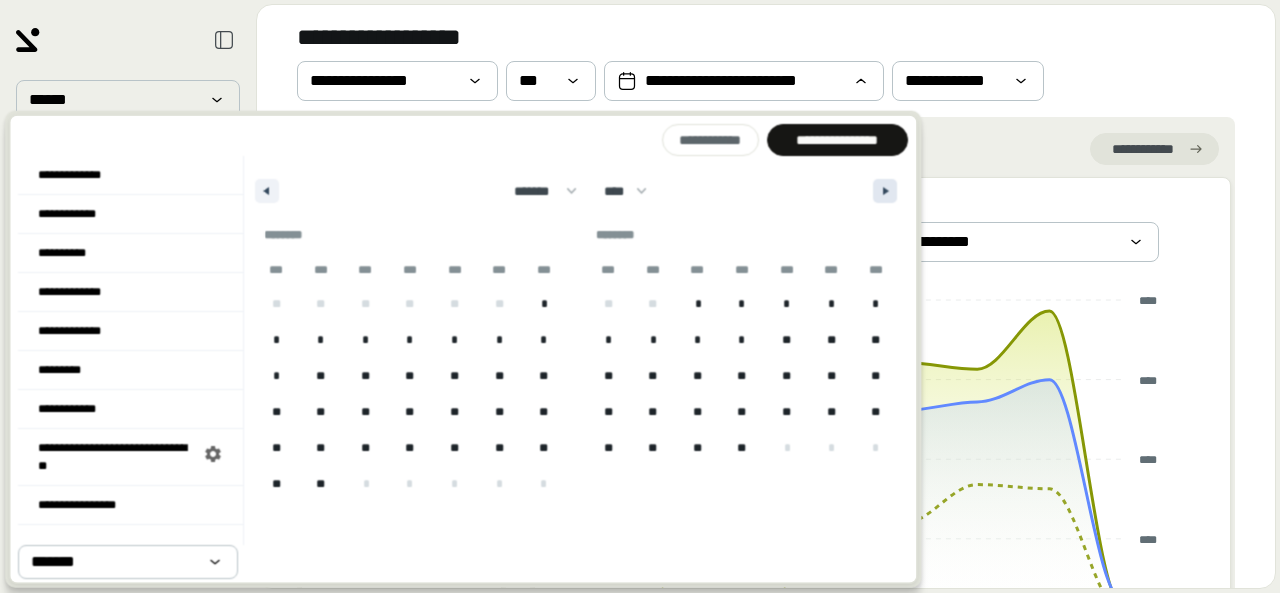 click at bounding box center [888, 191] 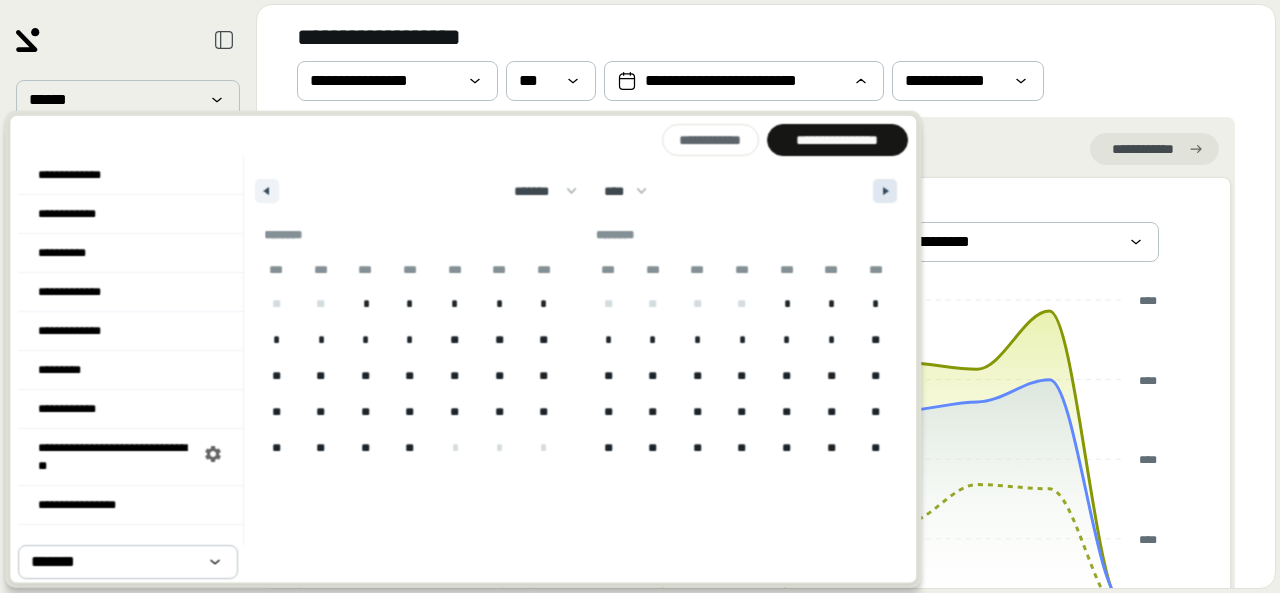 click at bounding box center (888, 191) 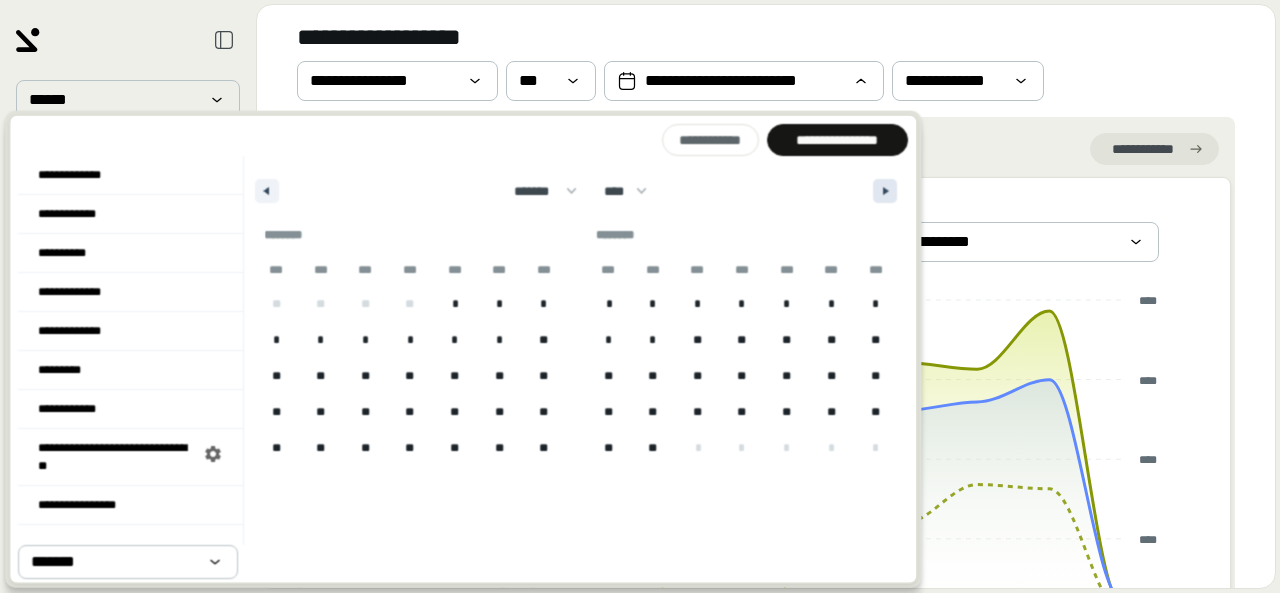 click at bounding box center (888, 191) 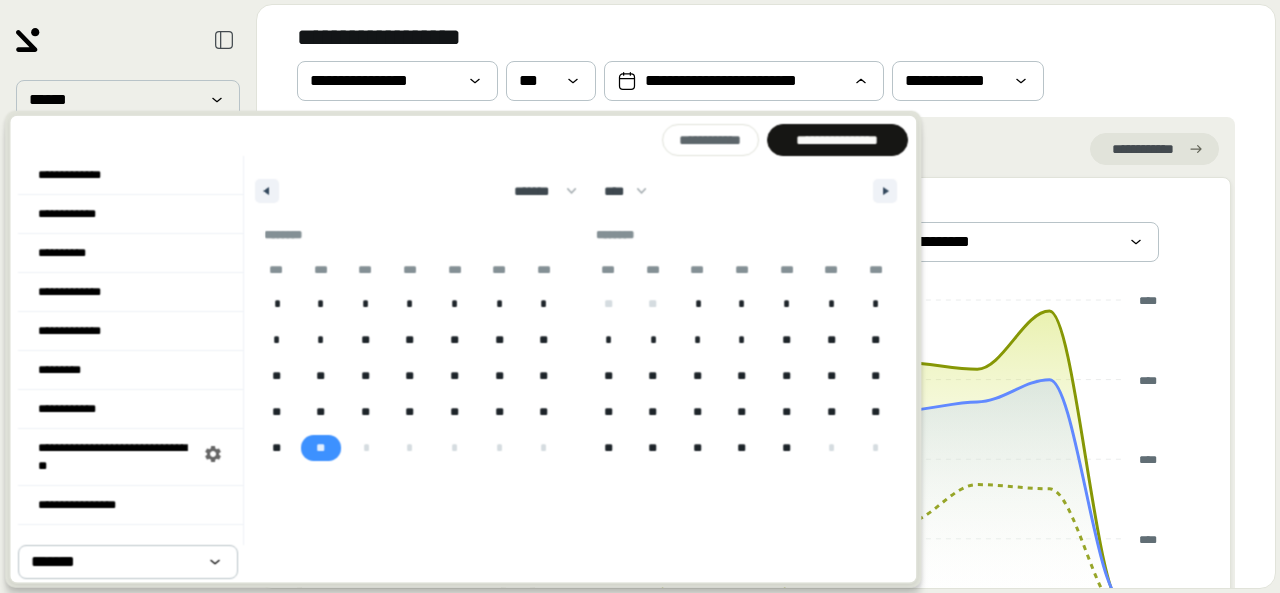 click on "**" at bounding box center [321, 448] 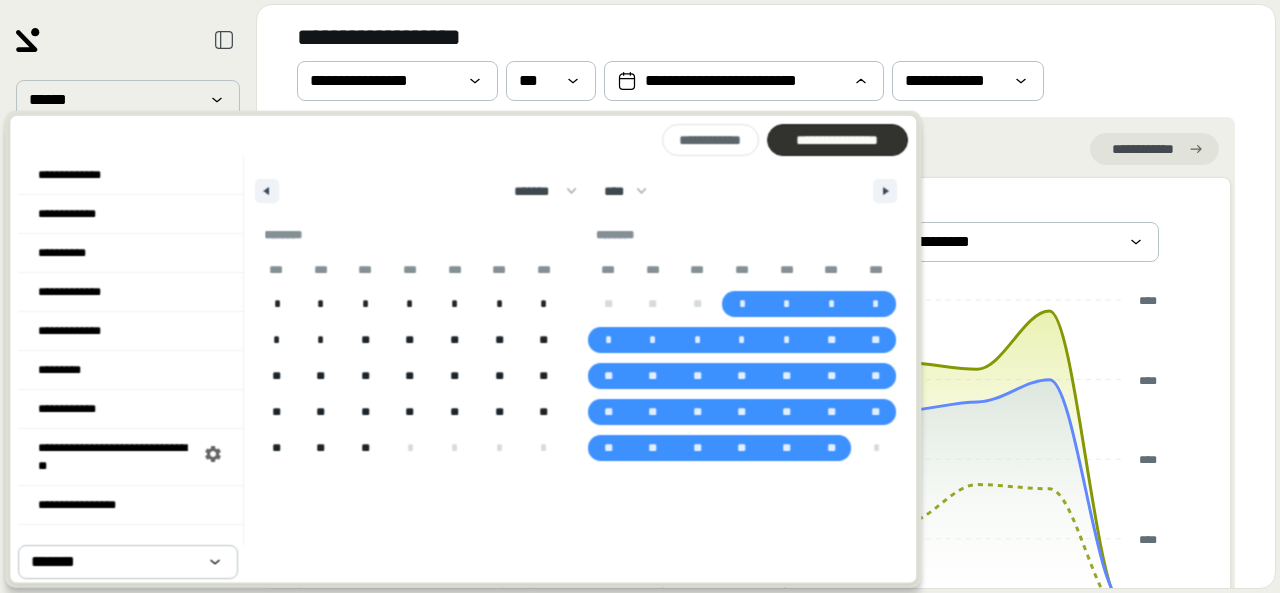 click on "**********" at bounding box center [837, 140] 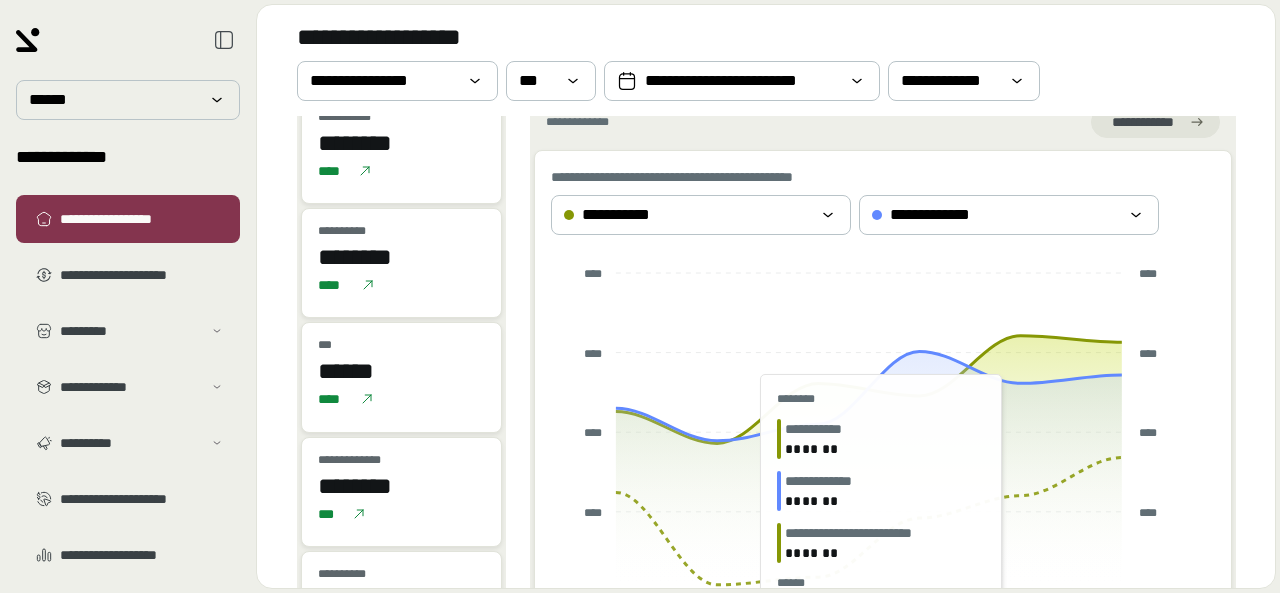 scroll, scrollTop: 0, scrollLeft: 0, axis: both 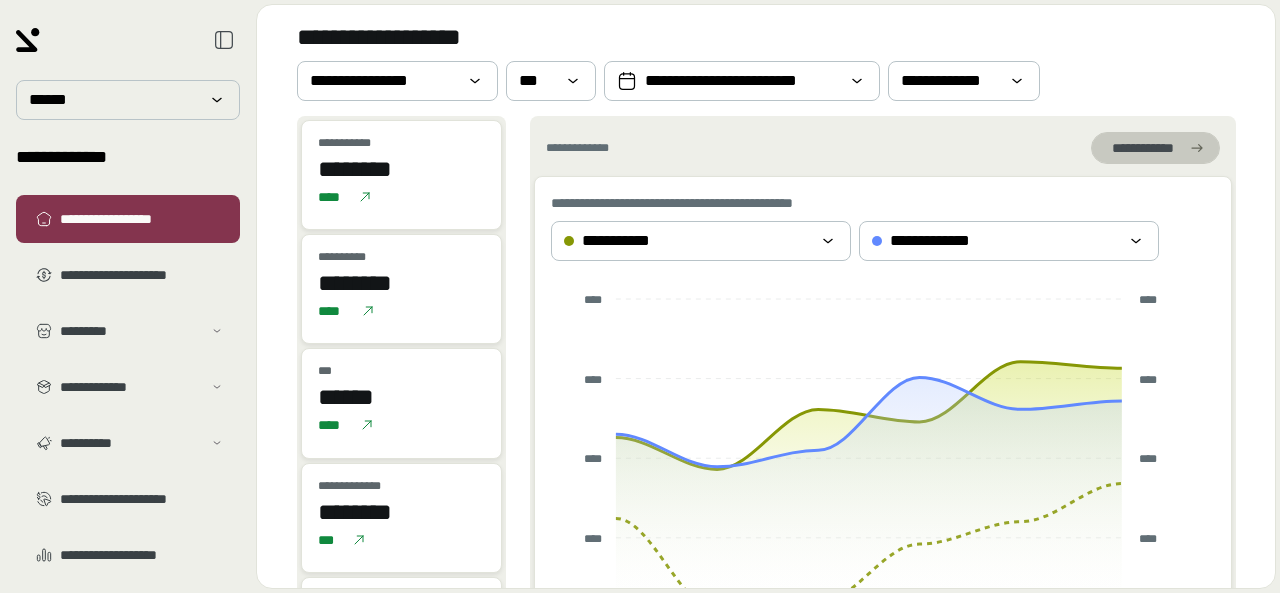 click on "**********" at bounding box center (1143, 148) 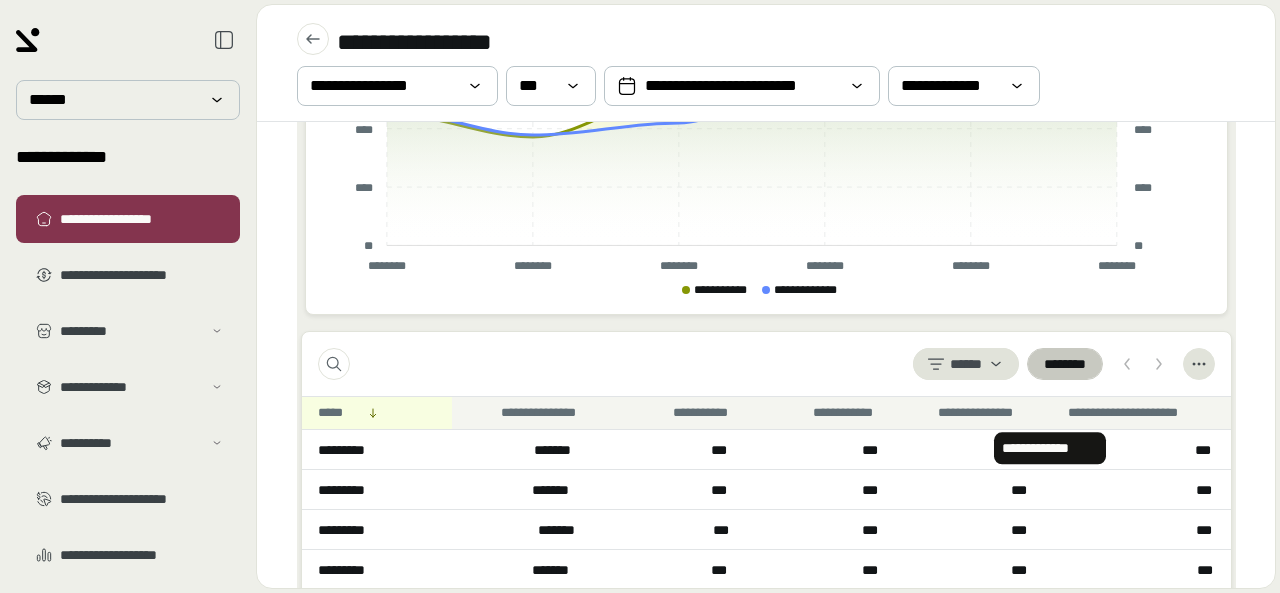 scroll, scrollTop: 300, scrollLeft: 0, axis: vertical 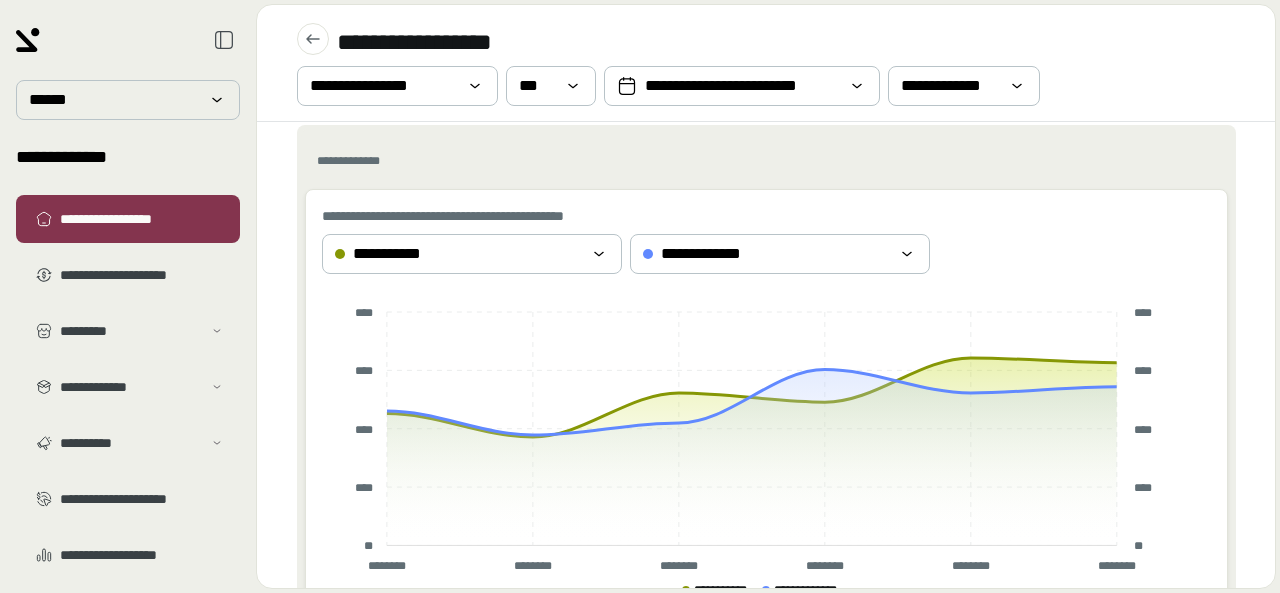 click on "**********" at bounding box center (759, 216) 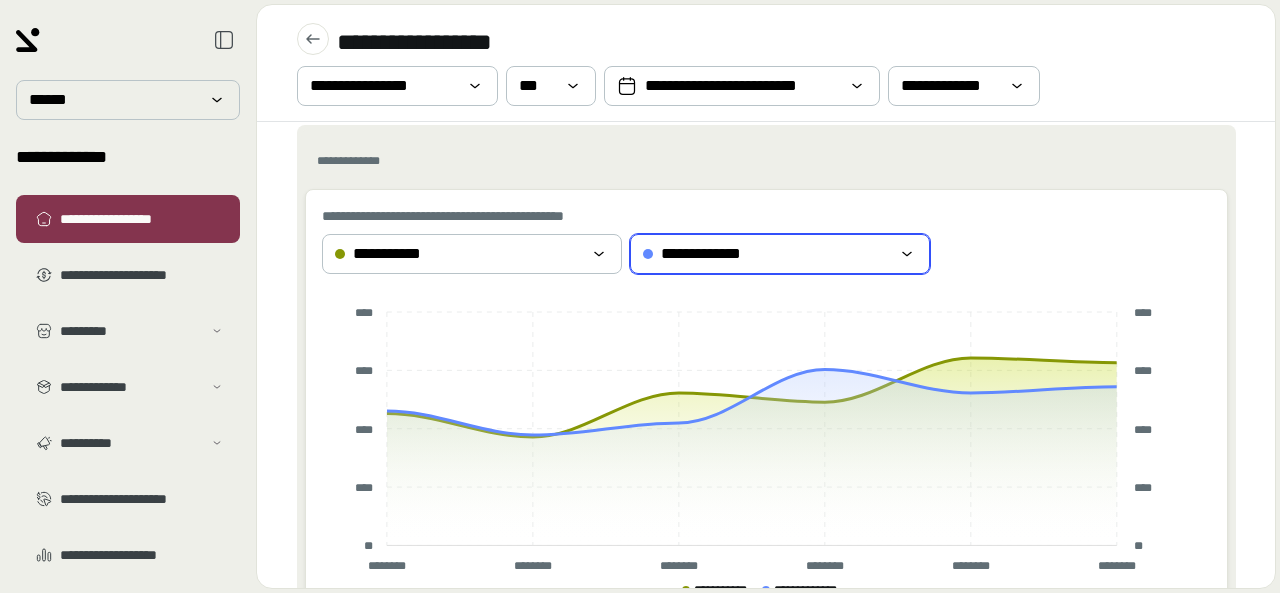 click on "**********" at bounding box center [711, 254] 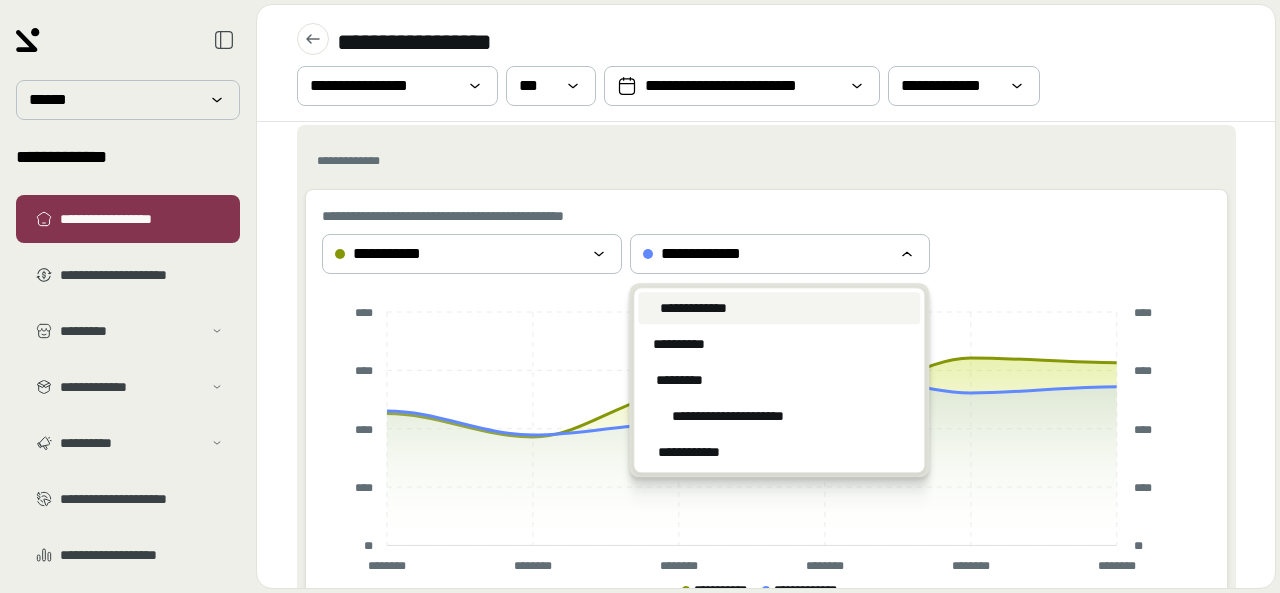 click on "**********" at bounding box center (766, 161) 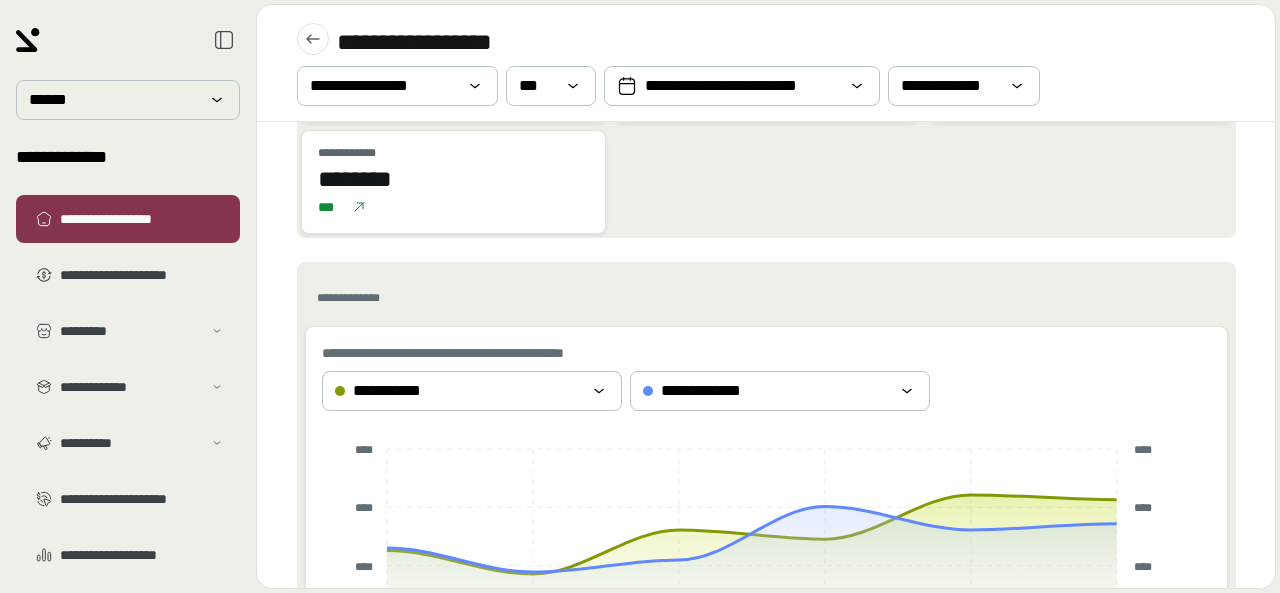 scroll, scrollTop: 0, scrollLeft: 0, axis: both 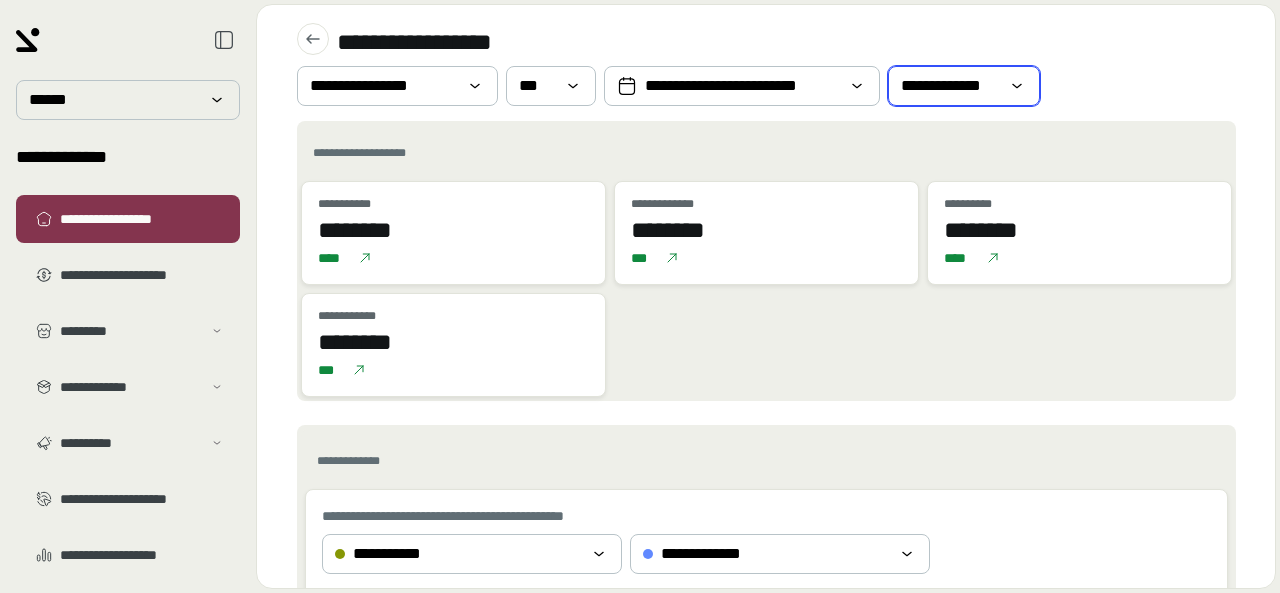 click on "**********" at bounding box center (950, 86) 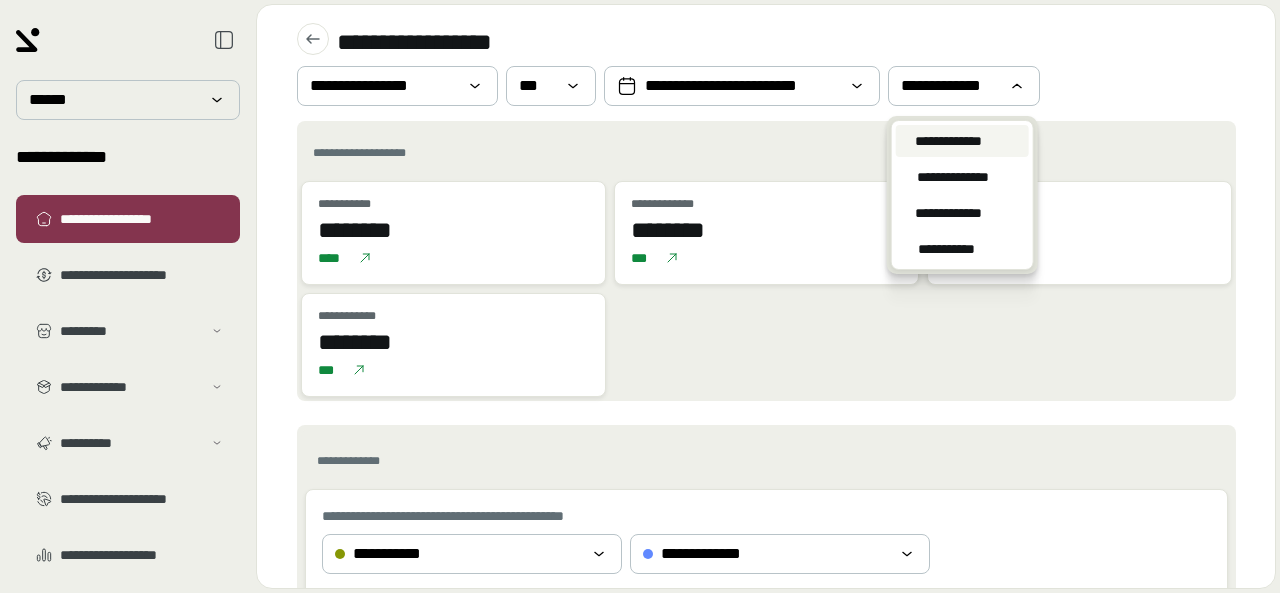 click on "**********" at bounding box center (766, 63) 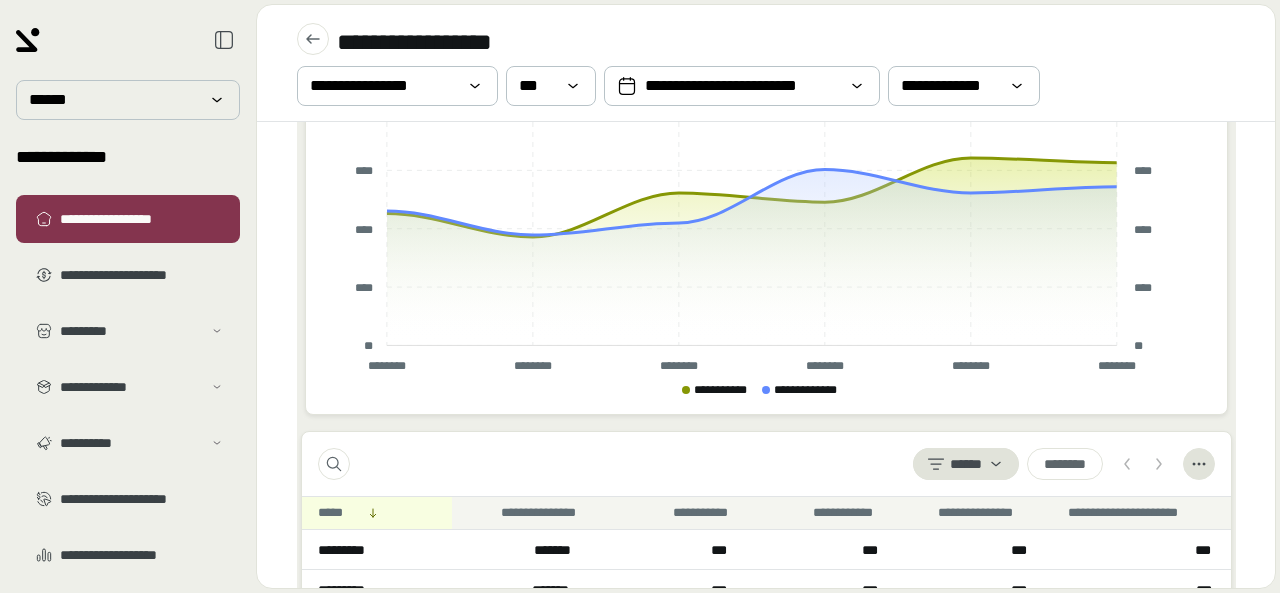 scroll, scrollTop: 700, scrollLeft: 0, axis: vertical 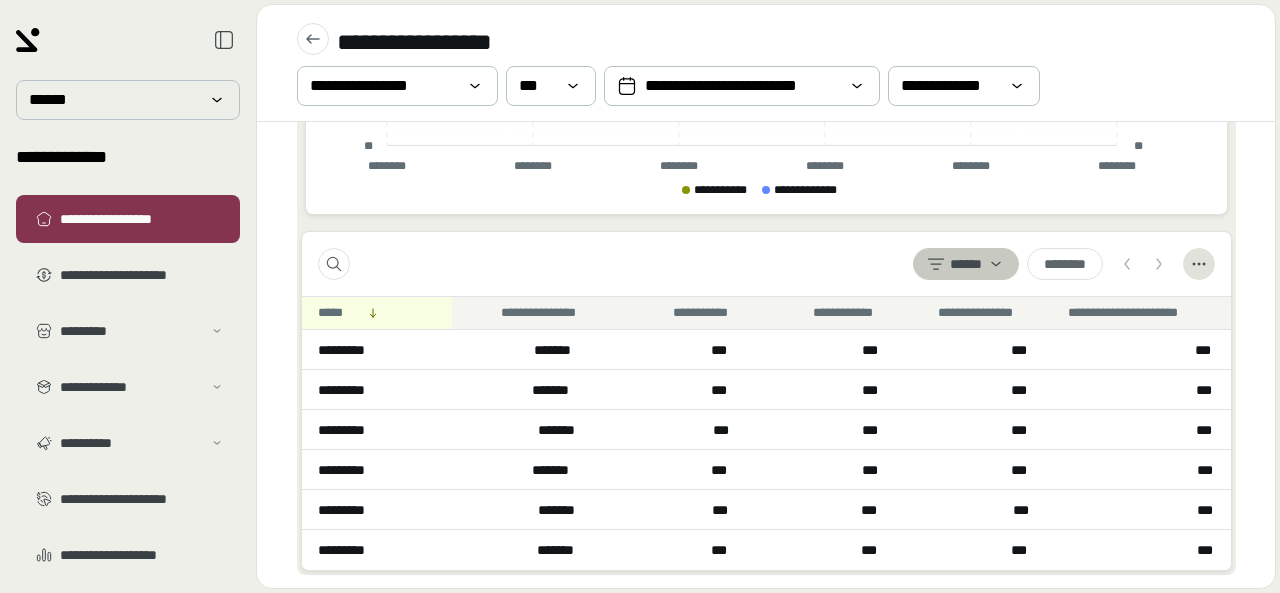click at bounding box center [966, 264] 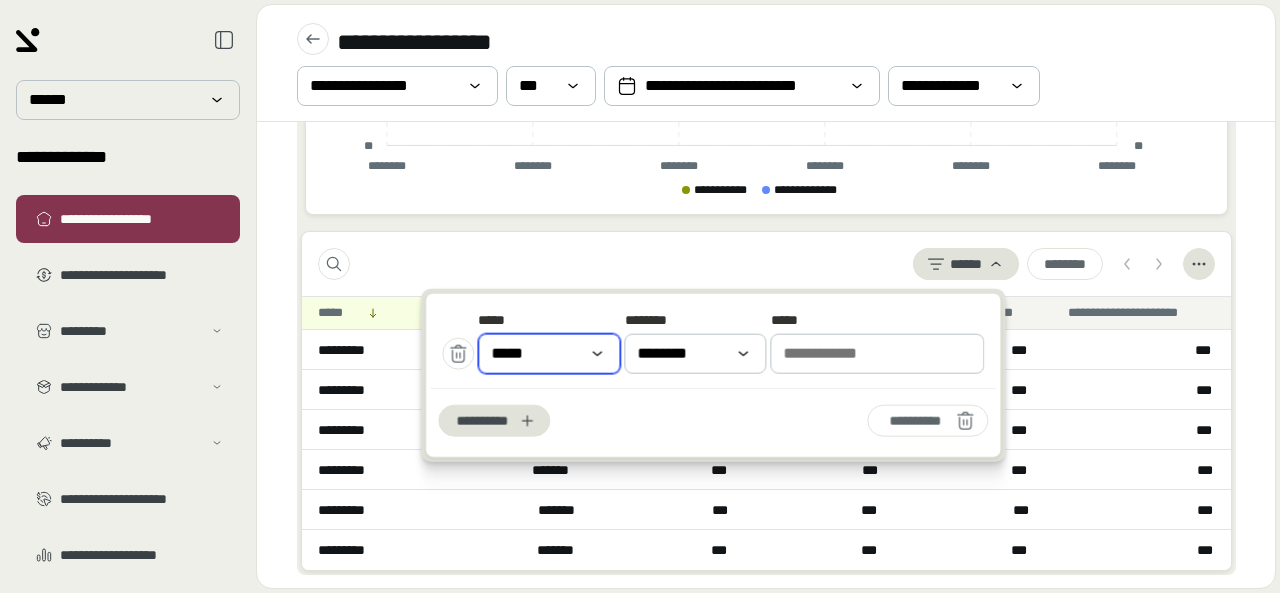 click on "*****" at bounding box center (549, 354) 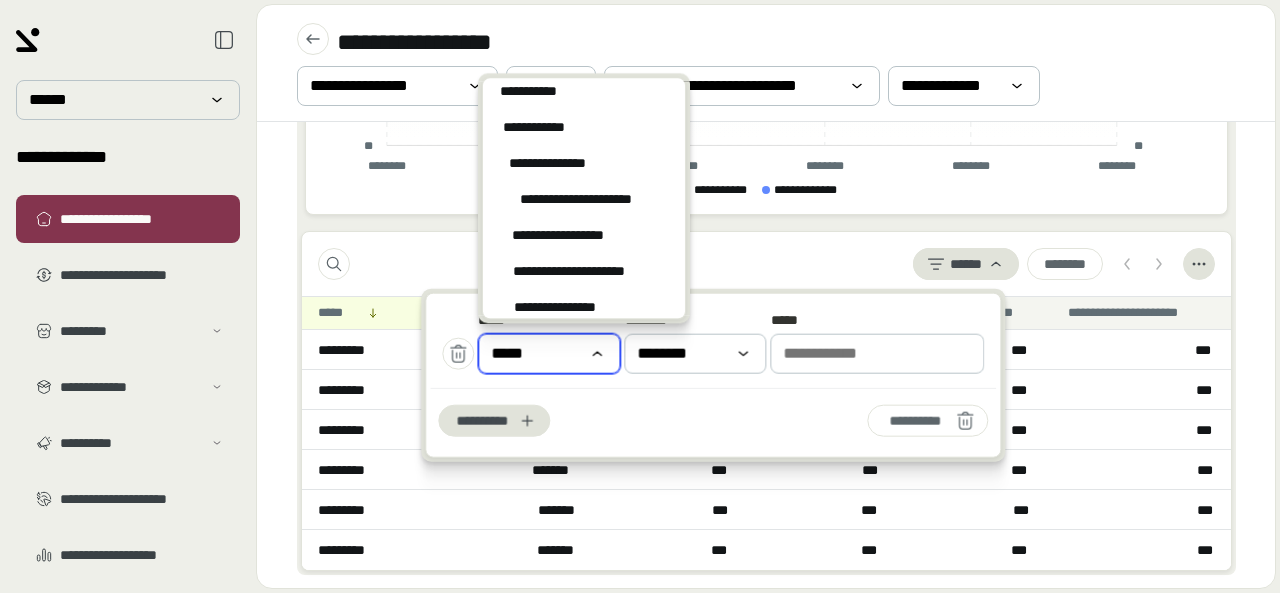 scroll, scrollTop: 0, scrollLeft: 0, axis: both 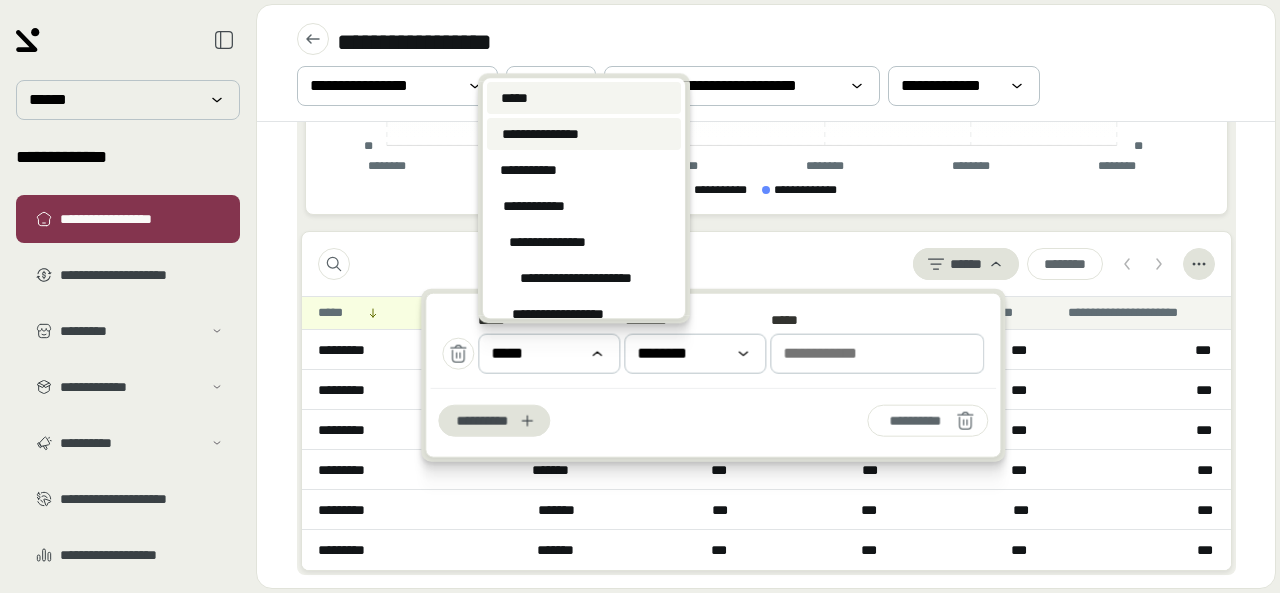 click on "**********" at bounding box center [540, 134] 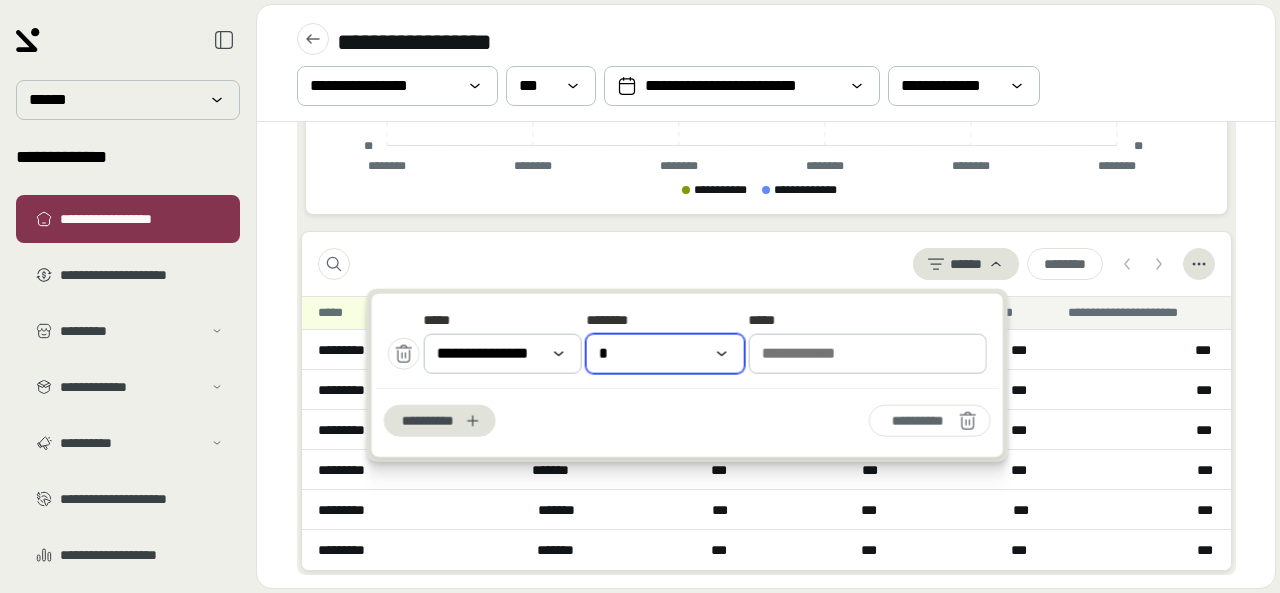 click on "*" at bounding box center (651, 354) 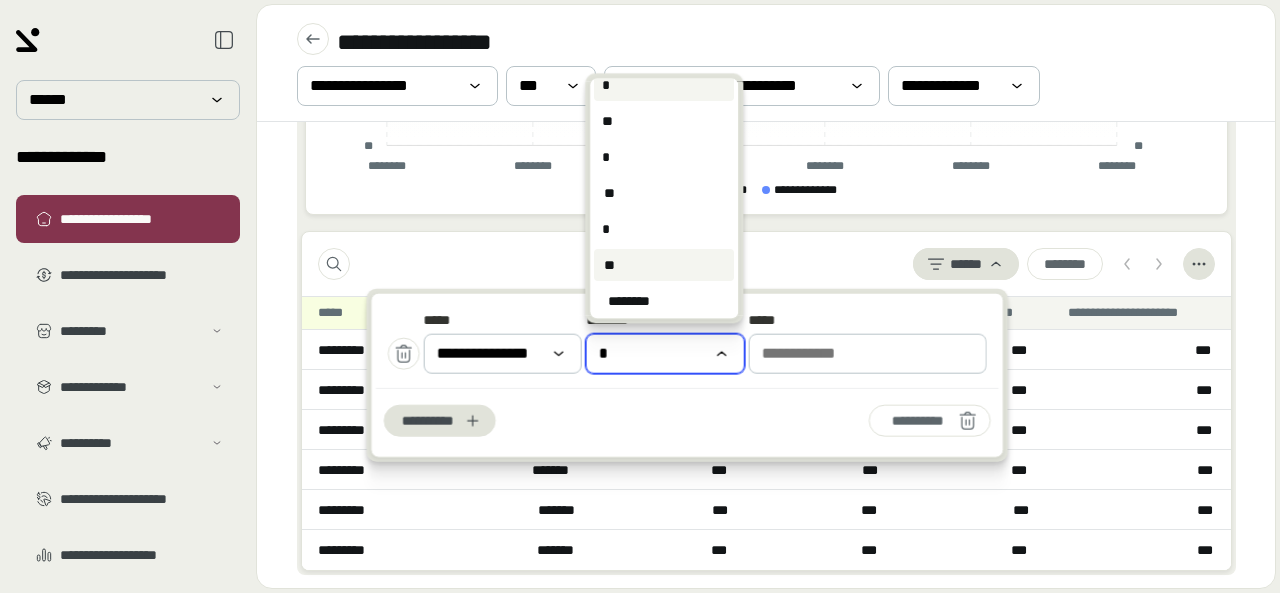 scroll, scrollTop: 51, scrollLeft: 0, axis: vertical 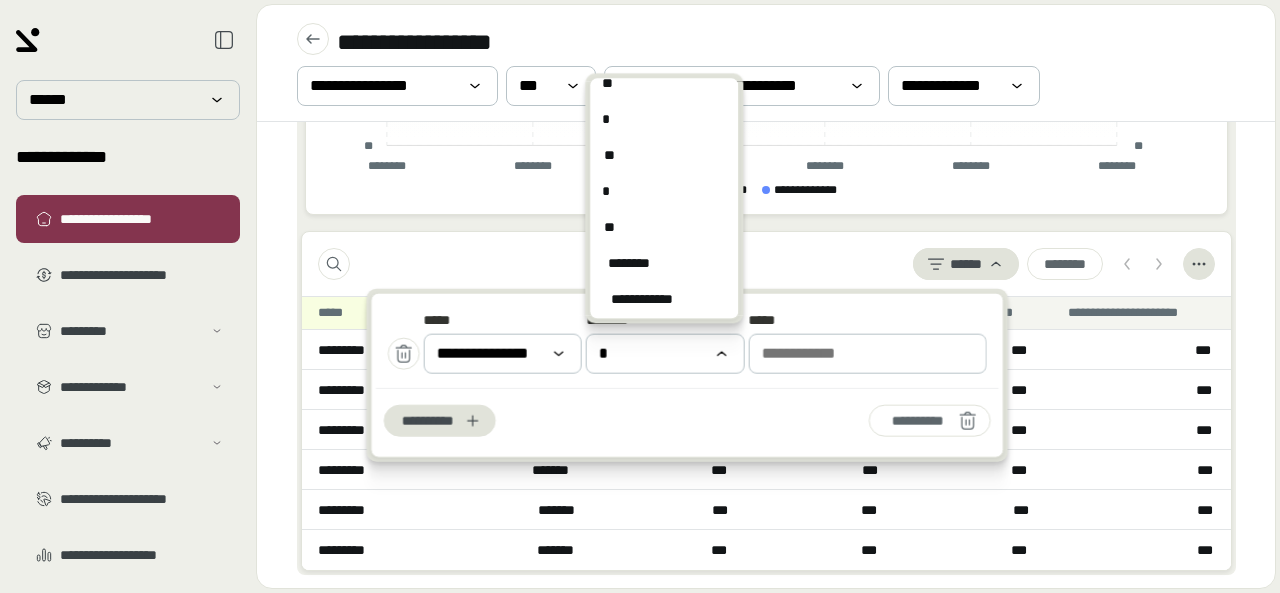 click on "**********" at bounding box center [766, 264] 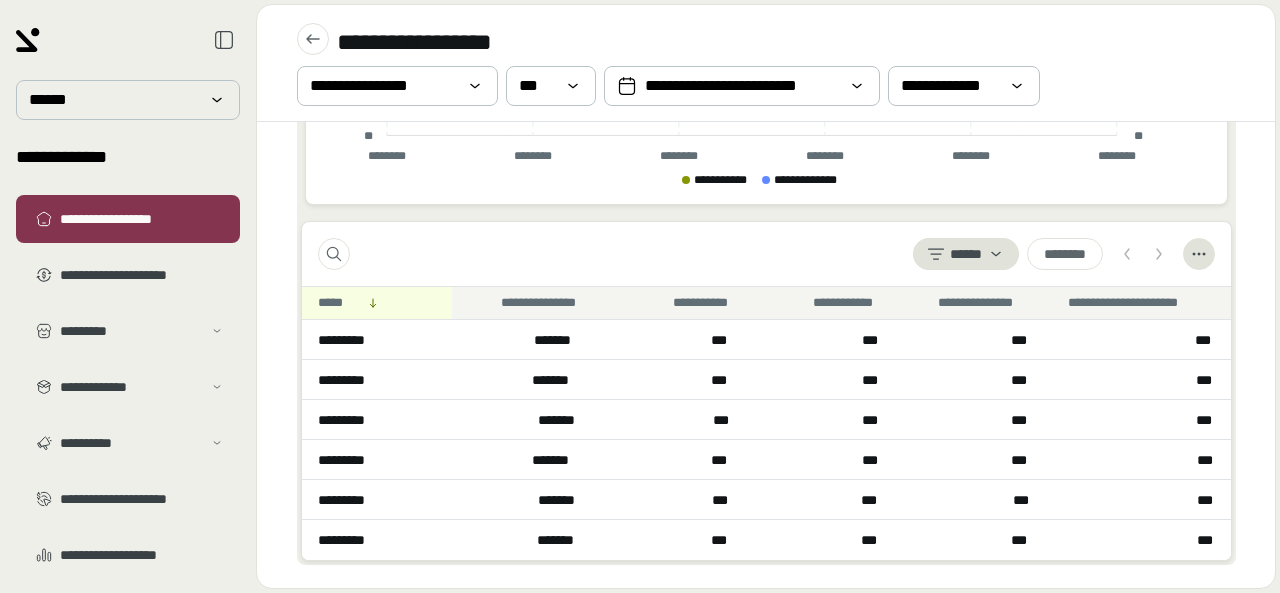 scroll, scrollTop: 739, scrollLeft: 0, axis: vertical 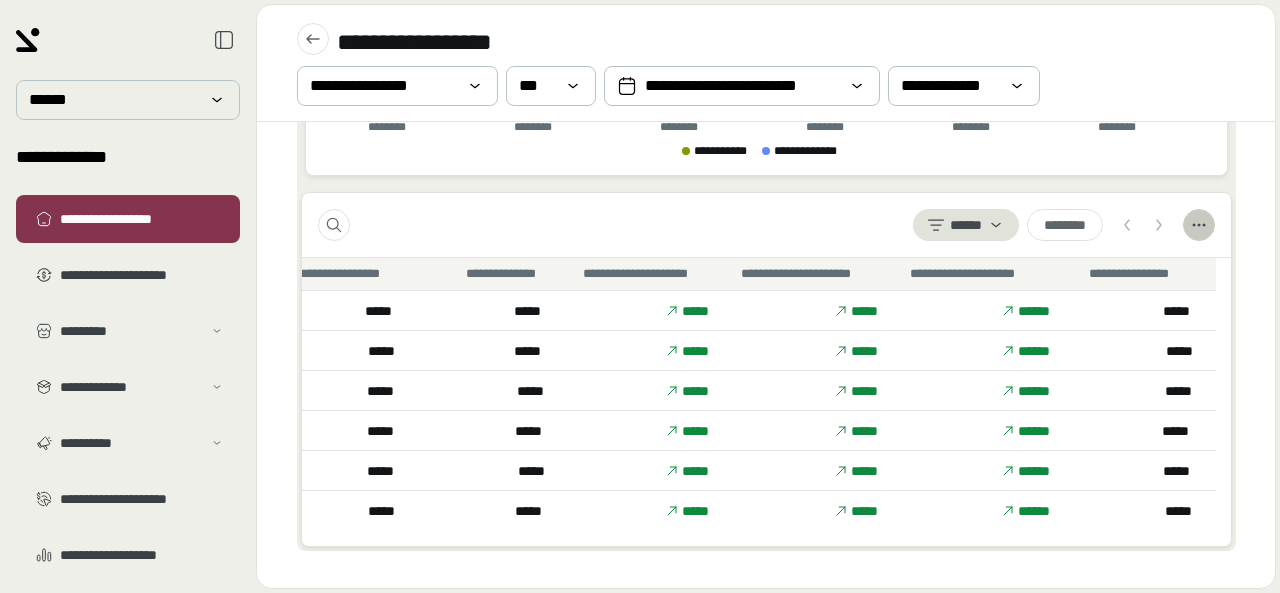 click 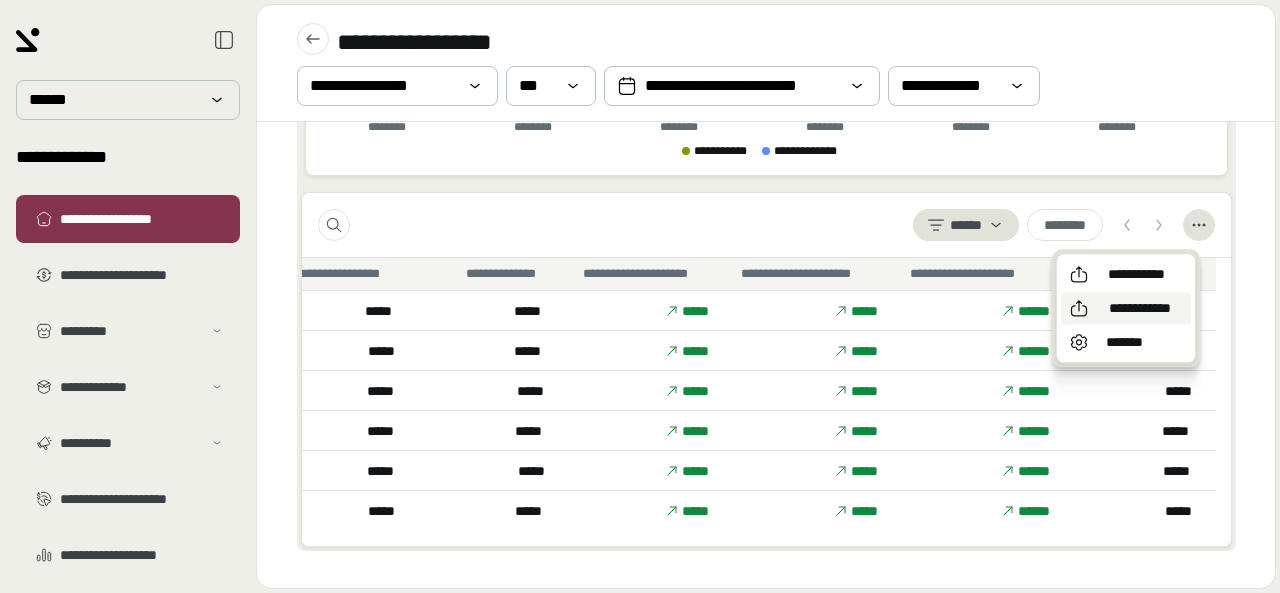 click on "**********" at bounding box center [1140, 308] 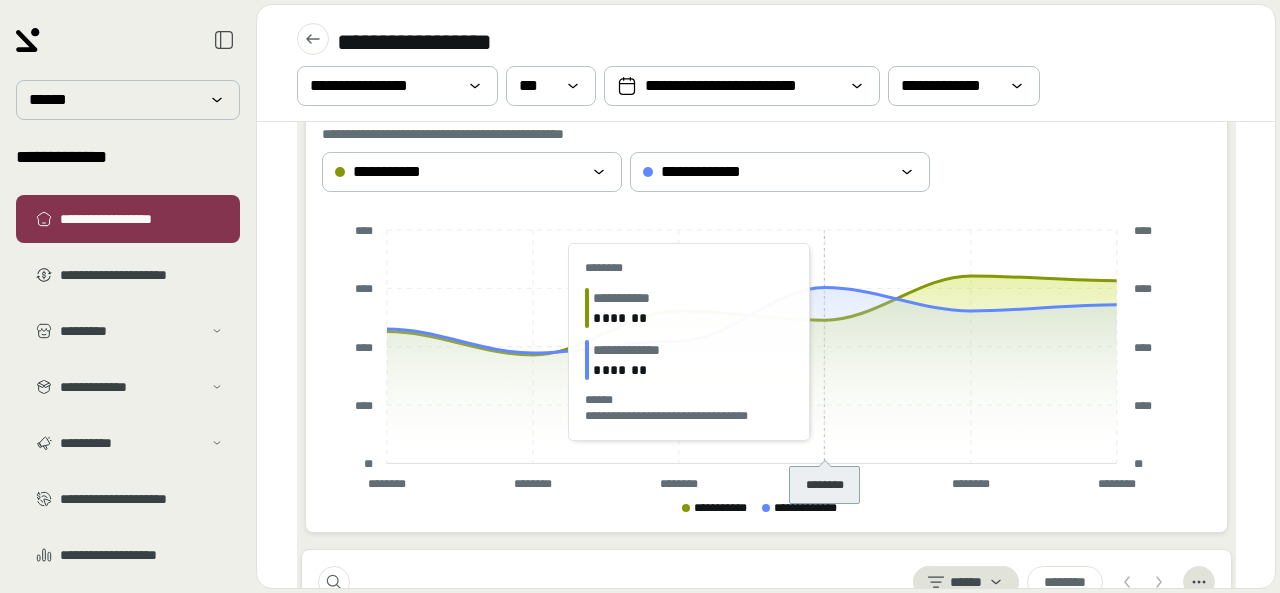 scroll, scrollTop: 383, scrollLeft: 0, axis: vertical 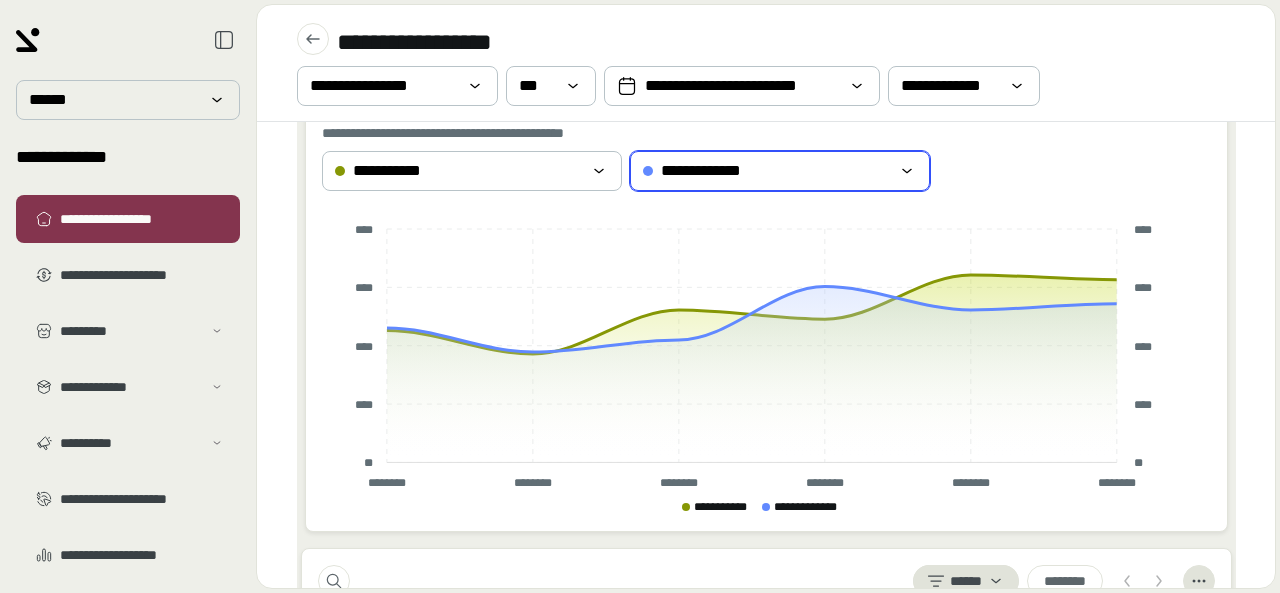 click on "**********" at bounding box center (711, 171) 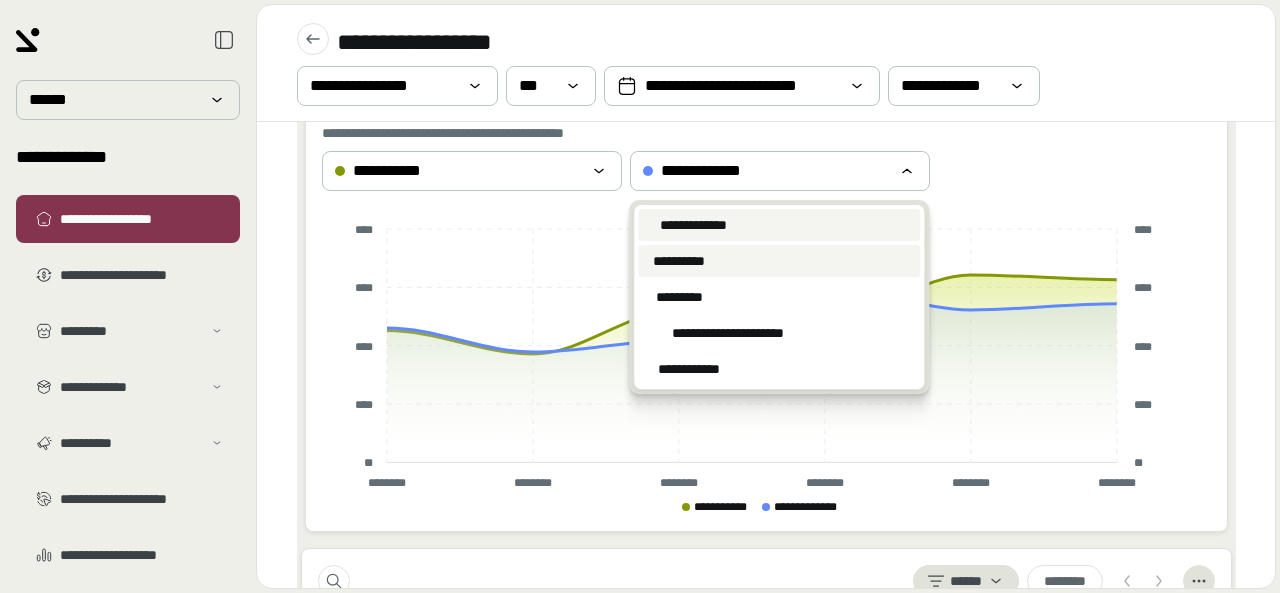 click on "**********" at bounding box center [779, 261] 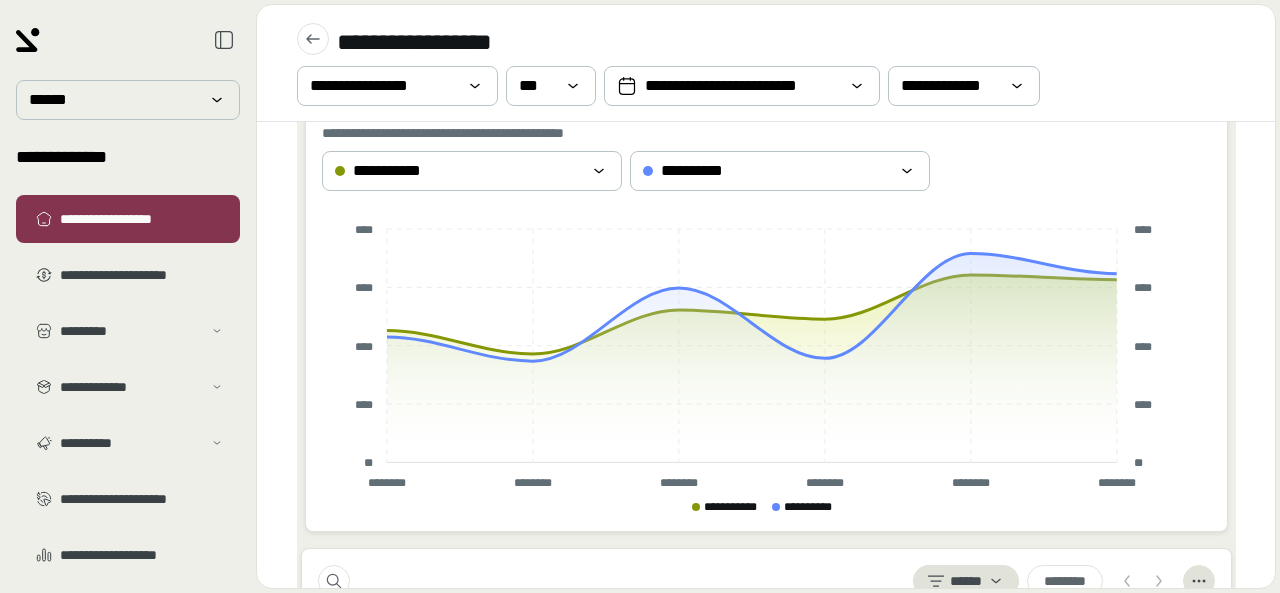 scroll, scrollTop: 382, scrollLeft: 0, axis: vertical 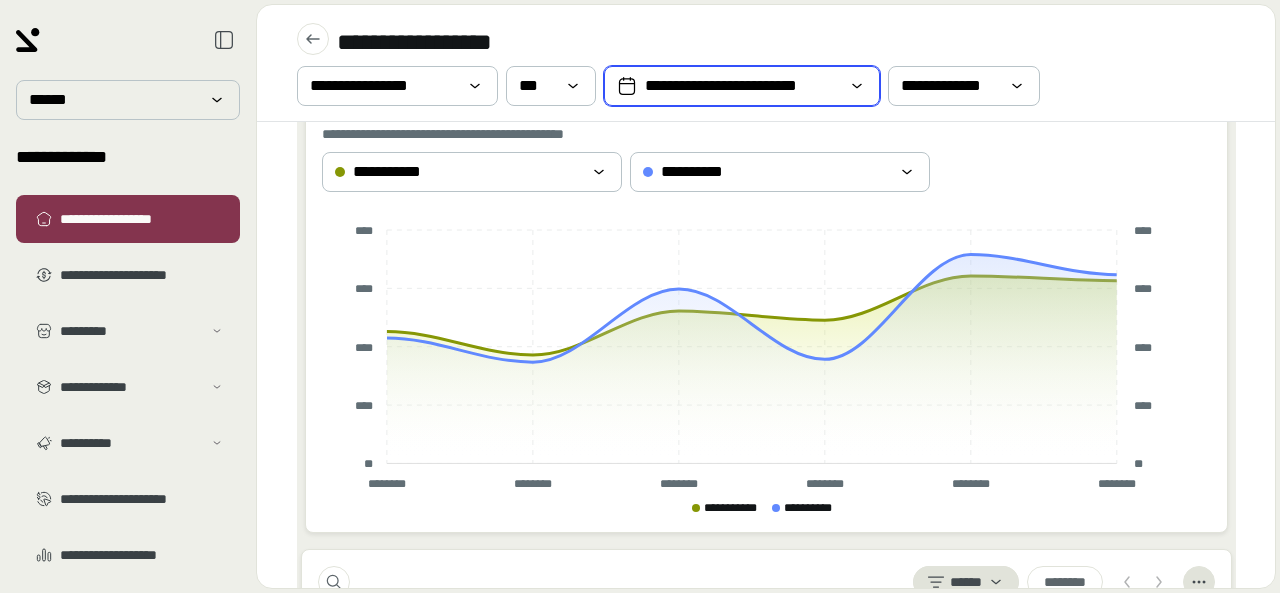 click on "**********" at bounding box center (742, 86) 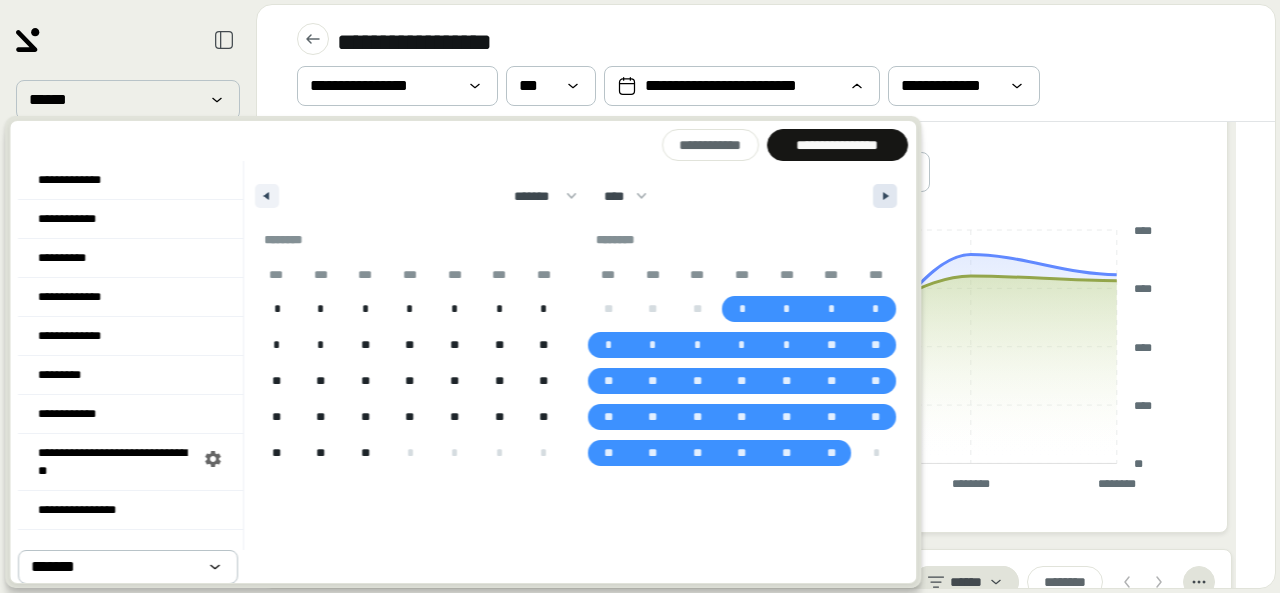 click at bounding box center [888, 196] 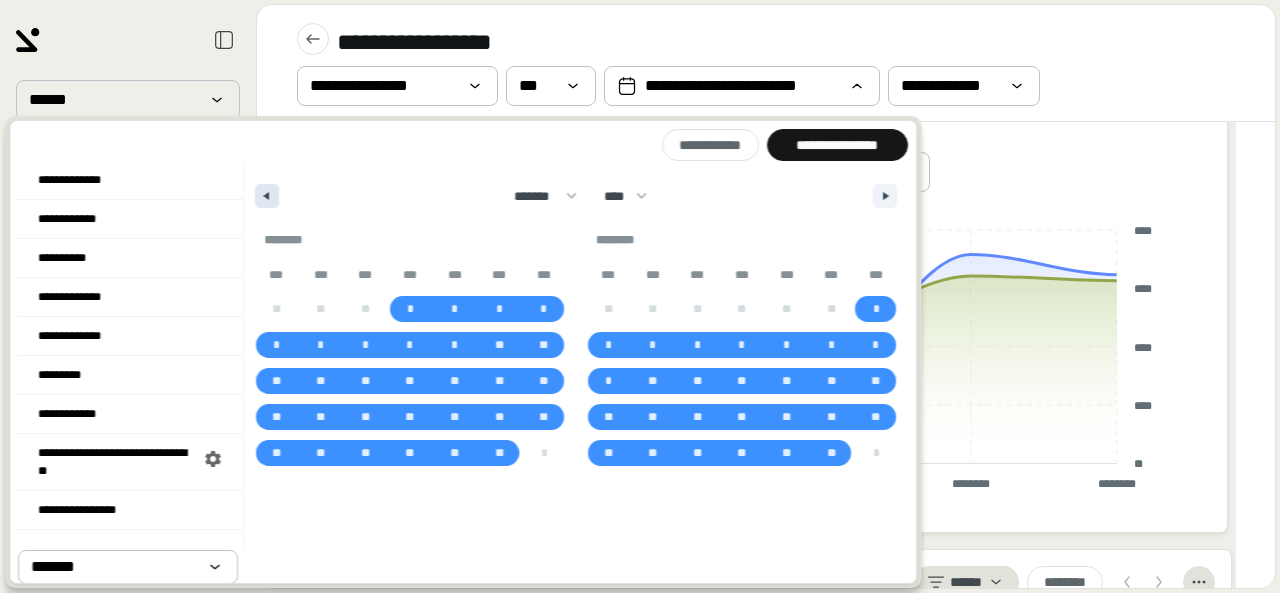 drag, startPoint x: 266, startPoint y: 192, endPoint x: 290, endPoint y: 194, distance: 24.083189 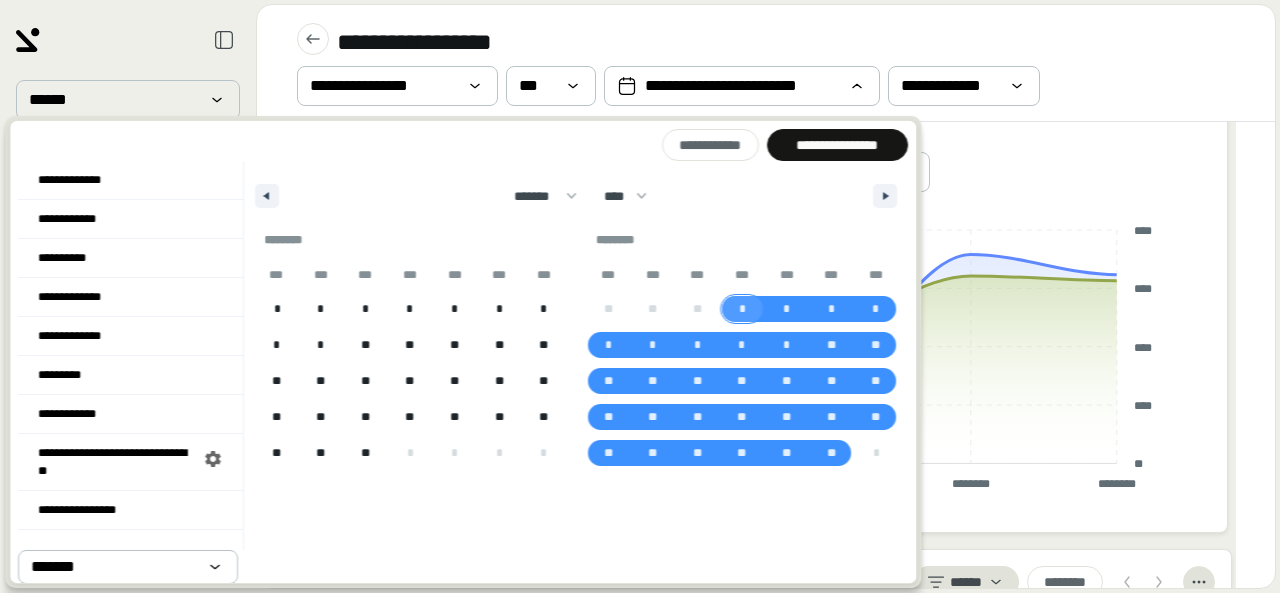 click on "*" at bounding box center [742, 309] 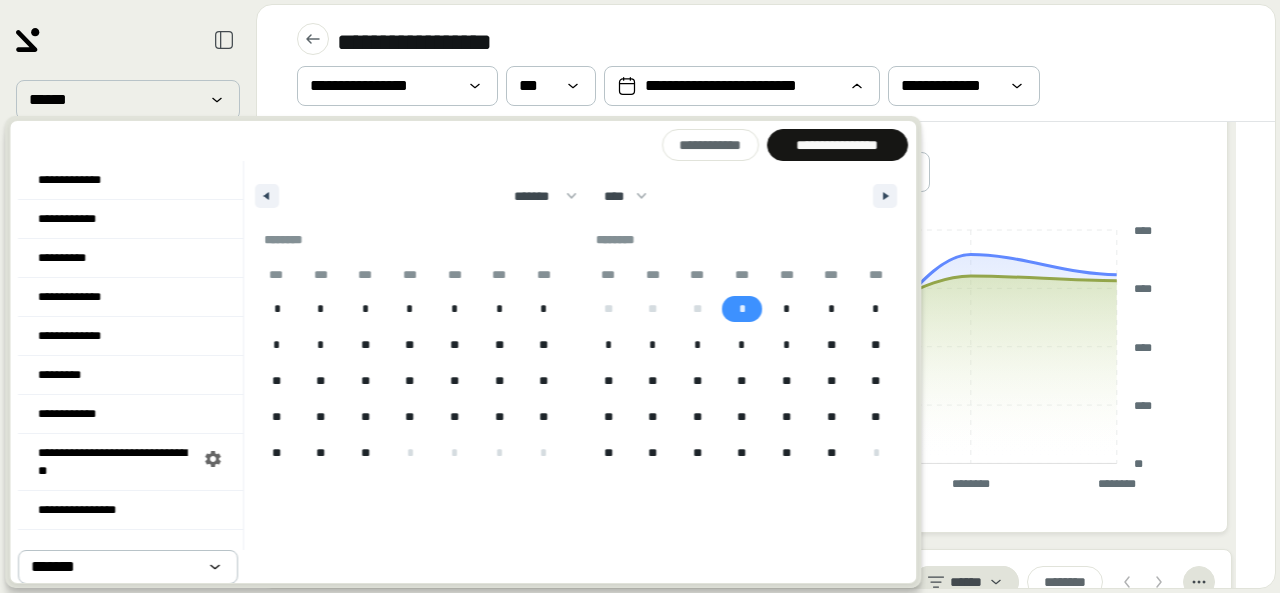 click on "******* ******** ***** ***** *** **** **** ****** ********* ******* ******** ******** **** **** **** **** **** **** **** **** **** **** **** **** **** **** **** **** **** **** **** **** **** **** **** **** **** **** **** **** **** **** **** **** **** **** **** **** **** **** **** **** **** **** **** **** **** **** **** **** **** **** **** **** **** **** **** **** **** **** **** **** **** **** **** **** **** **** **** **** **** **** **** **** **** **** **** **** **** **** **** **** **** **** **** **** **** **** **** **** **** **** **** **** **** **** **** **** **** **** **** **** ****" at bounding box center [576, 191] 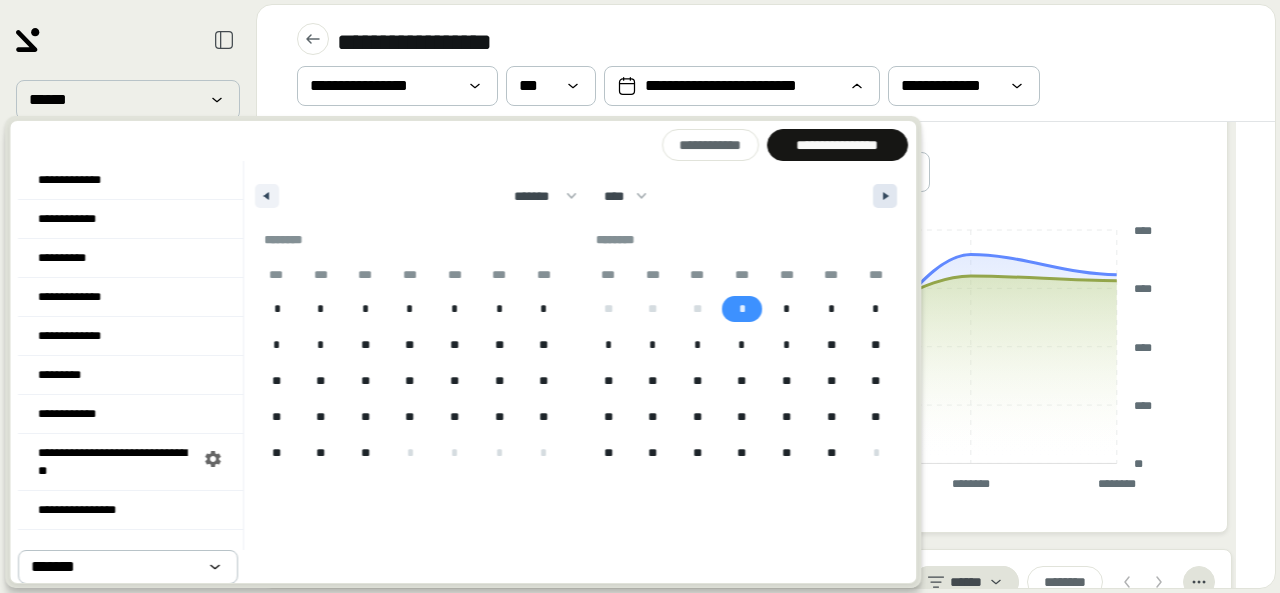 click at bounding box center [888, 196] 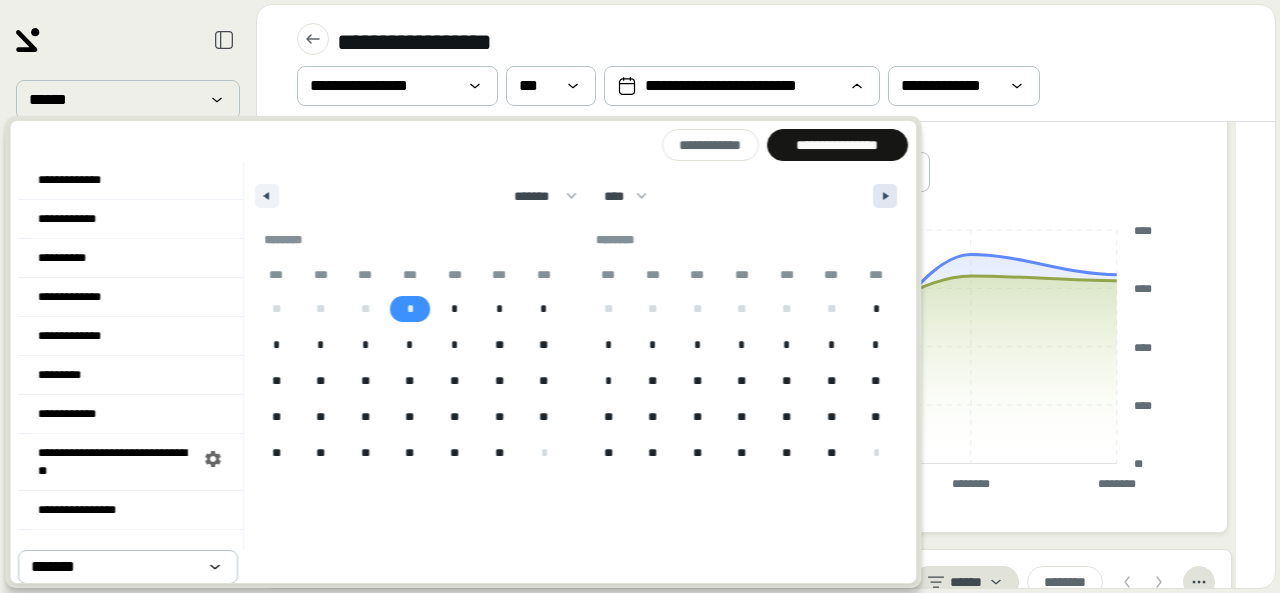 click at bounding box center [888, 196] 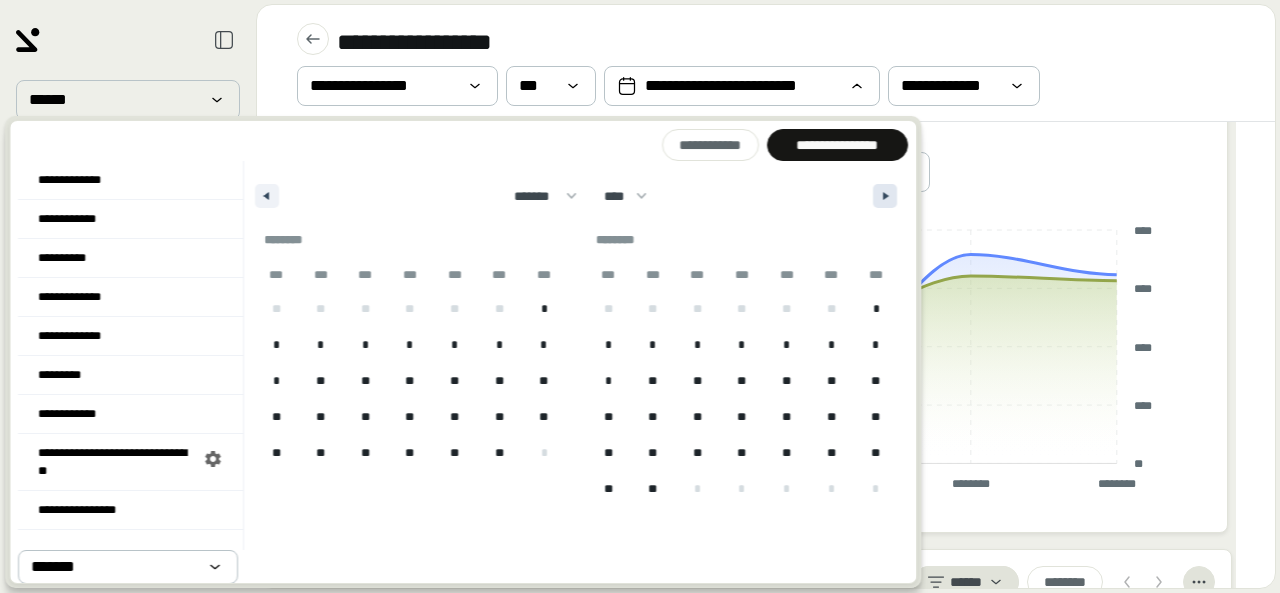 click at bounding box center [888, 196] 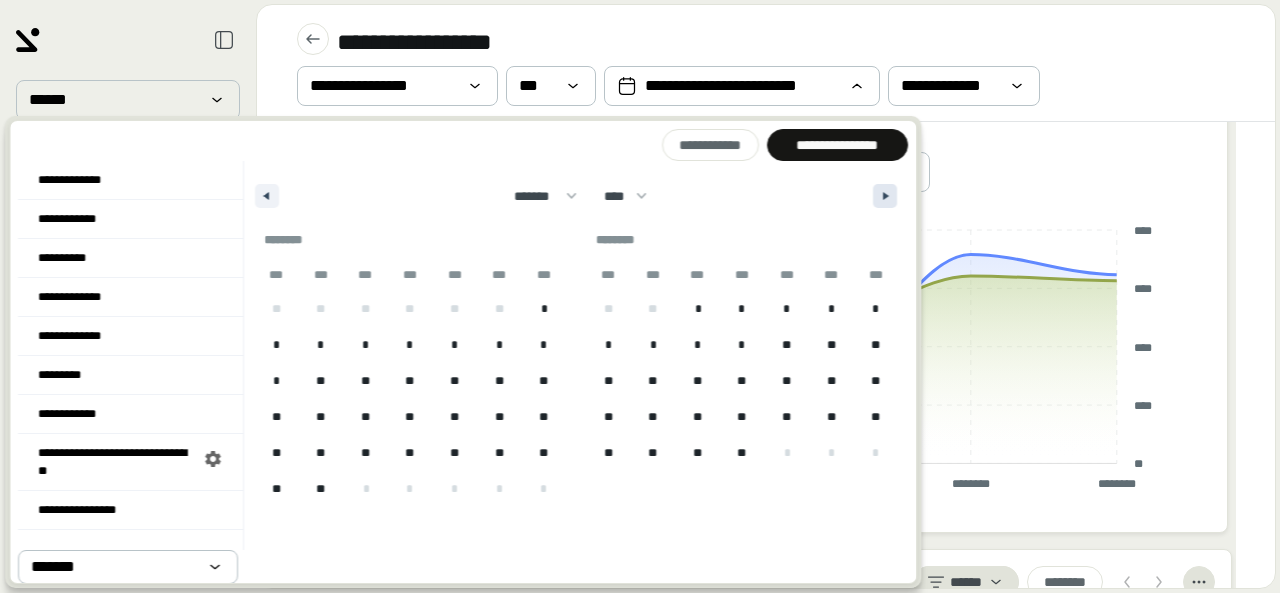 click at bounding box center (888, 196) 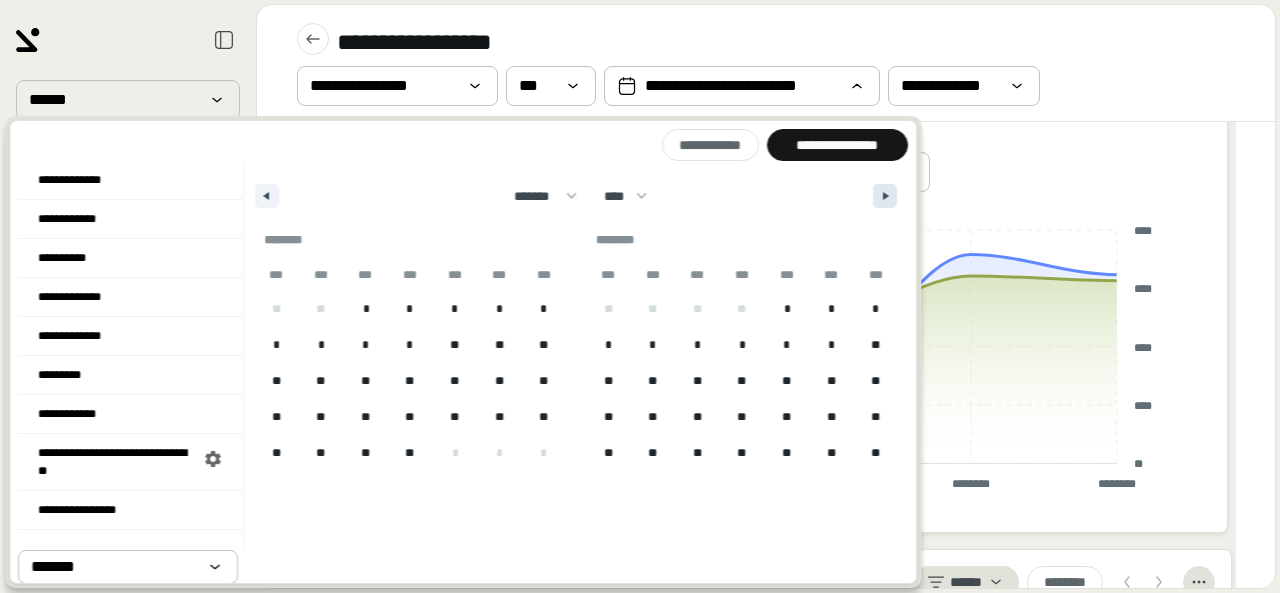 click at bounding box center [888, 196] 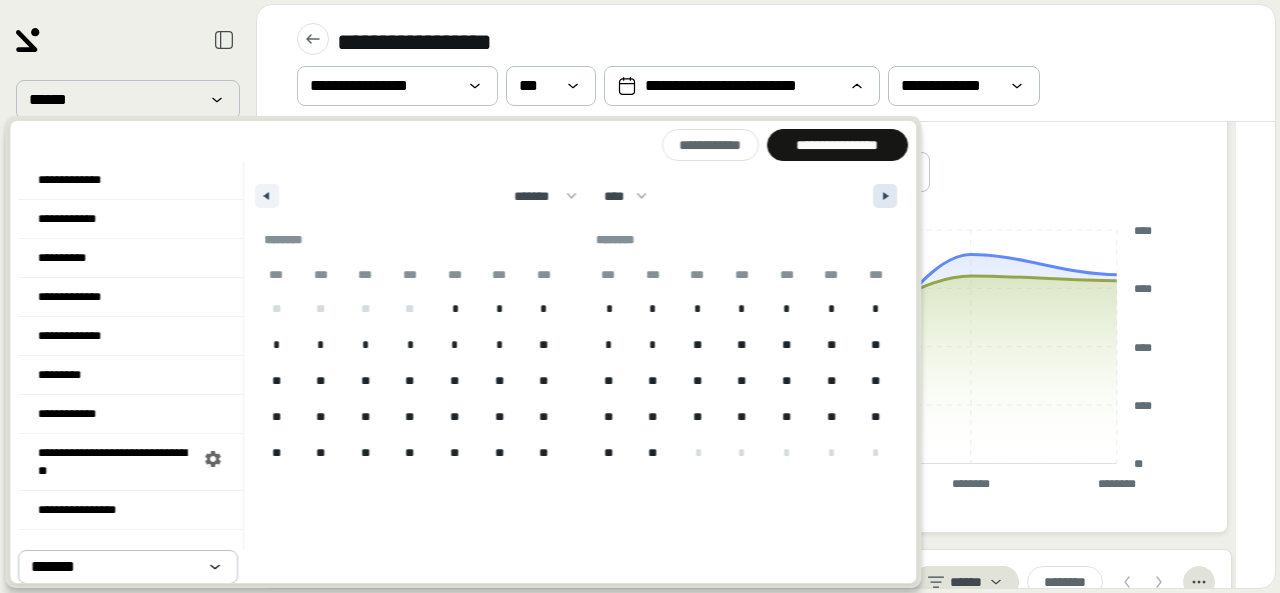 click at bounding box center [888, 196] 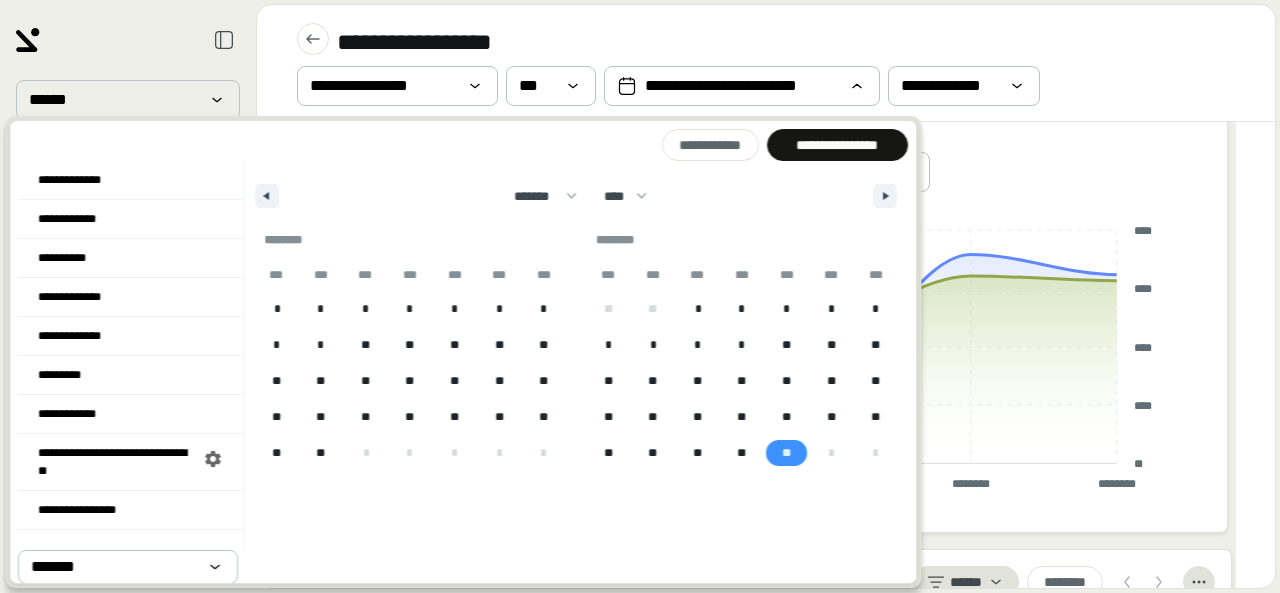 click on "**" at bounding box center (787, 453) 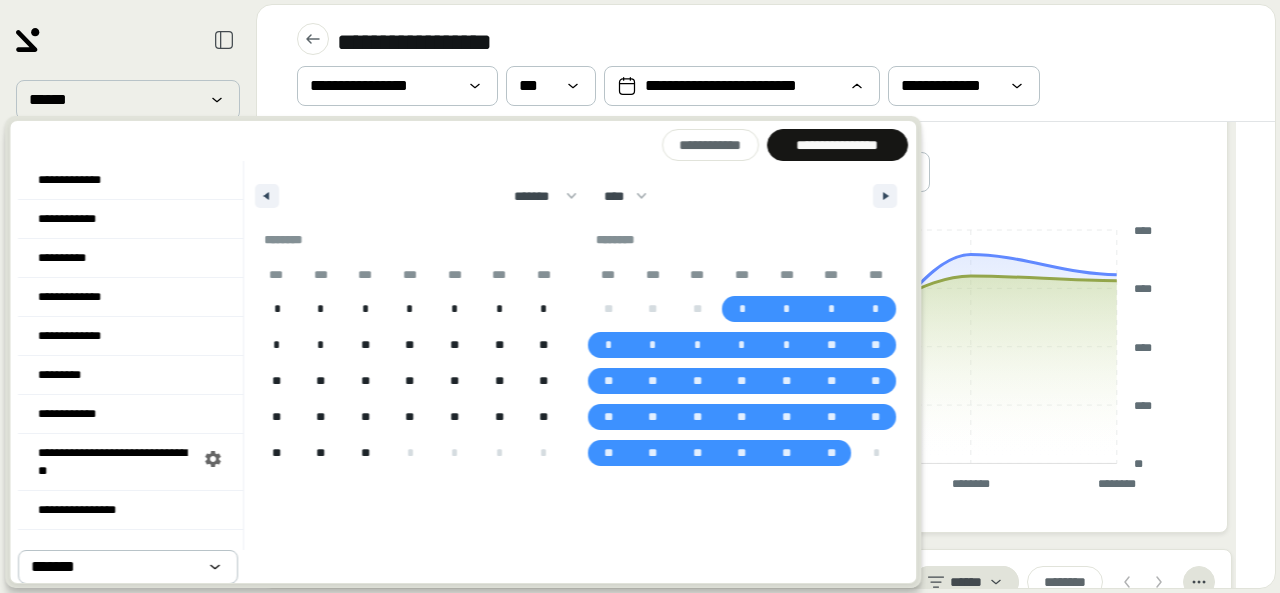 click on "**********" at bounding box center (837, 145) 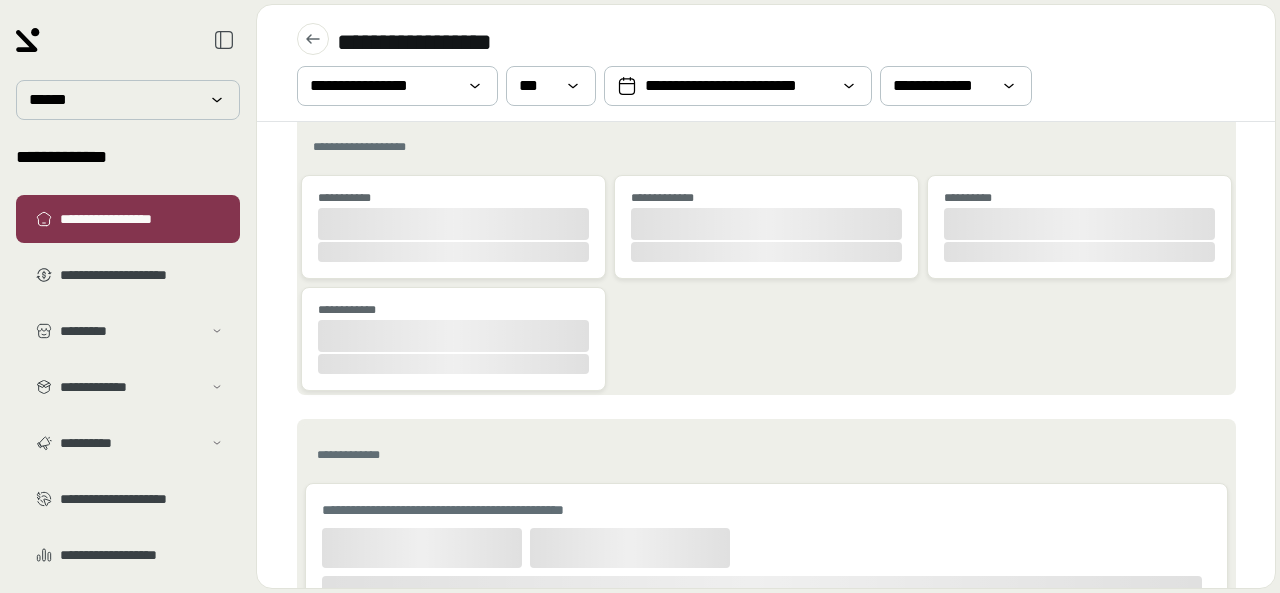 scroll, scrollTop: 0, scrollLeft: 0, axis: both 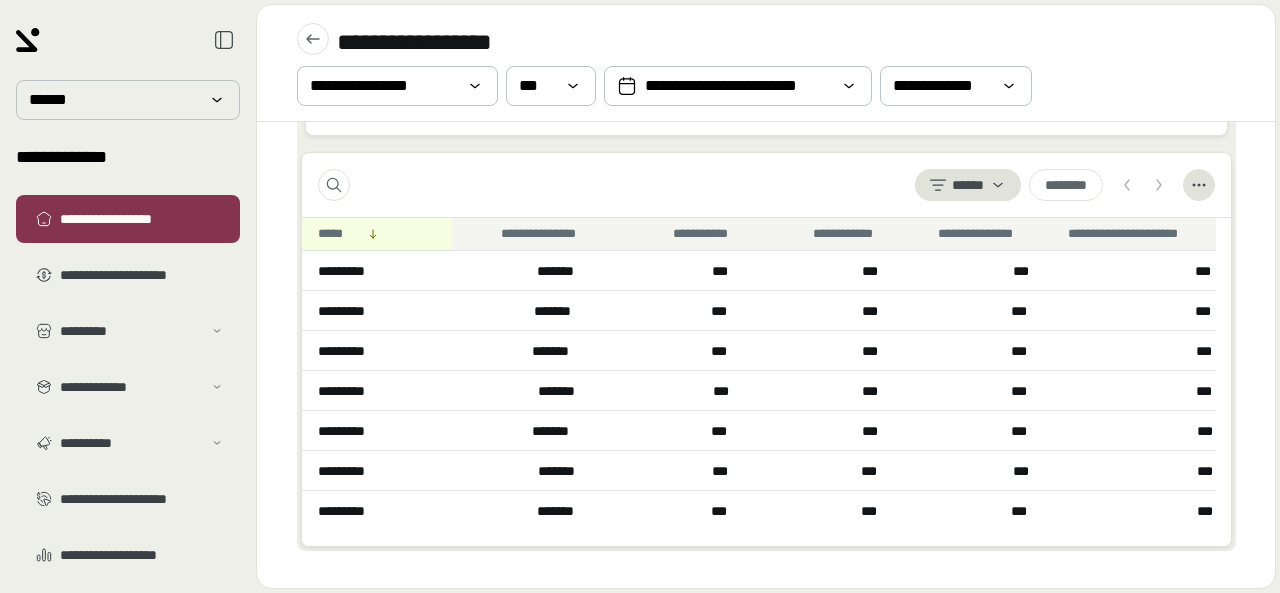 click on "*********" at bounding box center [348, 271] 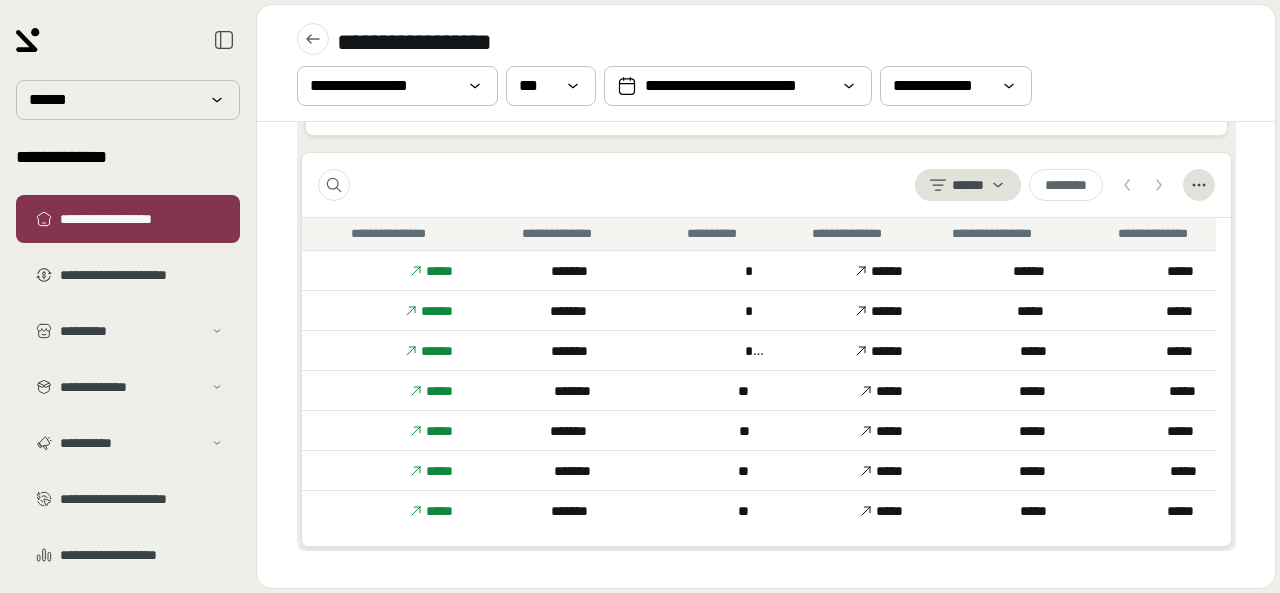 scroll, scrollTop: 0, scrollLeft: 3422, axis: horizontal 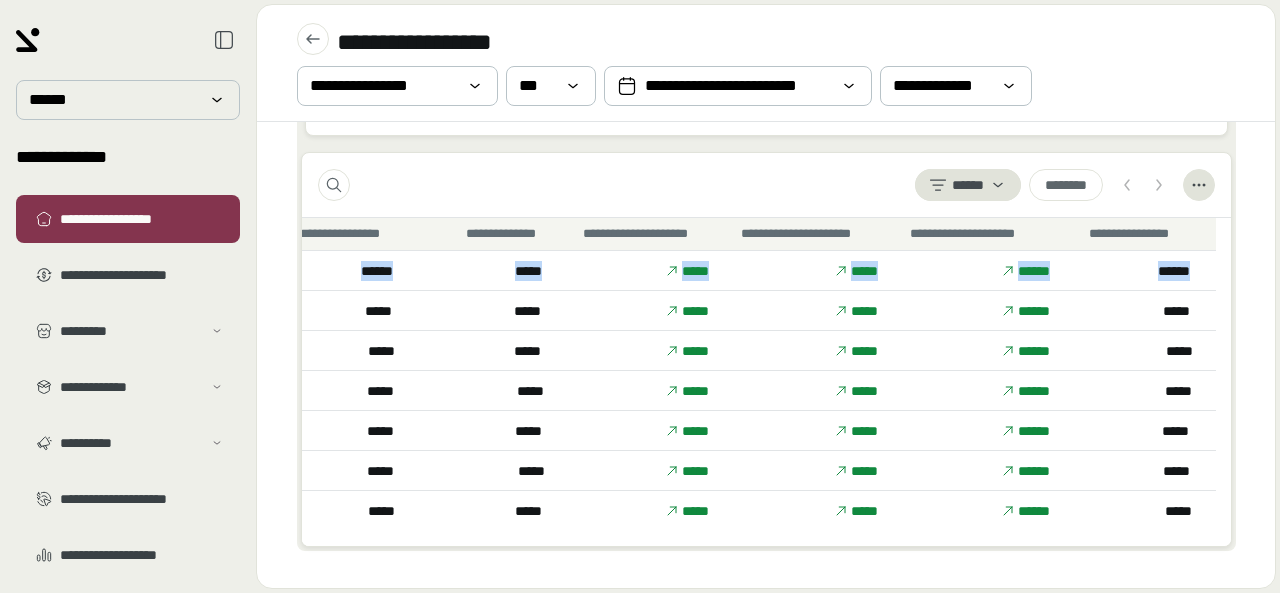 drag, startPoint x: 317, startPoint y: 267, endPoint x: 1202, endPoint y: 265, distance: 885.00226 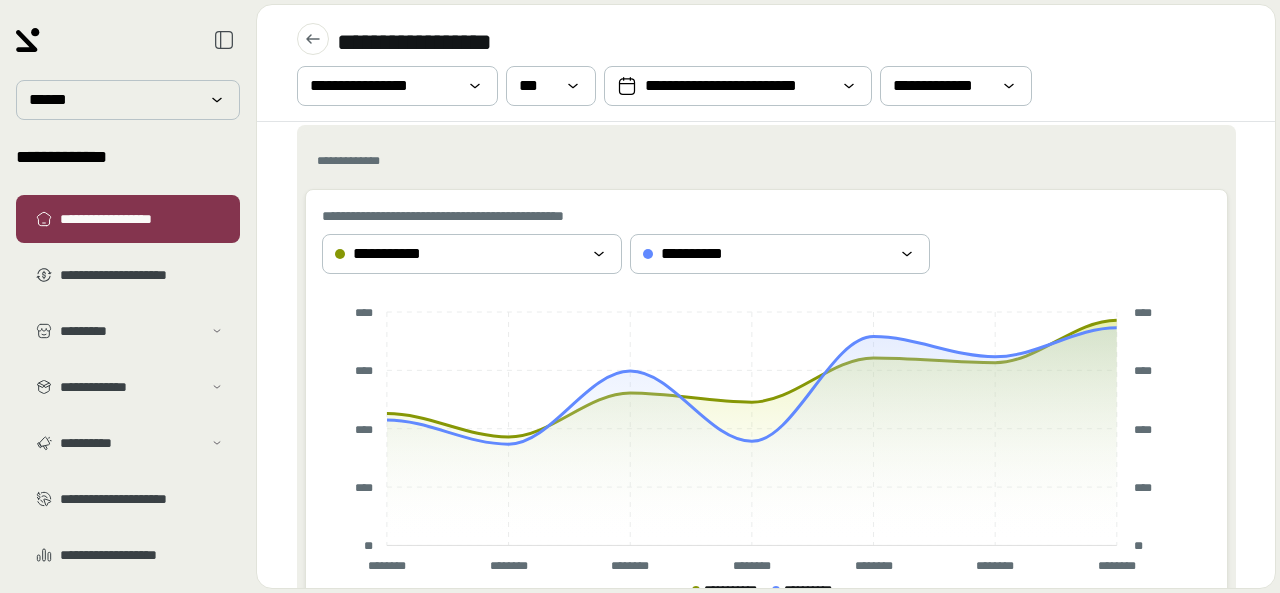 scroll, scrollTop: 400, scrollLeft: 0, axis: vertical 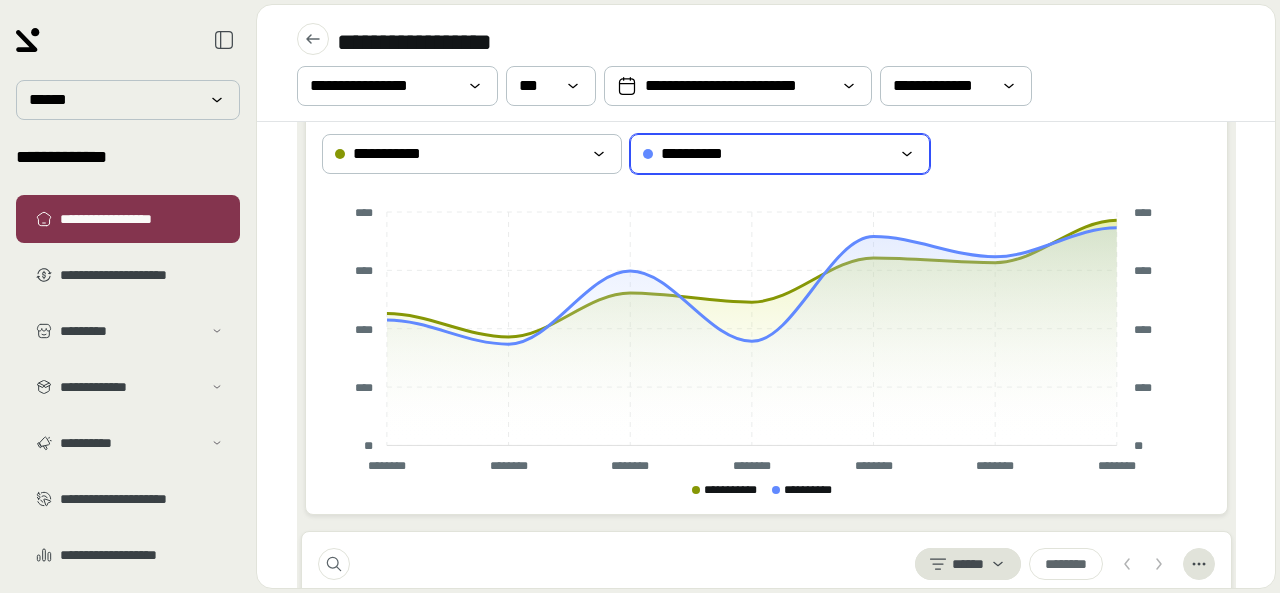 click on "**********" at bounding box center (766, 154) 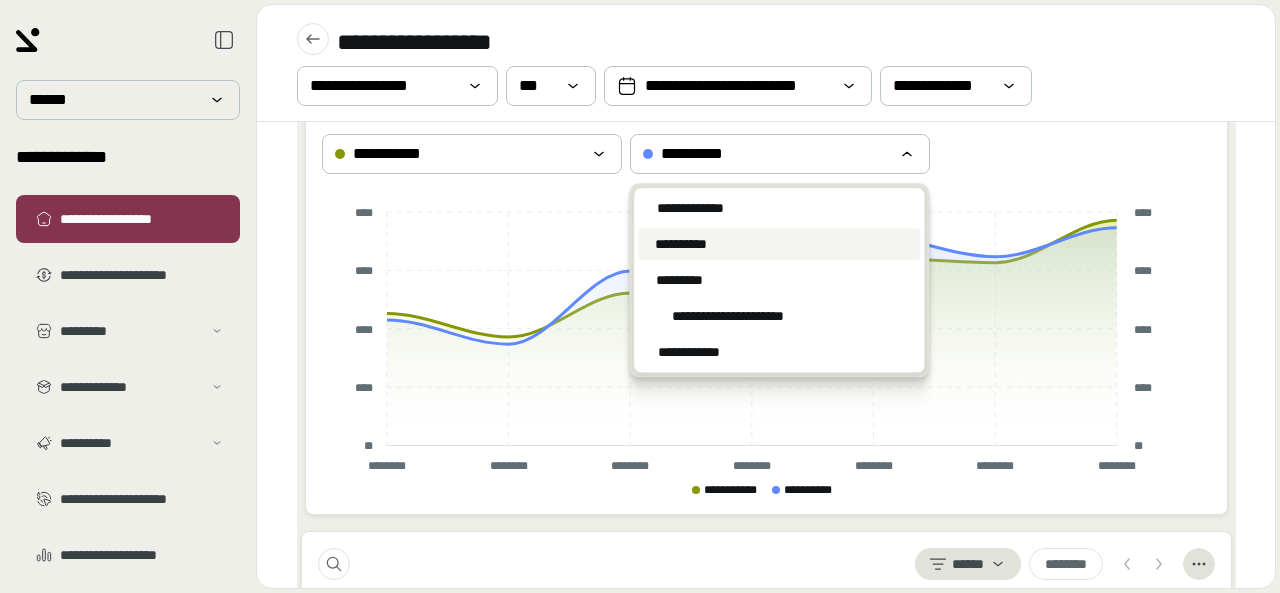 click on "**********" at bounding box center [766, 63] 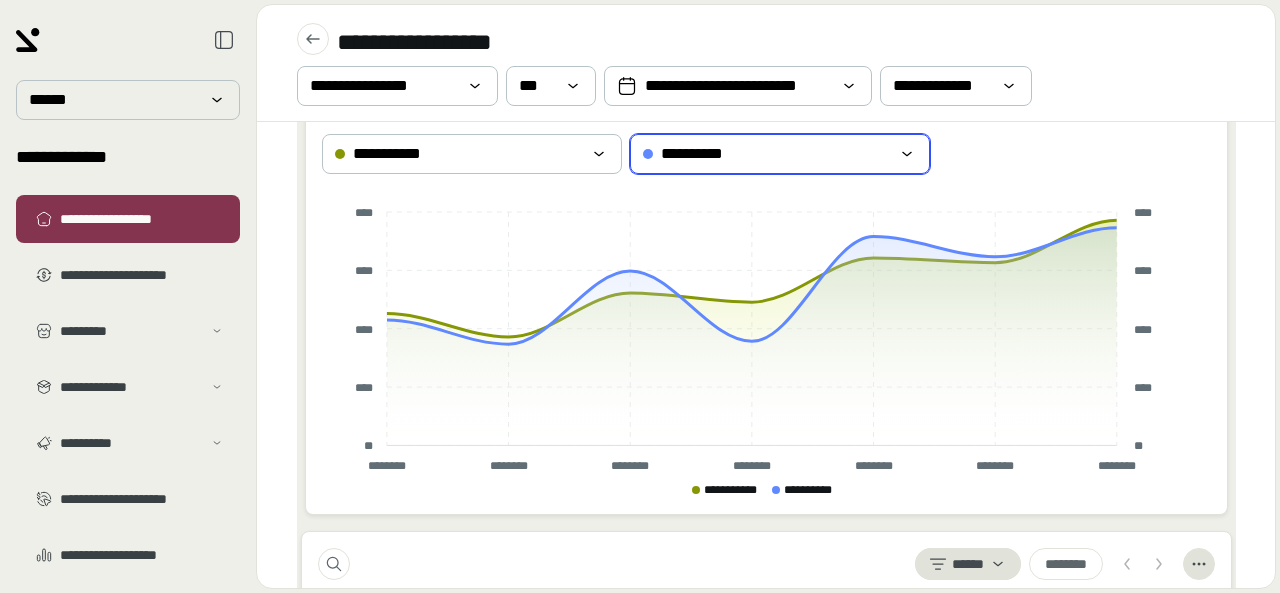 click on "**********" at bounding box center (766, 154) 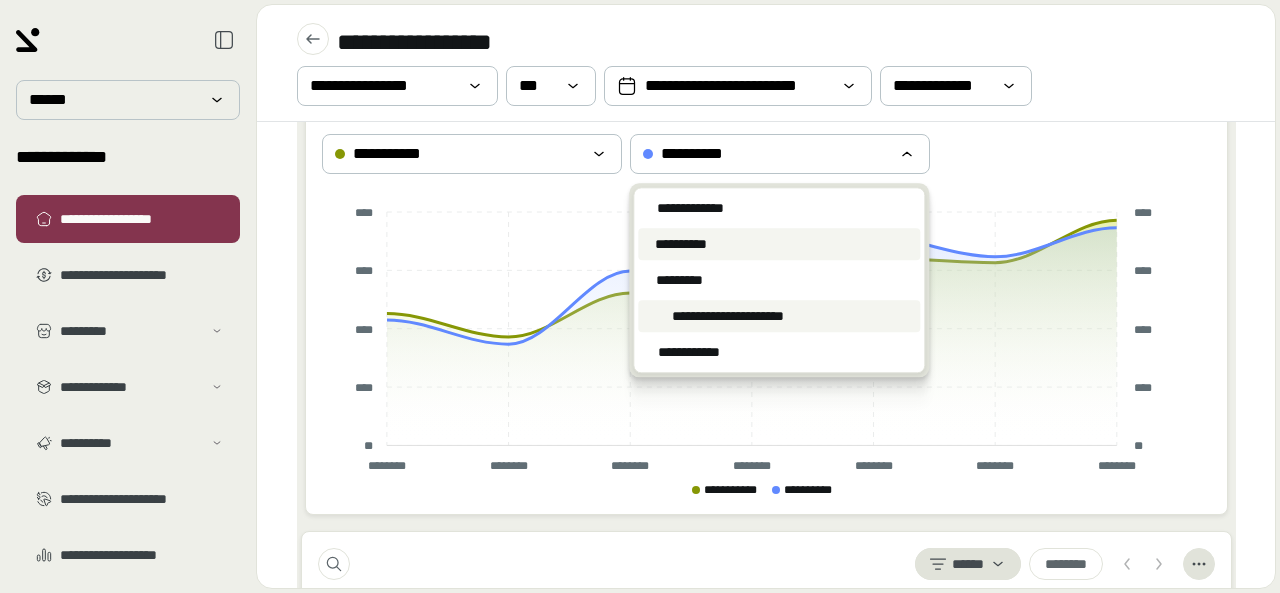click on "**********" at bounding box center [727, 316] 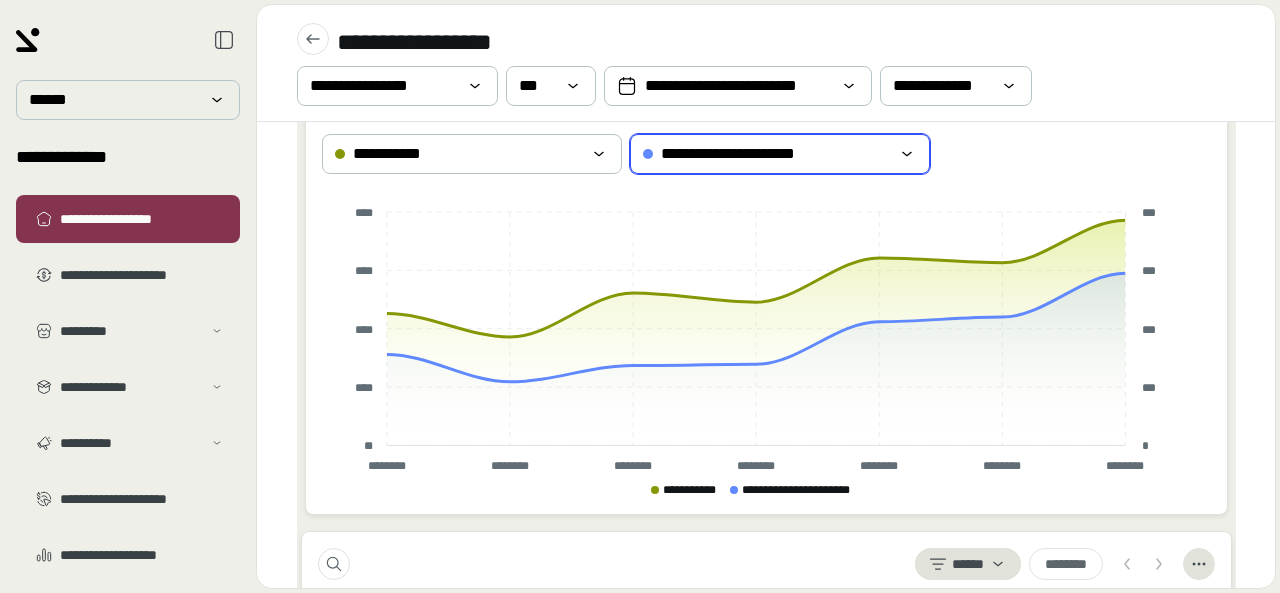 click on "**********" at bounding box center [754, 154] 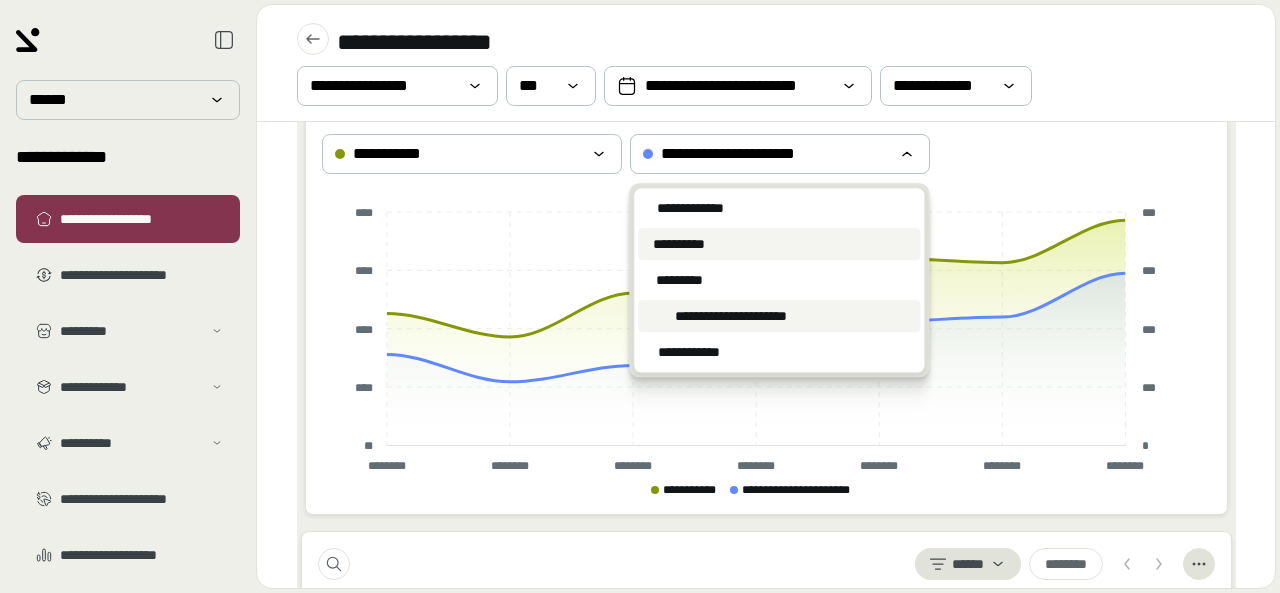 click on "**********" at bounding box center [679, 244] 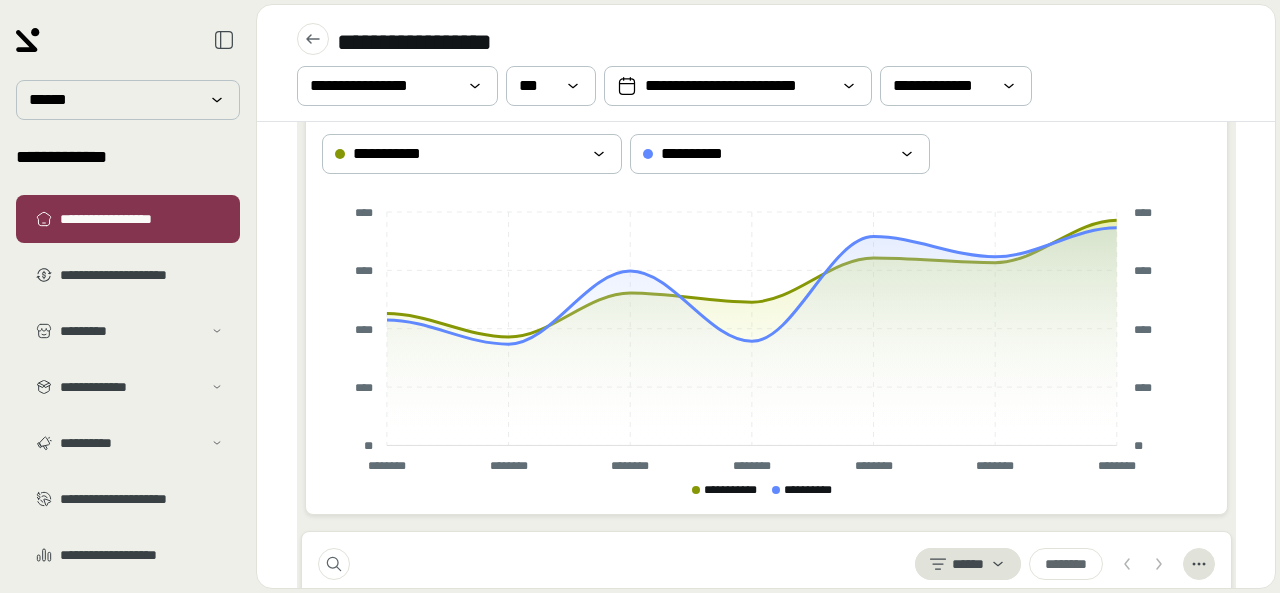 click on "**********" at bounding box center [766, 63] 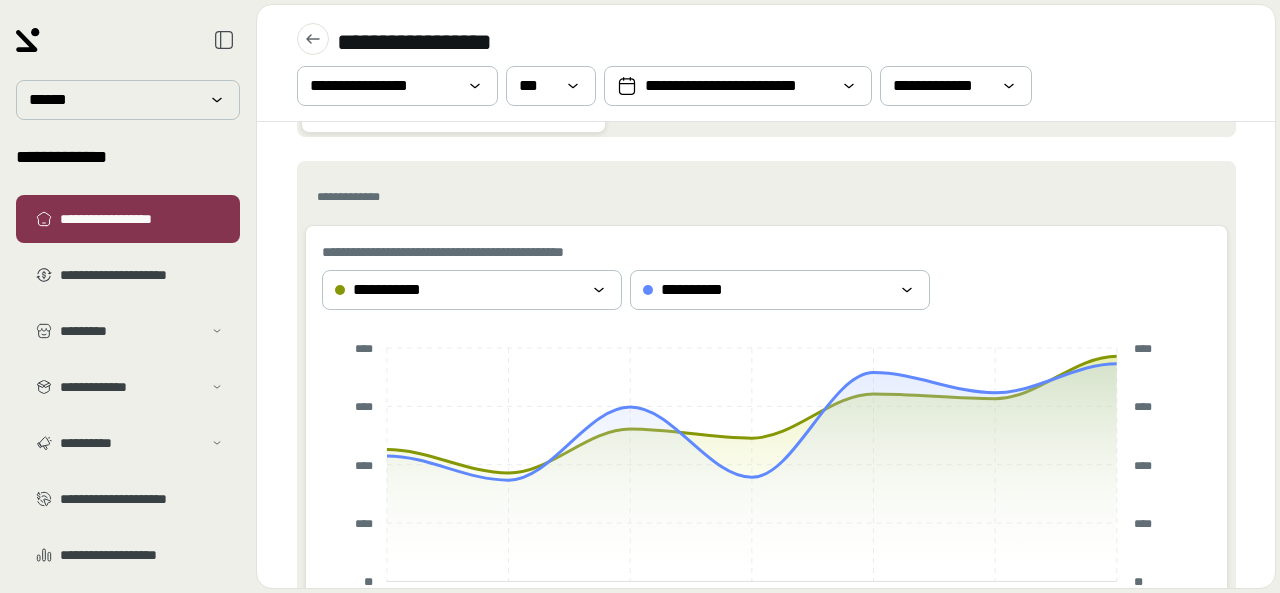 scroll, scrollTop: 220, scrollLeft: 0, axis: vertical 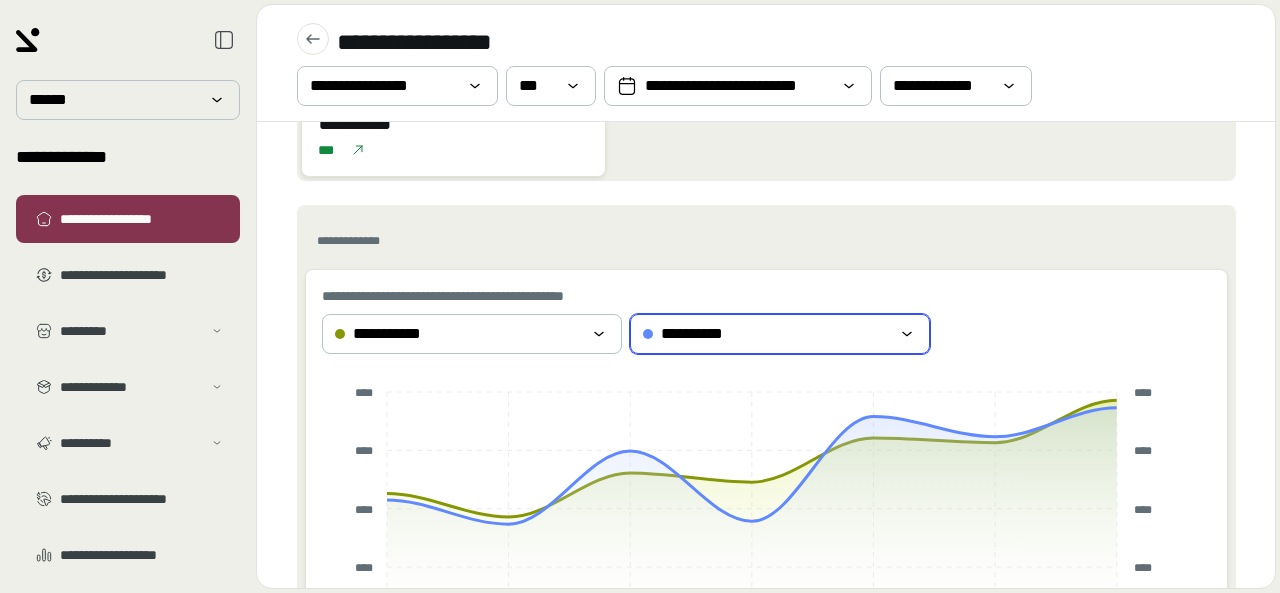 click on "**********" at bounding box center (766, 334) 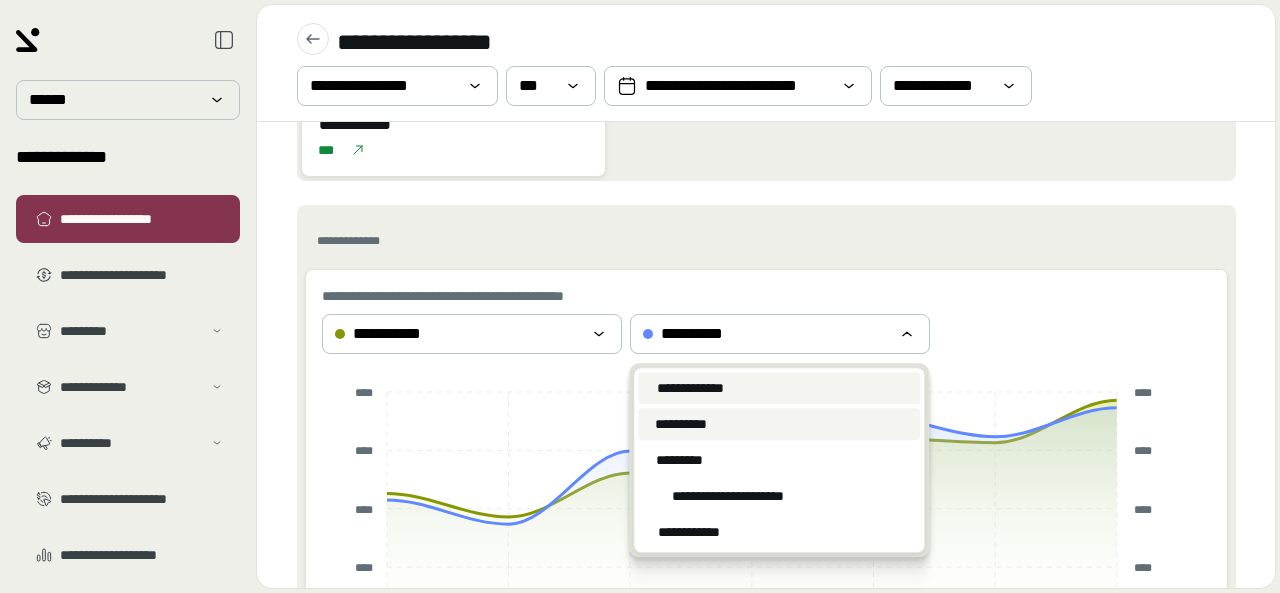 click on "**********" at bounding box center (690, 388) 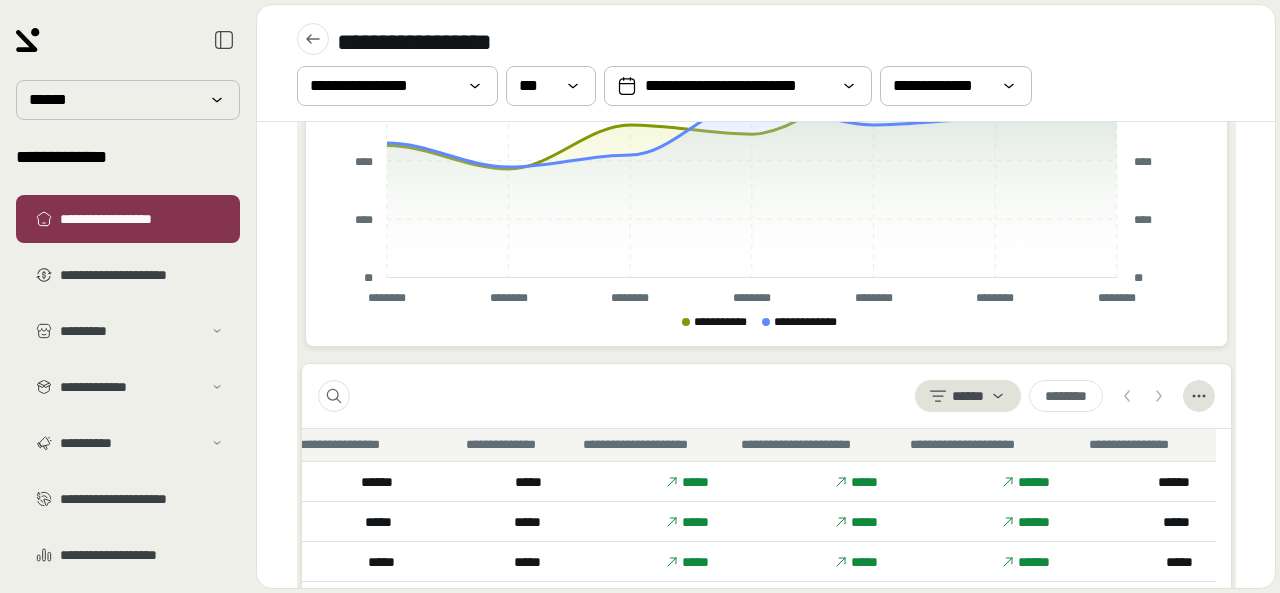 scroll, scrollTop: 600, scrollLeft: 0, axis: vertical 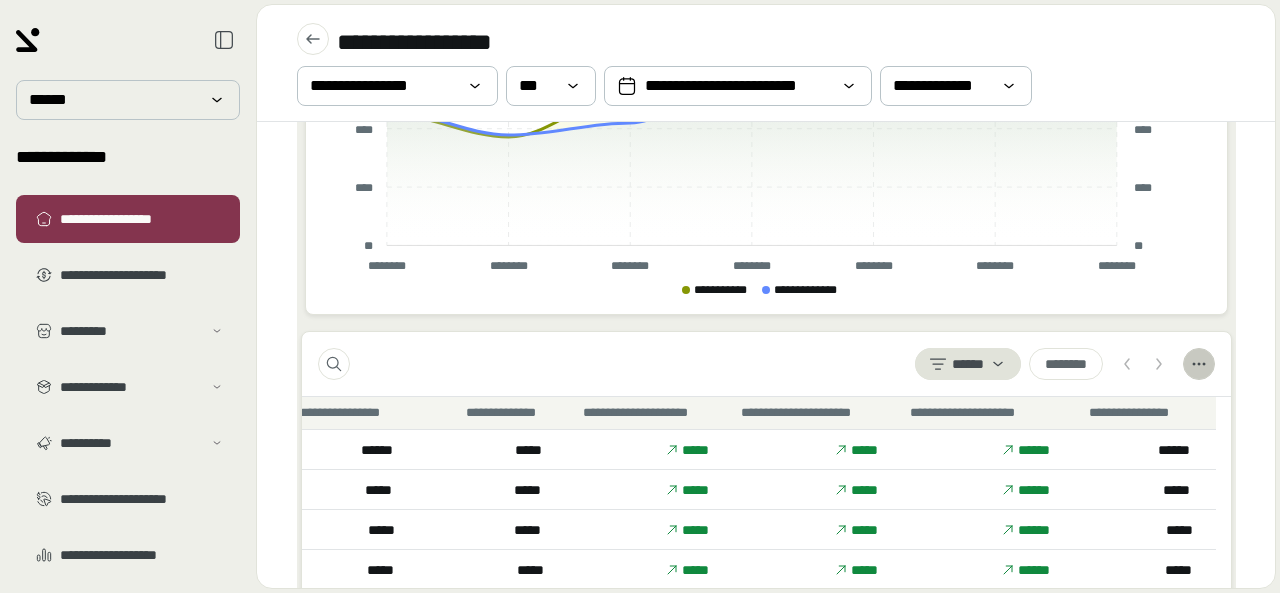 click 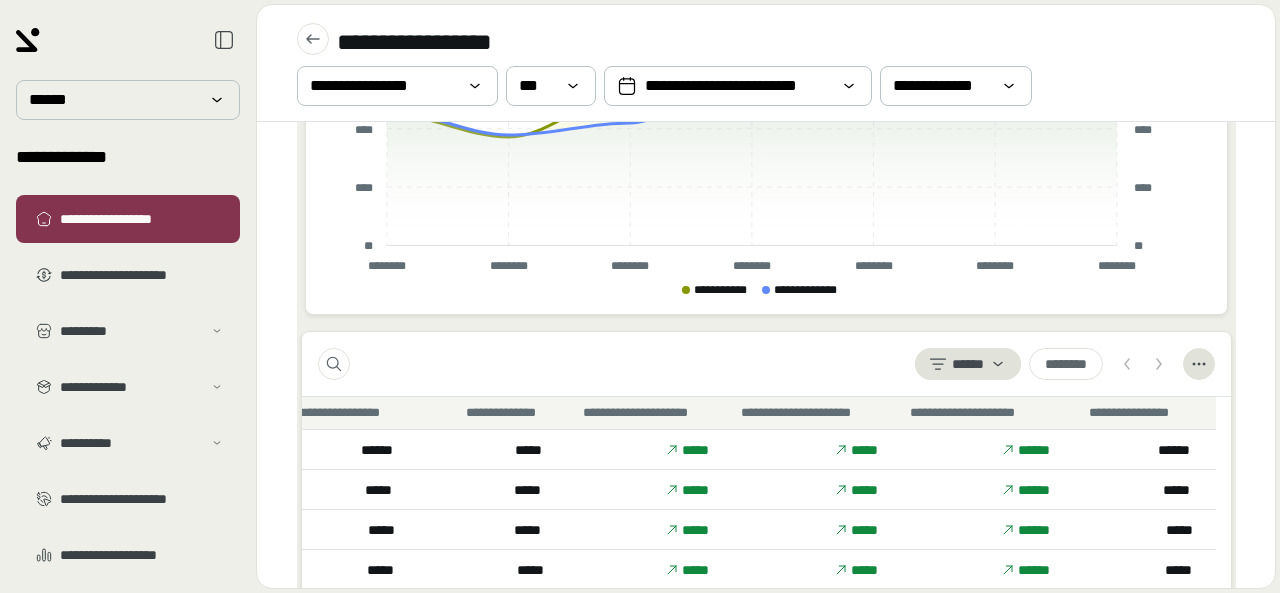 click on "[FIRST] [LAST]" at bounding box center [766, 364] 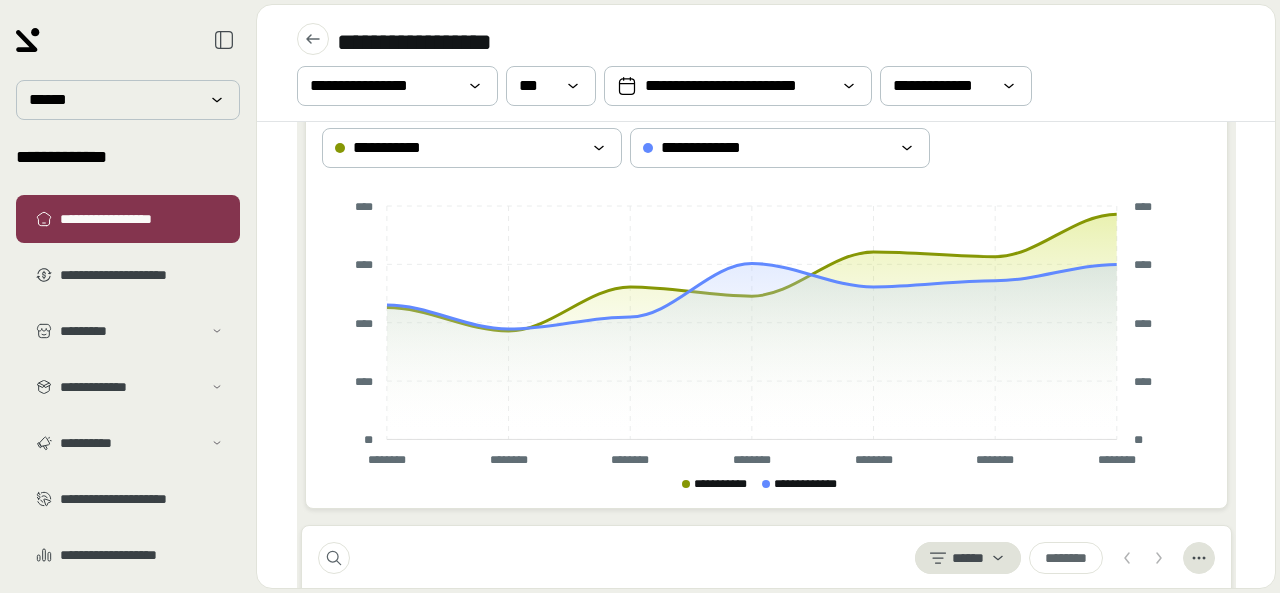 scroll, scrollTop: 300, scrollLeft: 0, axis: vertical 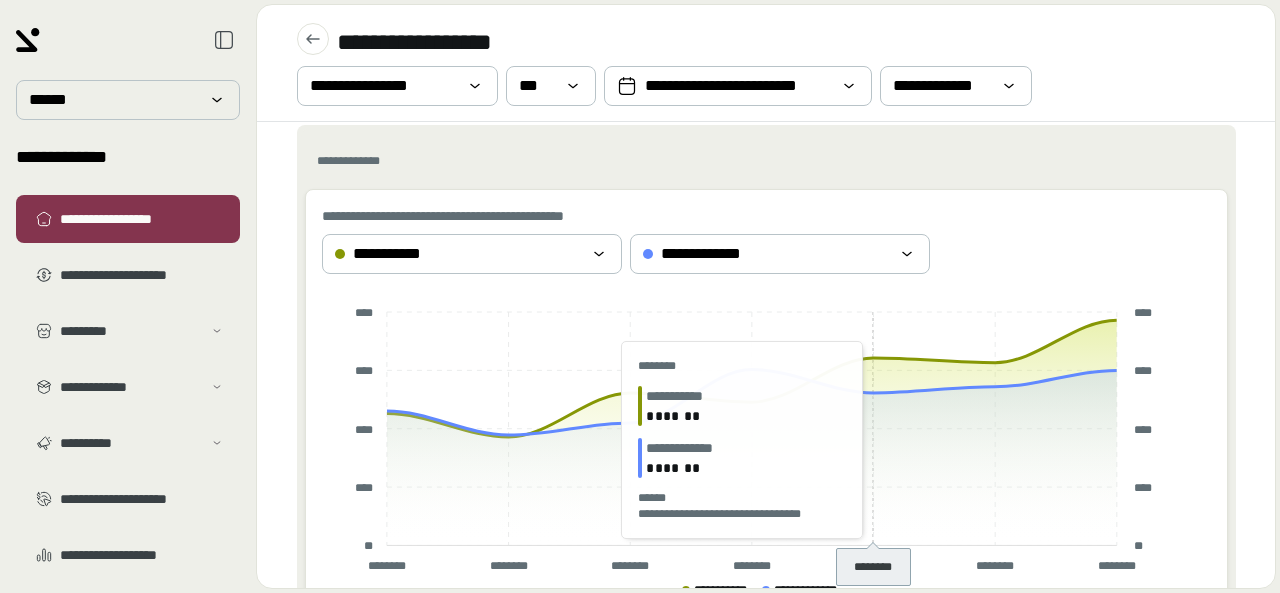 drag, startPoint x: 862, startPoint y: 340, endPoint x: 730, endPoint y: 323, distance: 133.0902 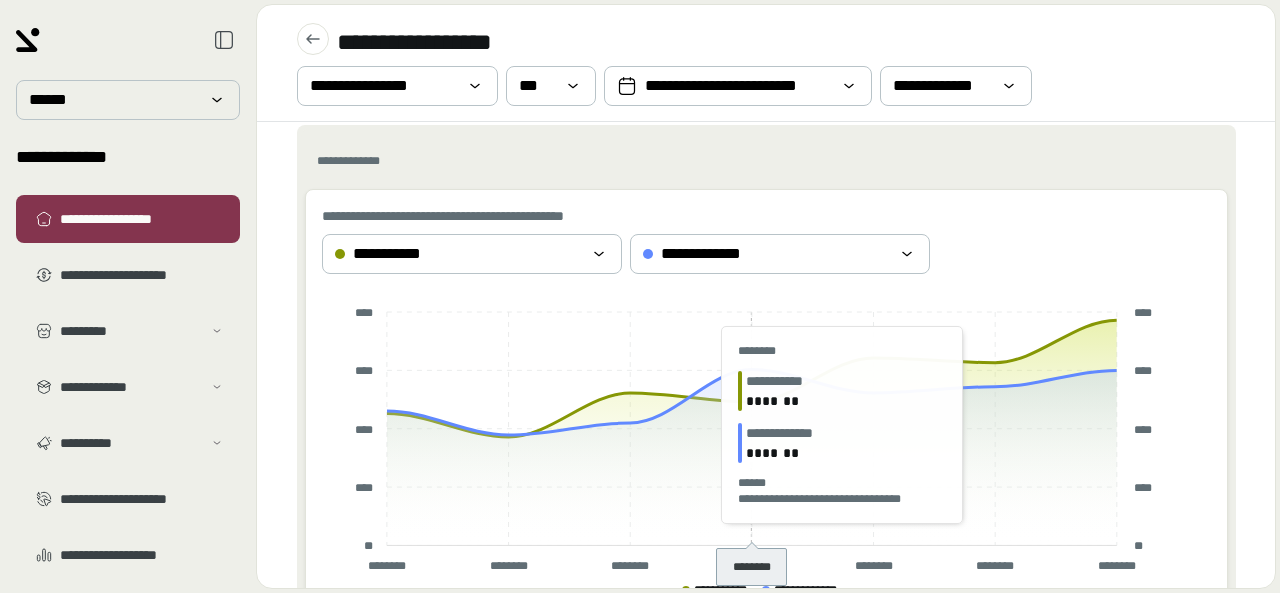 click 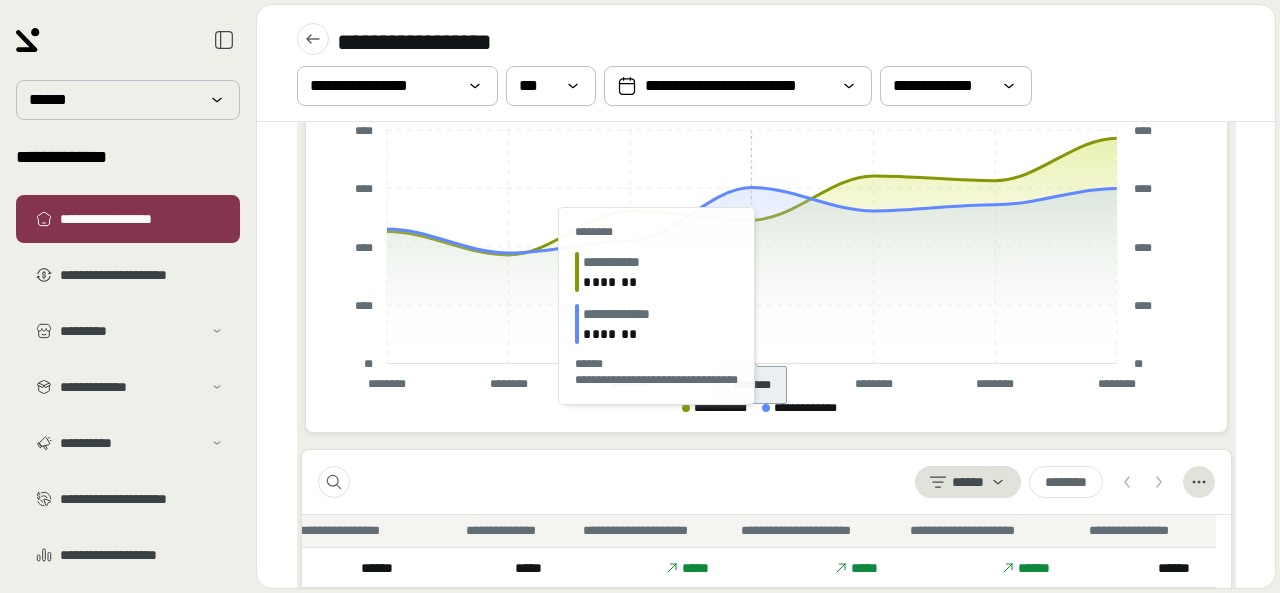 scroll, scrollTop: 500, scrollLeft: 0, axis: vertical 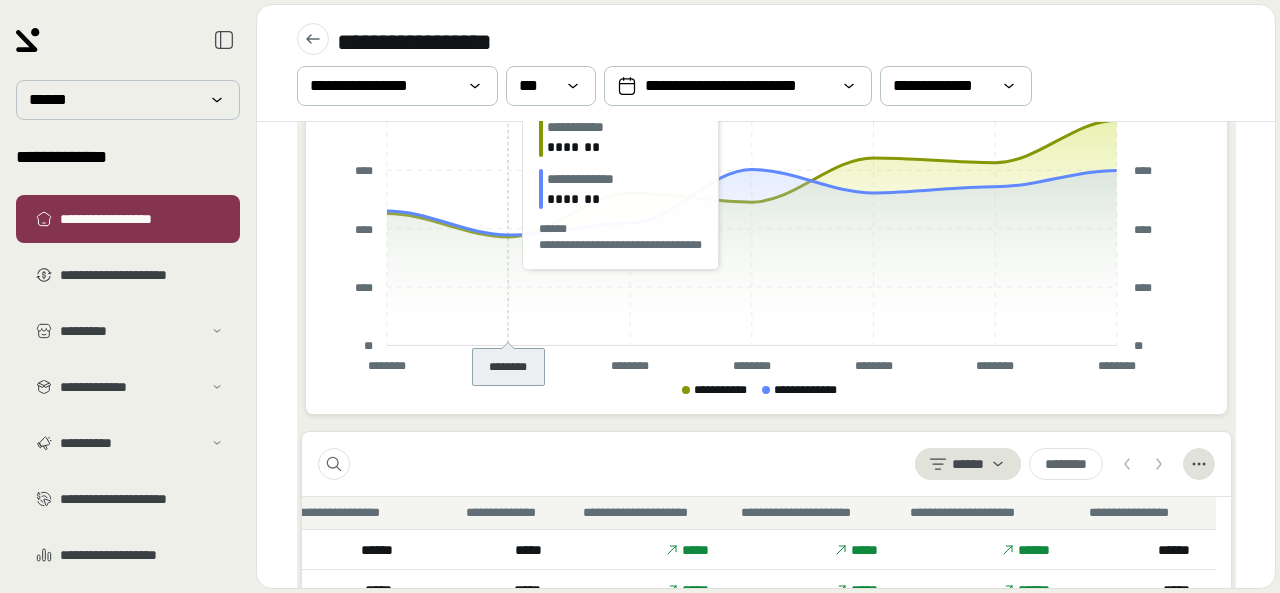 click 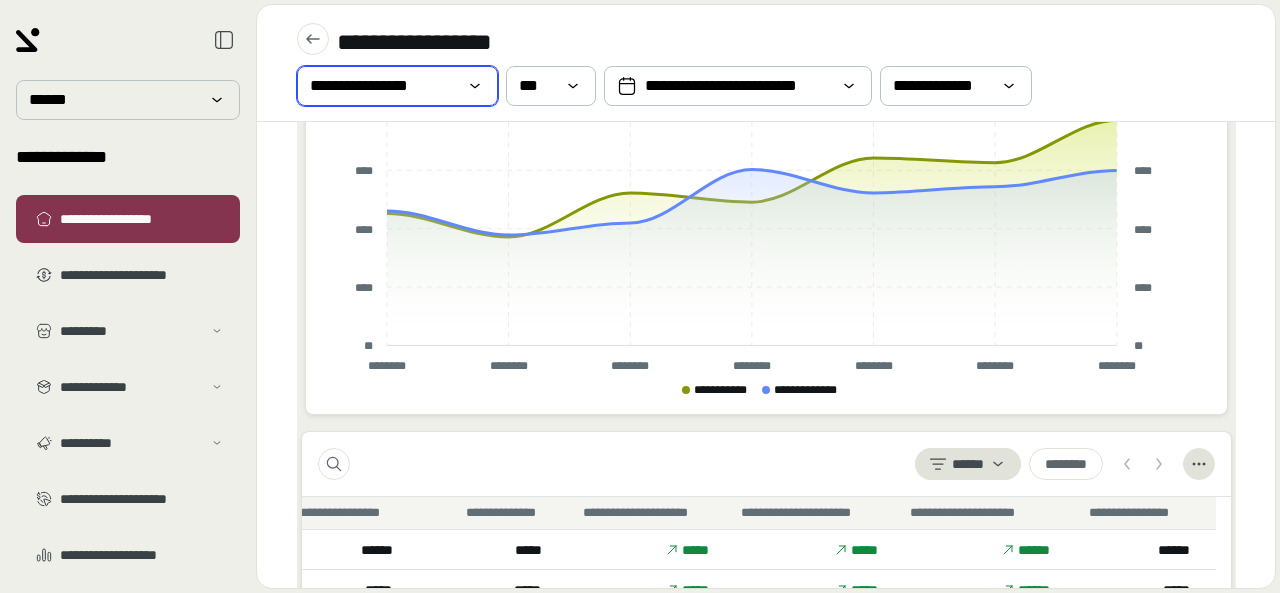 click on "**********" at bounding box center [383, 86] 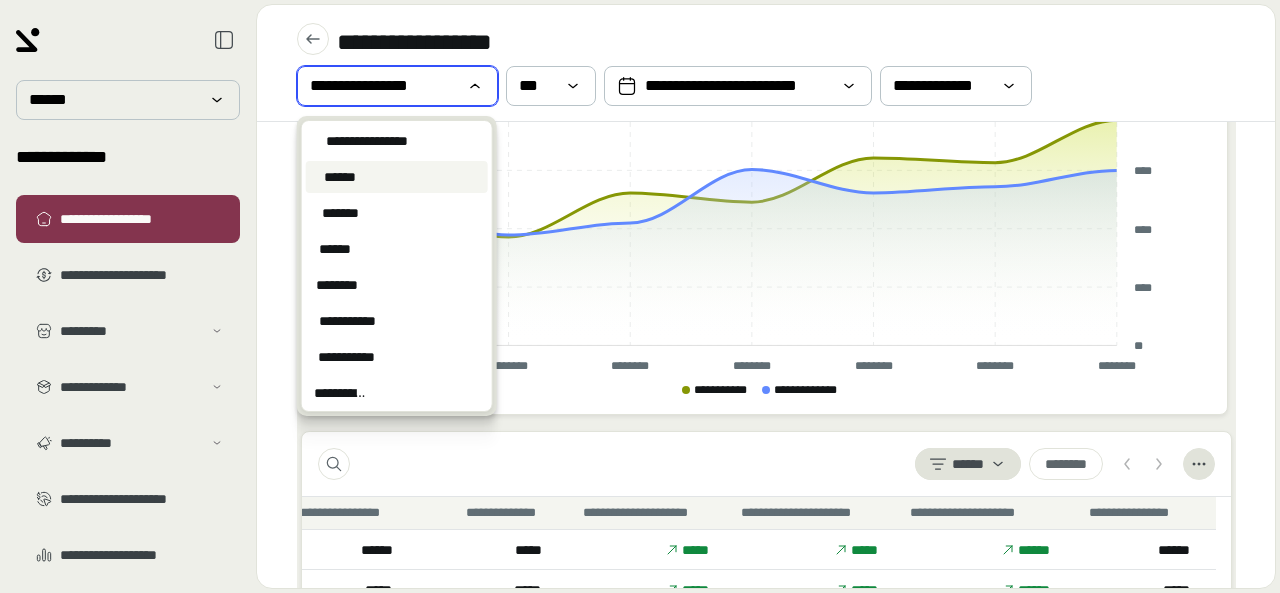 click on "******" at bounding box center (397, 177) 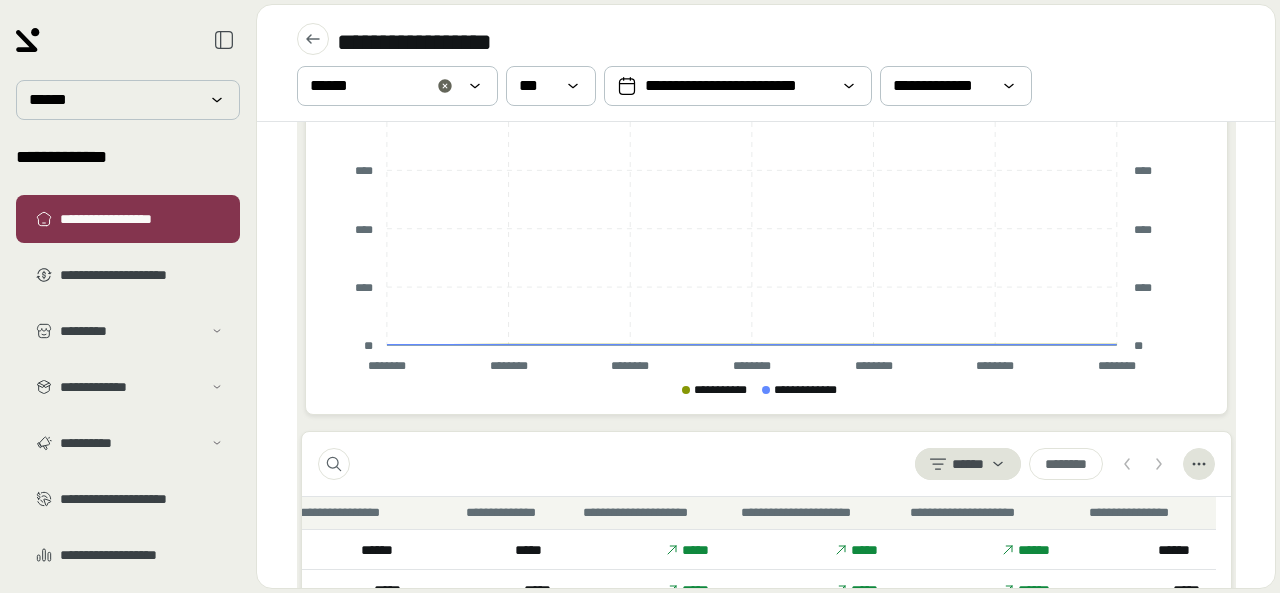 scroll, scrollTop: 0, scrollLeft: 2766, axis: horizontal 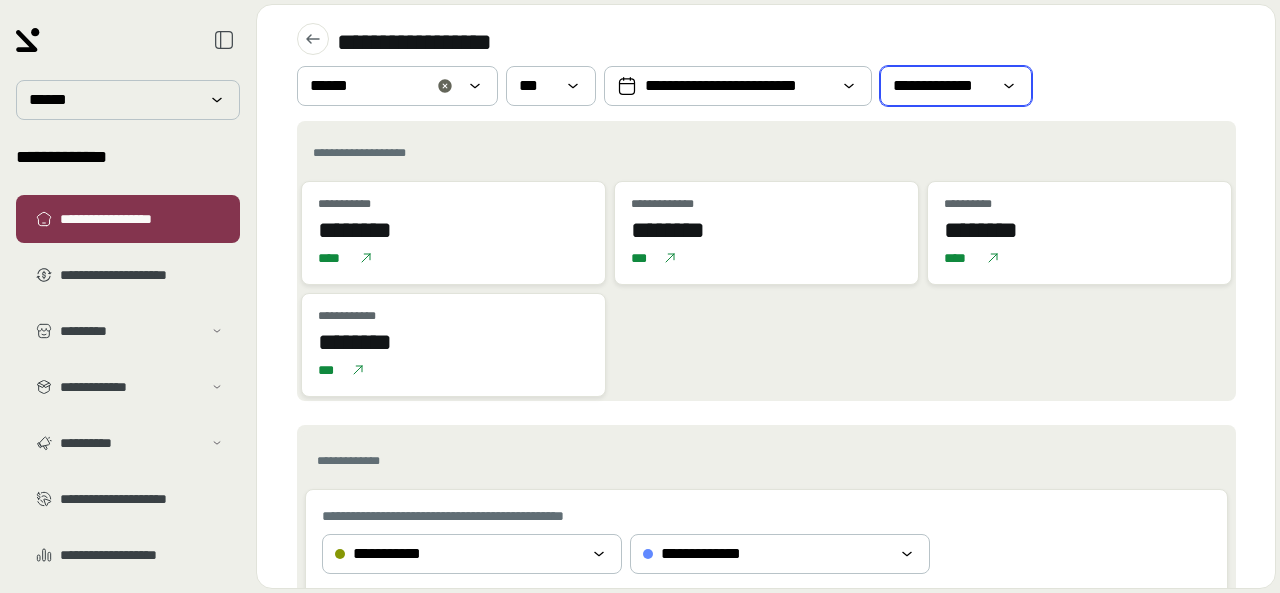 click on "**********" at bounding box center (942, 86) 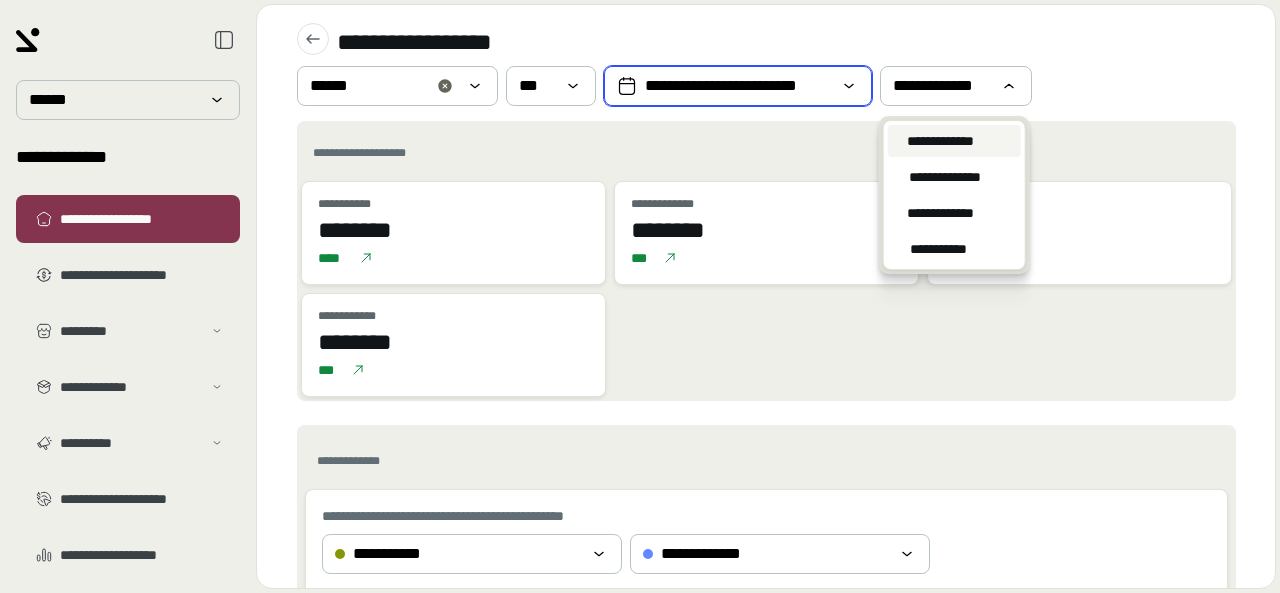click on "**********" at bounding box center (738, 86) 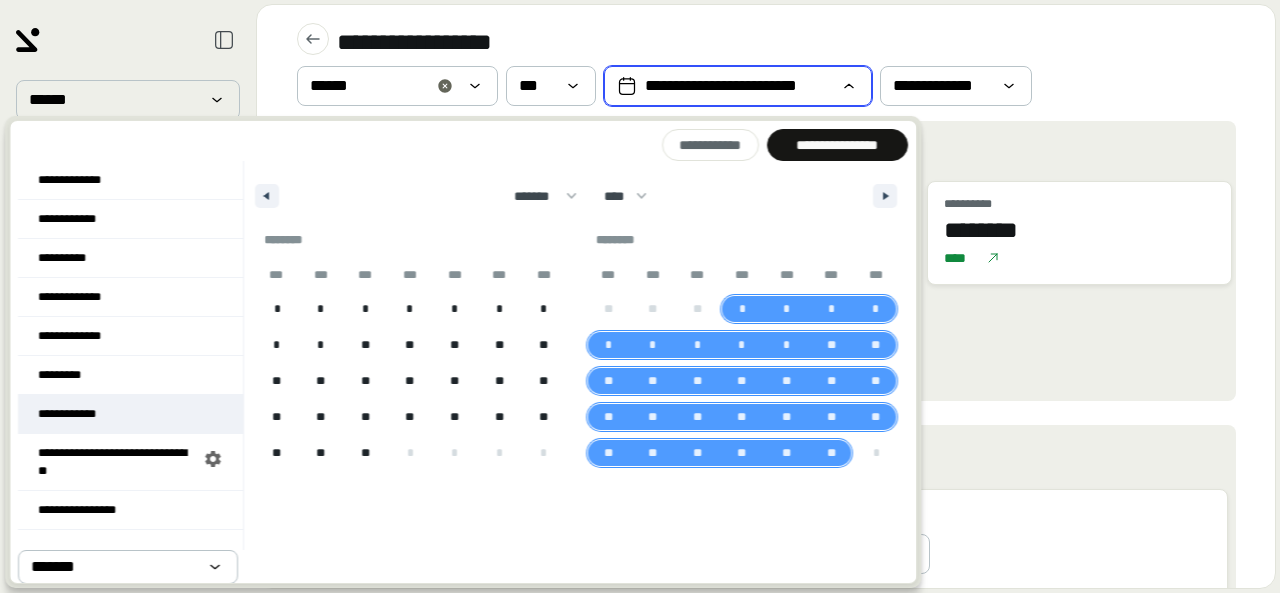 scroll, scrollTop: 4, scrollLeft: 0, axis: vertical 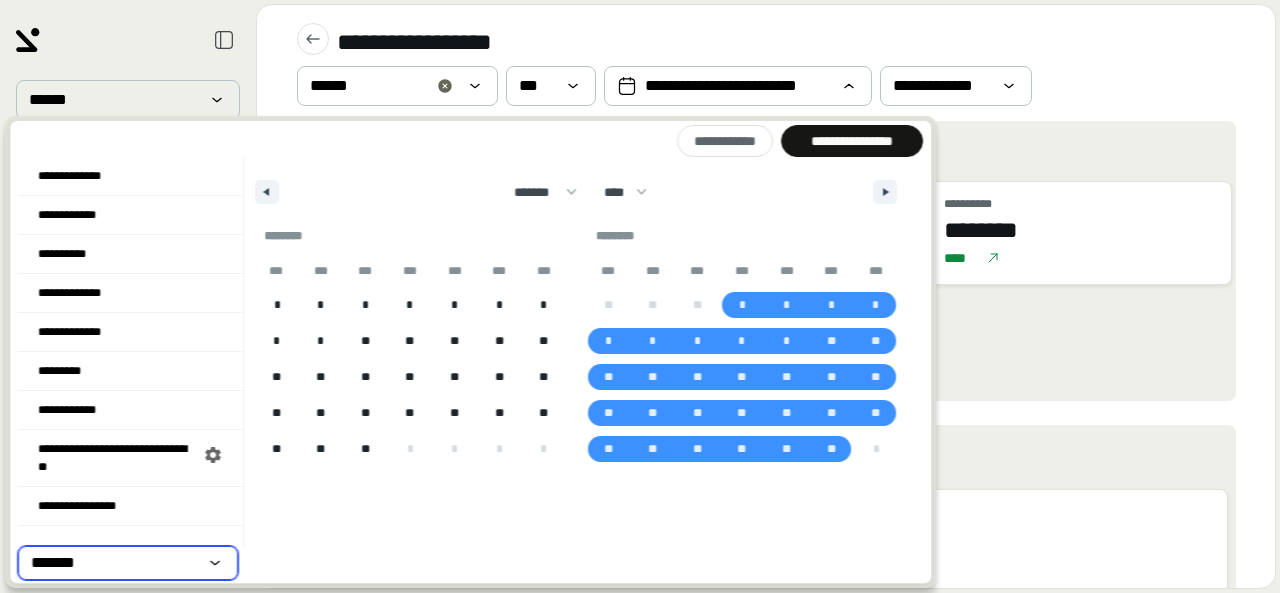click on "*******" at bounding box center (114, 563) 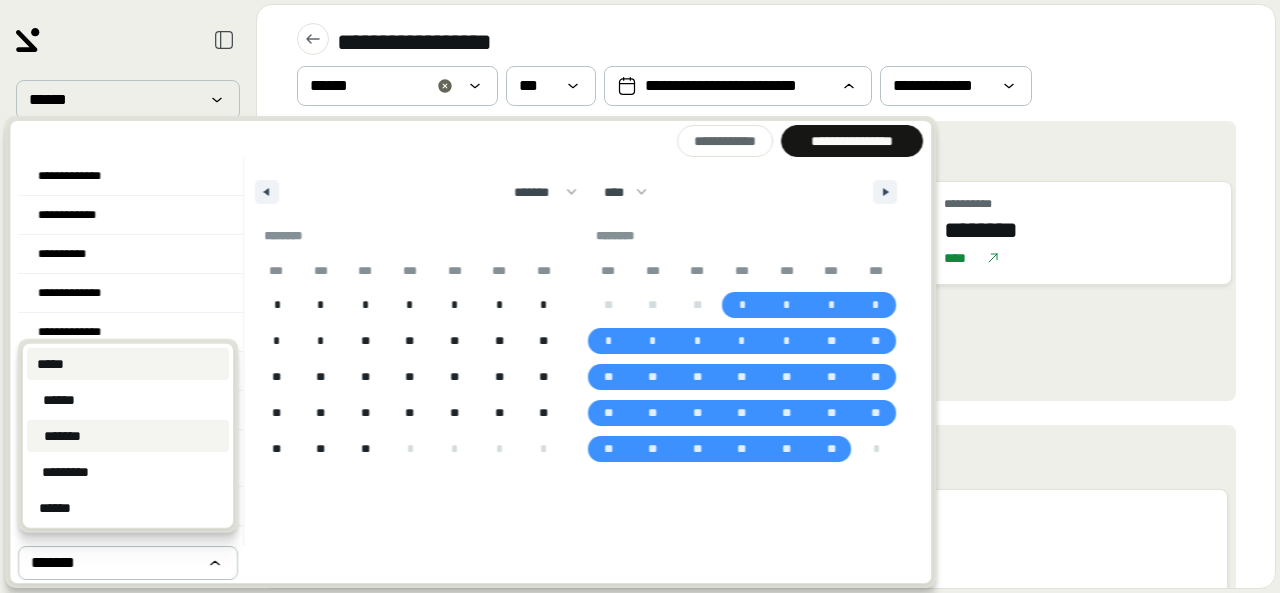 click on "*****" at bounding box center (128, 364) 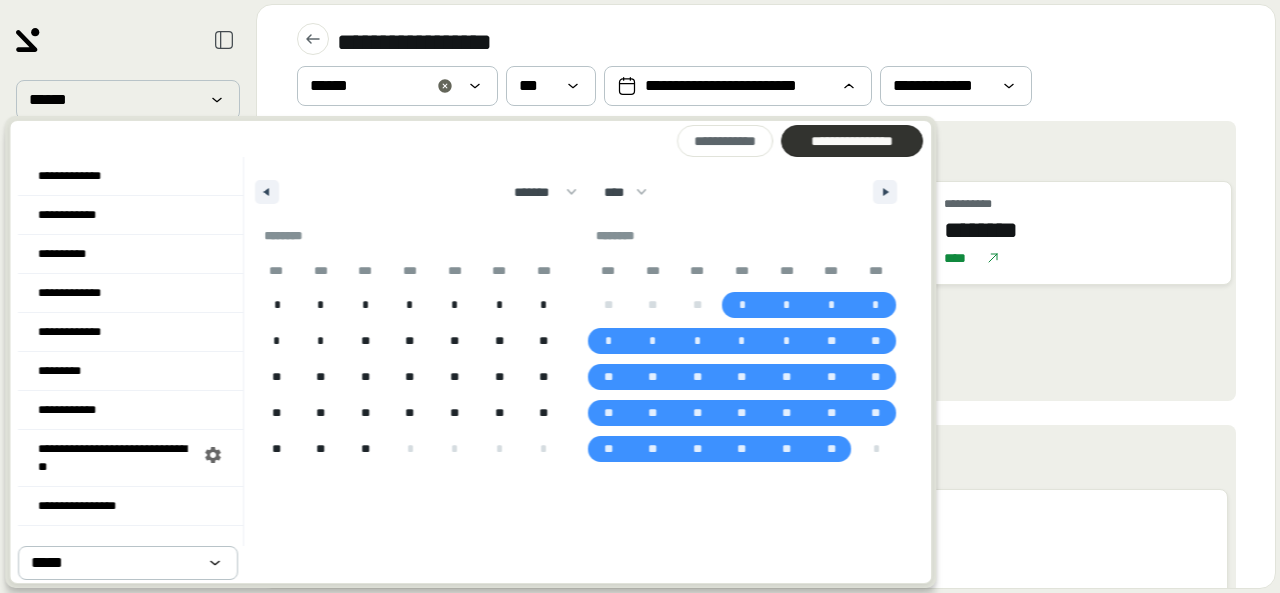 click on "**********" at bounding box center (852, 141) 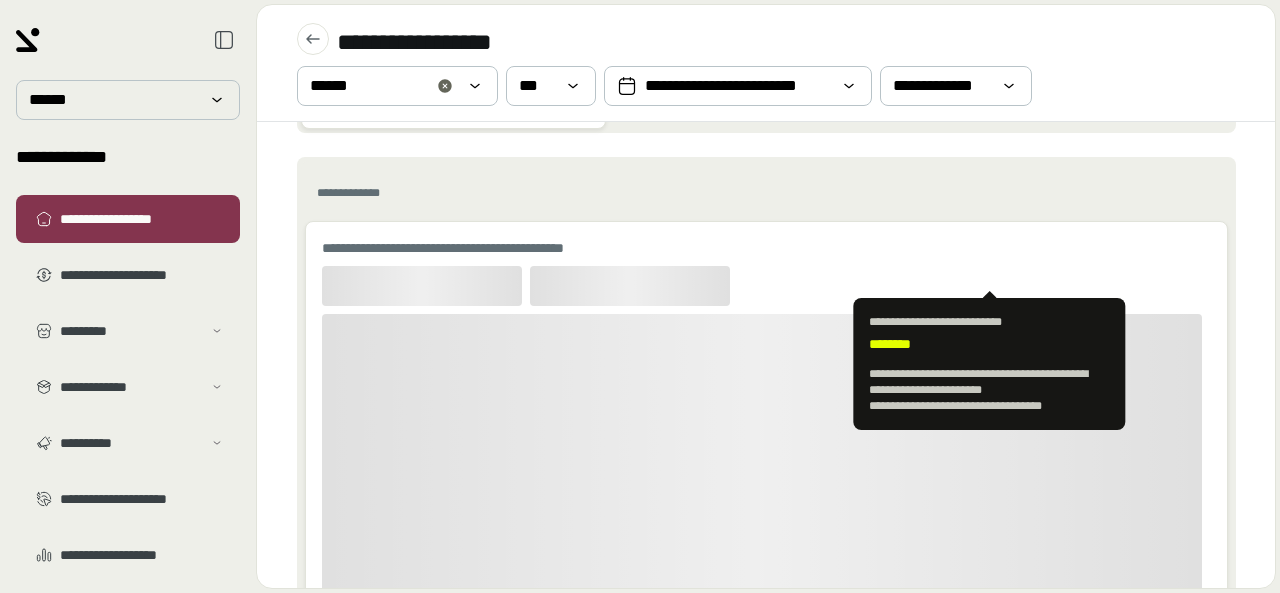 scroll, scrollTop: 400, scrollLeft: 0, axis: vertical 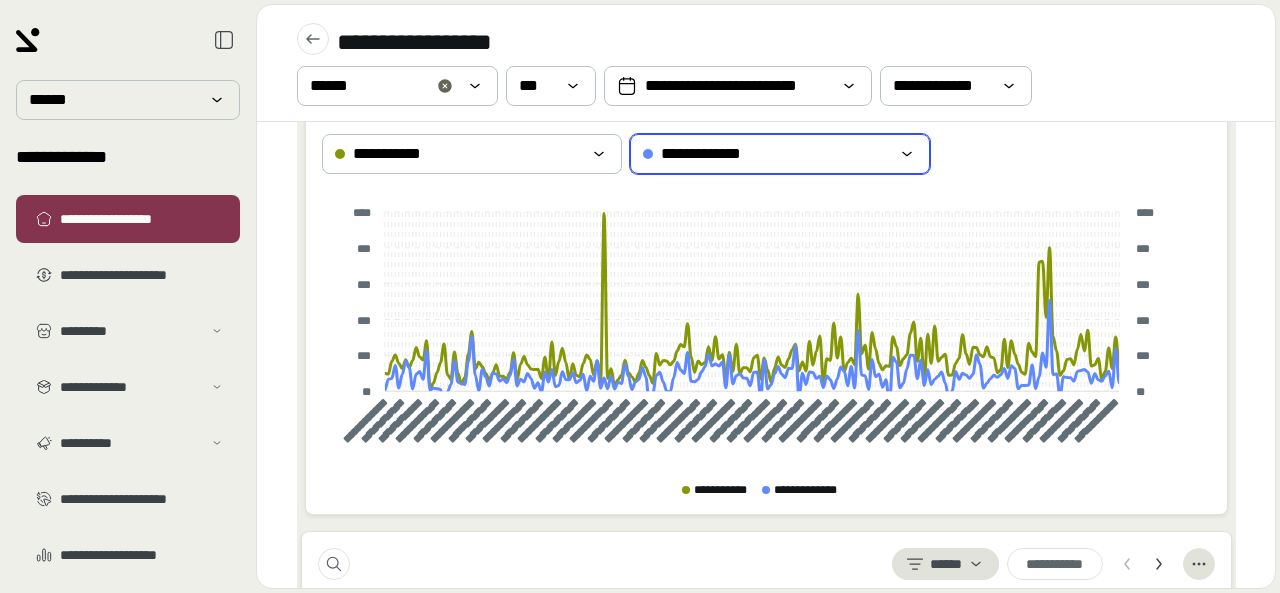 click on "**********" at bounding box center (766, 154) 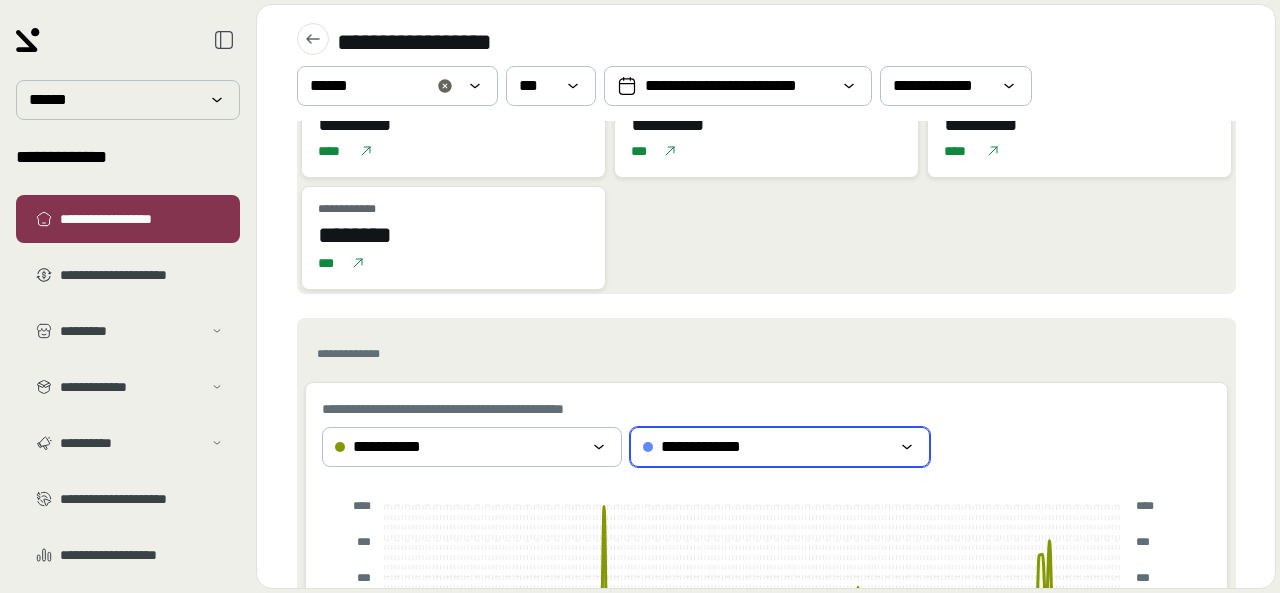 scroll, scrollTop: 0, scrollLeft: 0, axis: both 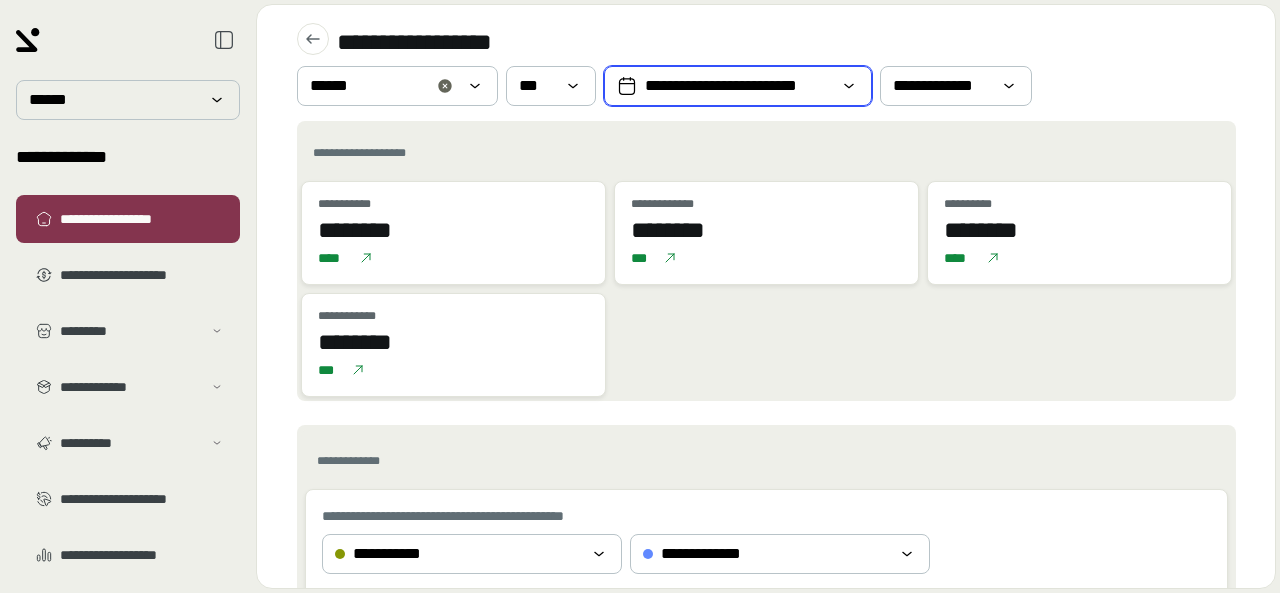 click on "**********" at bounding box center (738, 86) 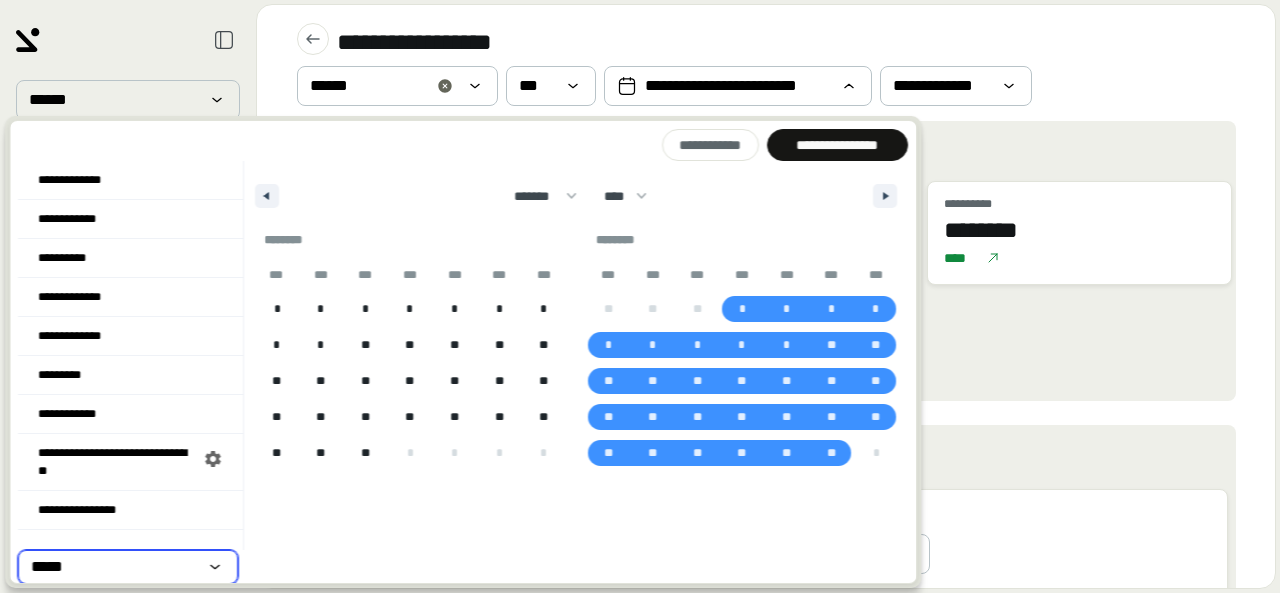 click on "*****" at bounding box center (114, 567) 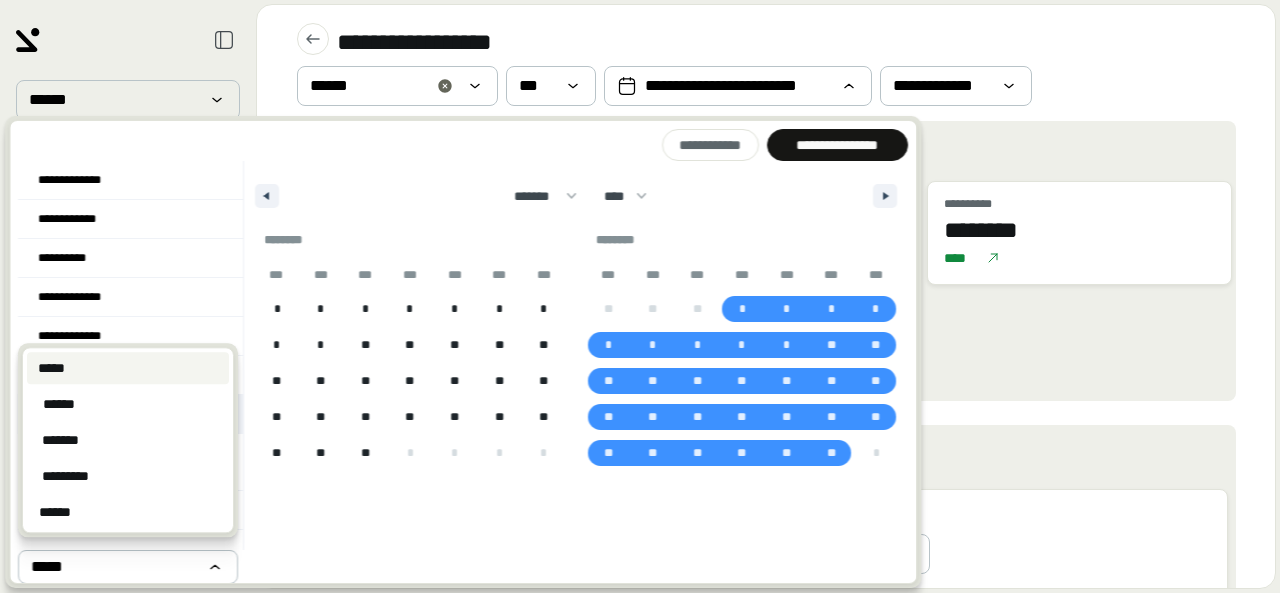 click on "******" at bounding box center [128, 404] 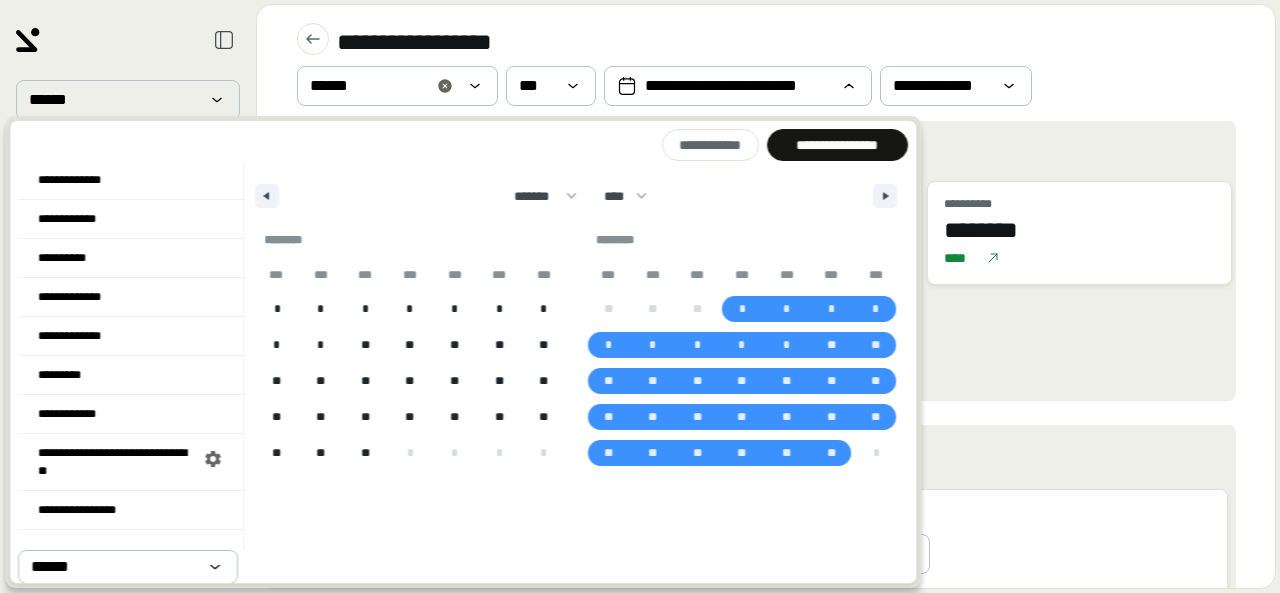 drag, startPoint x: 820, startPoint y: 149, endPoint x: 802, endPoint y: 153, distance: 18.439089 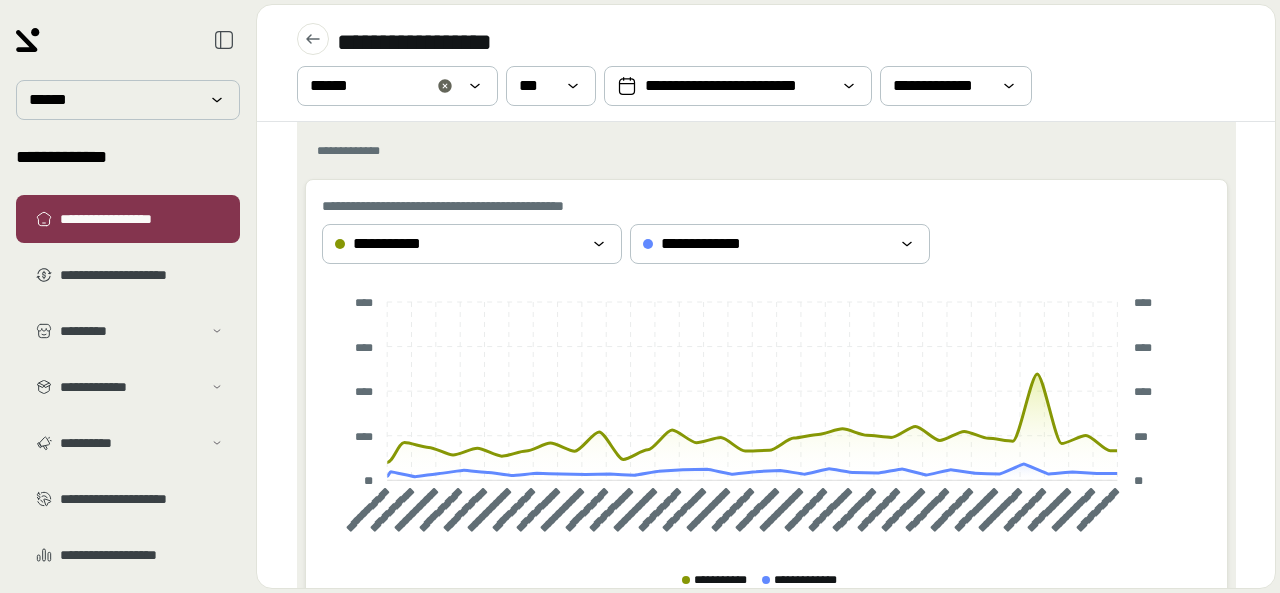 scroll, scrollTop: 400, scrollLeft: 0, axis: vertical 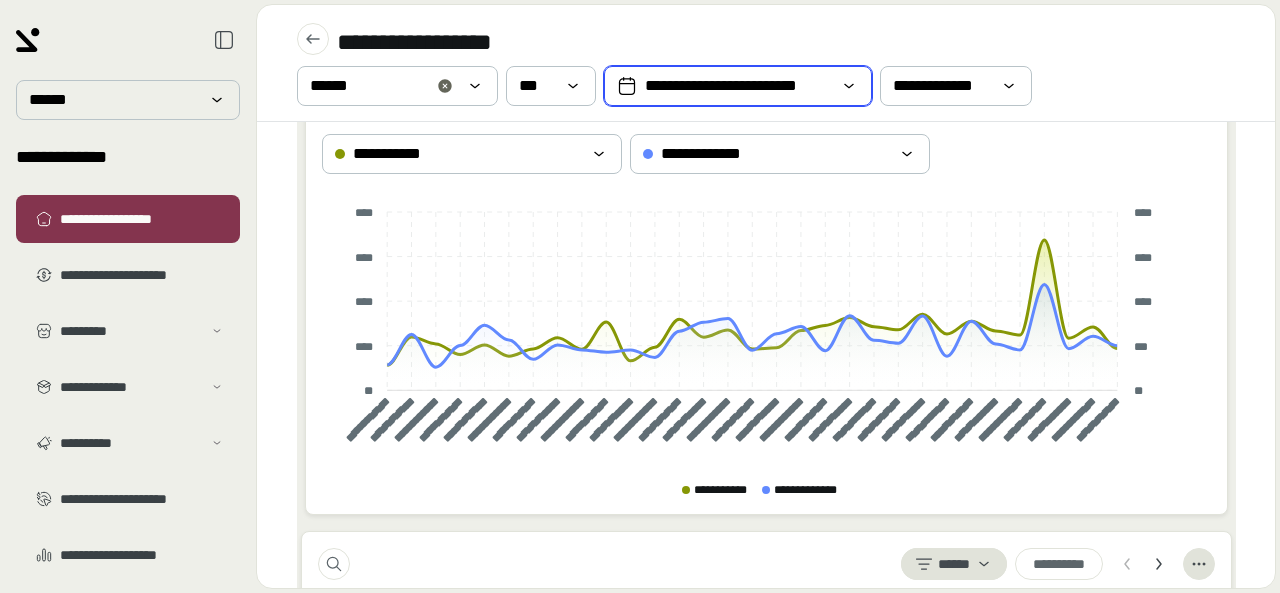 click on "**********" at bounding box center [738, 86] 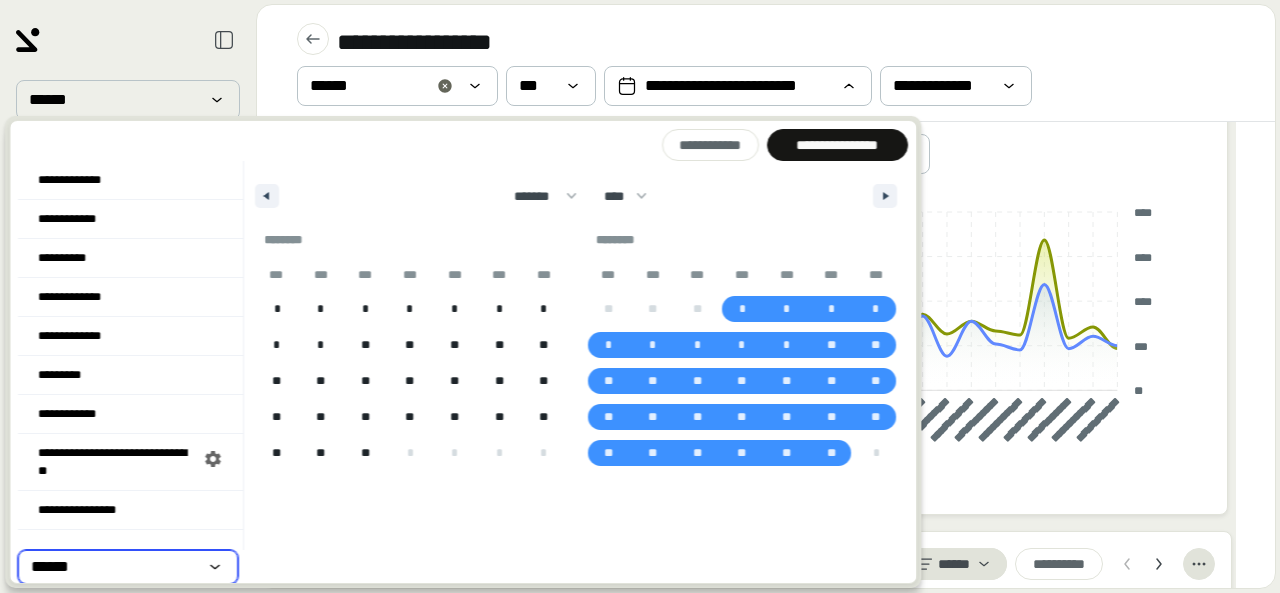 click on "******" at bounding box center [114, 567] 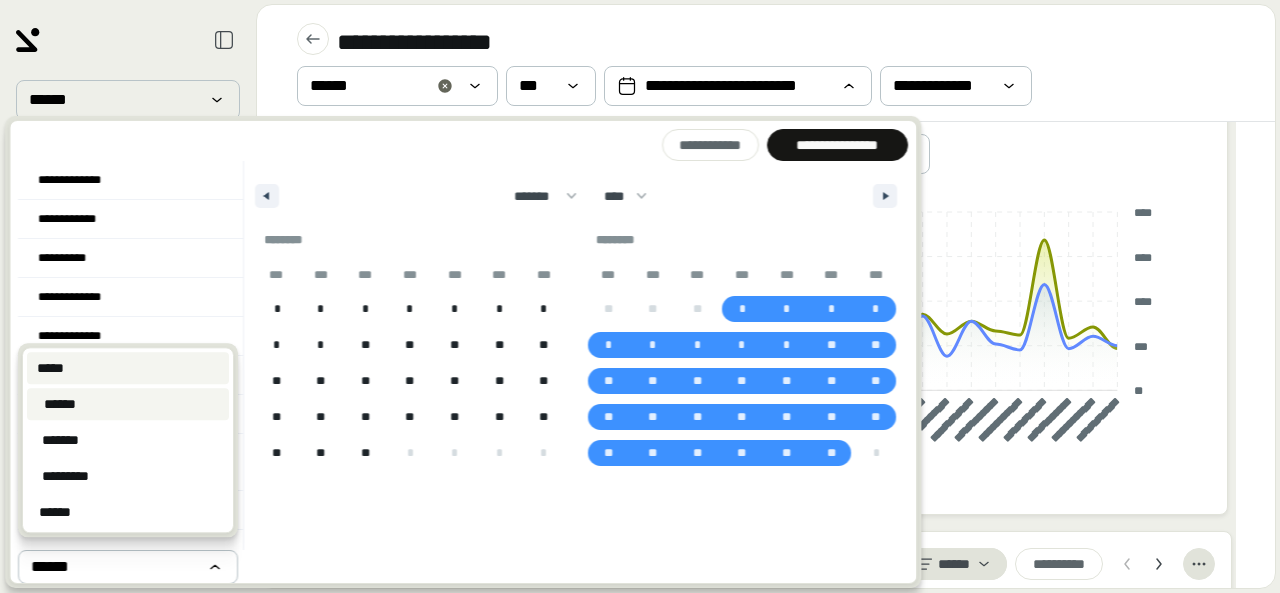 click on "*****" at bounding box center (128, 368) 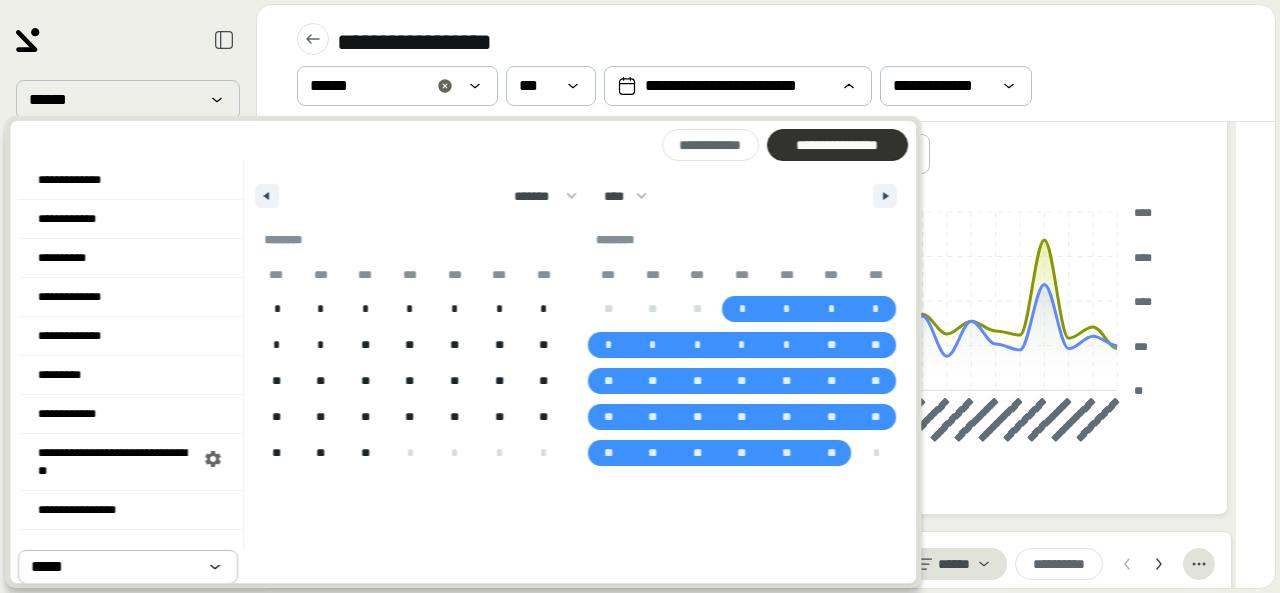 click on "**********" at bounding box center (837, 145) 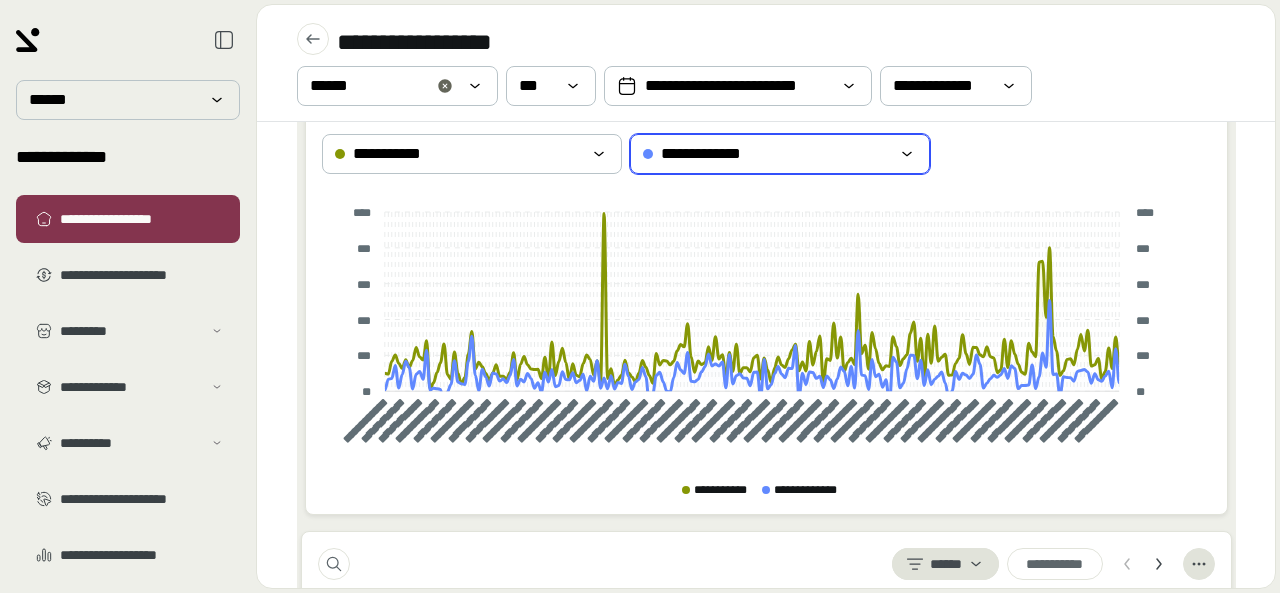 click on "**********" at bounding box center (766, 154) 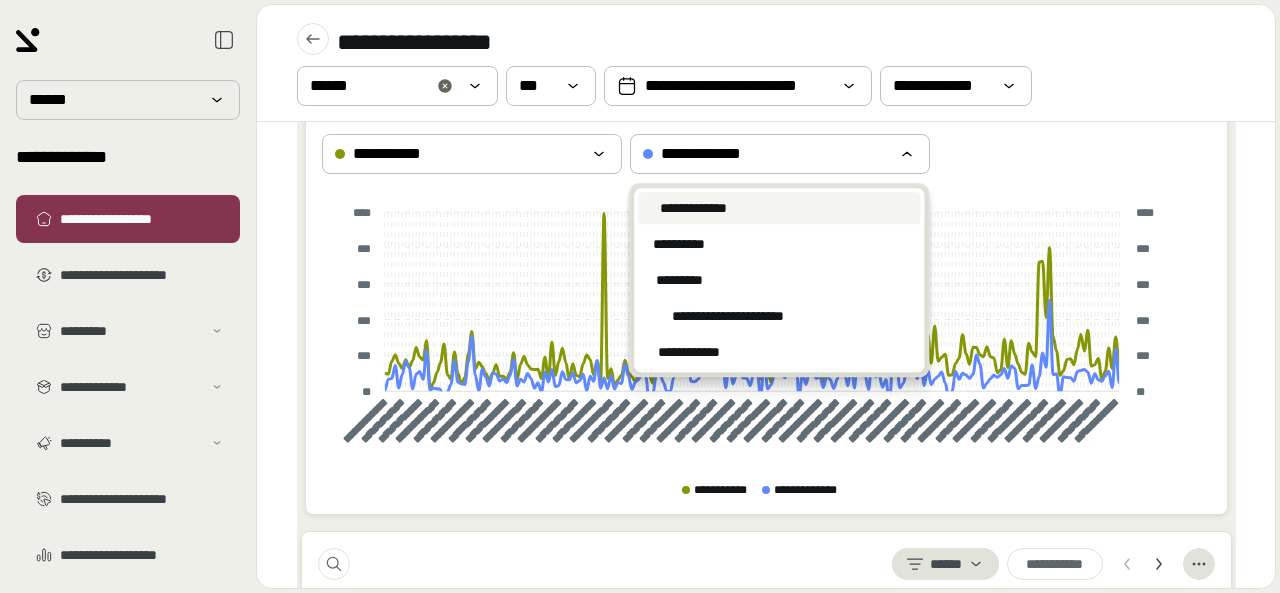 click on "**********" at bounding box center (766, 63) 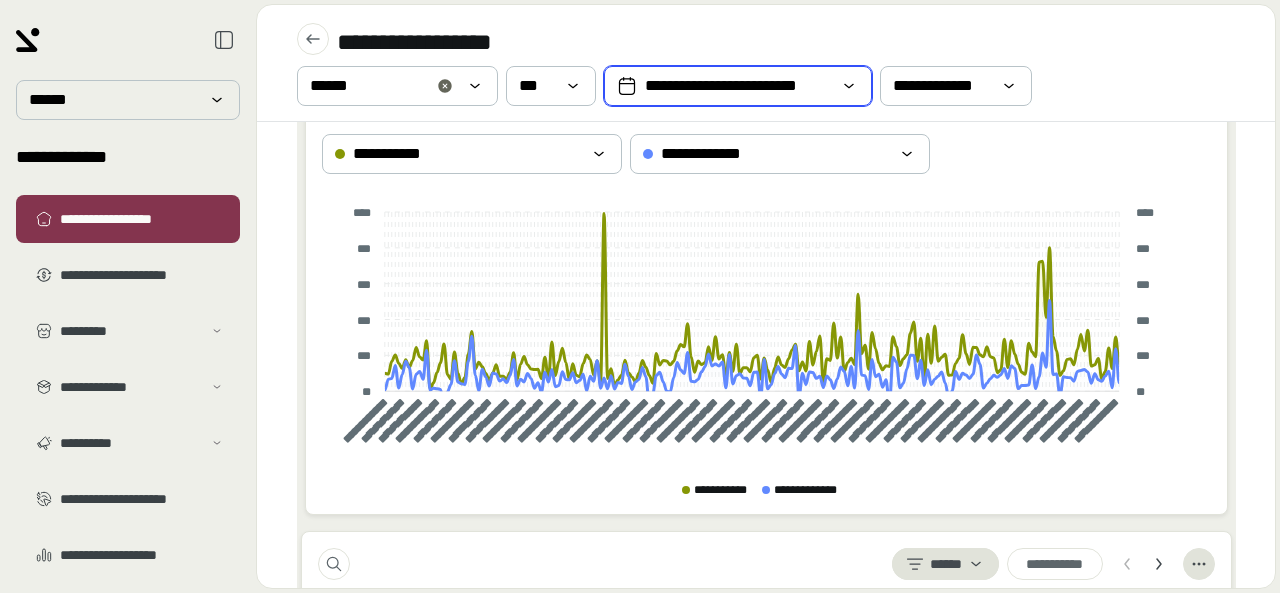 click on "**********" at bounding box center [738, 86] 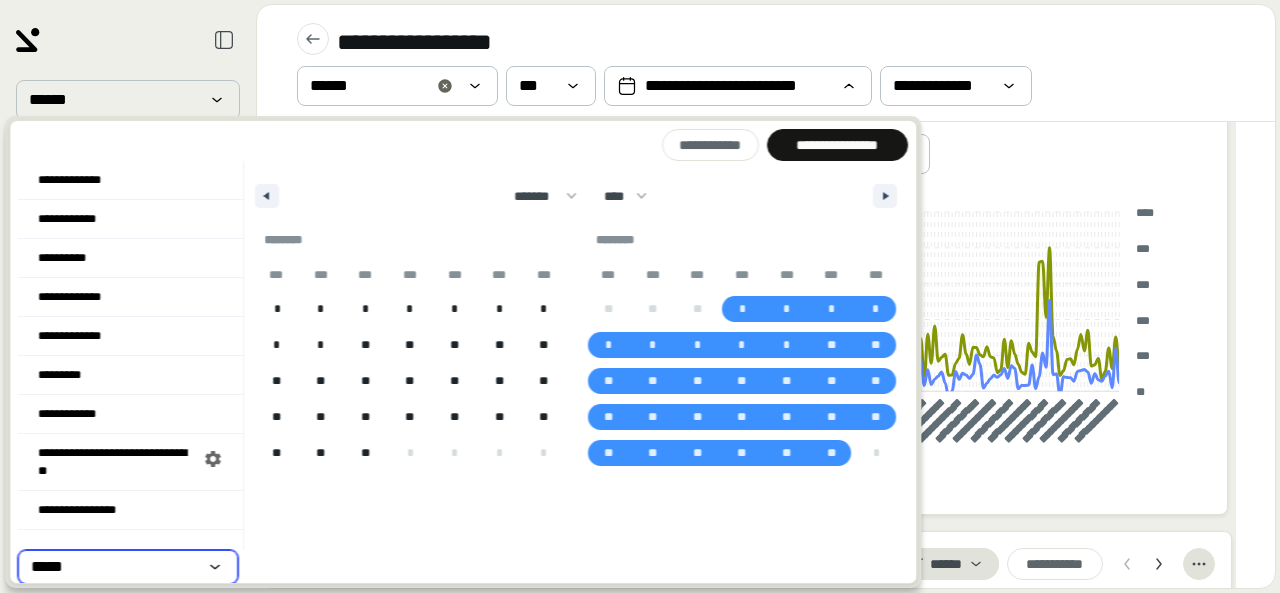 click on "*****" at bounding box center [114, 567] 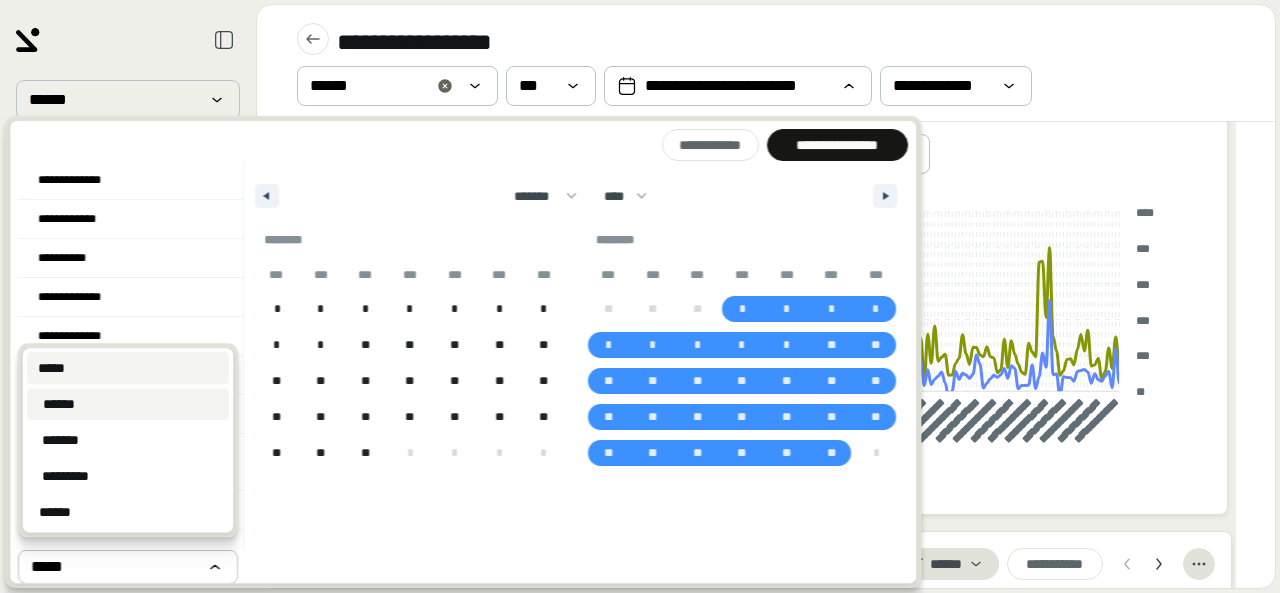 click on "******" at bounding box center [128, 404] 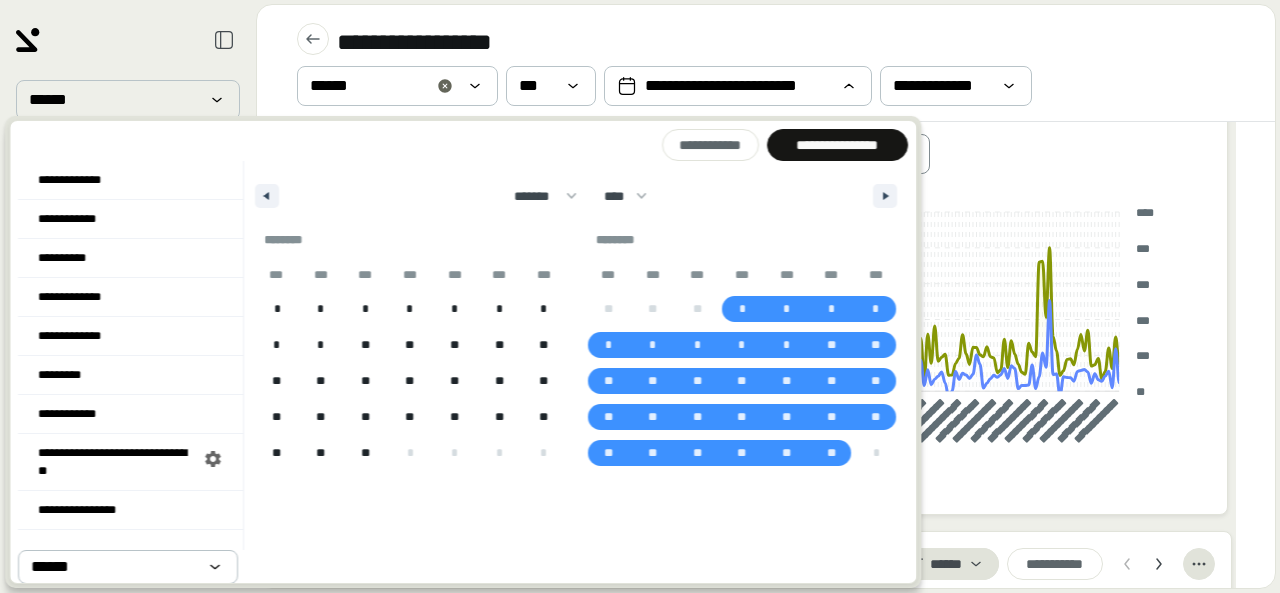 click on "**********" at bounding box center (837, 145) 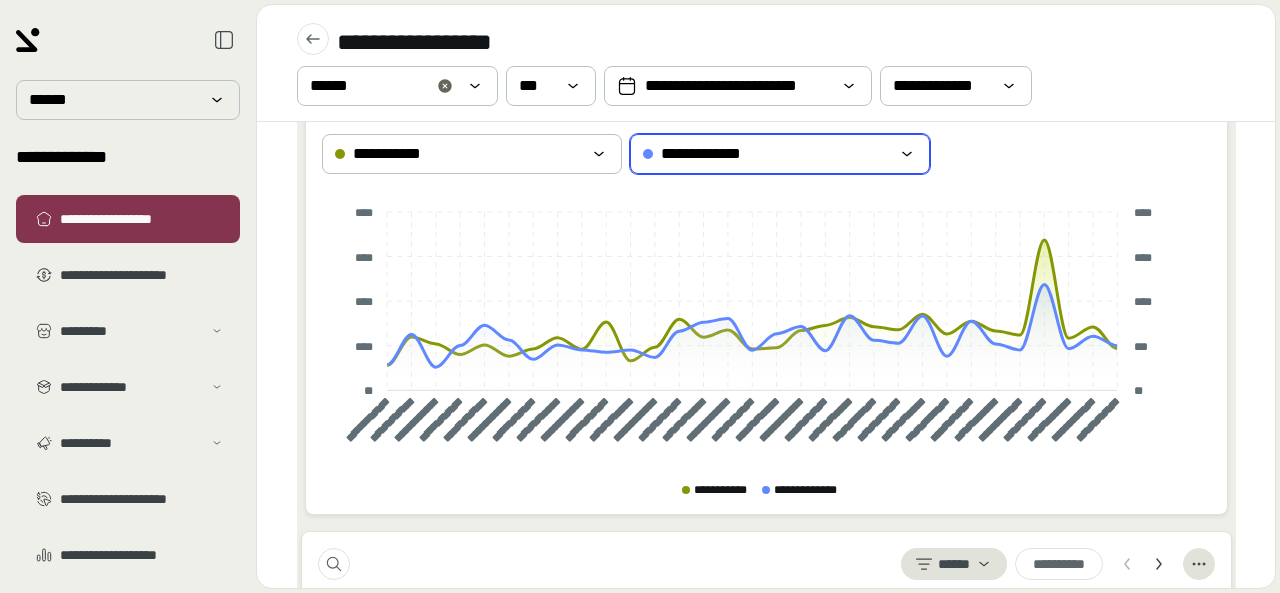 click on "**********" at bounding box center [766, 154] 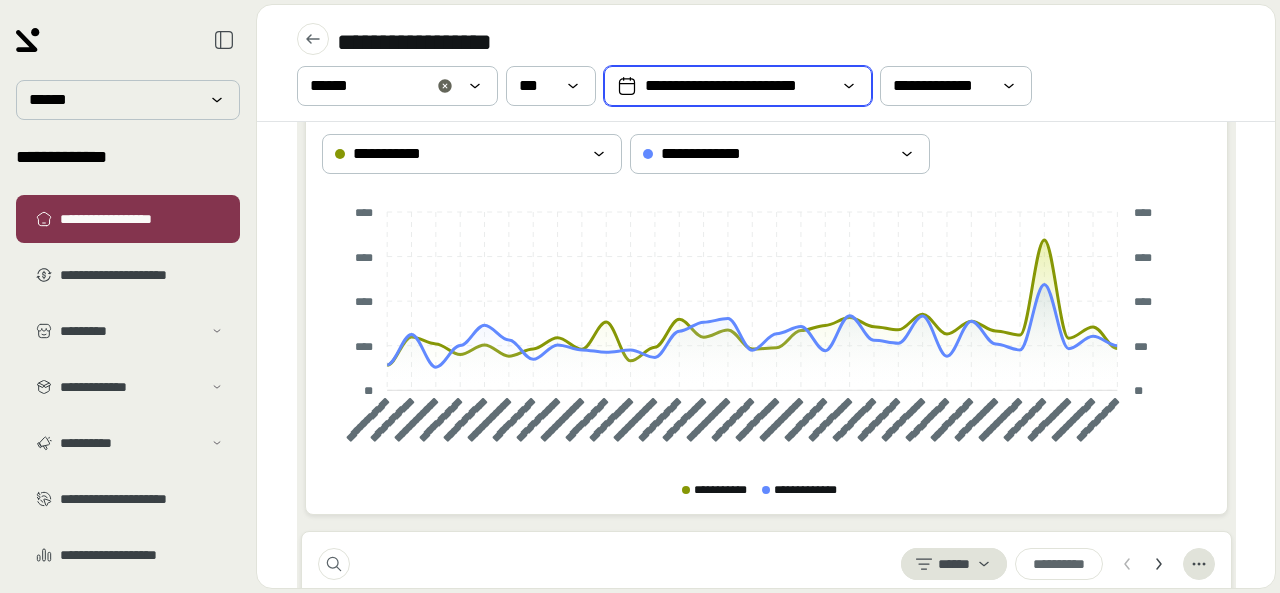 click on "**********" at bounding box center (738, 86) 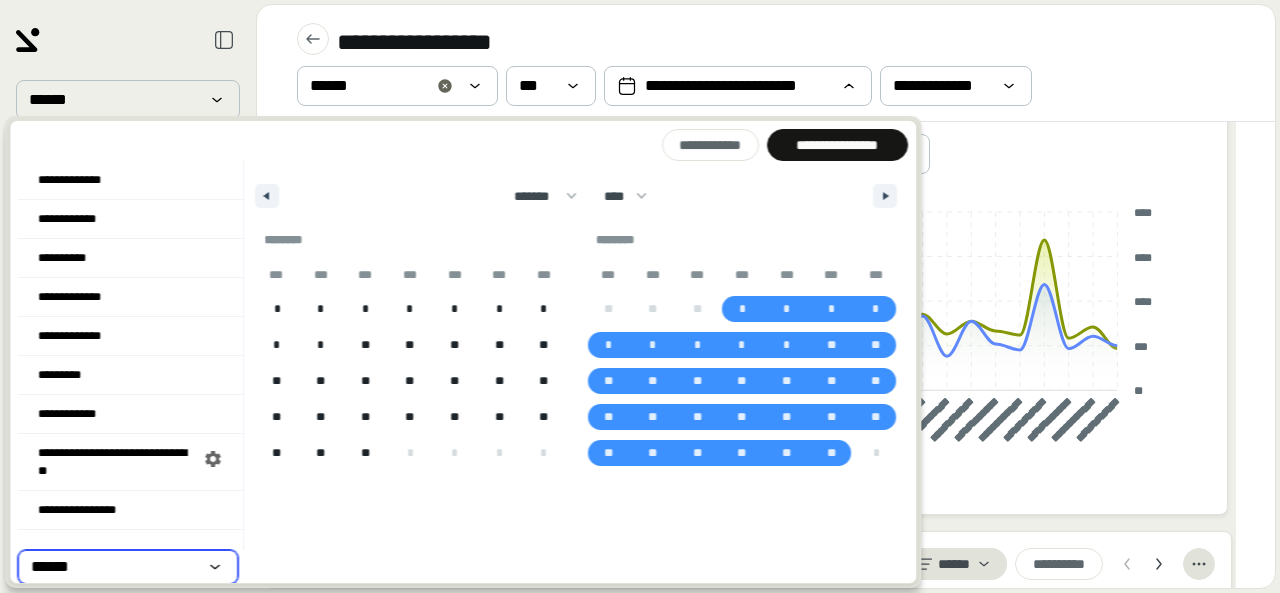 click on "******" at bounding box center [114, 567] 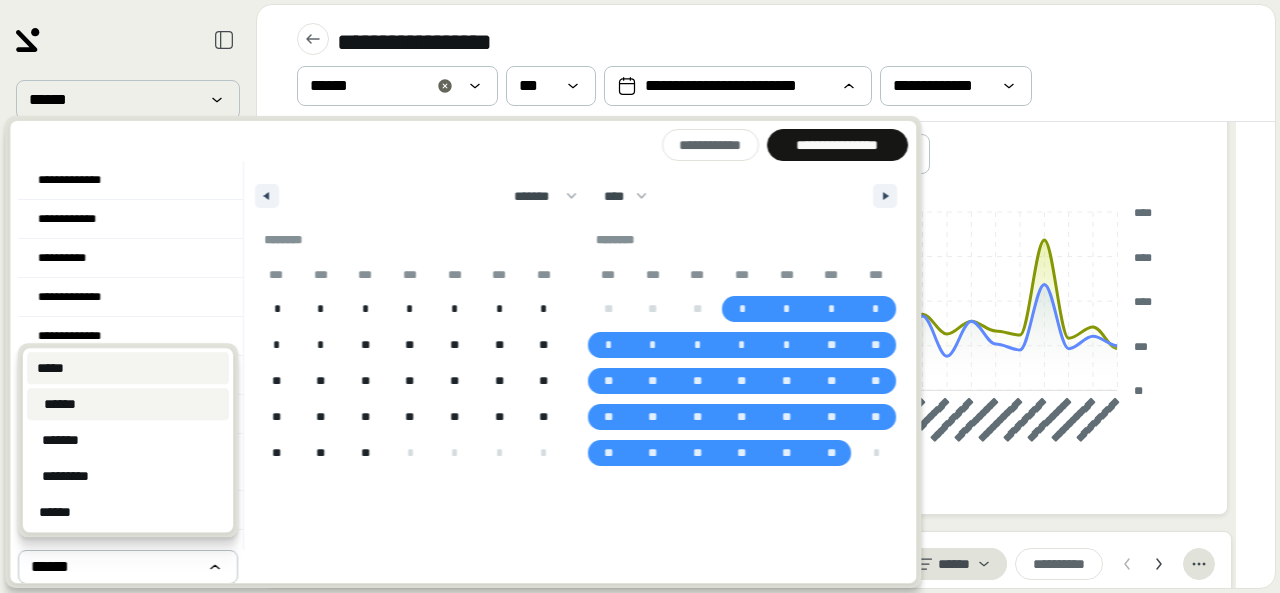 click on "*****" at bounding box center [128, 368] 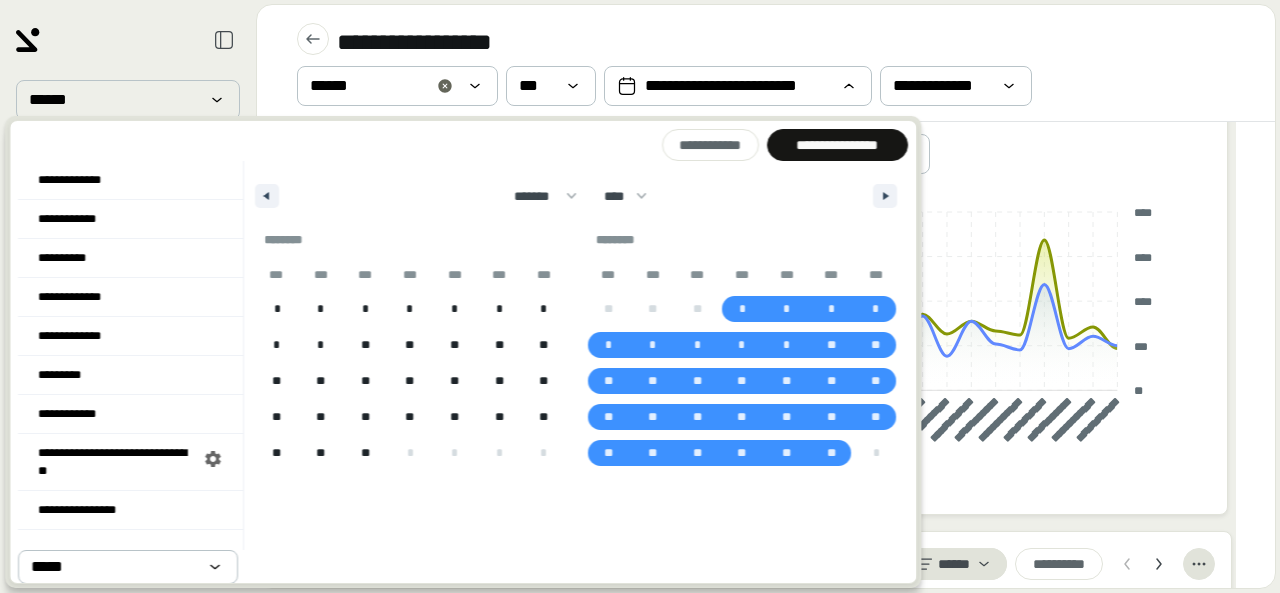 click on "**********" at bounding box center (463, 352) 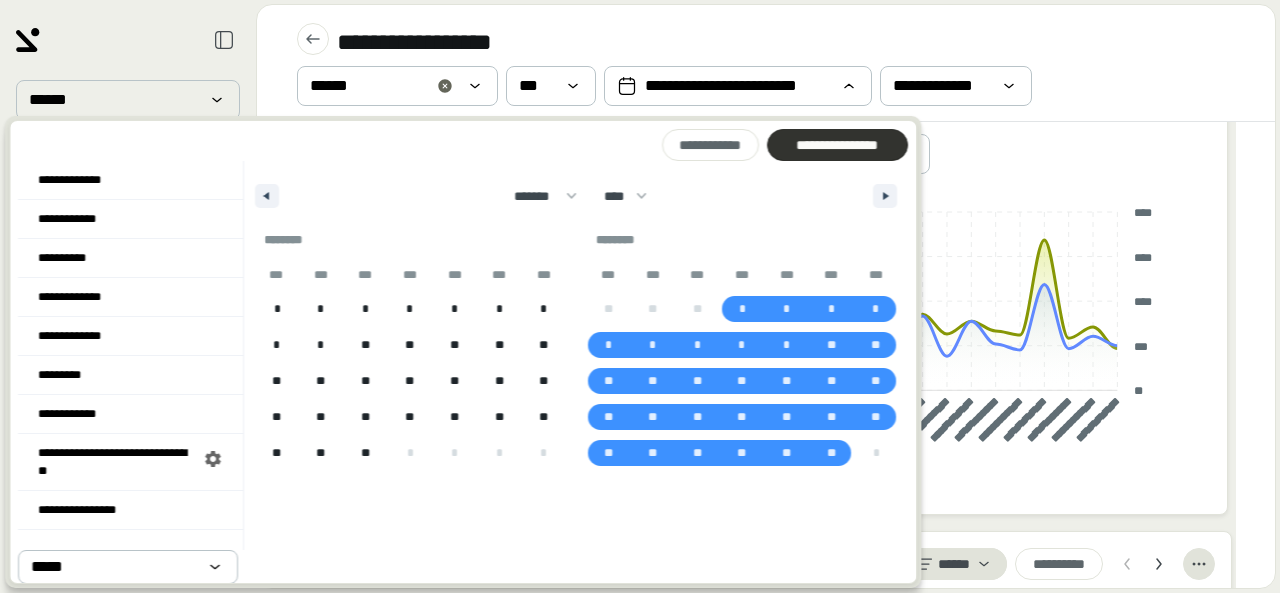 click on "**********" at bounding box center (837, 145) 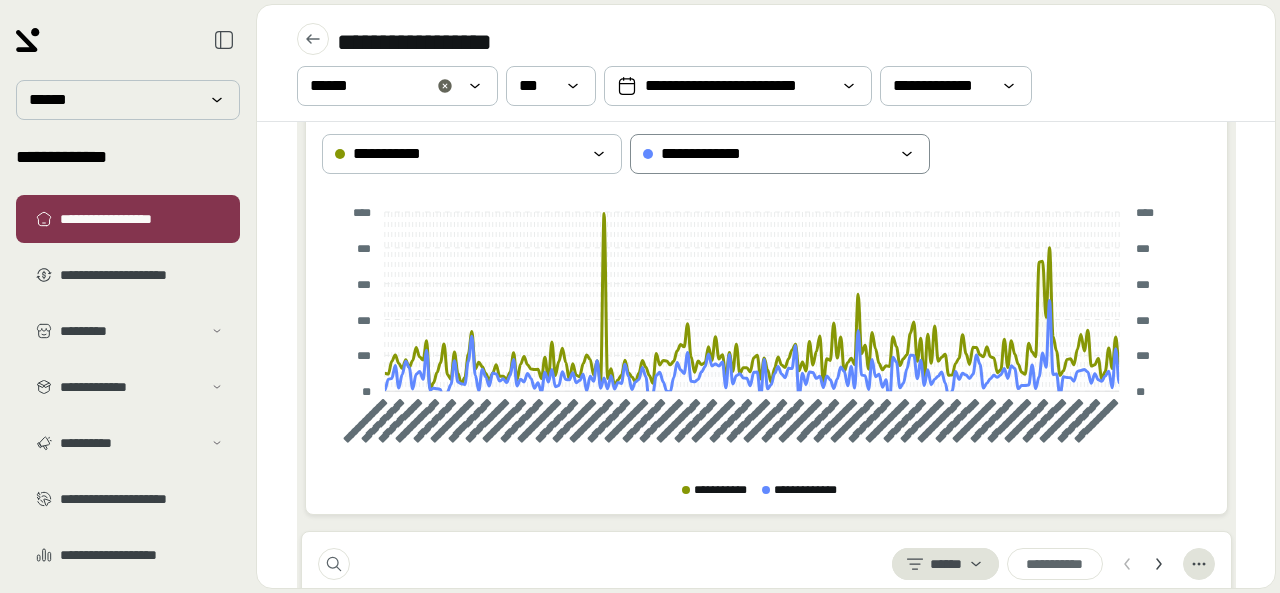 scroll, scrollTop: 200, scrollLeft: 0, axis: vertical 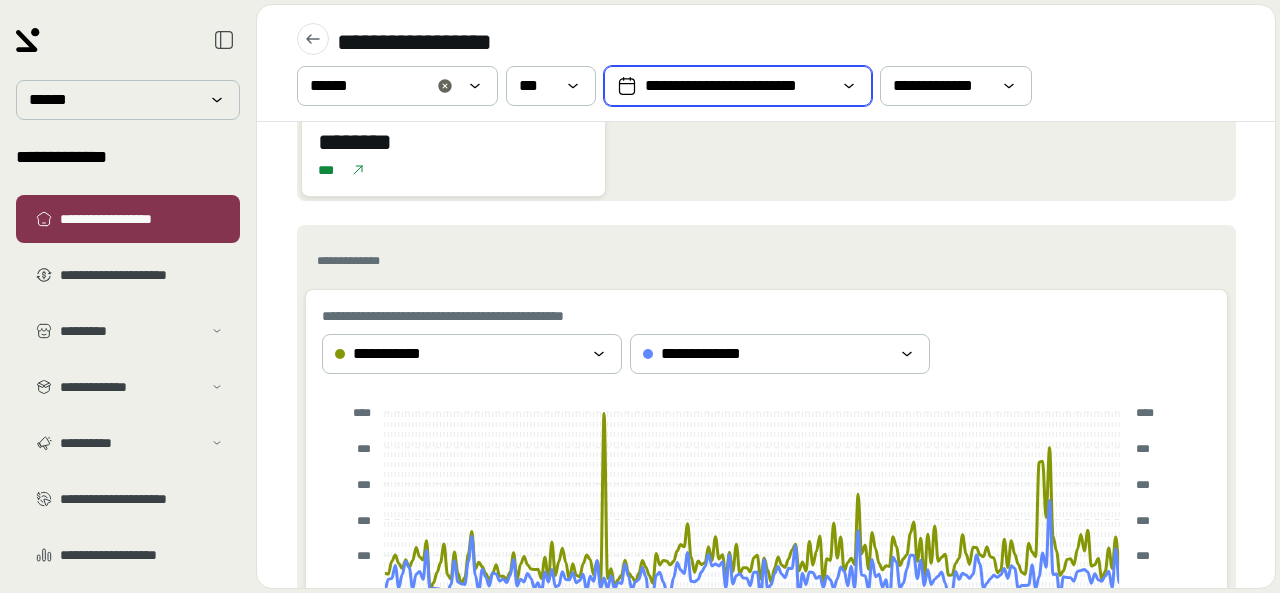 click on "**********" at bounding box center (738, 86) 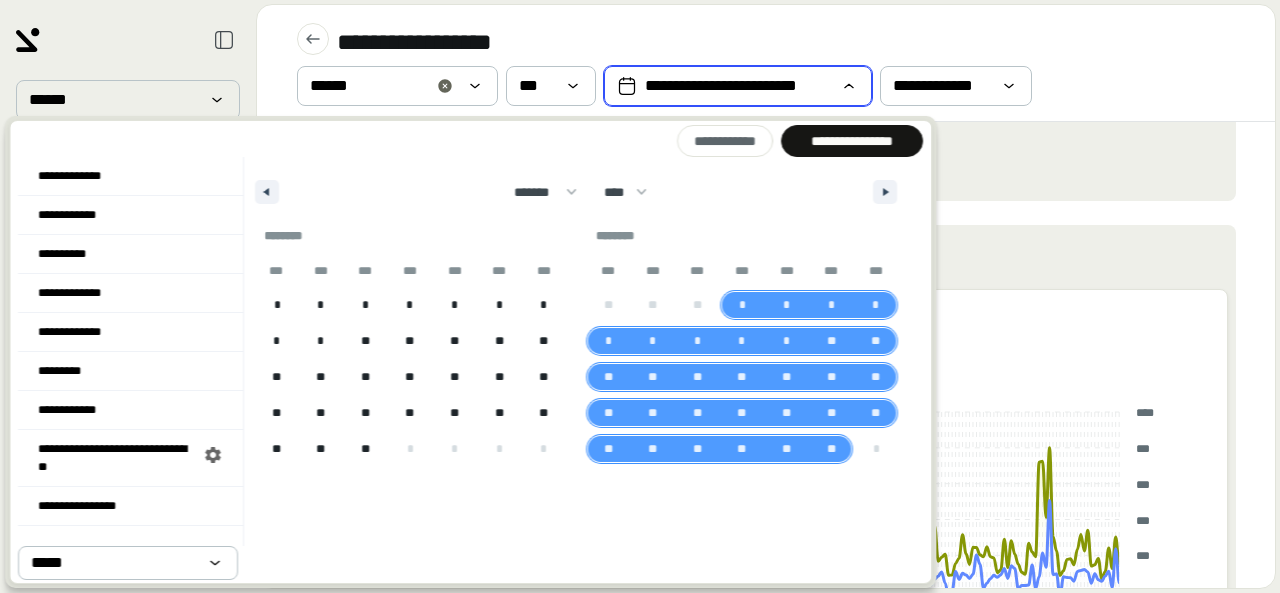 scroll, scrollTop: 4, scrollLeft: 0, axis: vertical 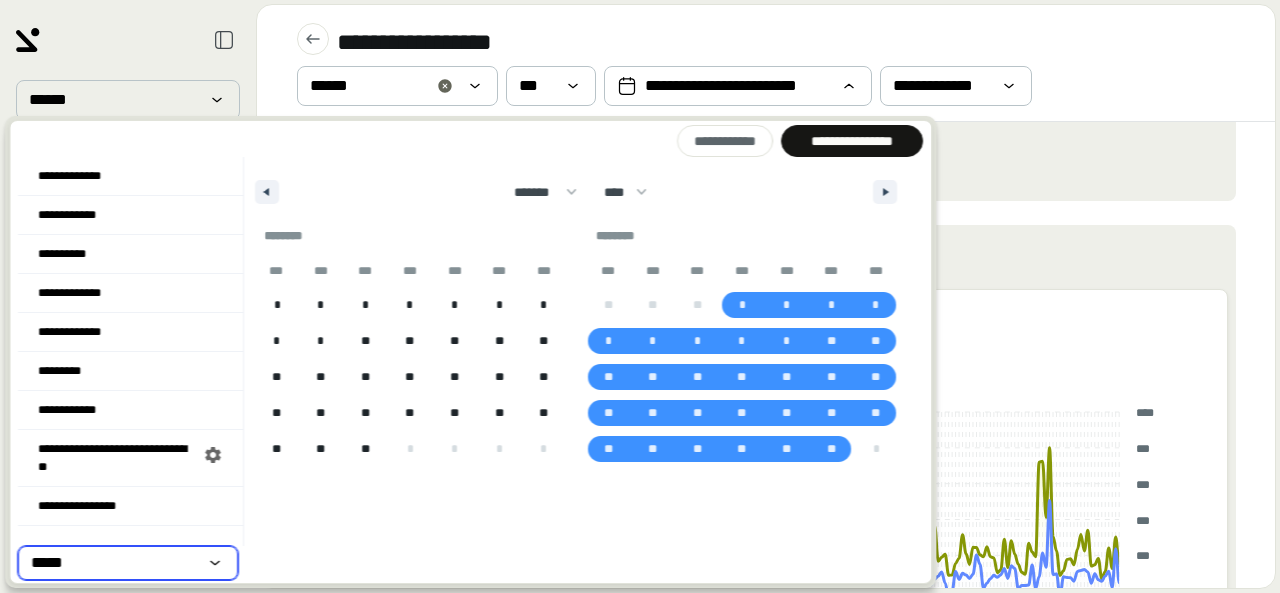 click on "*****" at bounding box center [114, 563] 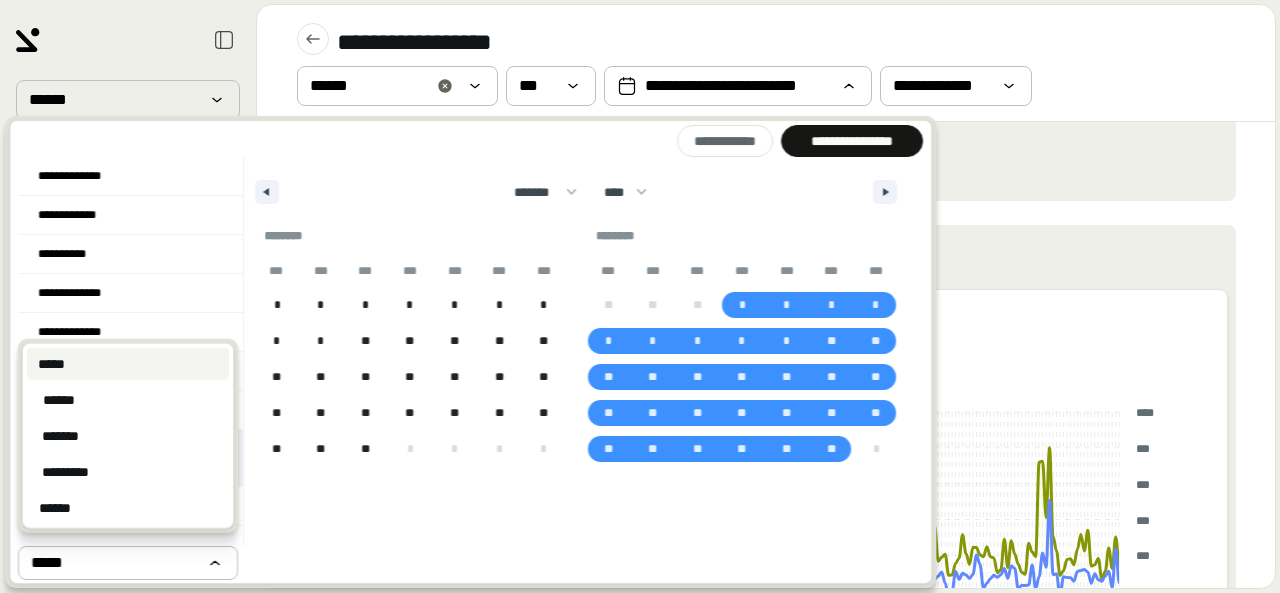 click on "*******" at bounding box center (60, 436) 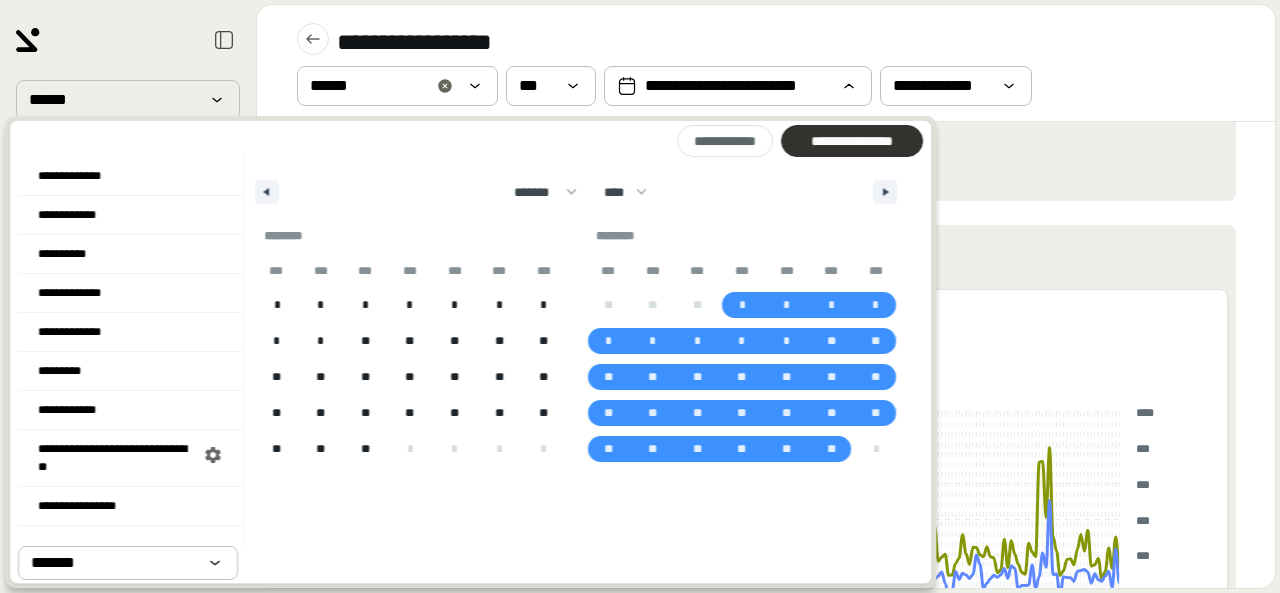 click at bounding box center (852, 141) 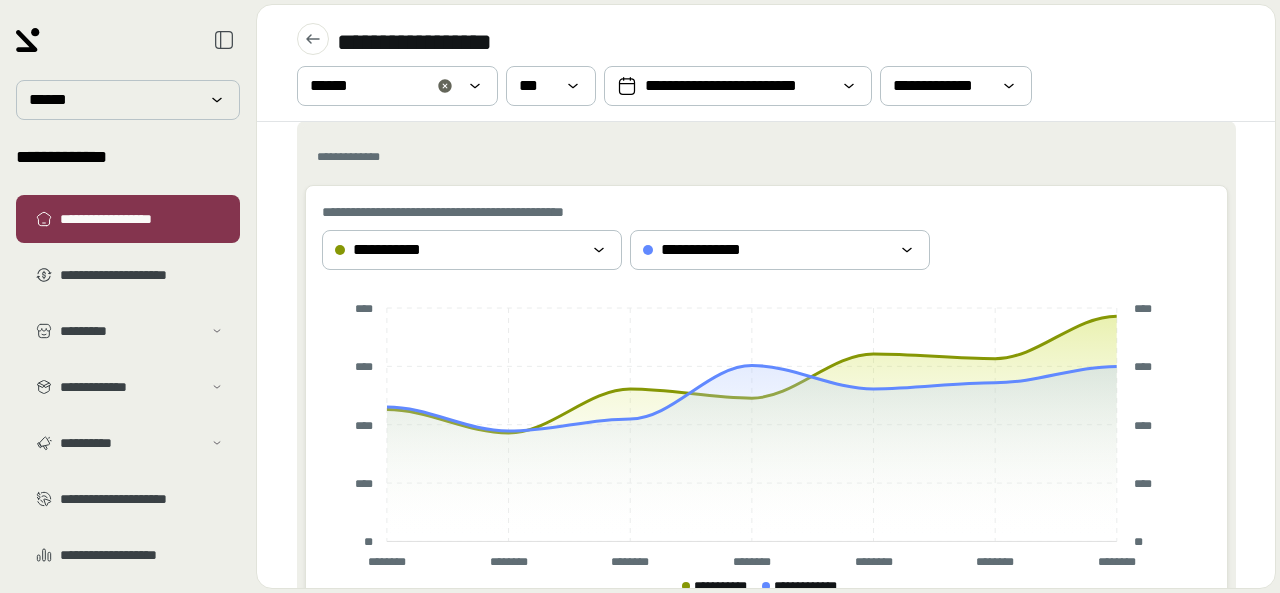 scroll, scrollTop: 500, scrollLeft: 0, axis: vertical 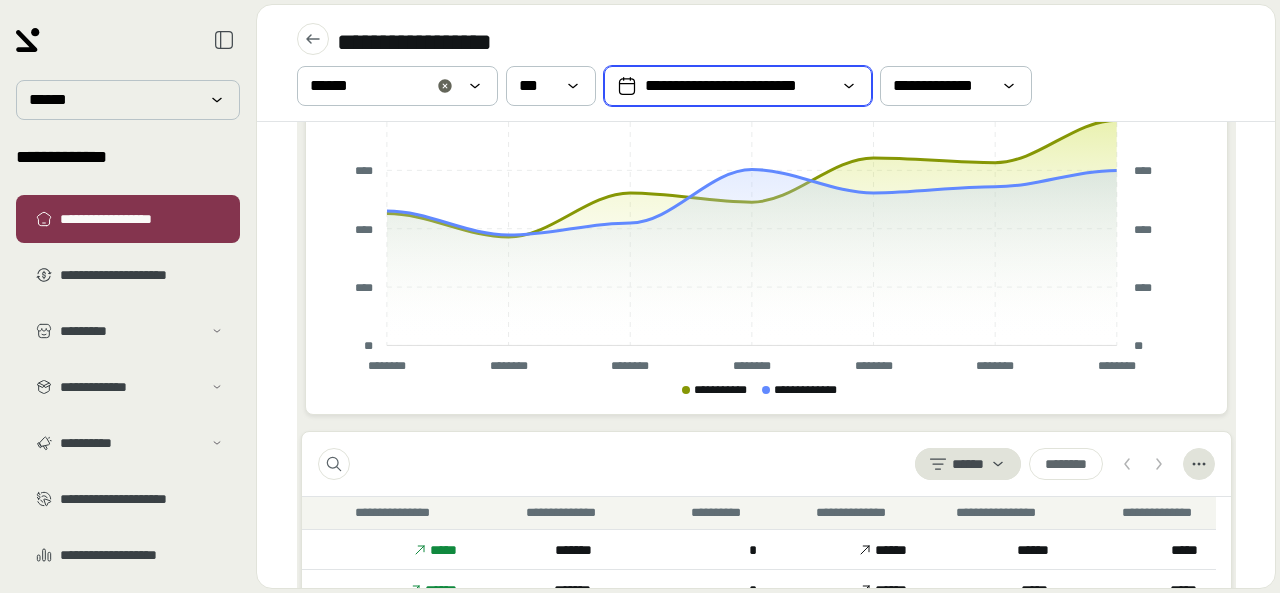 click on "**********" at bounding box center [738, 86] 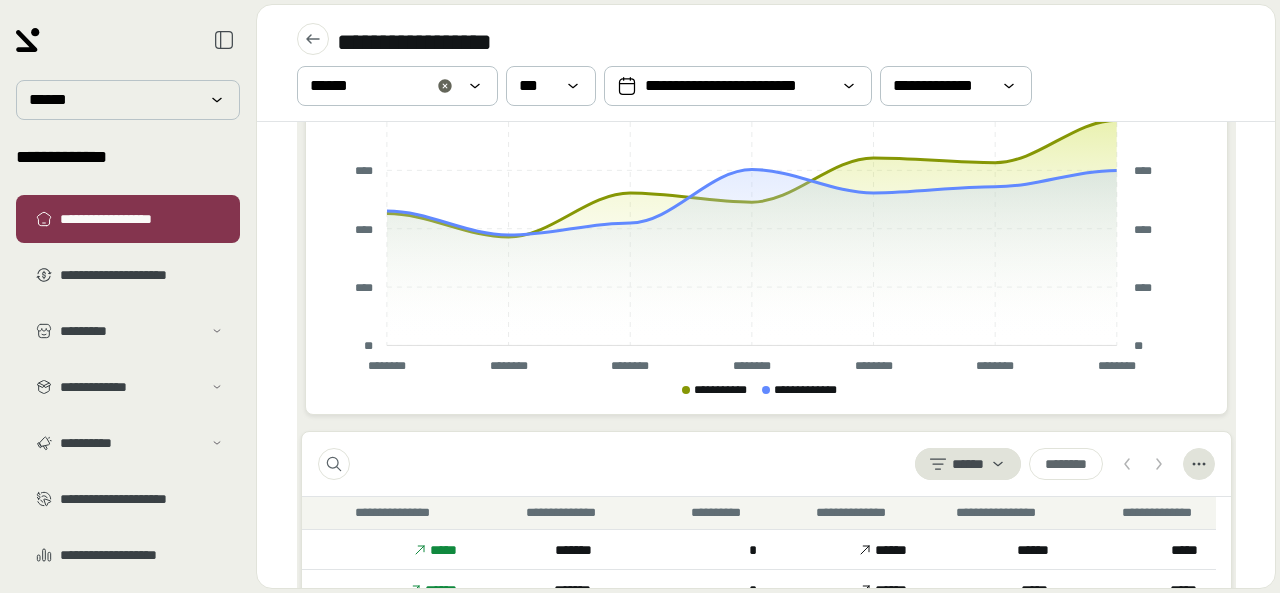 click on "**********" at bounding box center (766, 63) 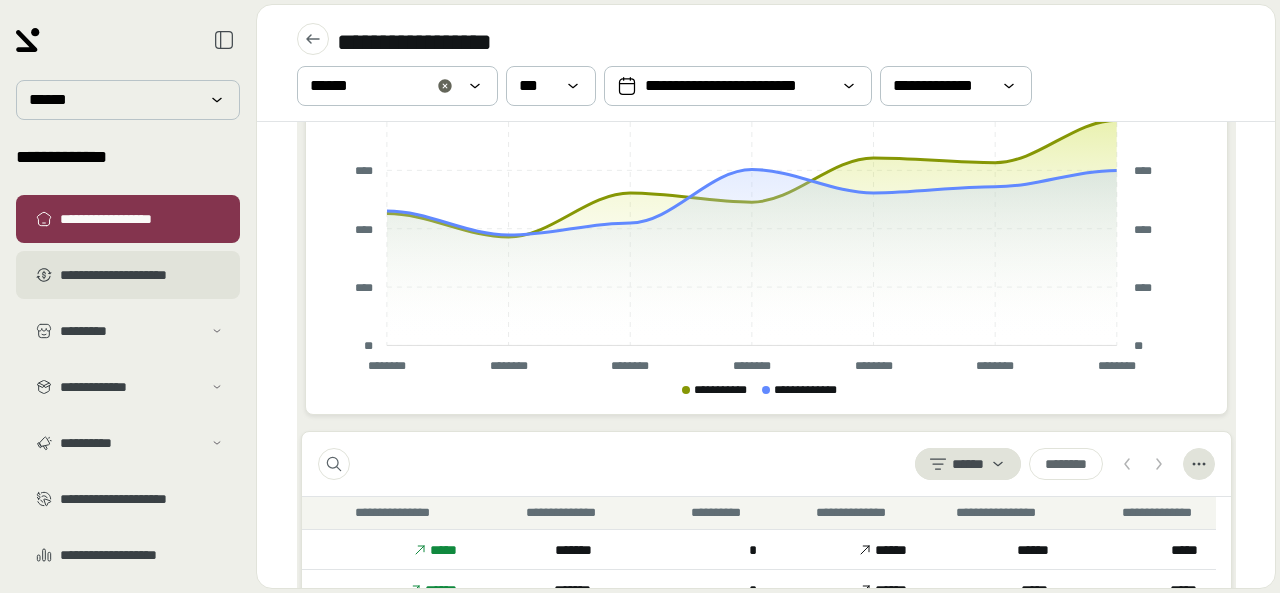click on "**********" at bounding box center (142, 275) 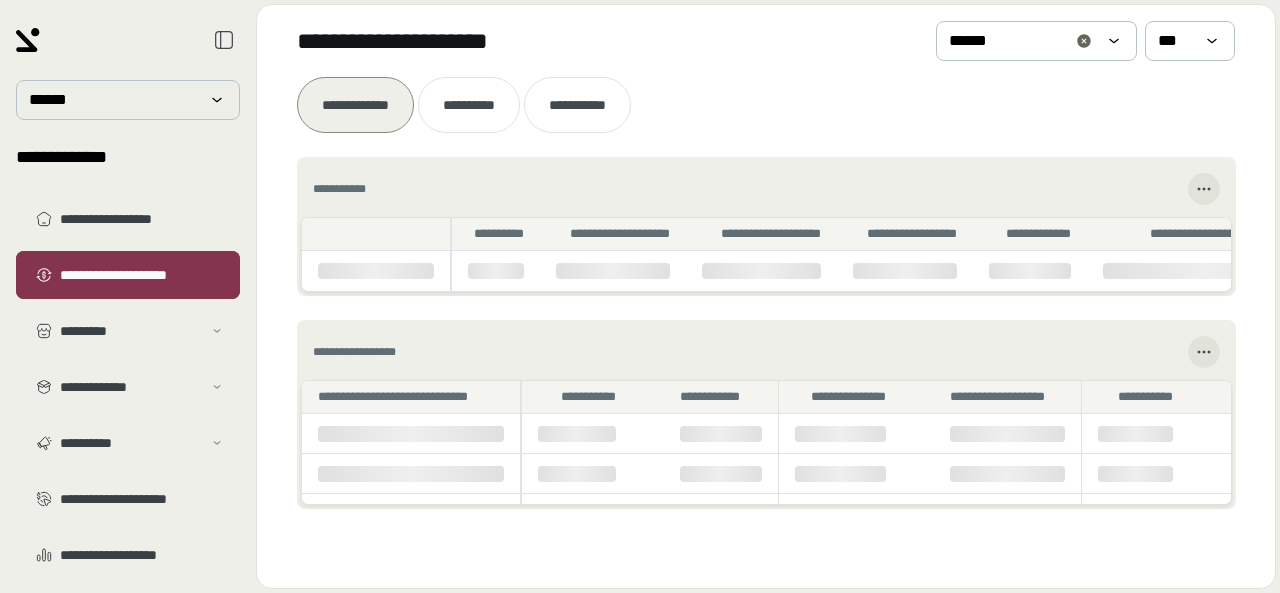 scroll, scrollTop: 0, scrollLeft: 0, axis: both 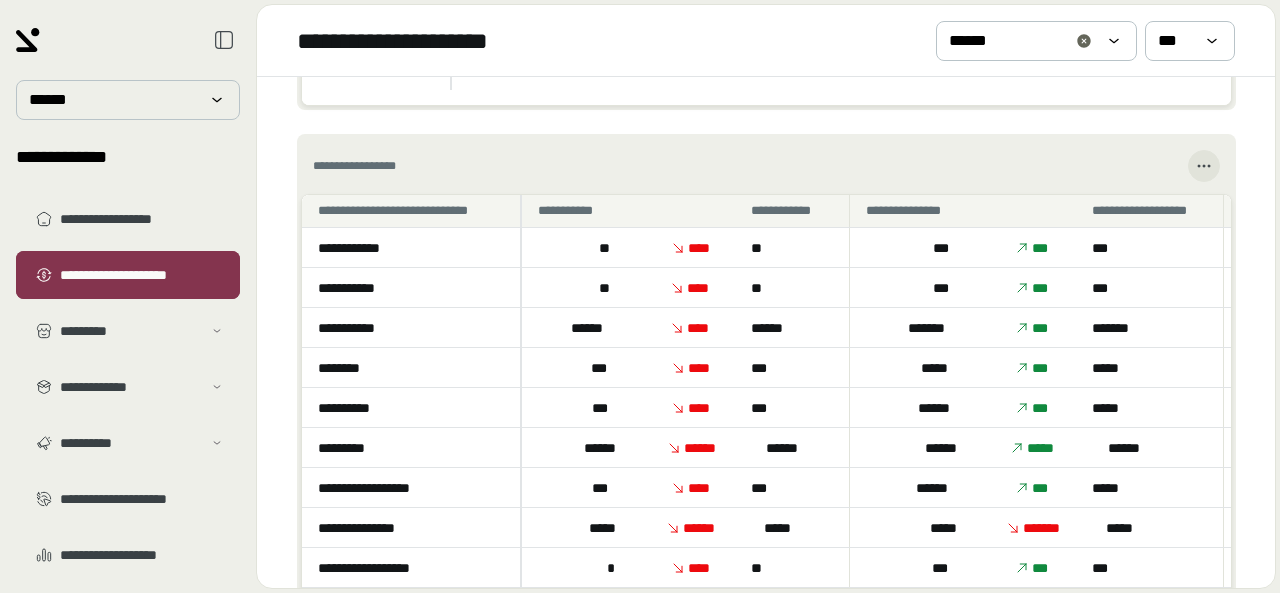 click on "**********" at bounding box center (142, 275) 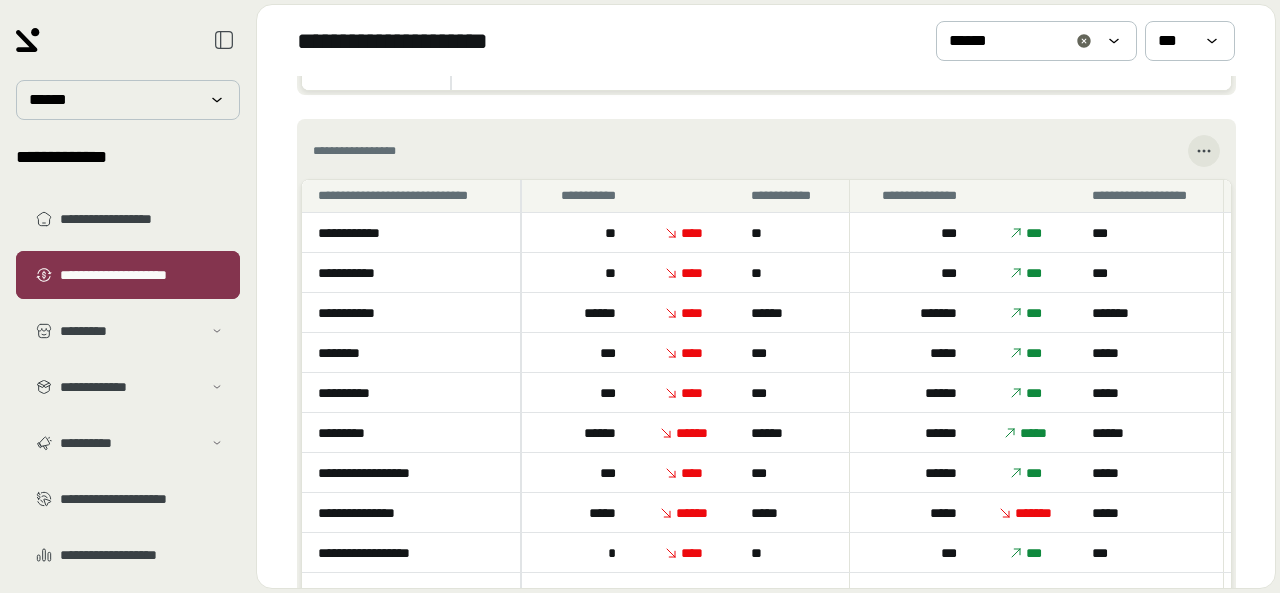 scroll, scrollTop: 0, scrollLeft: 0, axis: both 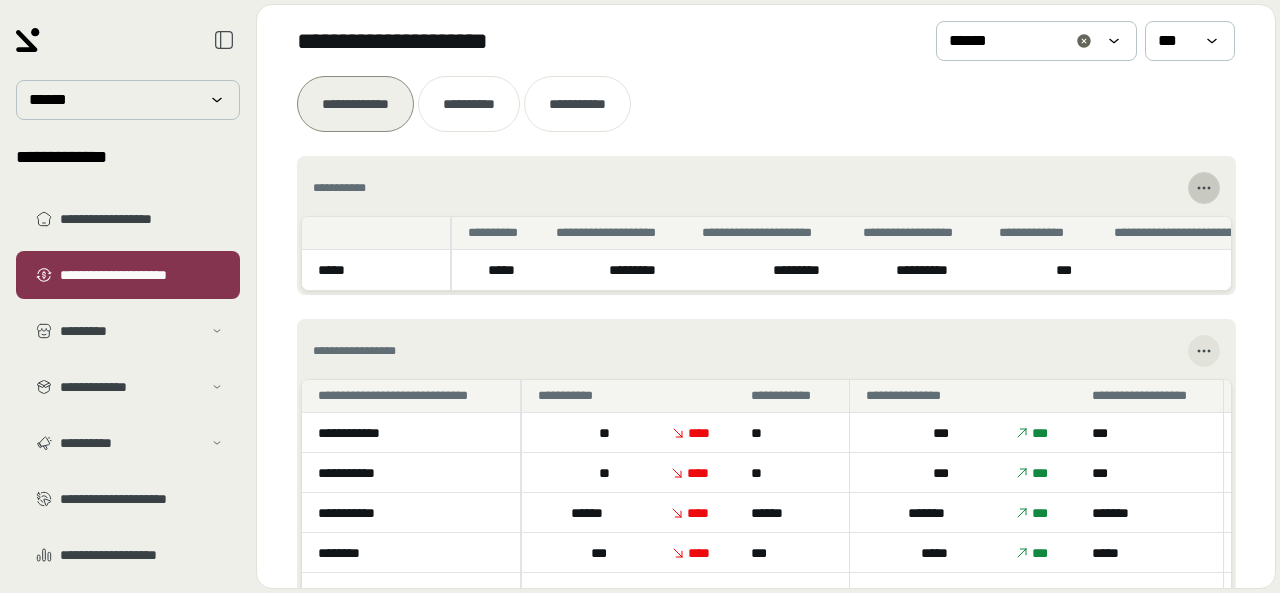 click at bounding box center (1204, 188) 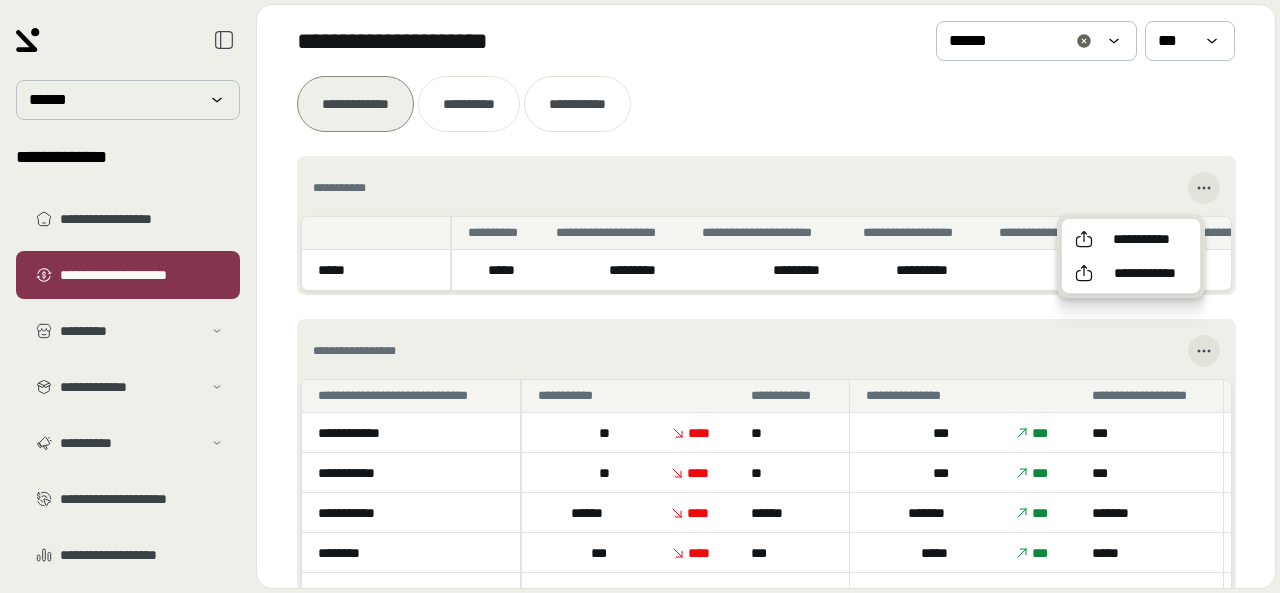 click on "**********" at bounding box center (766, 312) 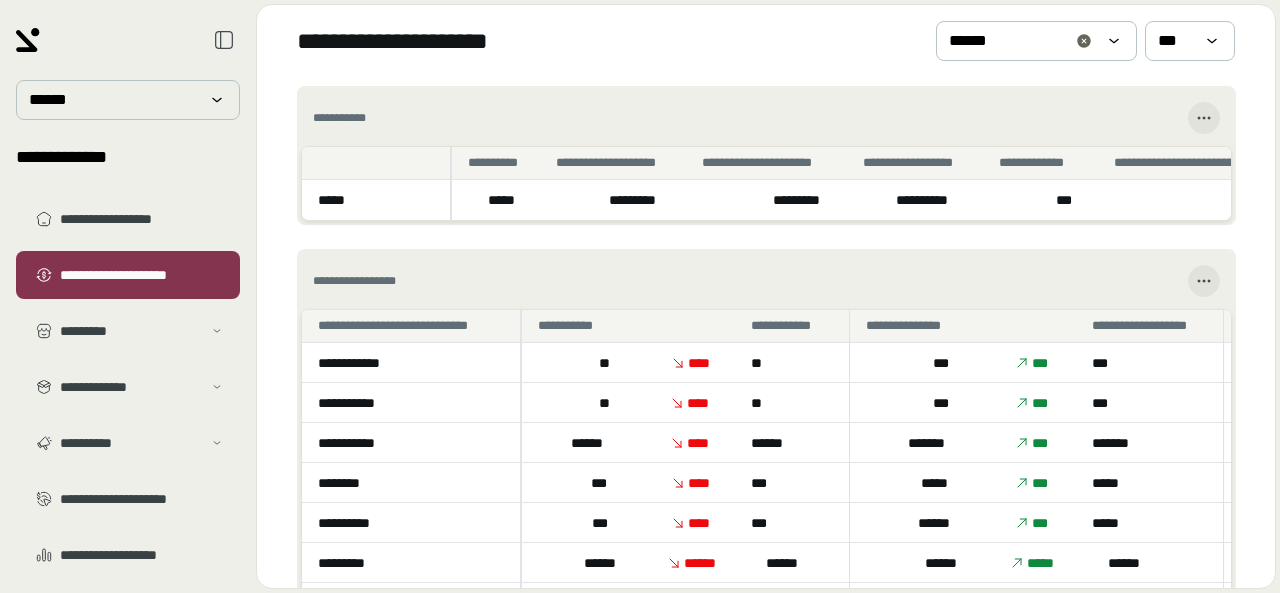 scroll, scrollTop: 100, scrollLeft: 0, axis: vertical 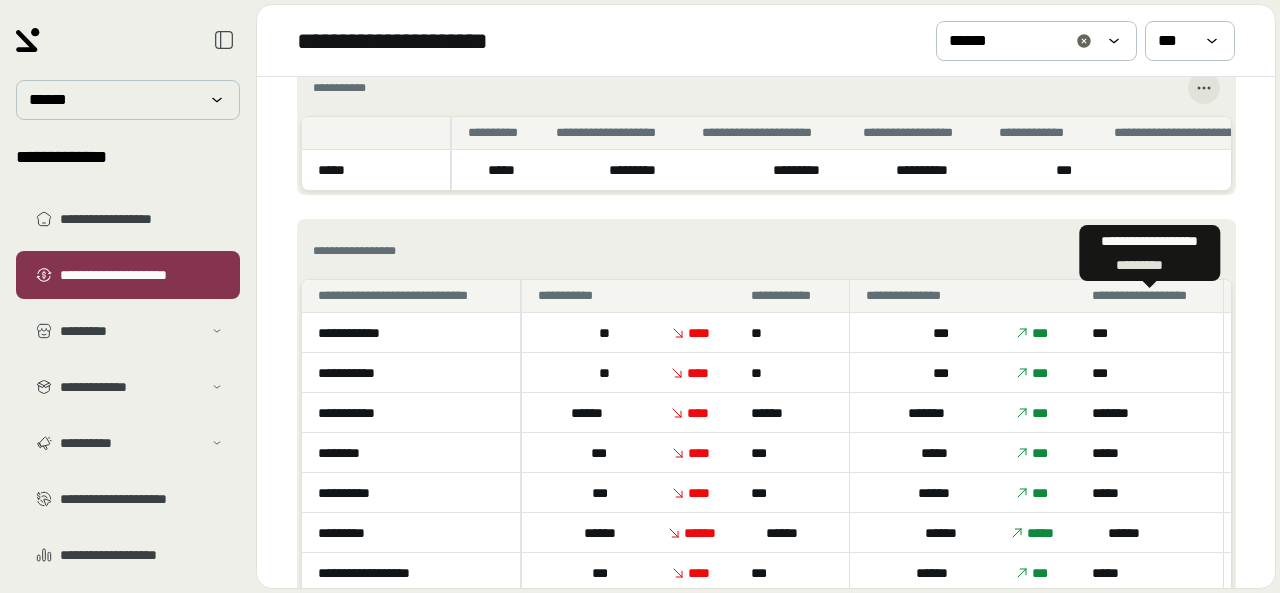 click on "**********" at bounding box center (1149, 253) 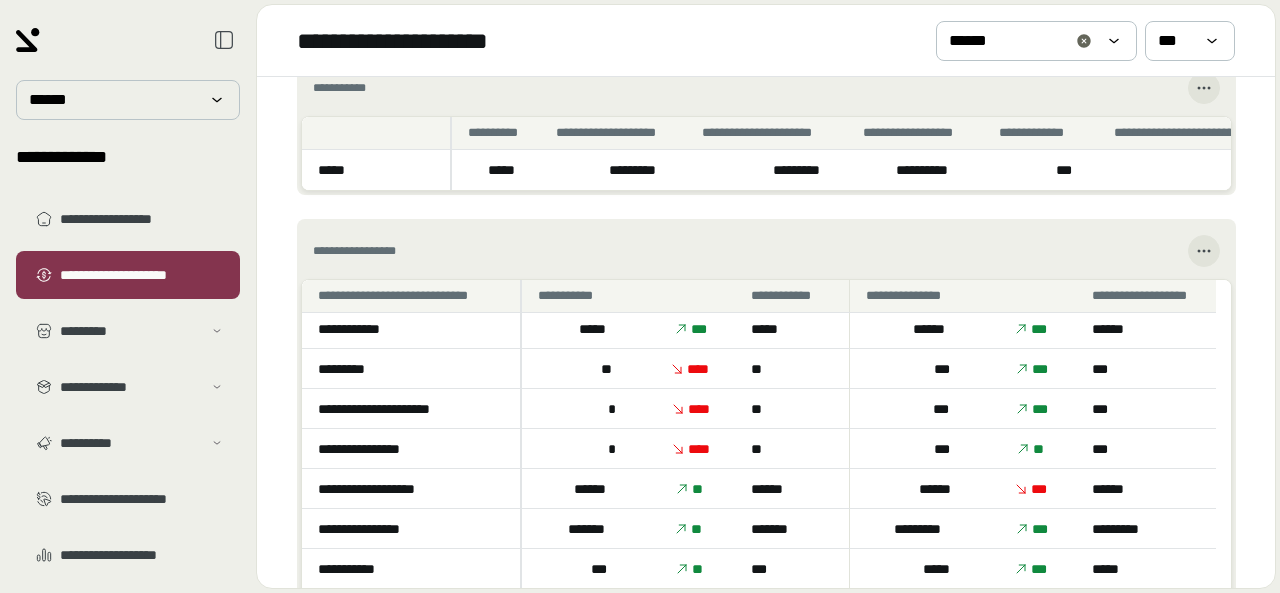 scroll, scrollTop: 643, scrollLeft: 0, axis: vertical 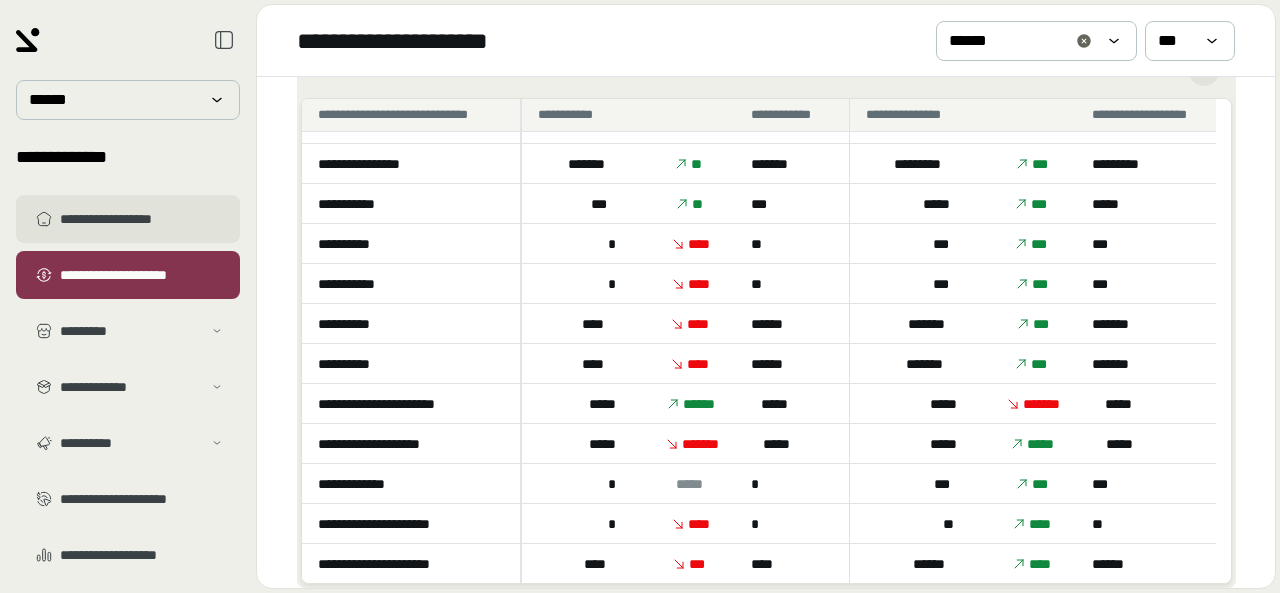 click on "**********" at bounding box center [142, 219] 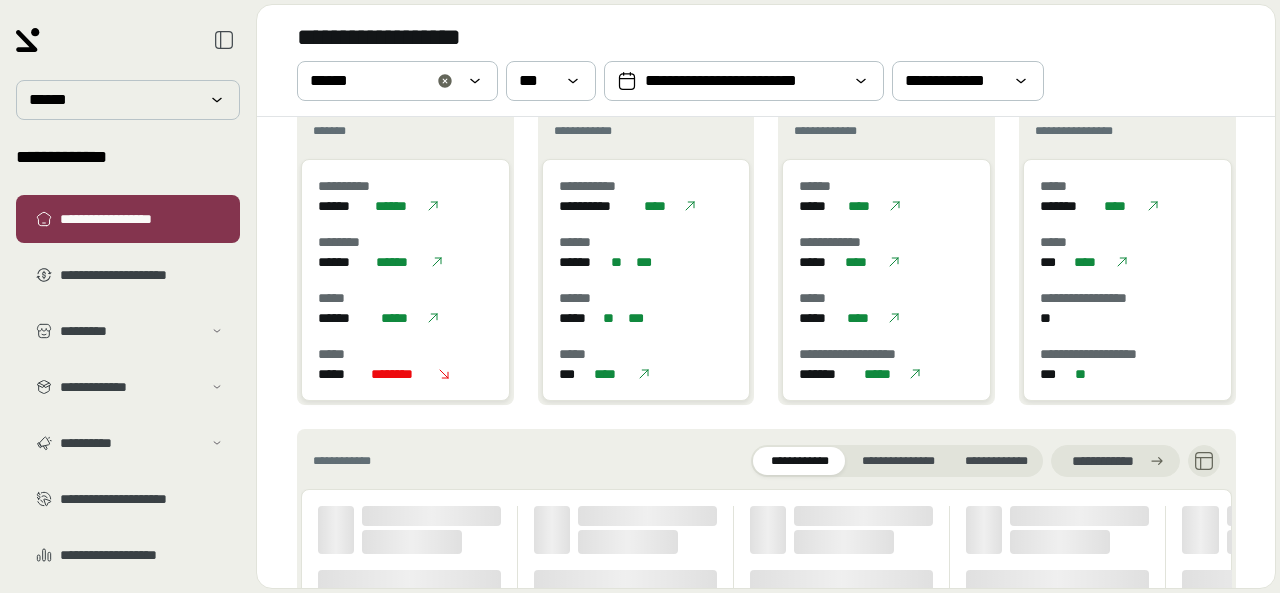 scroll, scrollTop: 500, scrollLeft: 0, axis: vertical 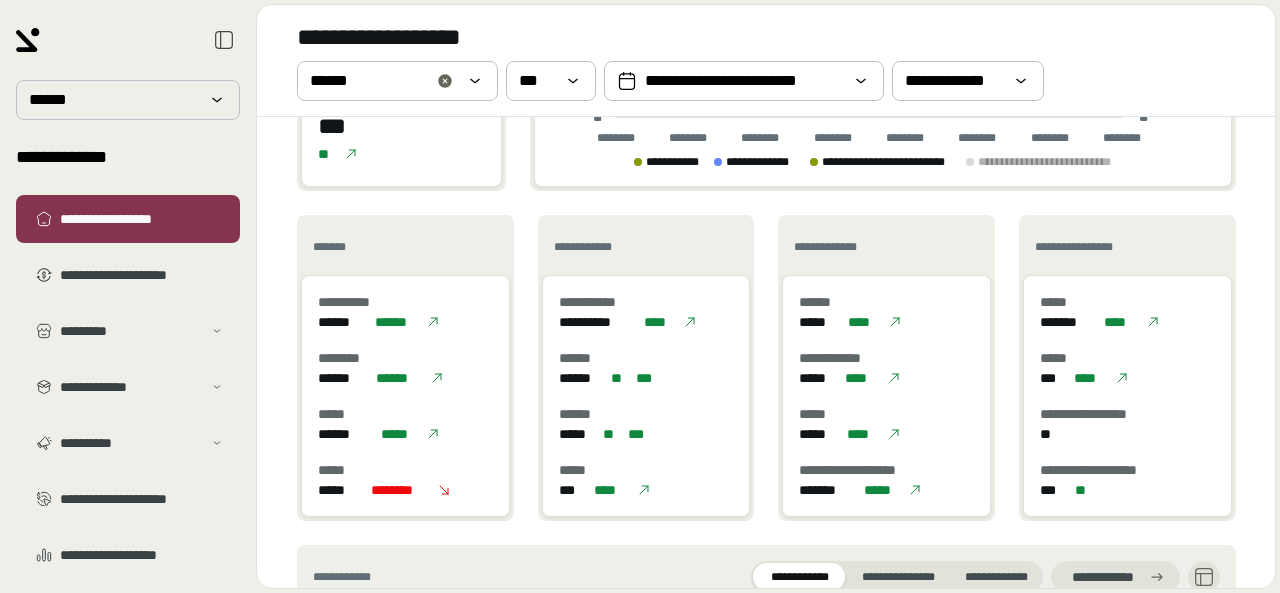 click on "*******" at bounding box center (405, 247) 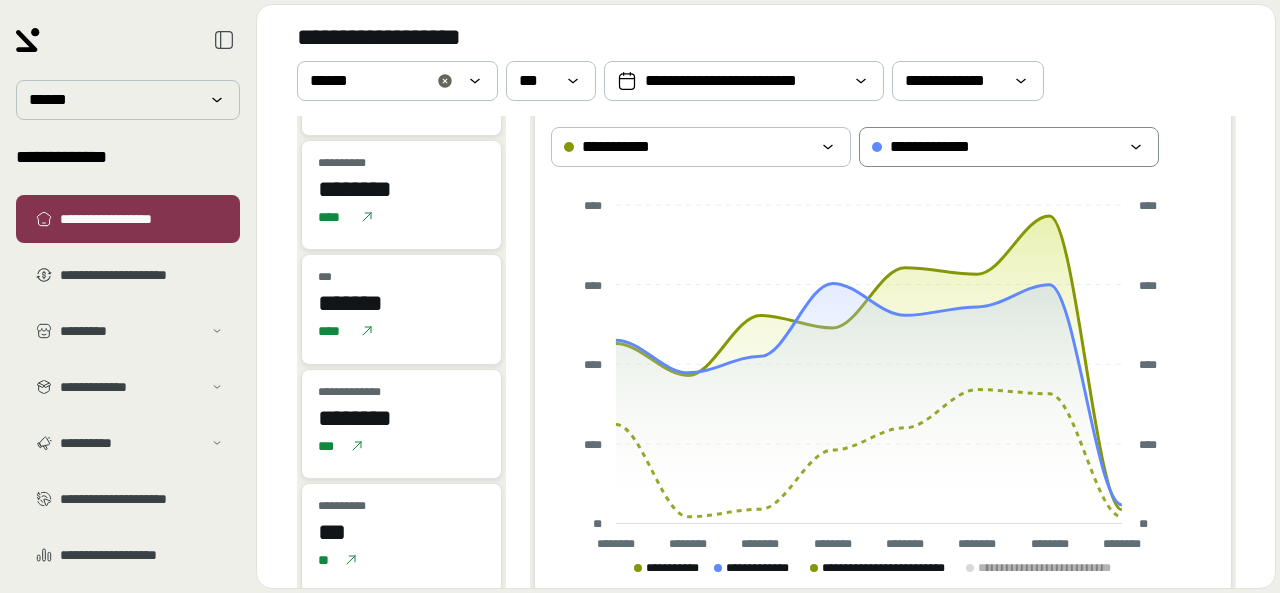 scroll, scrollTop: 0, scrollLeft: 0, axis: both 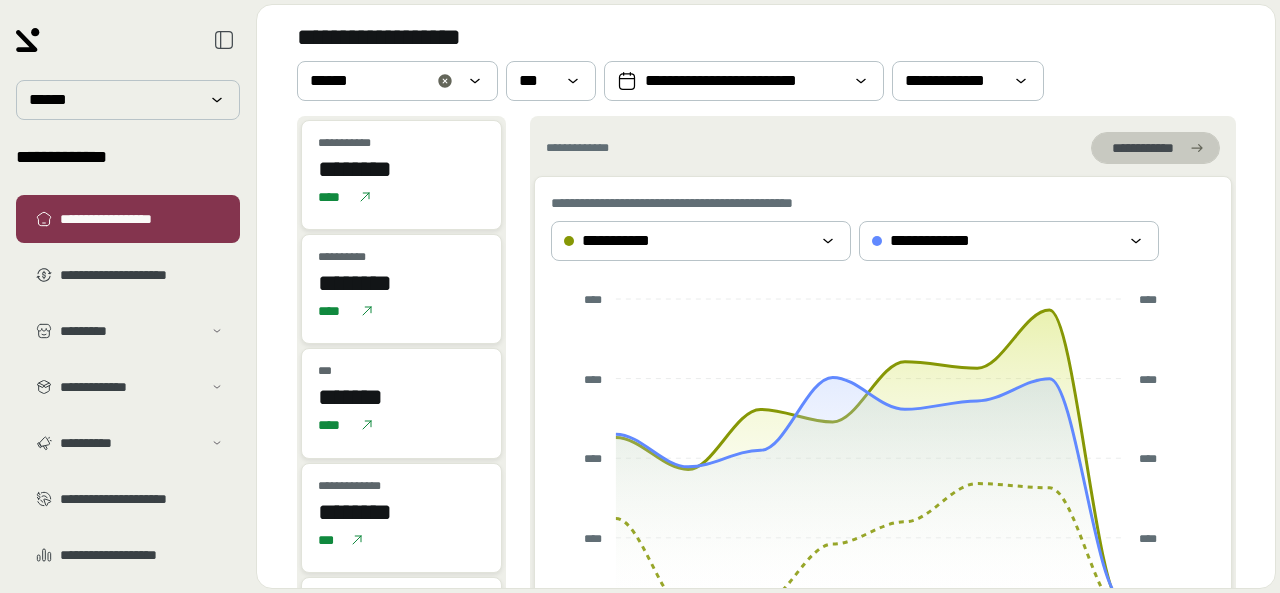 click on "**********" at bounding box center [1143, 148] 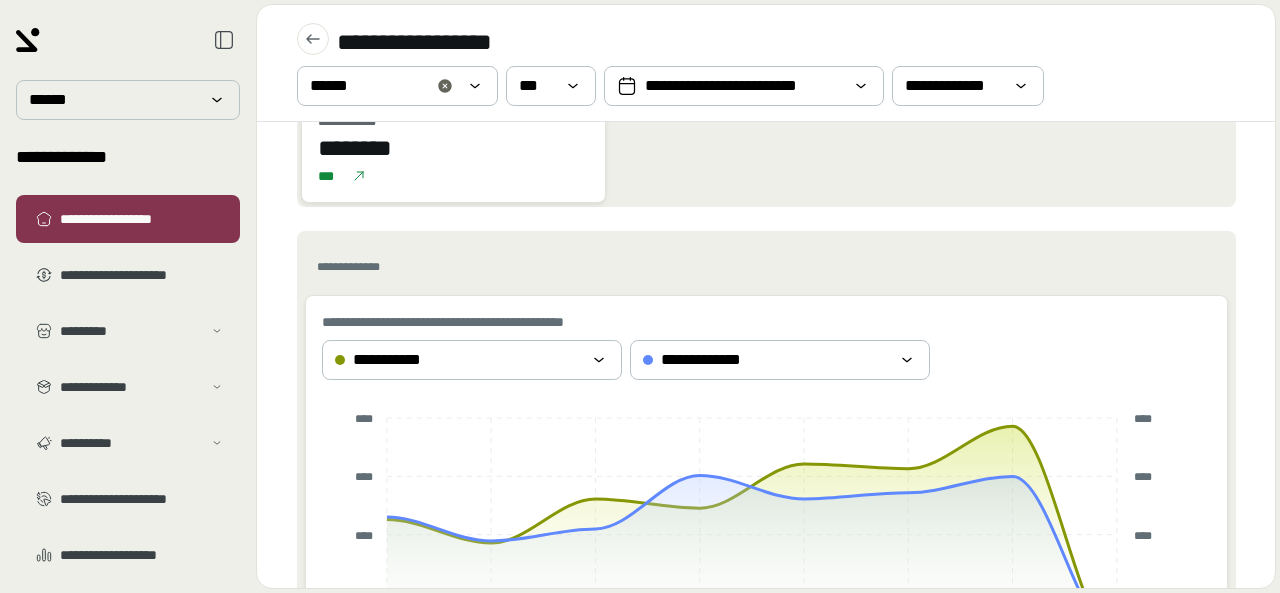 scroll, scrollTop: 200, scrollLeft: 0, axis: vertical 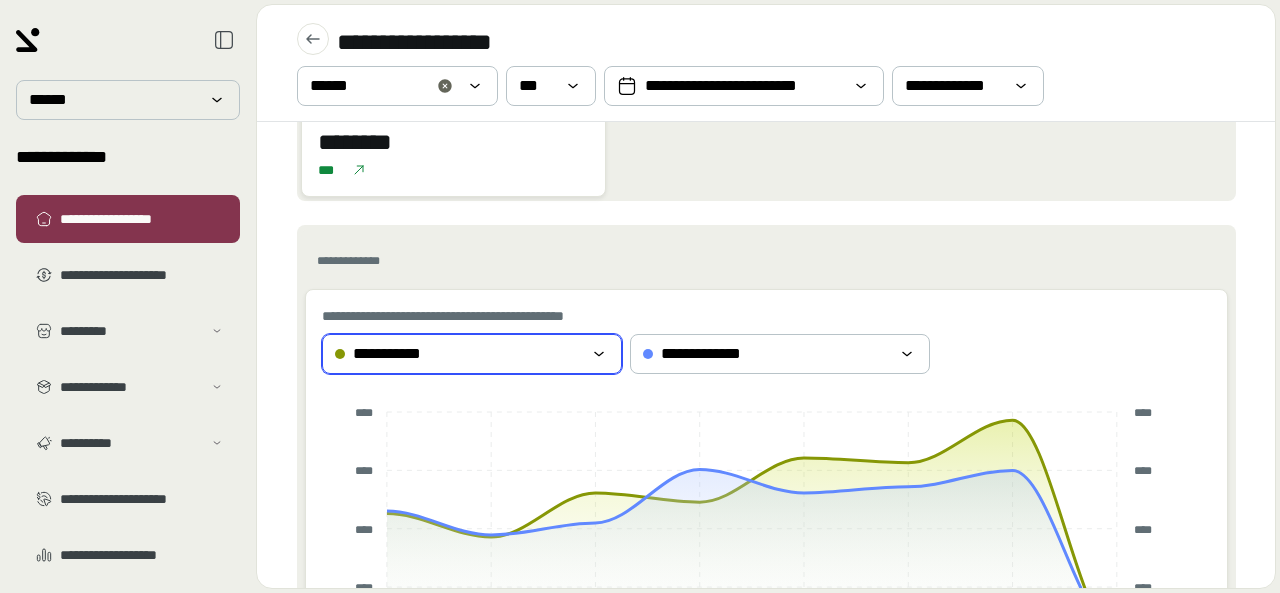 click on "**********" at bounding box center [458, 354] 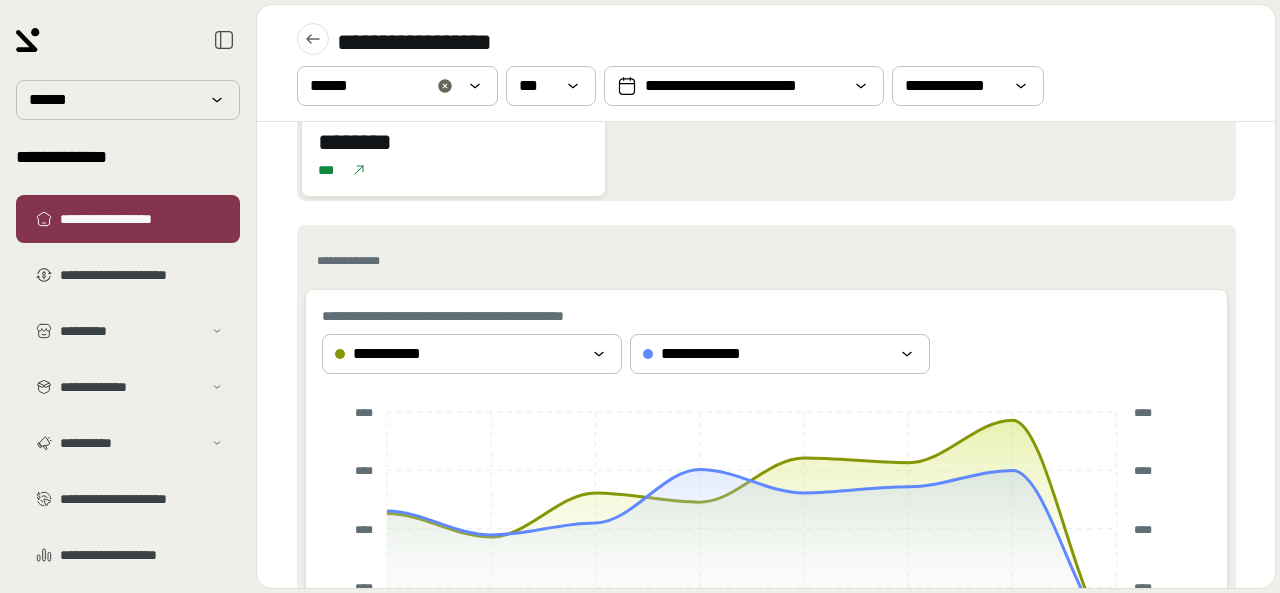 click on "**********" at bounding box center [766, 261] 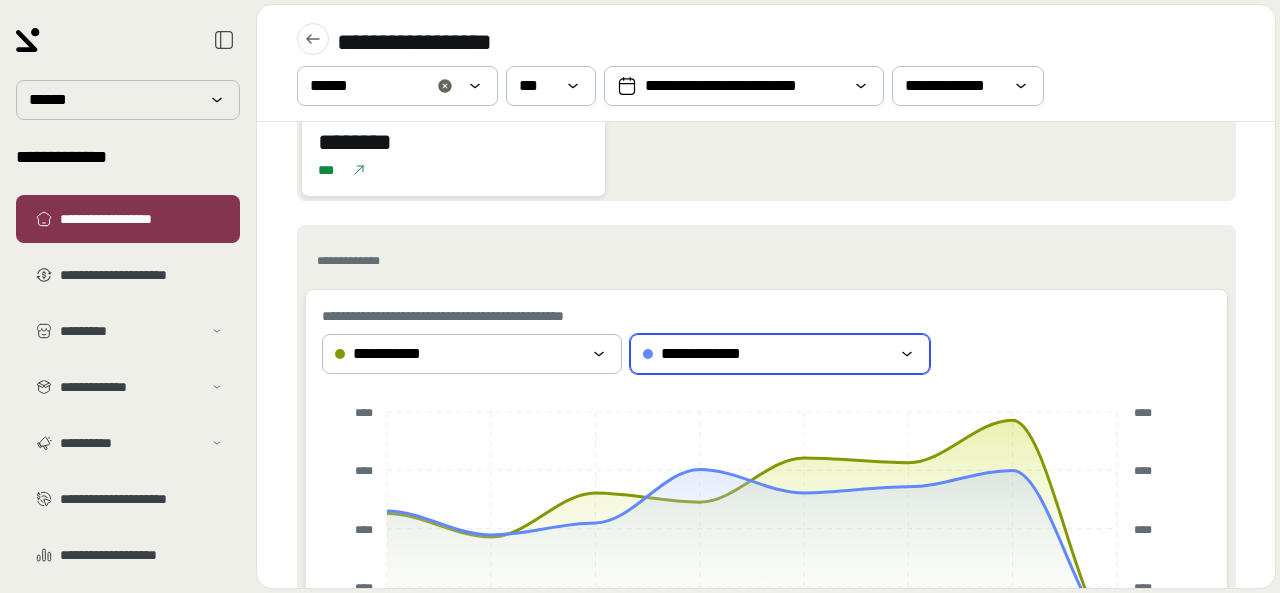 click on "**********" at bounding box center [766, 354] 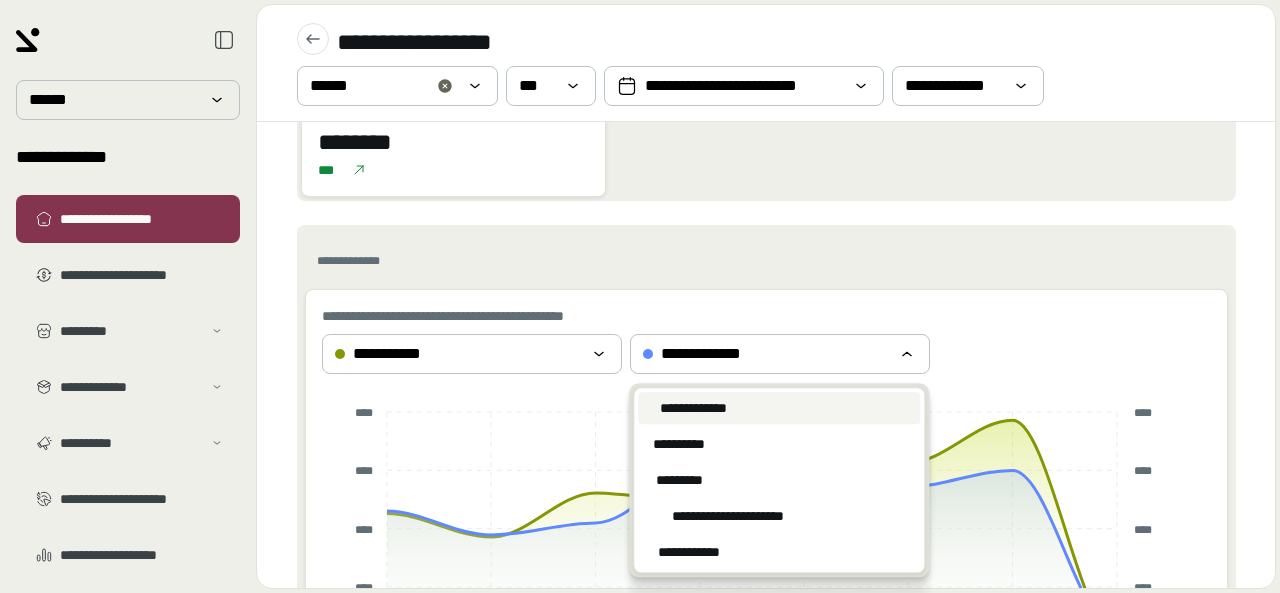 click on "**********" at bounding box center [766, 261] 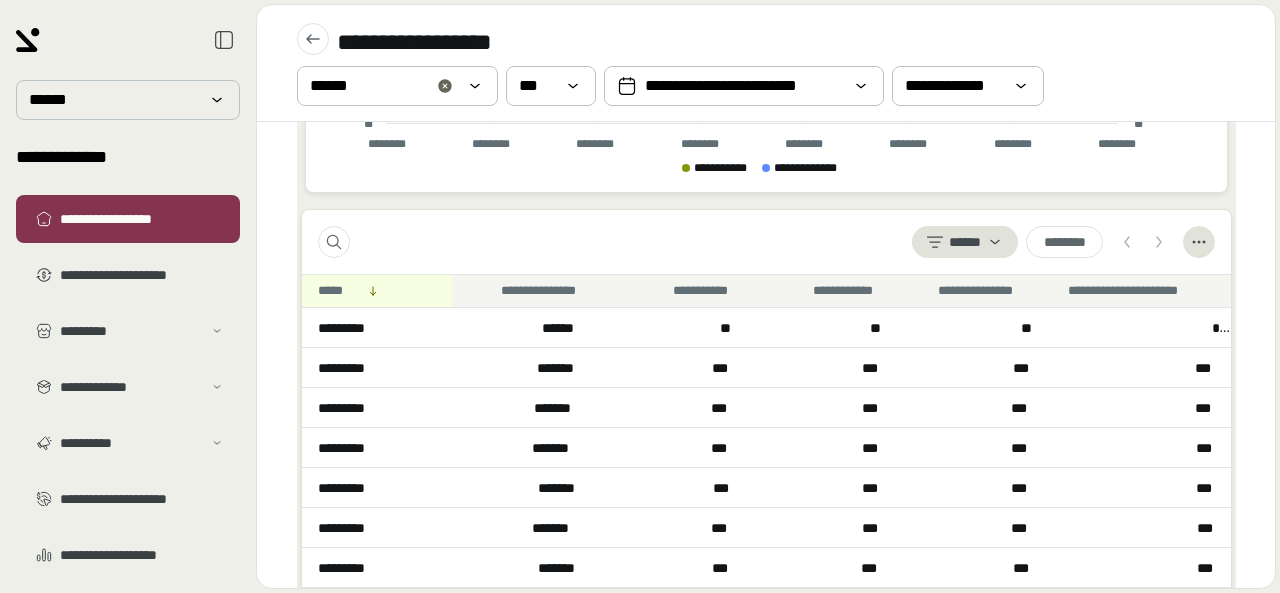 scroll, scrollTop: 819, scrollLeft: 0, axis: vertical 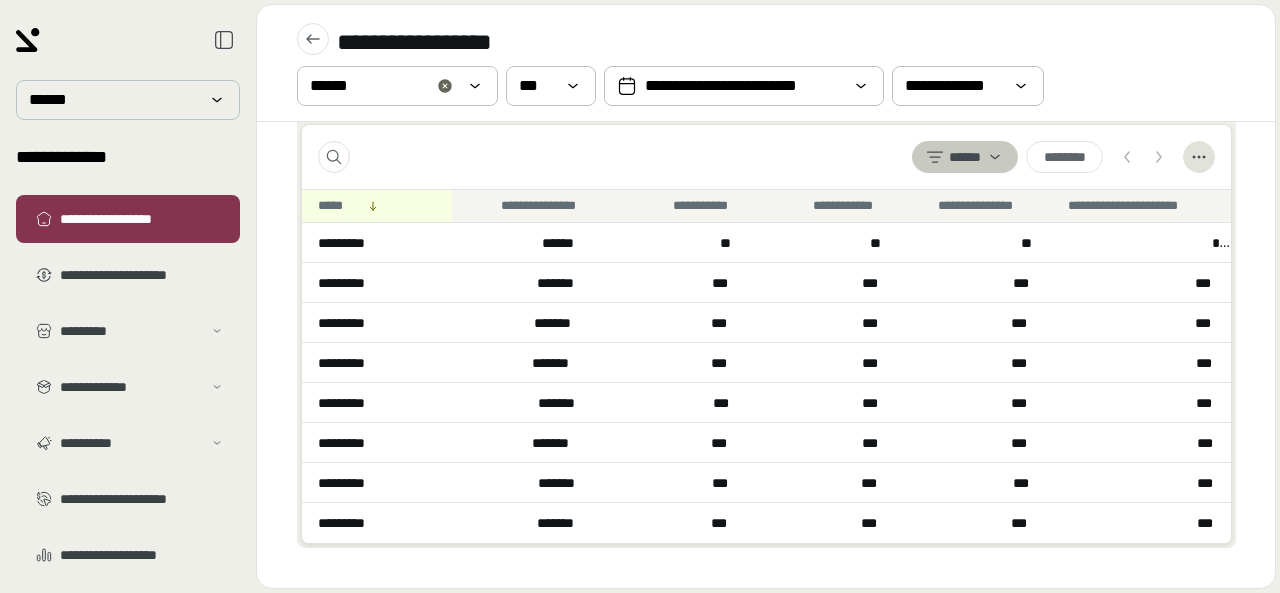 click on "******" at bounding box center [965, 157] 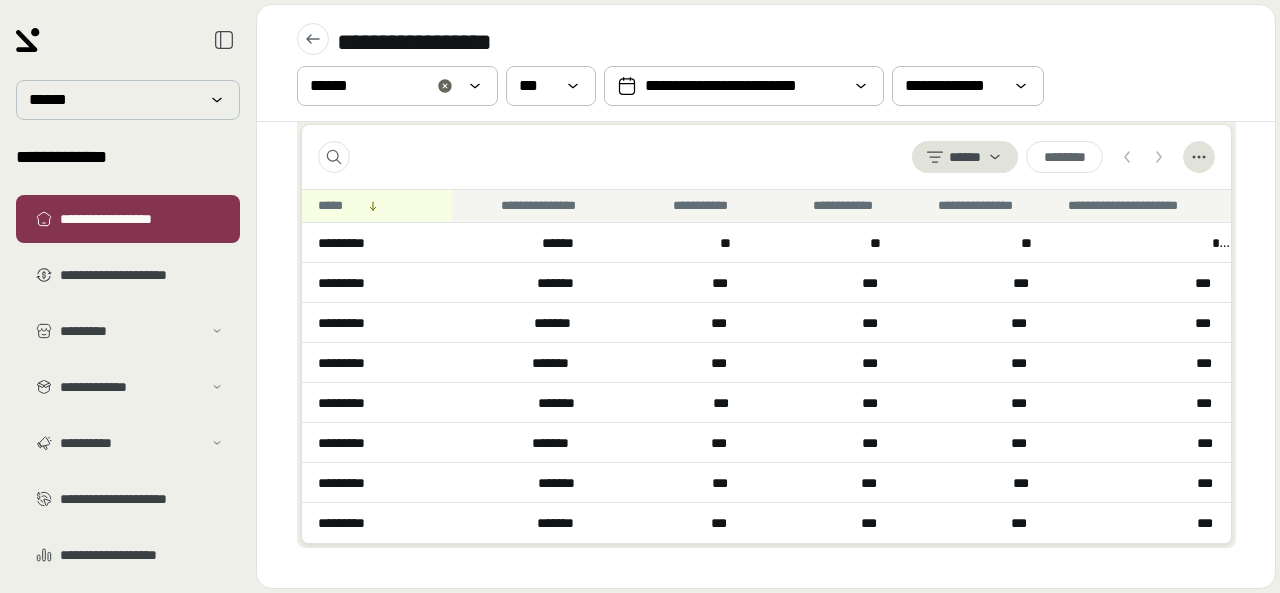 click on "****** * * * ** *" at bounding box center (766, 157) 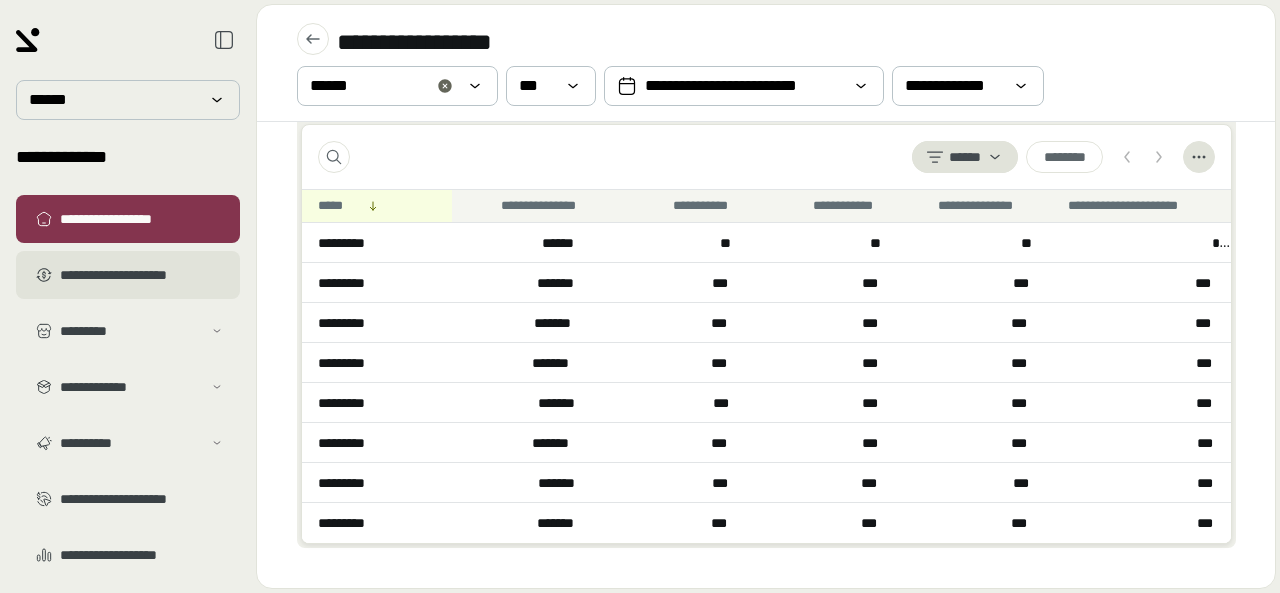 click on "**********" at bounding box center (142, 275) 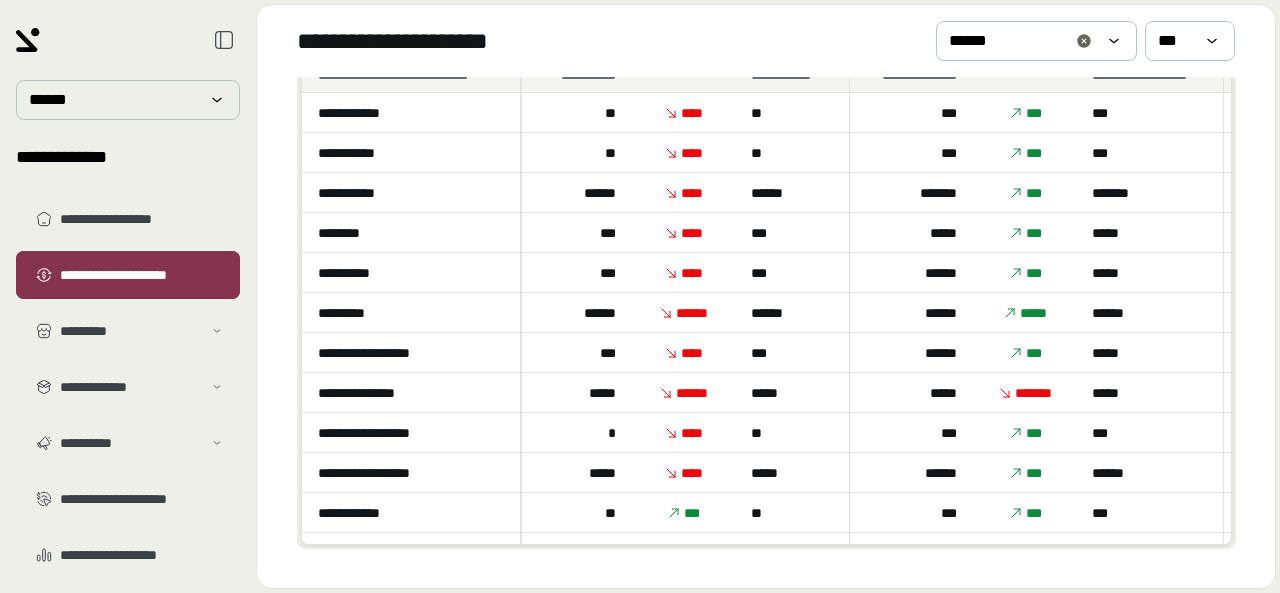 scroll, scrollTop: 0, scrollLeft: 0, axis: both 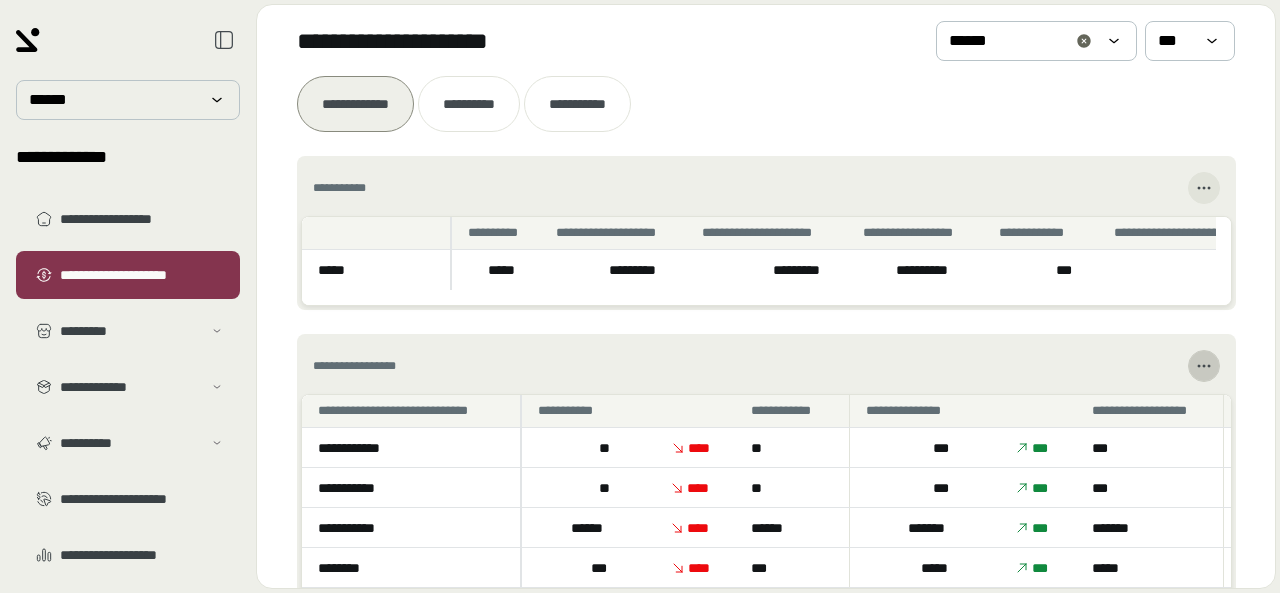 click at bounding box center [1204, 366] 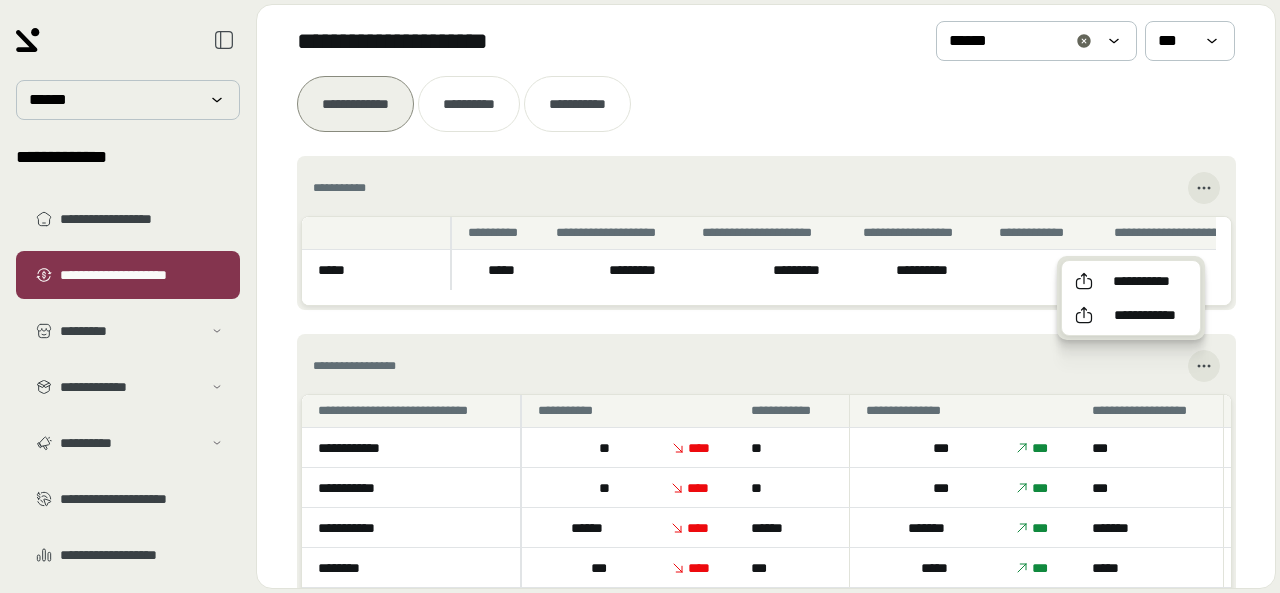 click on "**********" at bounding box center [766, 366] 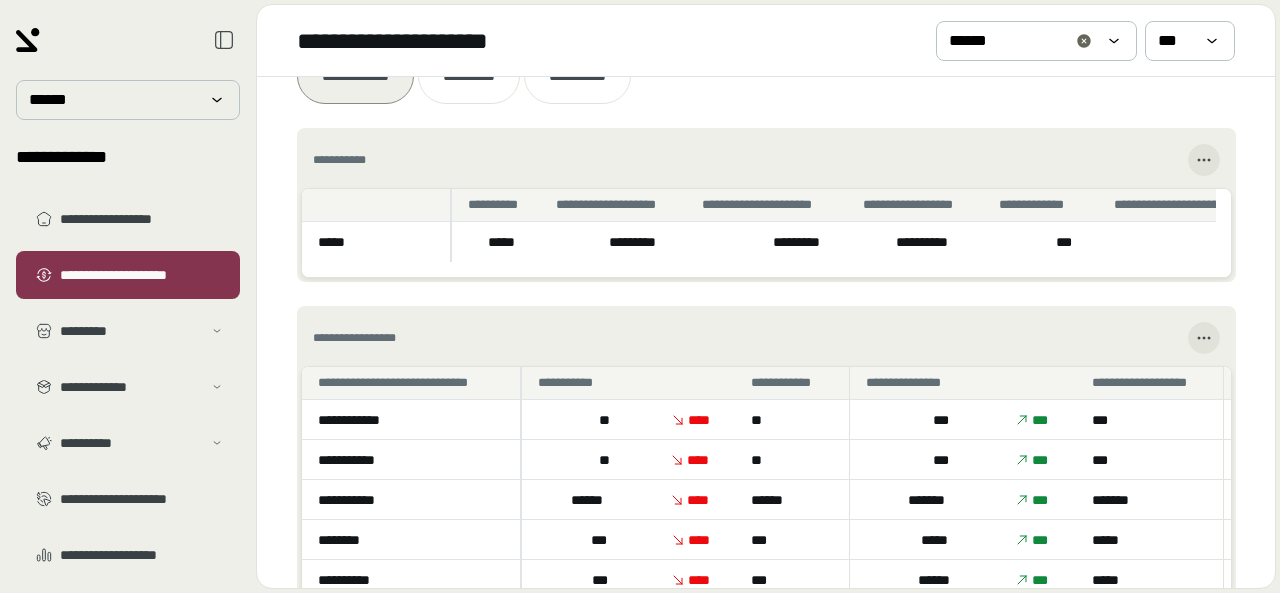scroll, scrollTop: 0, scrollLeft: 0, axis: both 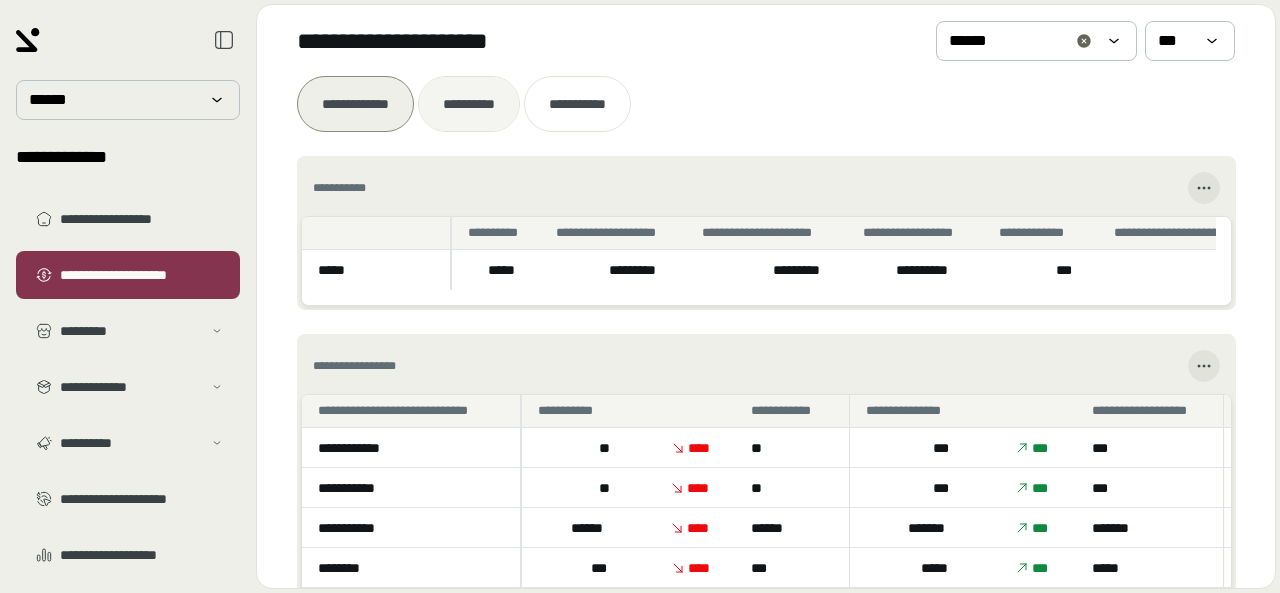 click at bounding box center [469, 104] 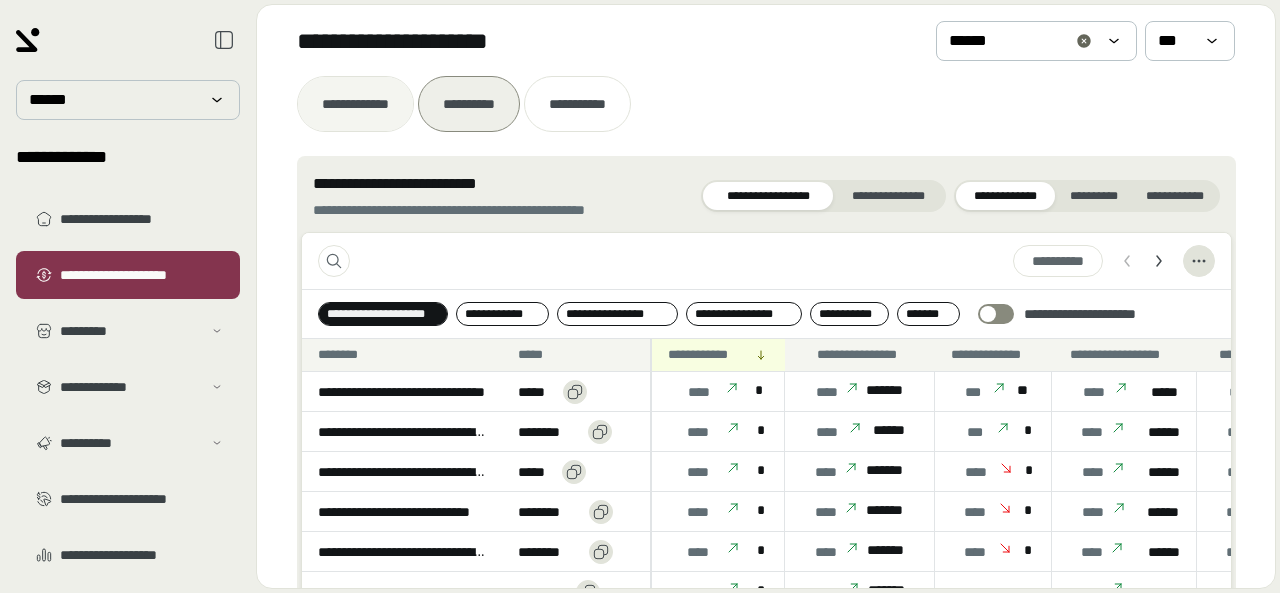 click on "**********" at bounding box center (355, 104) 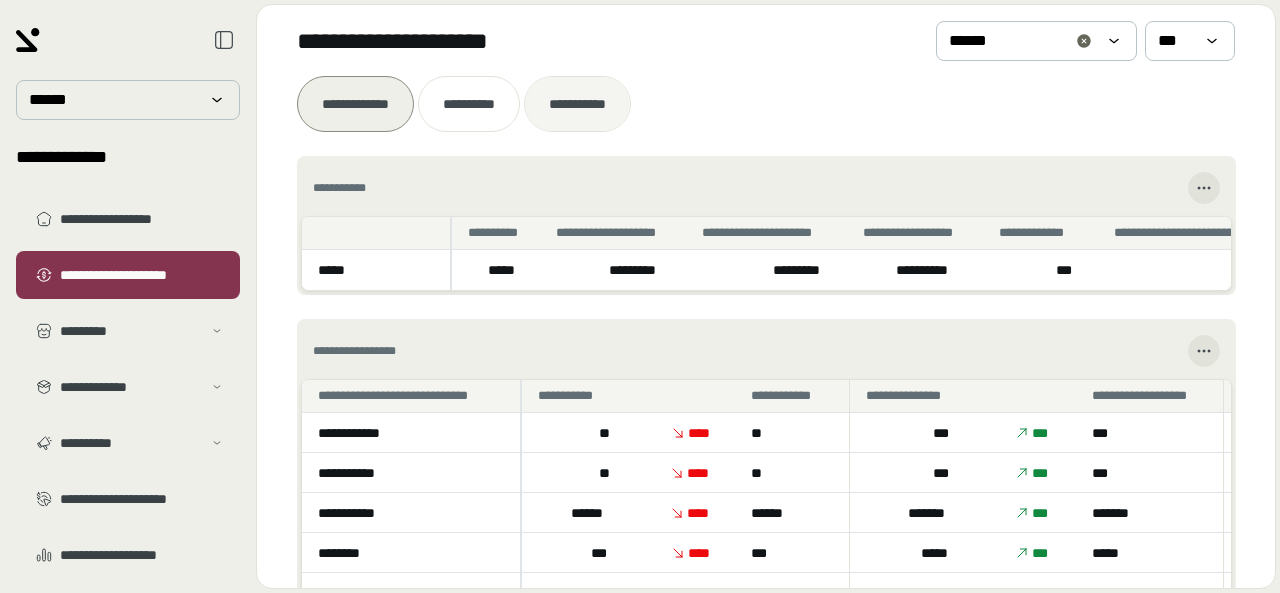 click on "**********" at bounding box center (577, 104) 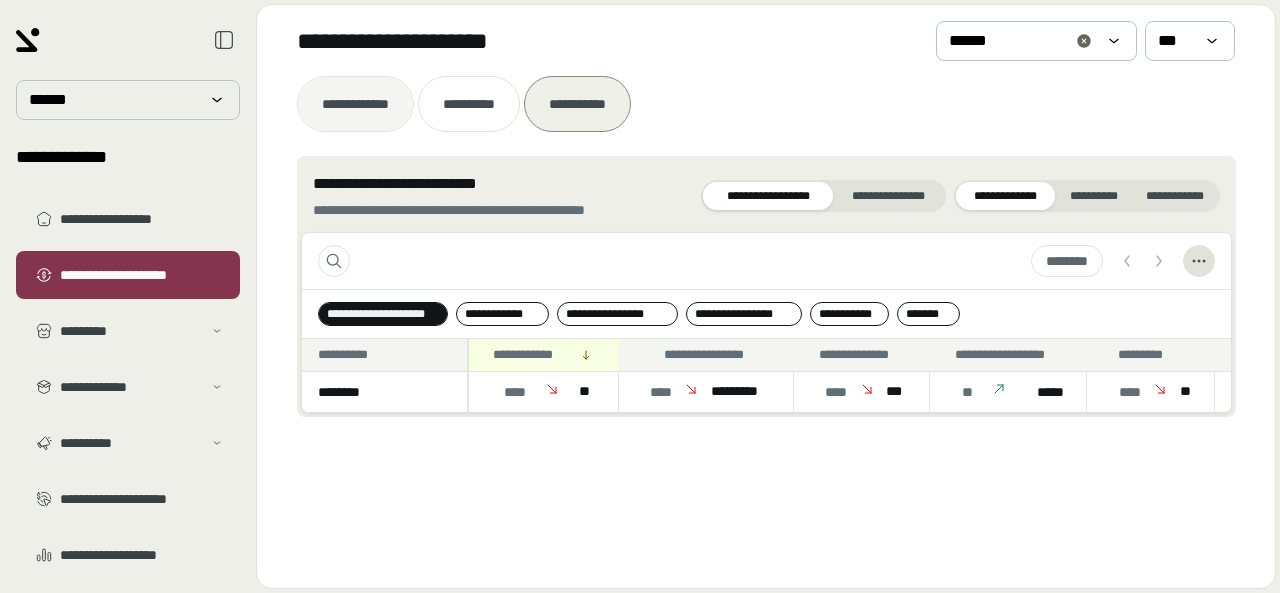 click on "**********" at bounding box center (355, 104) 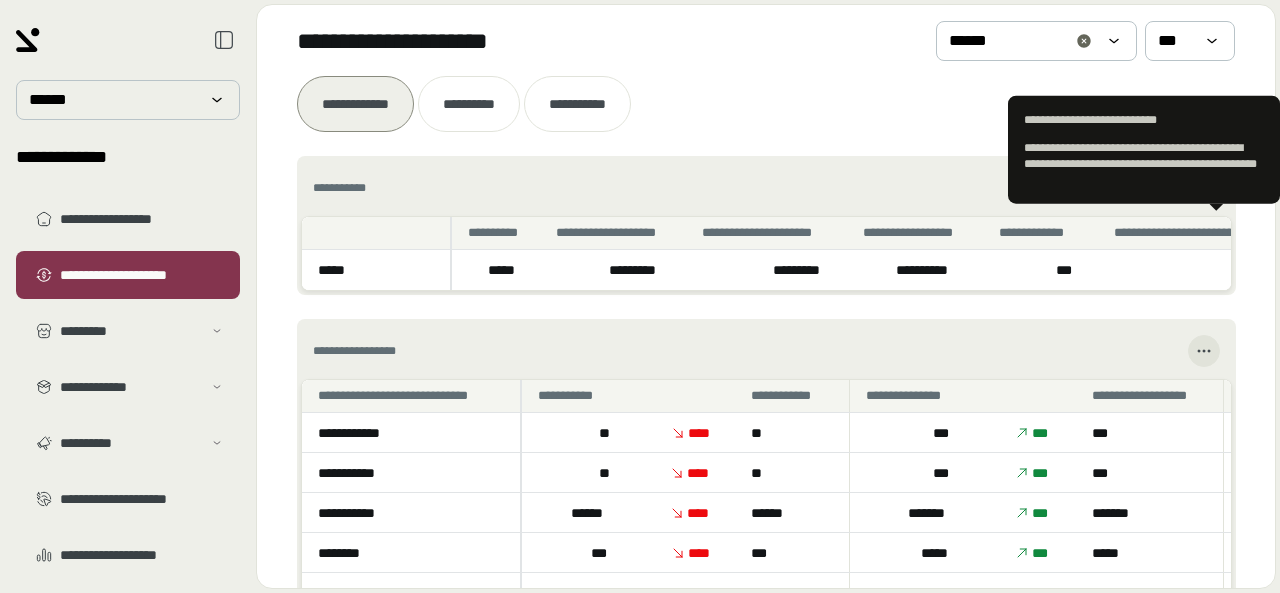 click on "**********" at bounding box center [1144, 150] 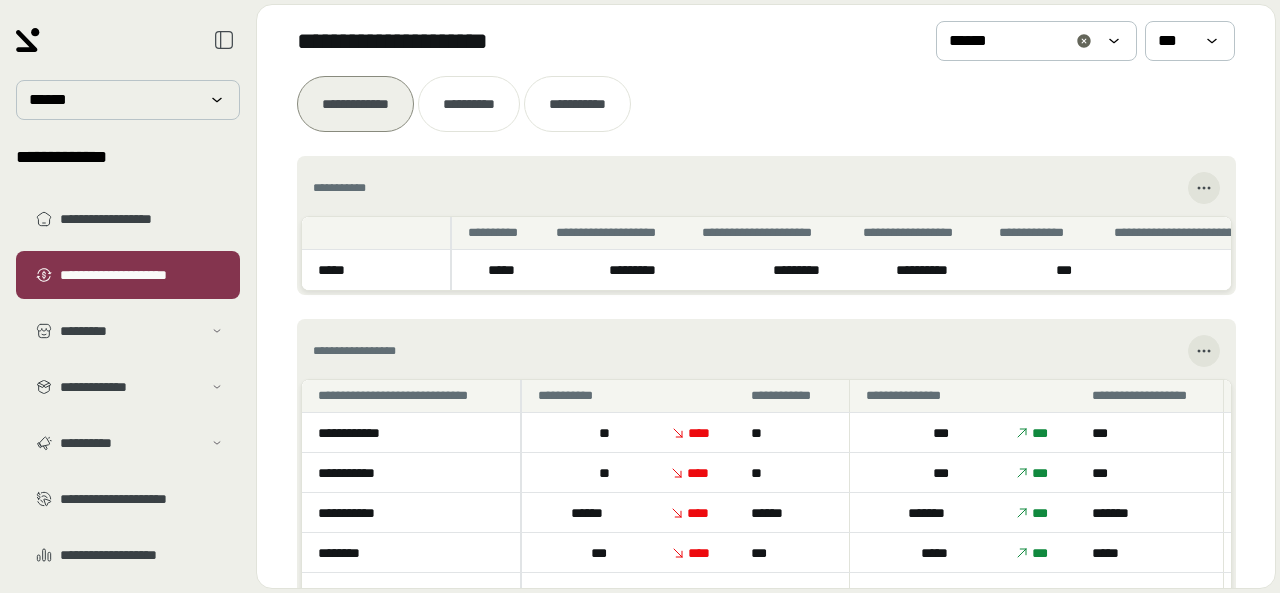 click on "**********" at bounding box center [766, 188] 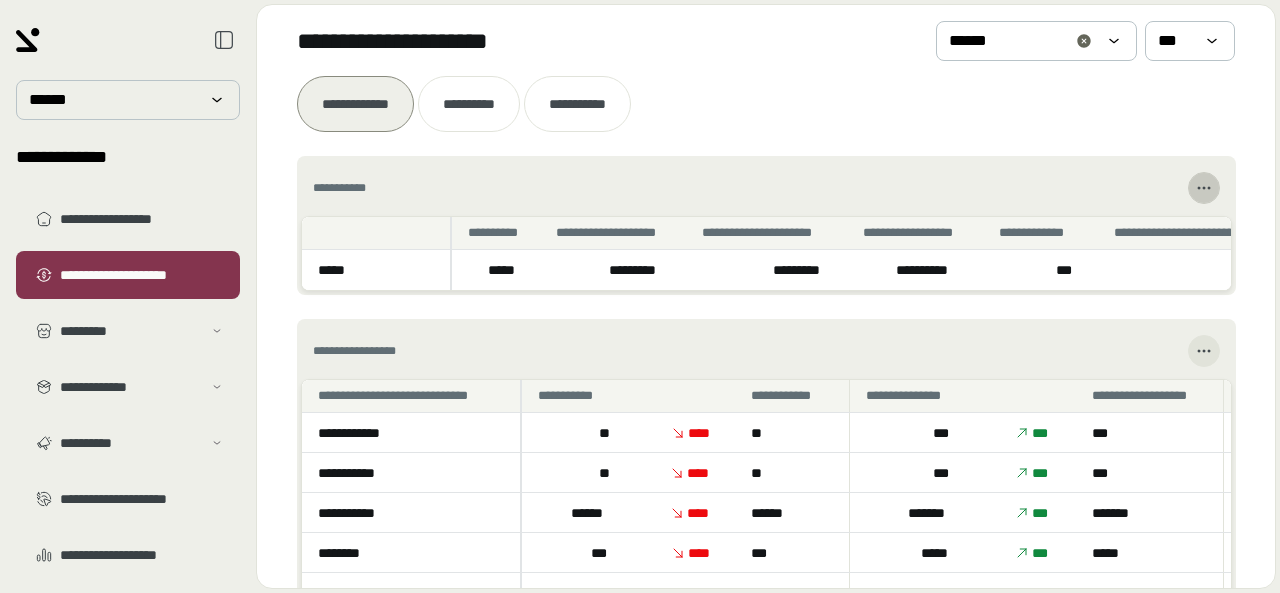 click 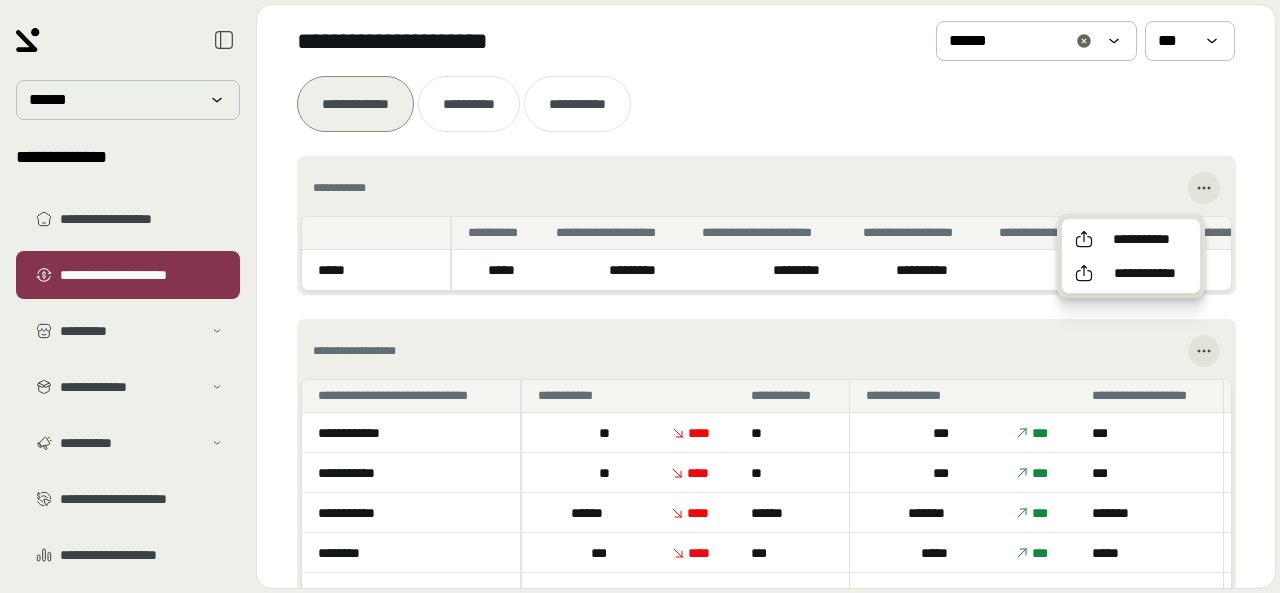 click on "**********" at bounding box center [766, 188] 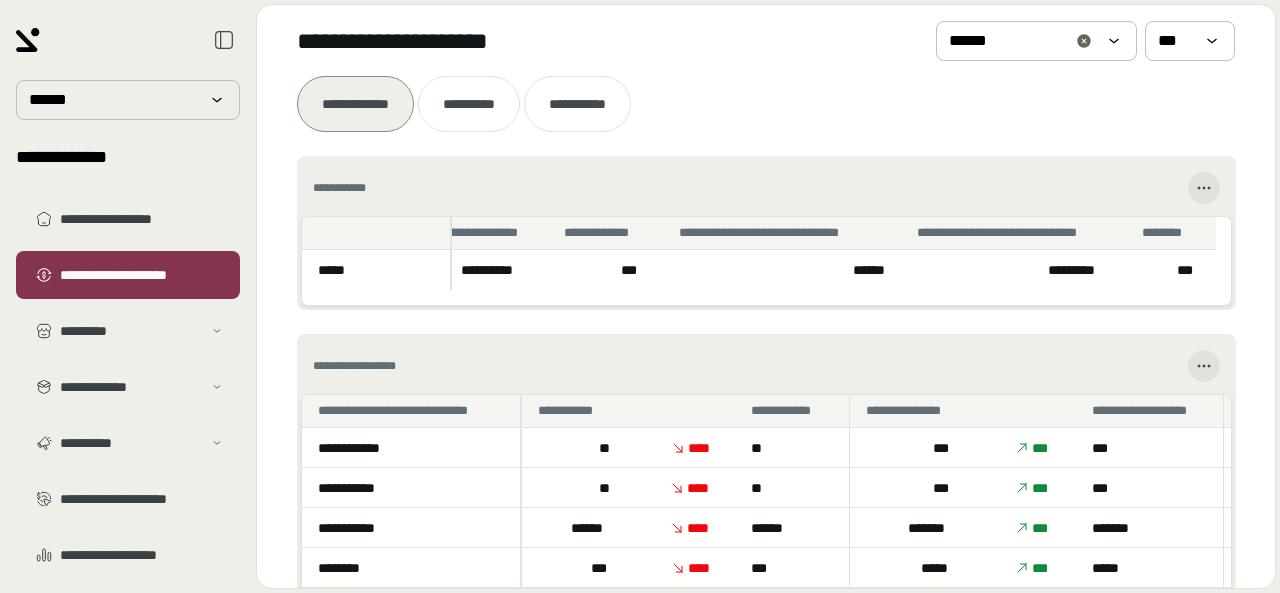 scroll, scrollTop: 0, scrollLeft: 437, axis: horizontal 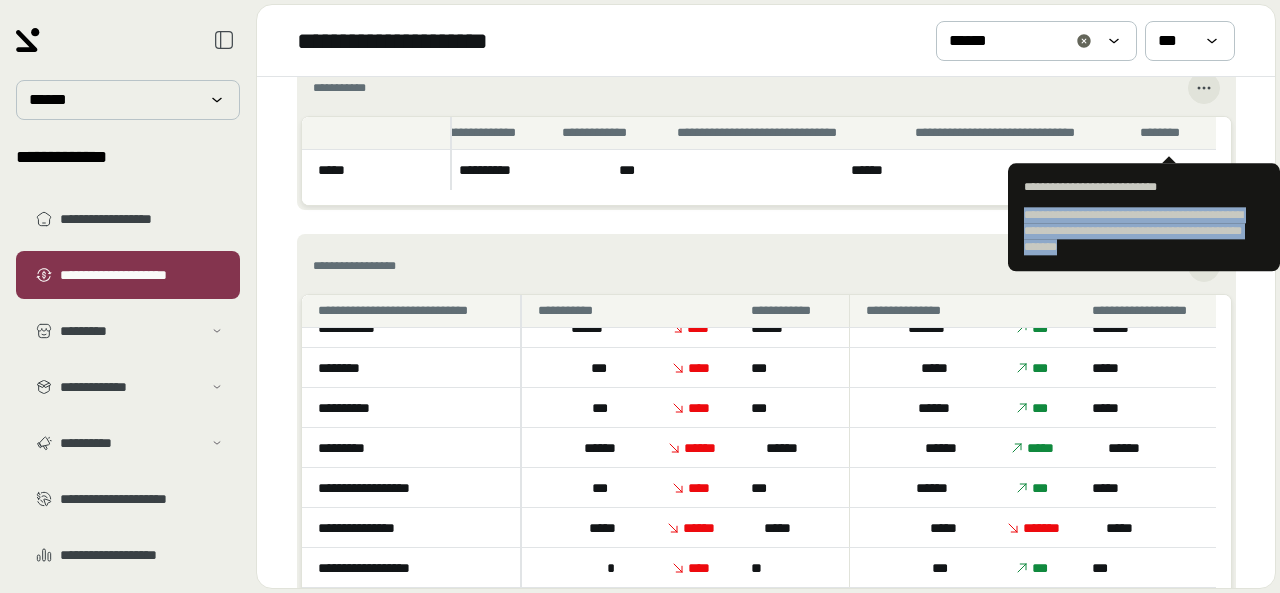 drag, startPoint x: 1025, startPoint y: 213, endPoint x: 1118, endPoint y: 246, distance: 98.681305 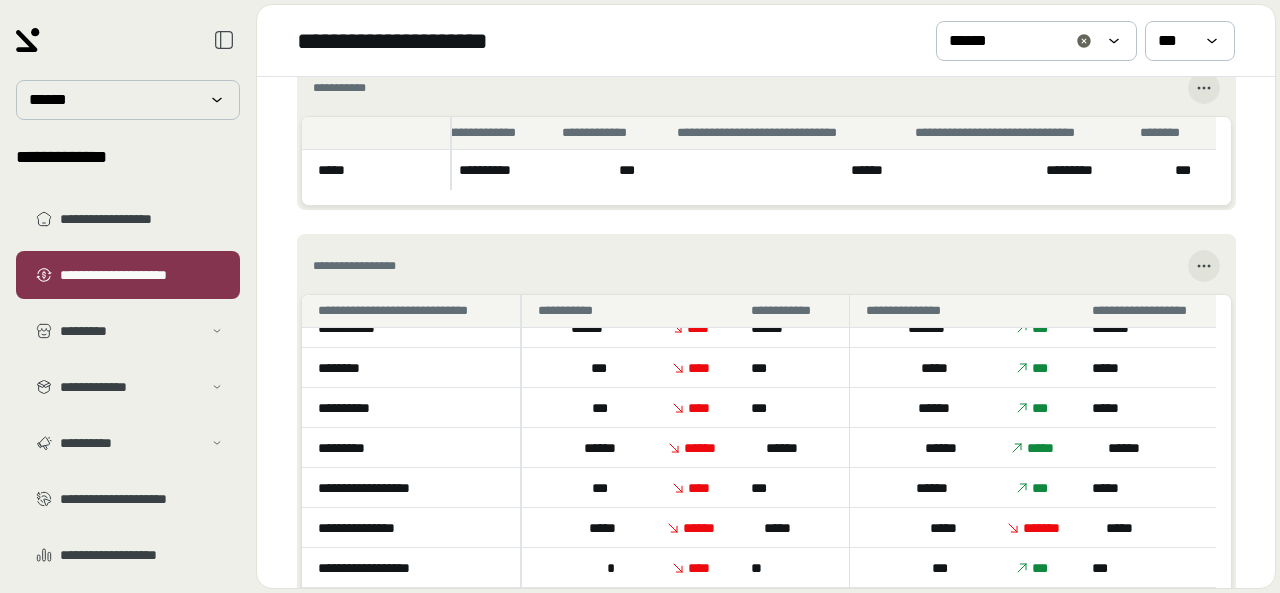 click on "**********" at bounding box center [766, 266] 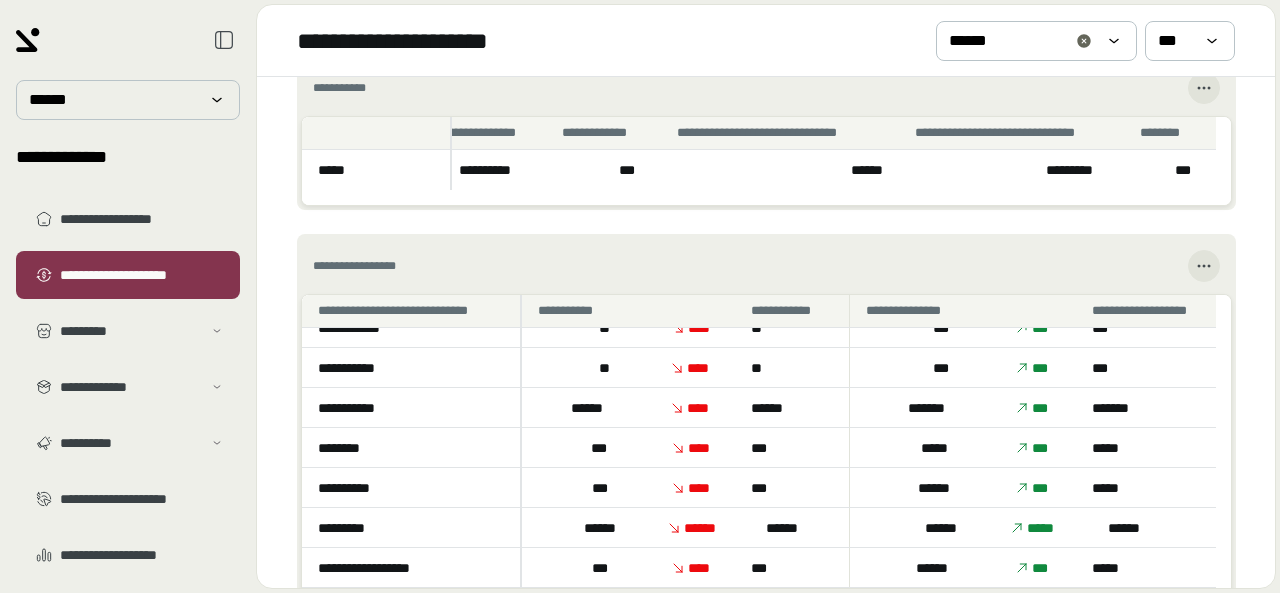 scroll, scrollTop: 0, scrollLeft: 0, axis: both 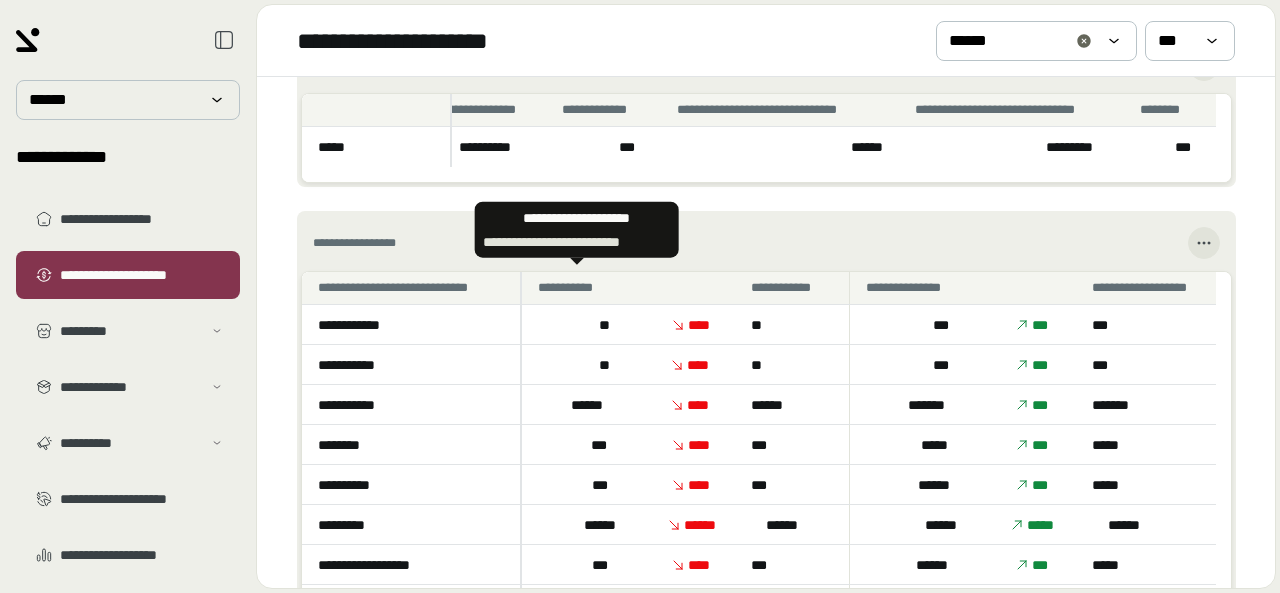 click on "**********" at bounding box center [577, 288] 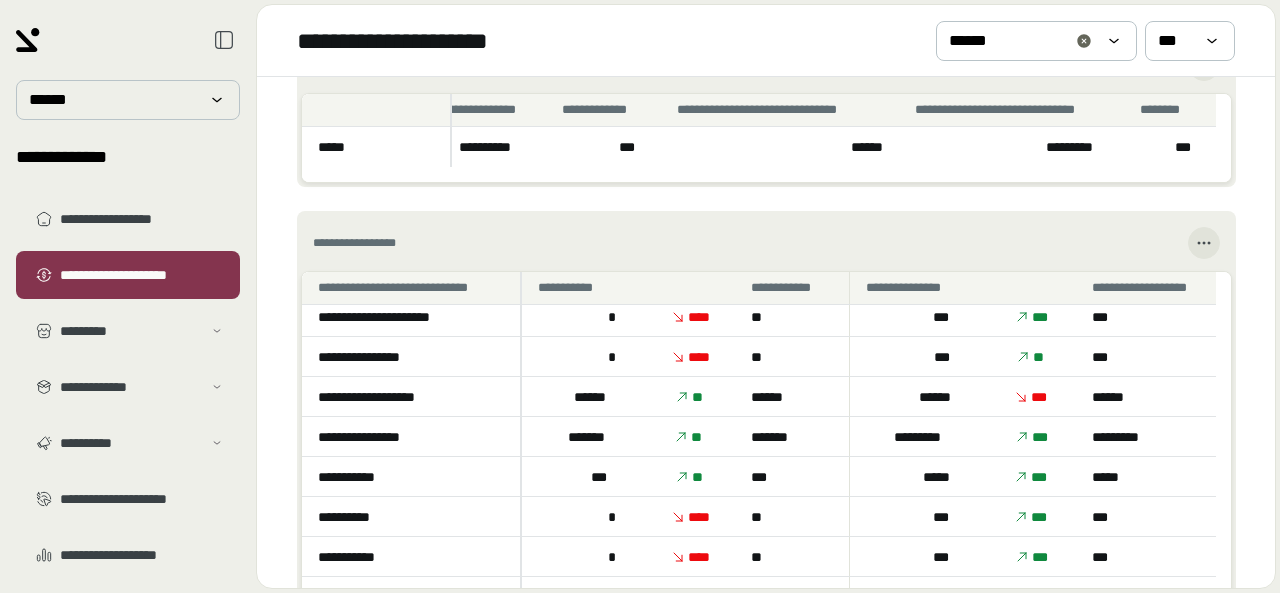scroll, scrollTop: 643, scrollLeft: 0, axis: vertical 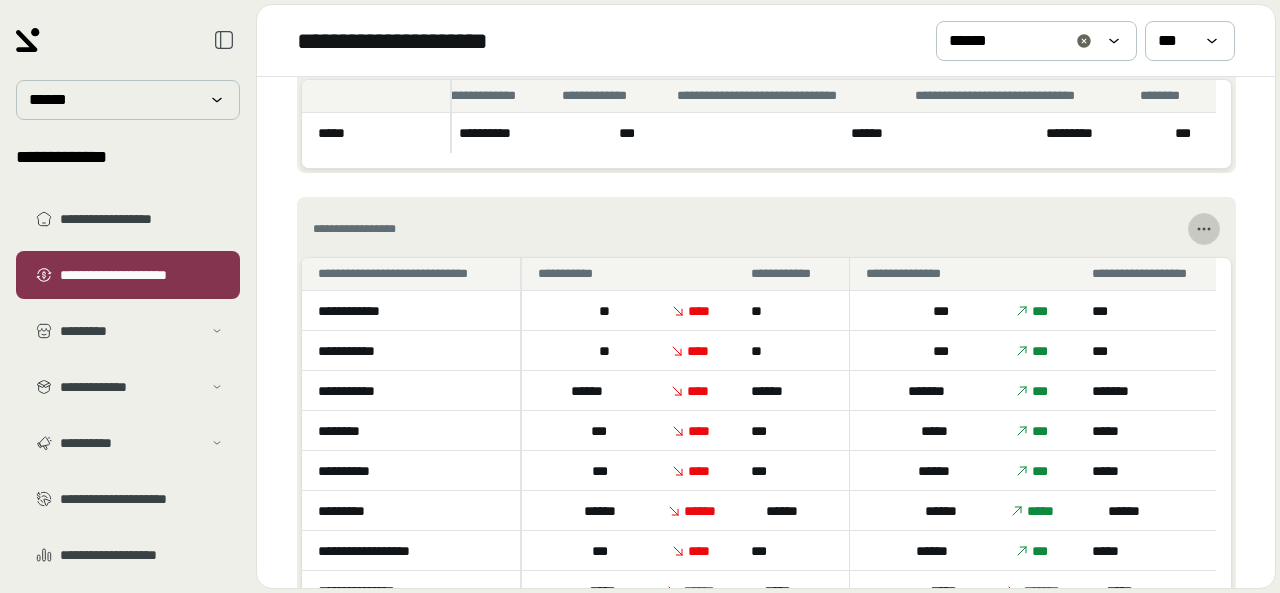click 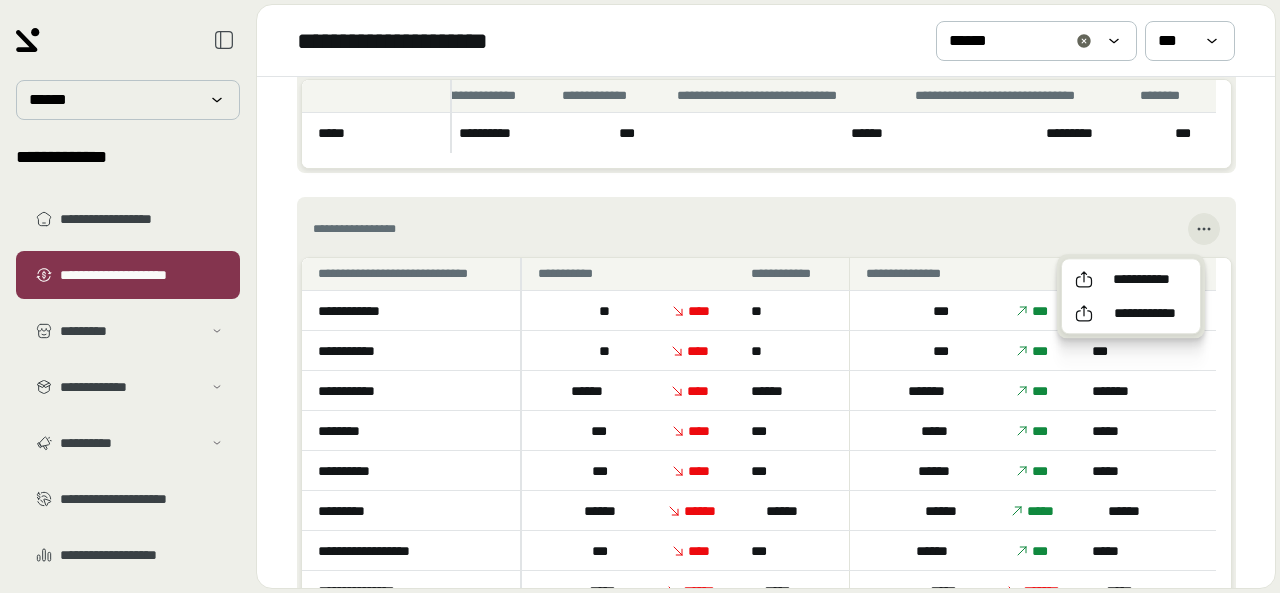 click on "**********" at bounding box center (766, 229) 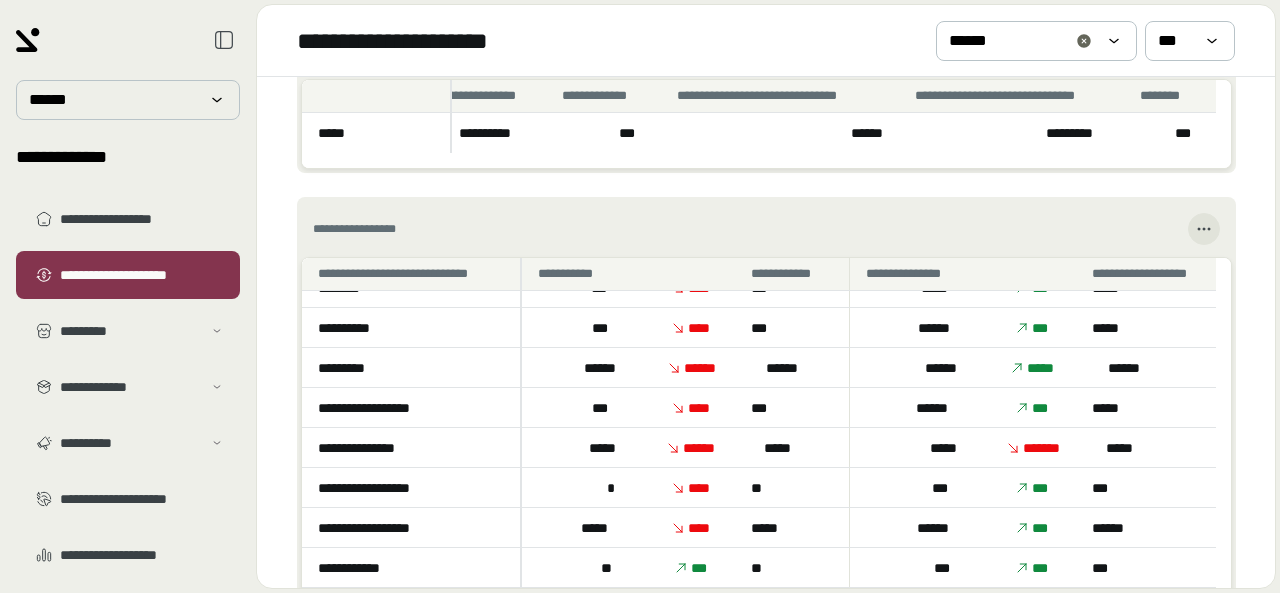 scroll, scrollTop: 0, scrollLeft: 0, axis: both 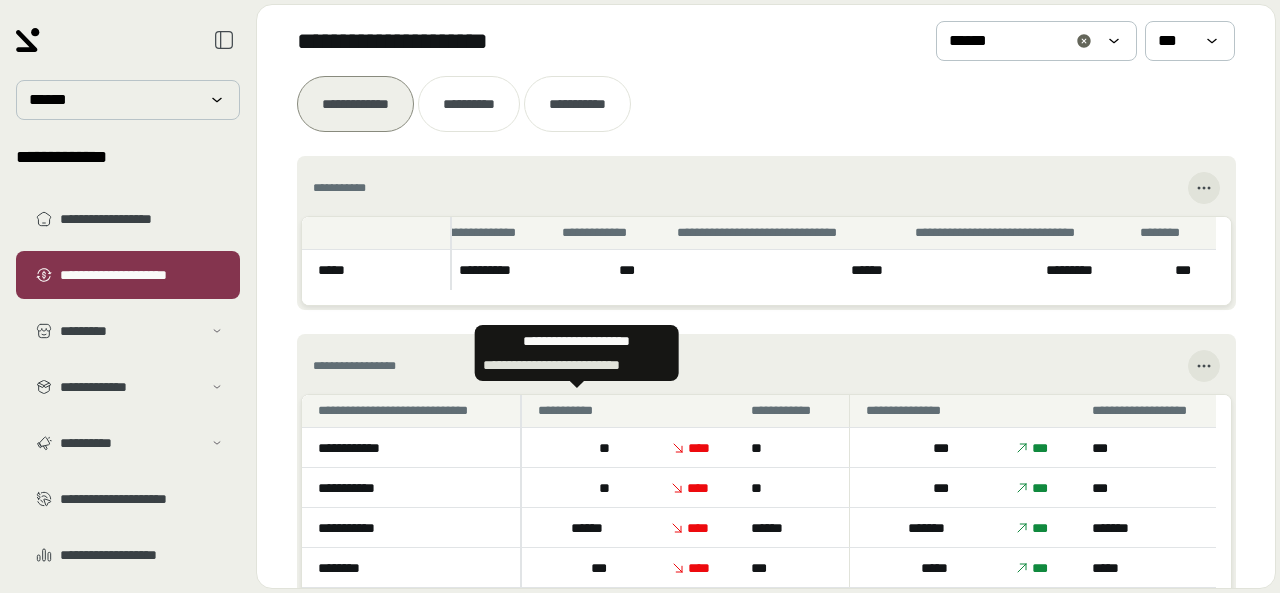 click on "**********" at bounding box center [577, 411] 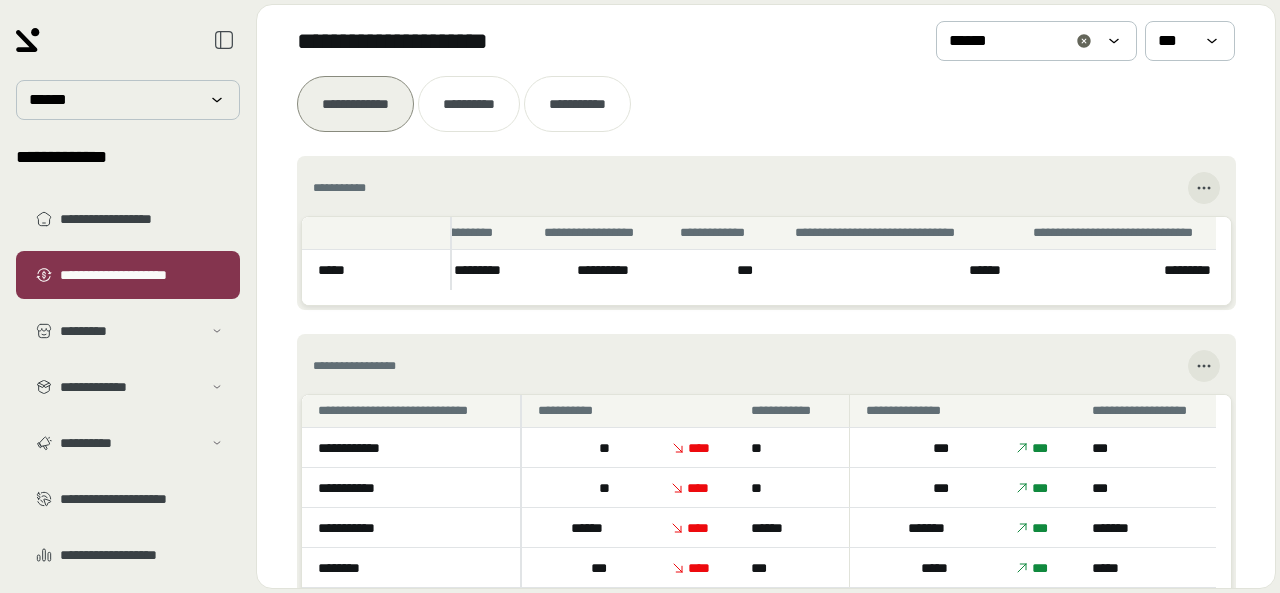 scroll, scrollTop: 0, scrollLeft: 0, axis: both 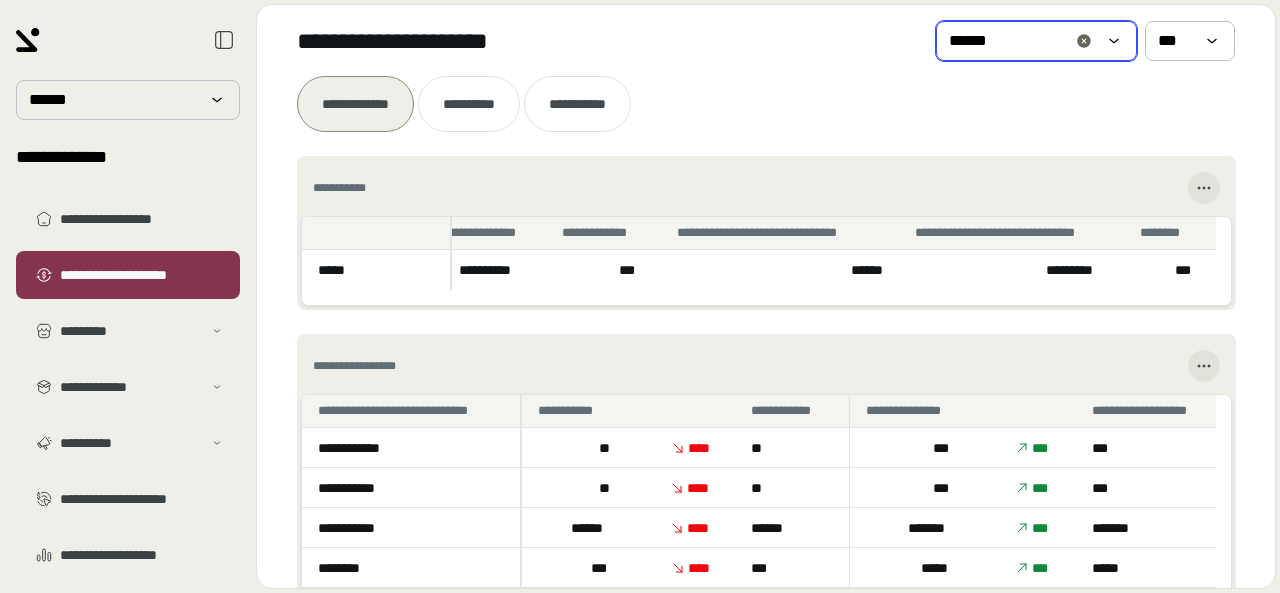 drag, startPoint x: 1092, startPoint y: 31, endPoint x: 1047, endPoint y: 40, distance: 45.891174 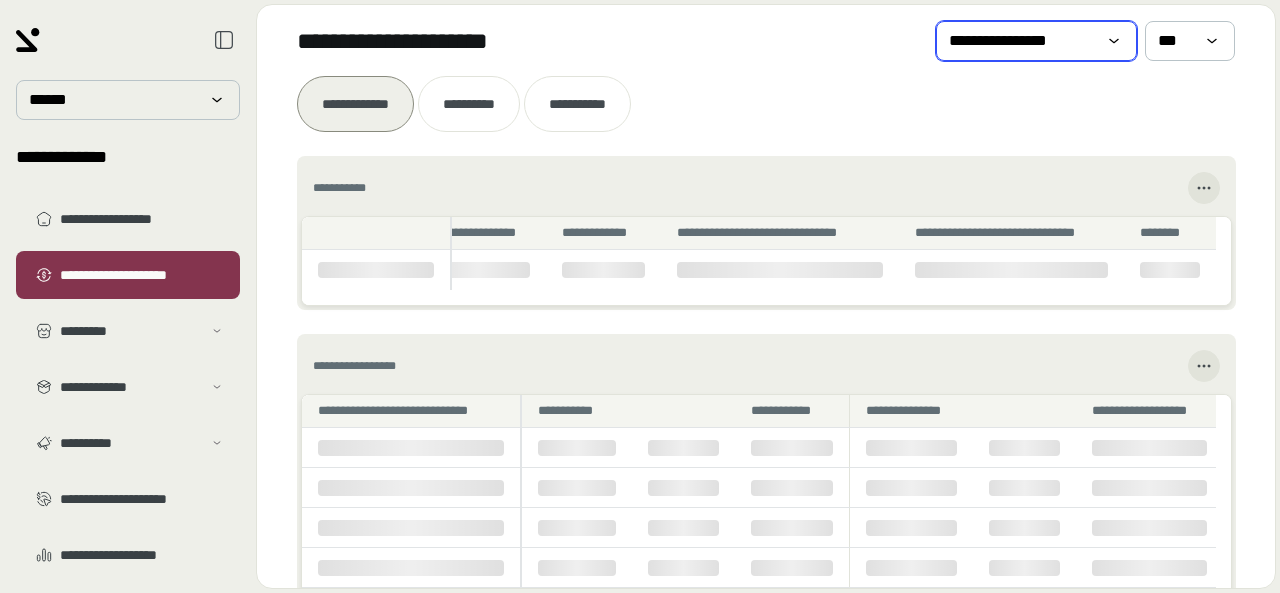 scroll, scrollTop: 0, scrollLeft: 422, axis: horizontal 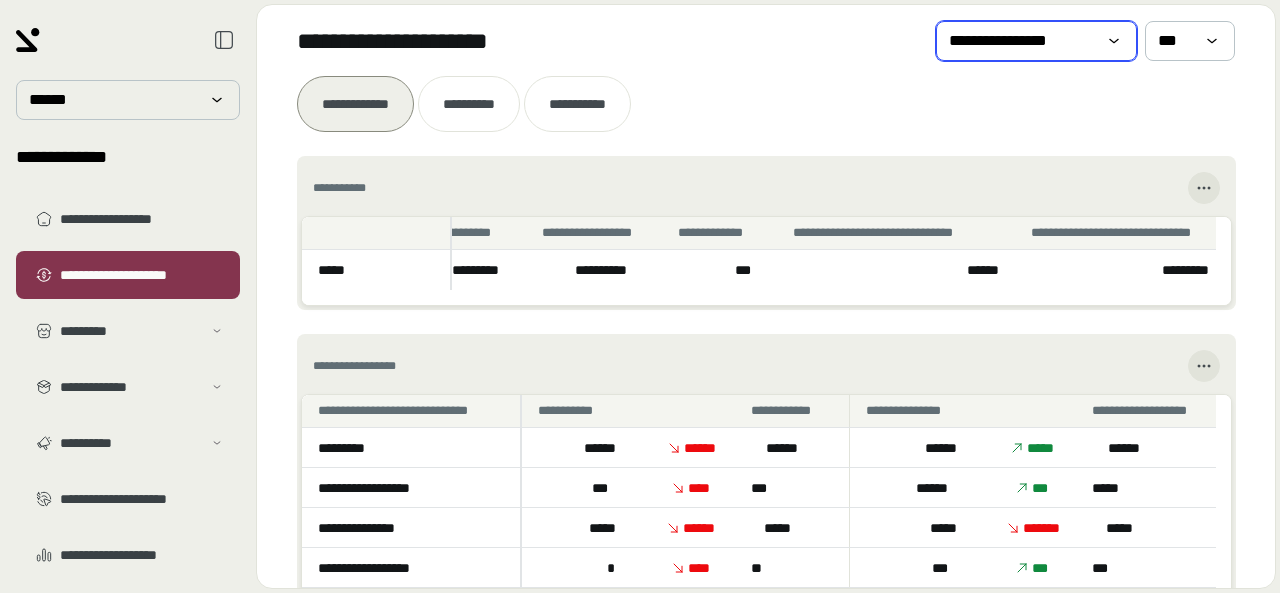 click on "**********" at bounding box center (1022, 41) 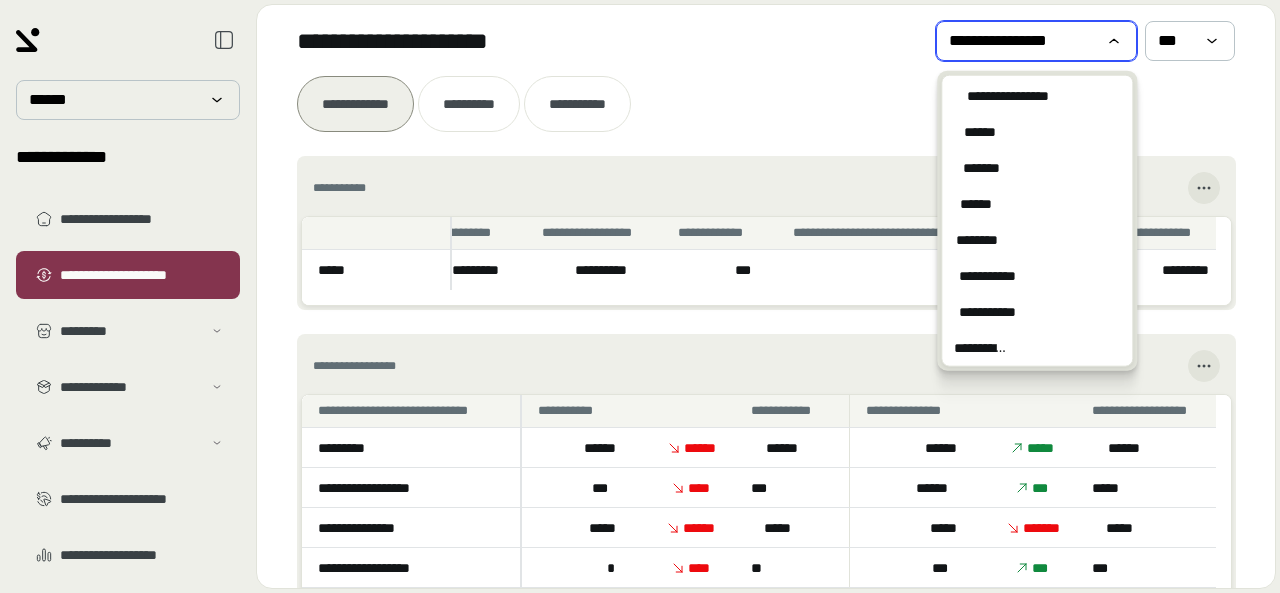 click on "******" at bounding box center [980, 132] 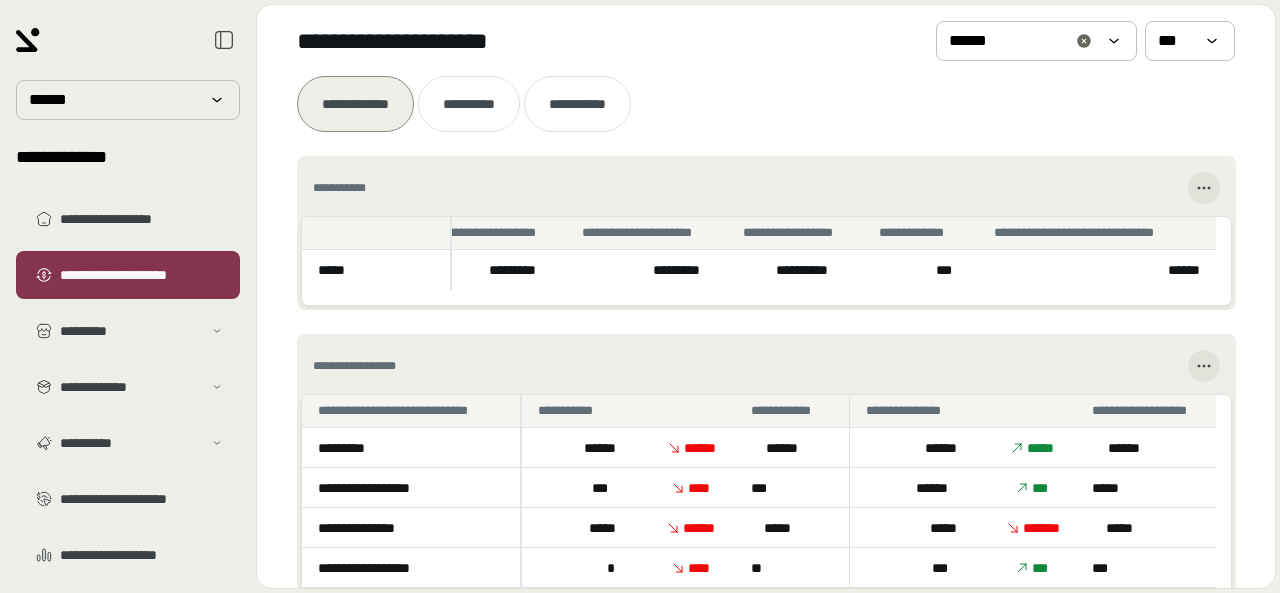 scroll, scrollTop: 0, scrollLeft: 0, axis: both 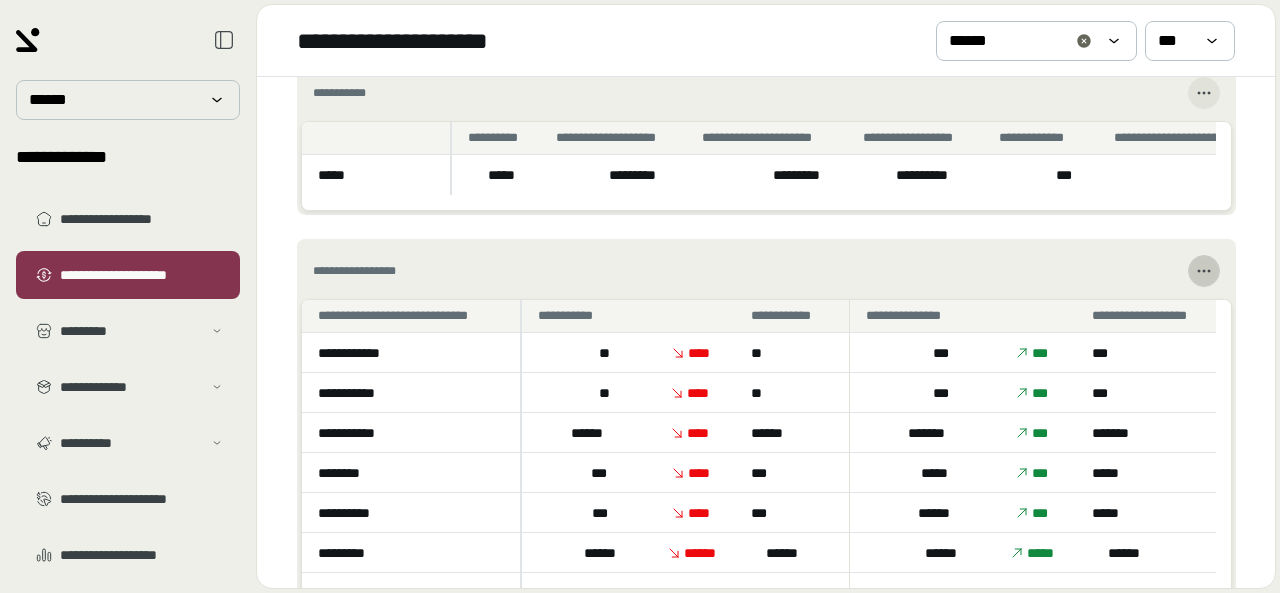 click 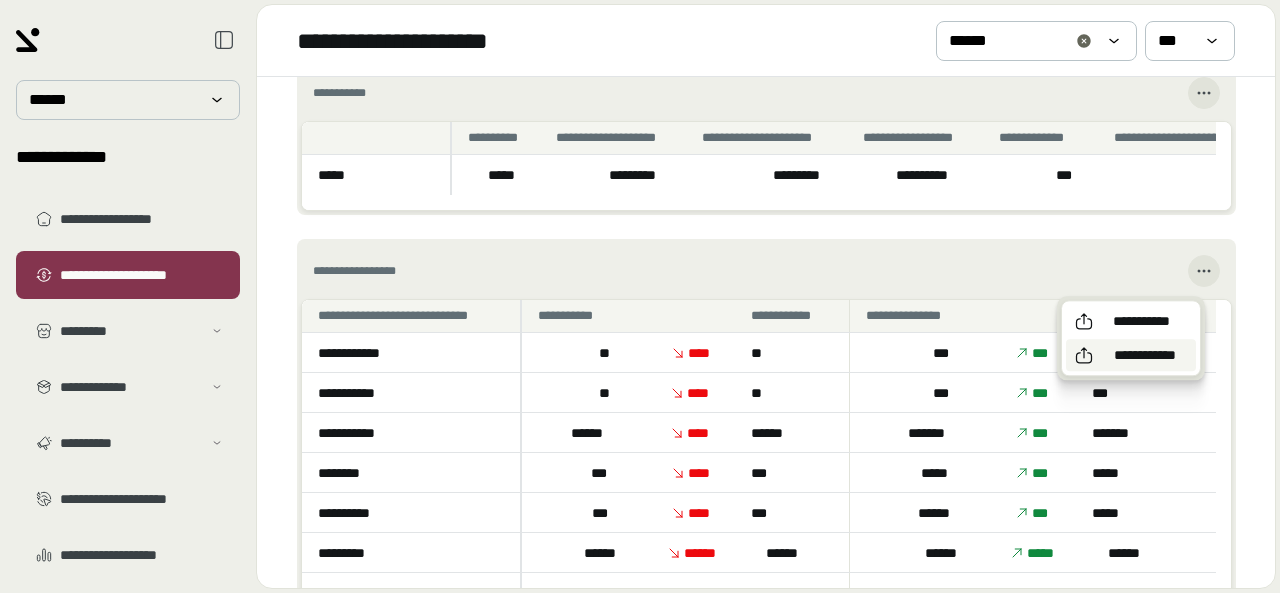 click on "**********" at bounding box center (1145, 355) 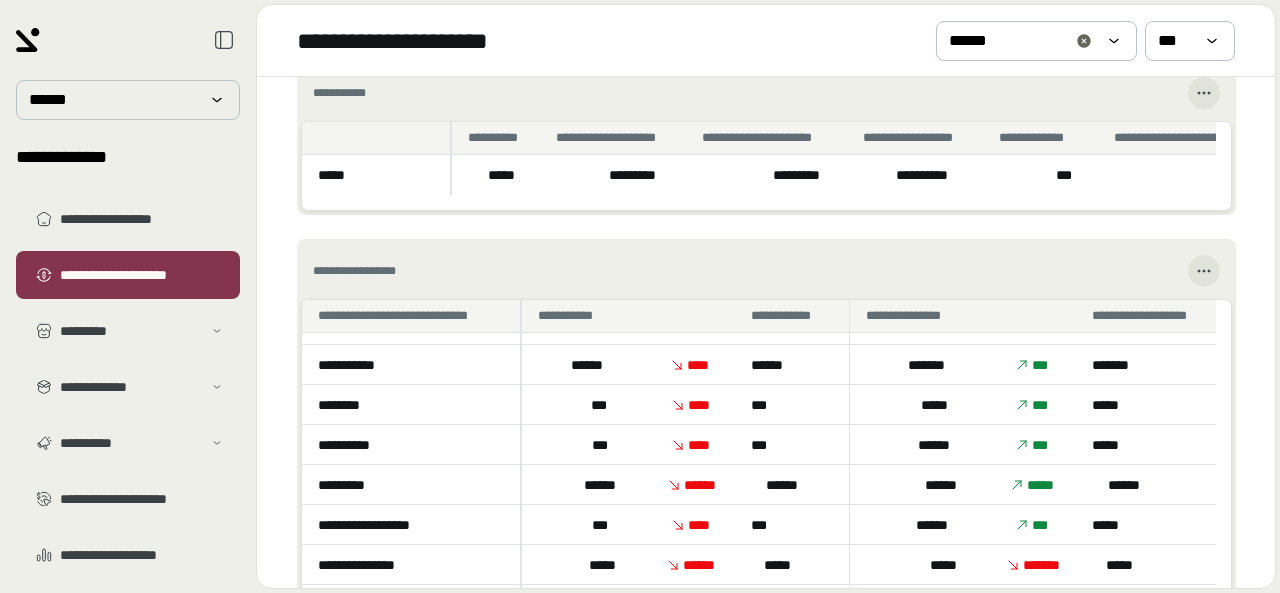 scroll, scrollTop: 100, scrollLeft: 0, axis: vertical 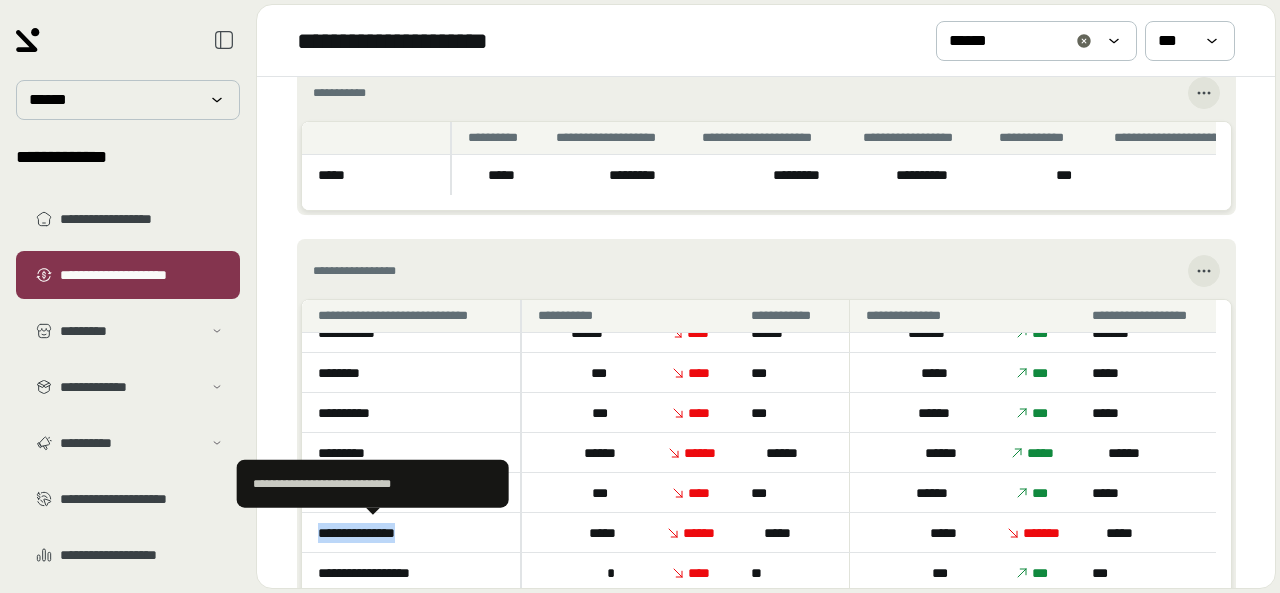 drag, startPoint x: 431, startPoint y: 531, endPoint x: 319, endPoint y: 535, distance: 112.0714 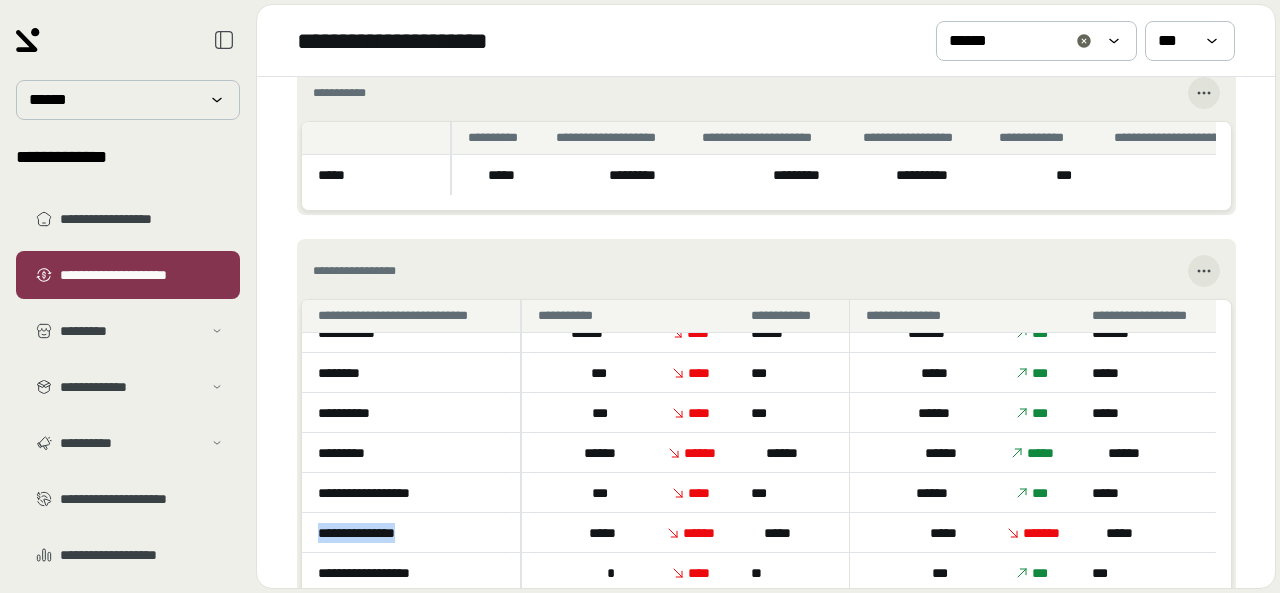 copy on "**********" 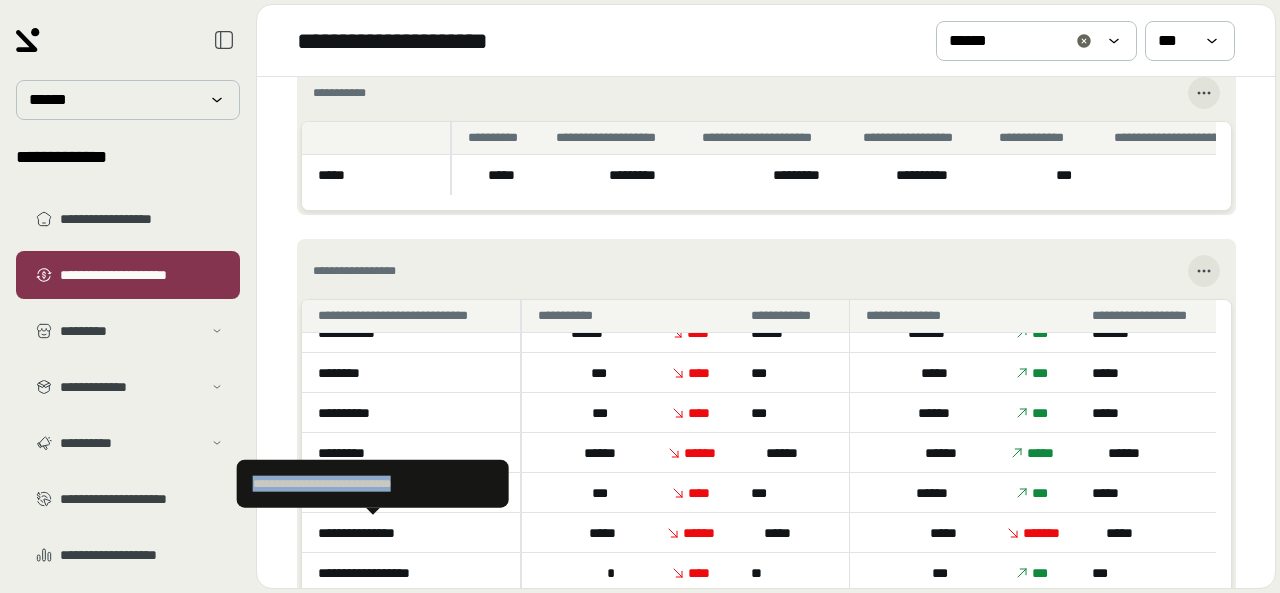 drag, startPoint x: 255, startPoint y: 481, endPoint x: 452, endPoint y: 485, distance: 197.0406 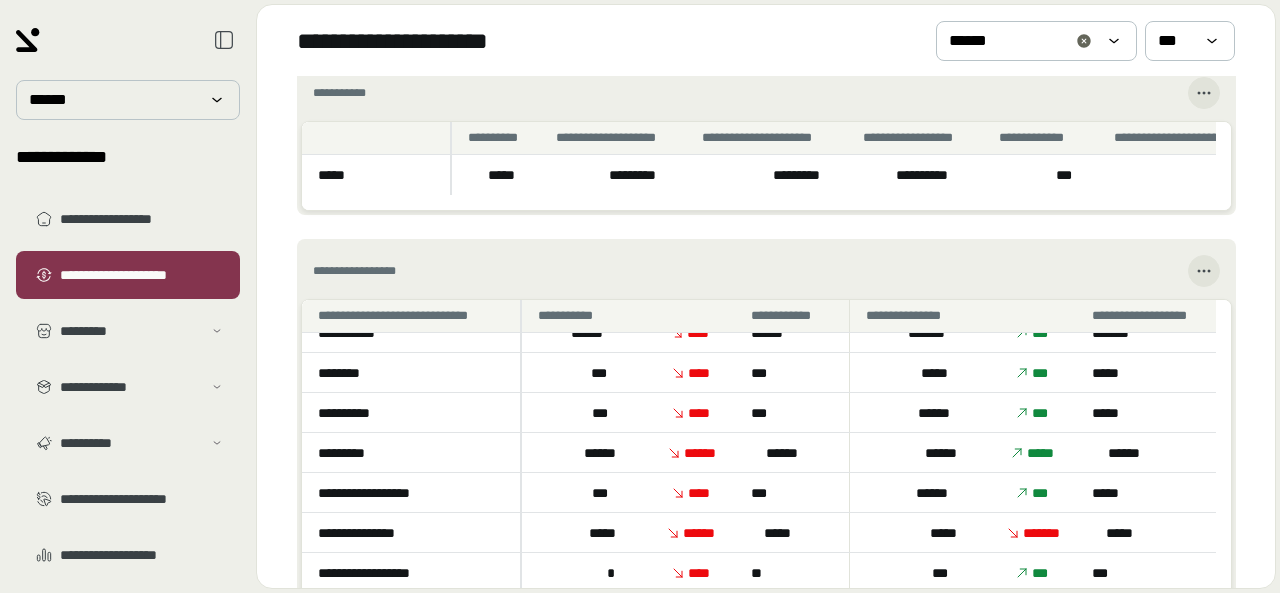 scroll, scrollTop: 0, scrollLeft: 0, axis: both 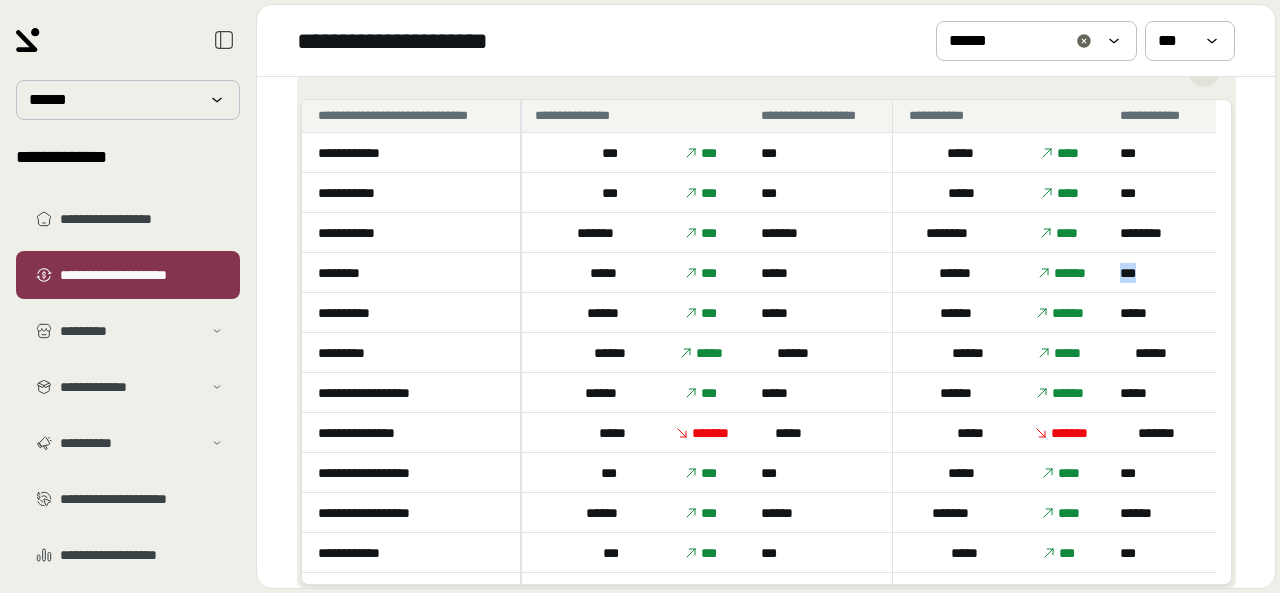 drag, startPoint x: 1129, startPoint y: 273, endPoint x: 1095, endPoint y: 273, distance: 34 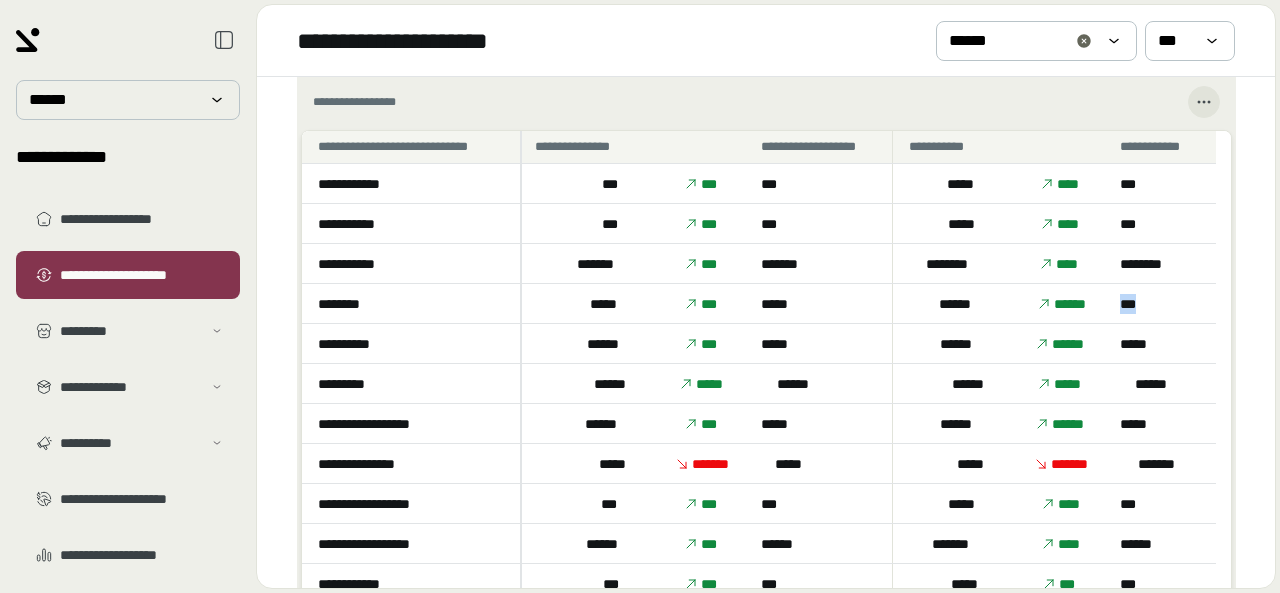 scroll, scrollTop: 260, scrollLeft: 0, axis: vertical 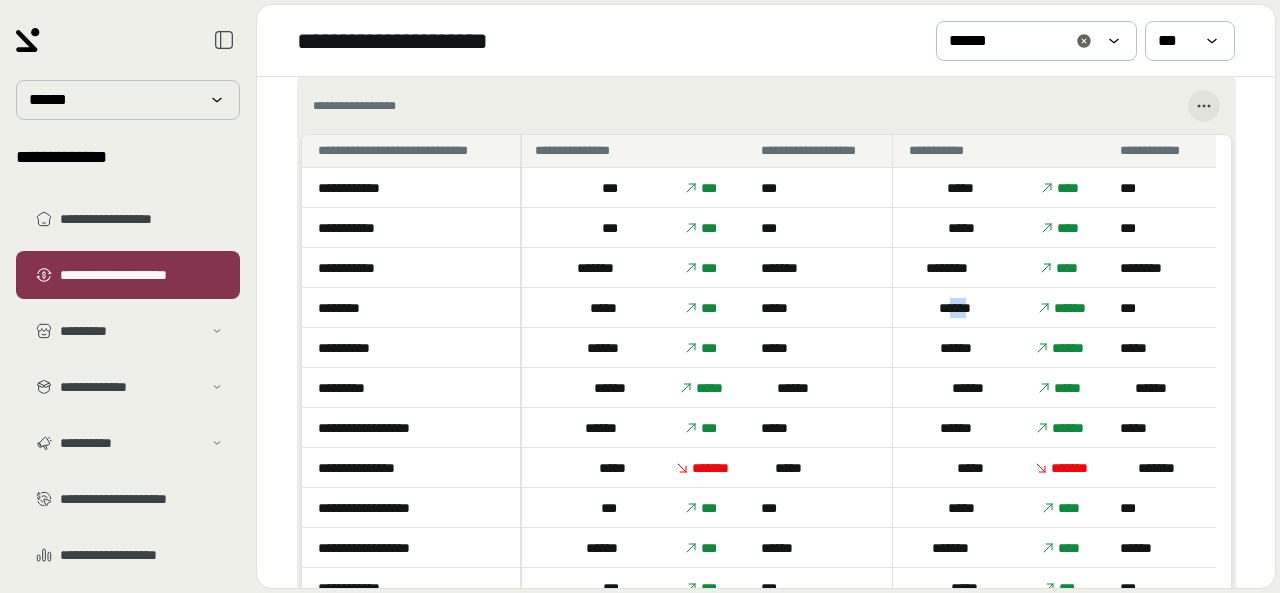 drag, startPoint x: 962, startPoint y: 309, endPoint x: 922, endPoint y: 309, distance: 40 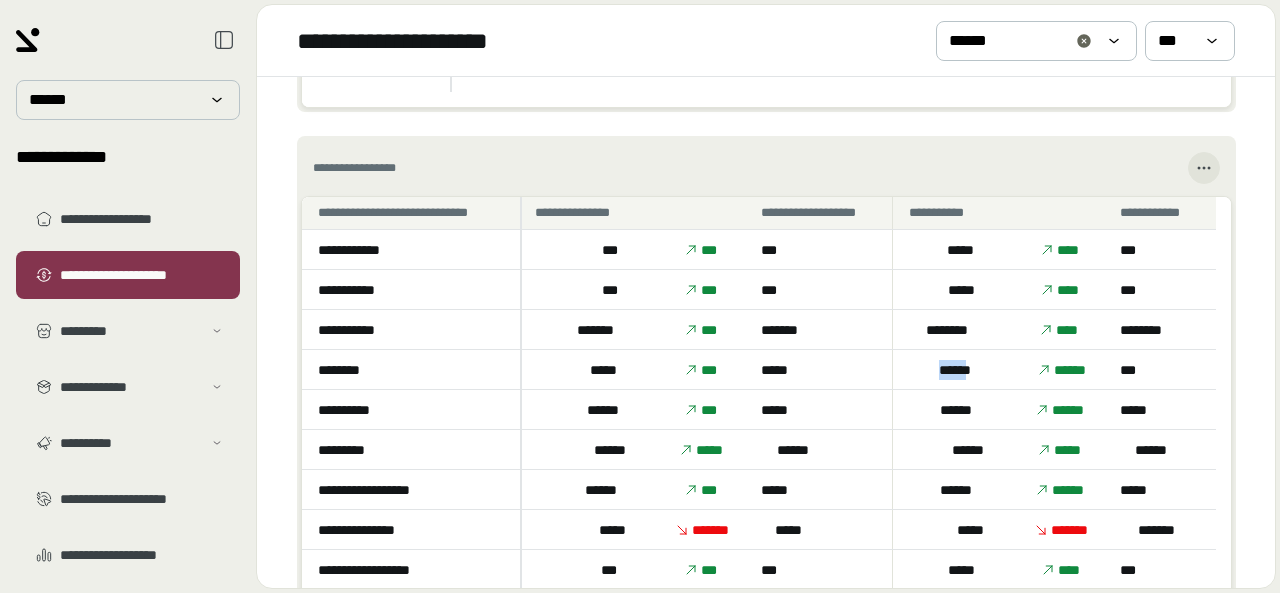 scroll, scrollTop: 295, scrollLeft: 0, axis: vertical 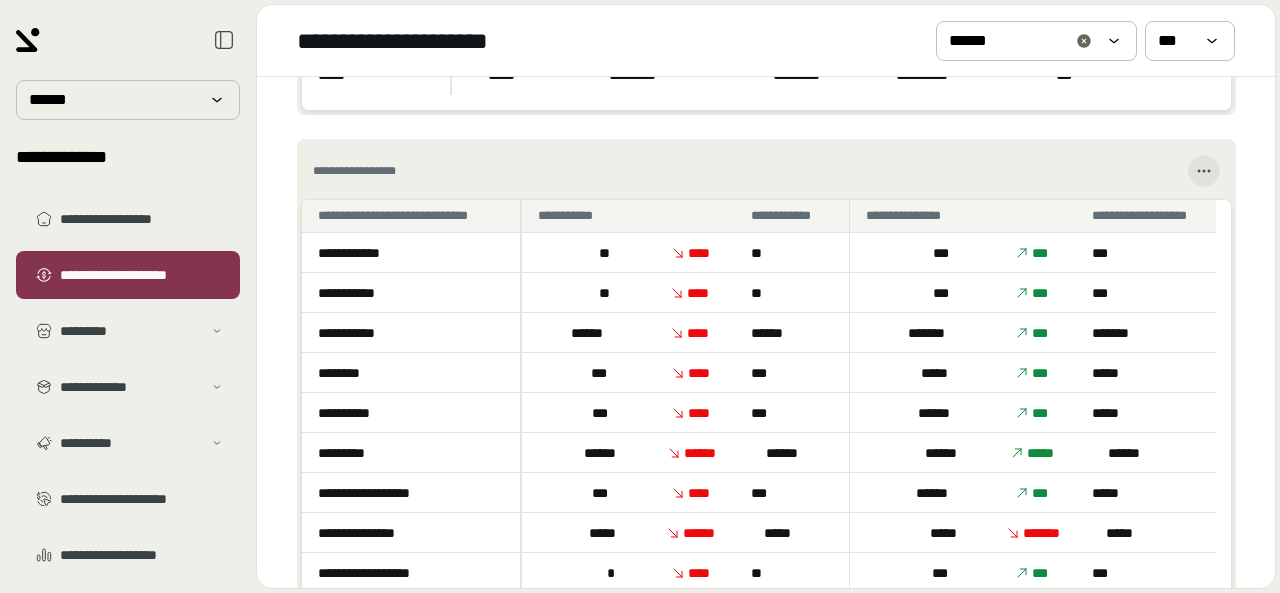 click on "**********" at bounding box center (766, 332) 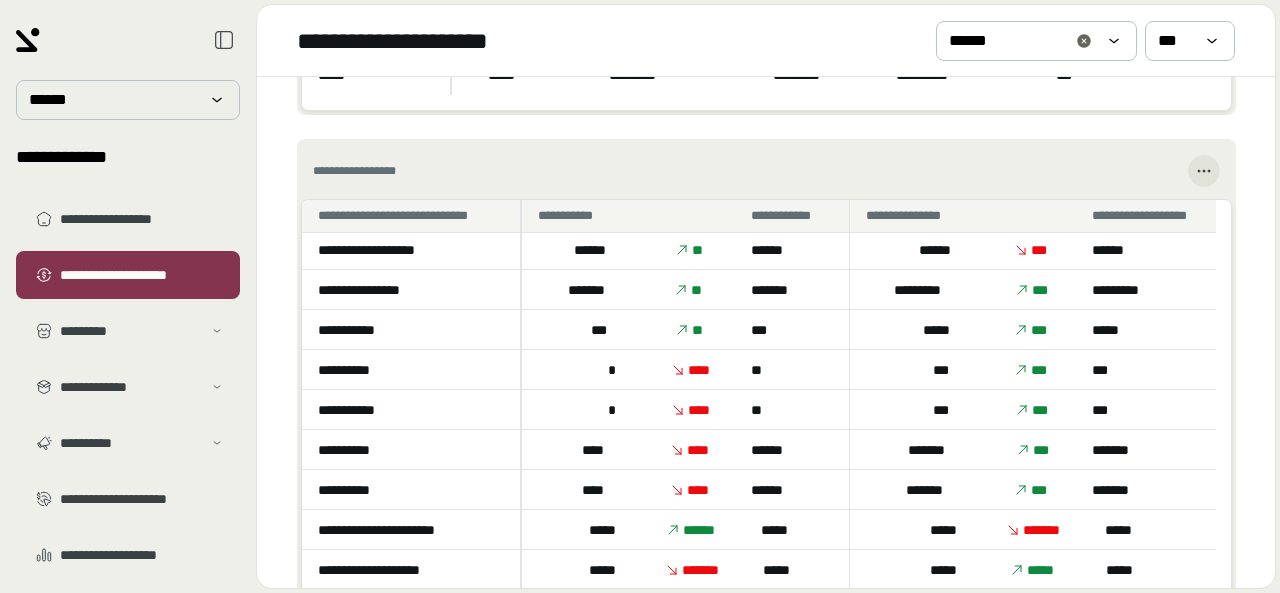 scroll, scrollTop: 643, scrollLeft: 0, axis: vertical 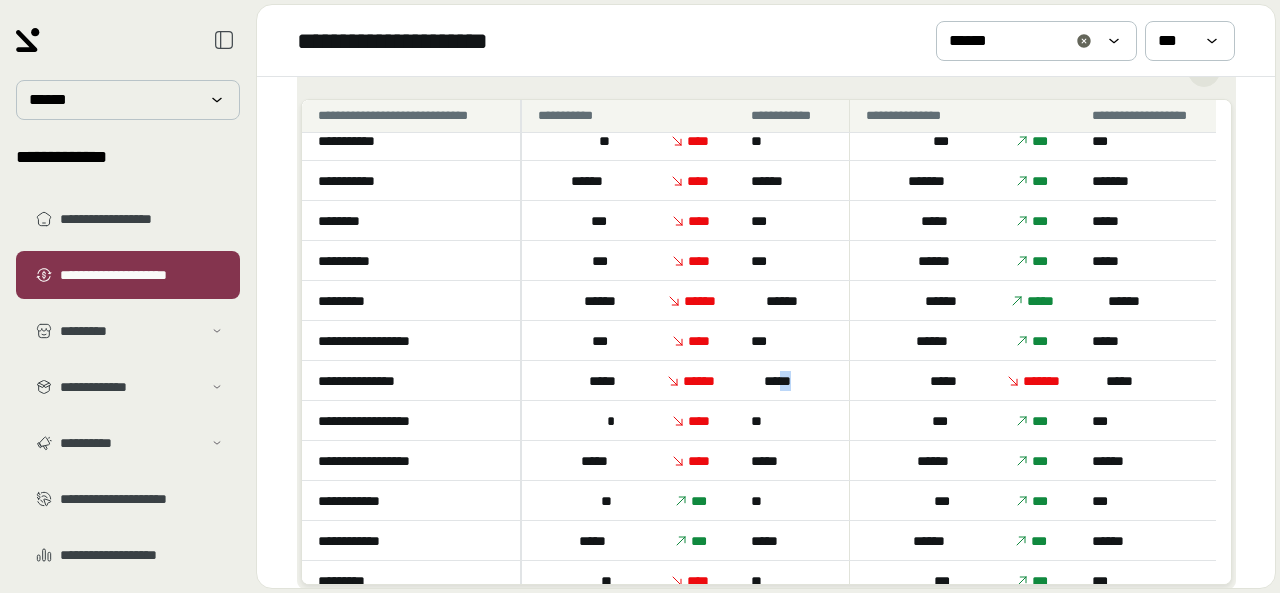 drag, startPoint x: 790, startPoint y: 379, endPoint x: 748, endPoint y: 380, distance: 42.0119 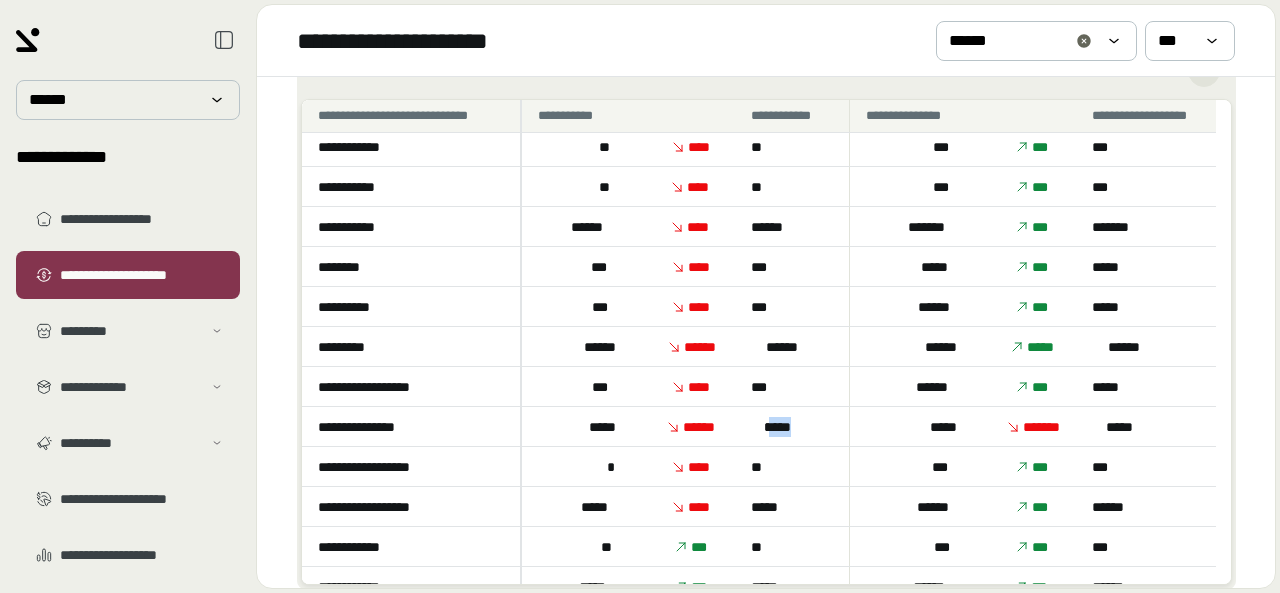 scroll, scrollTop: 0, scrollLeft: 0, axis: both 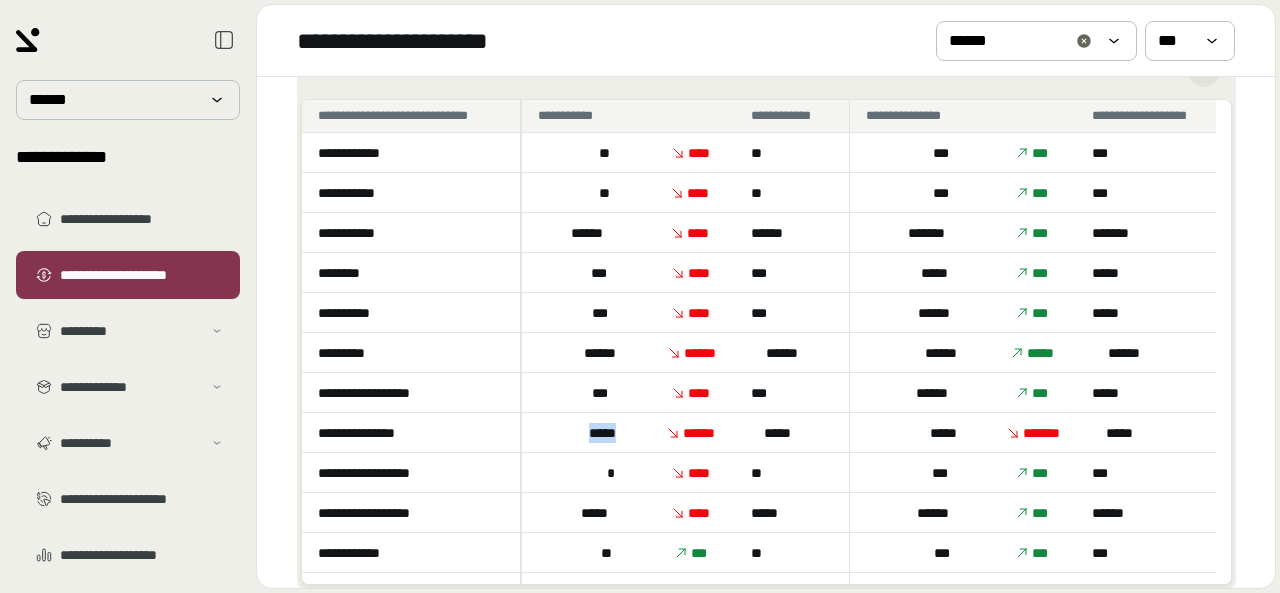 drag, startPoint x: 570, startPoint y: 433, endPoint x: 629, endPoint y: 437, distance: 59.135437 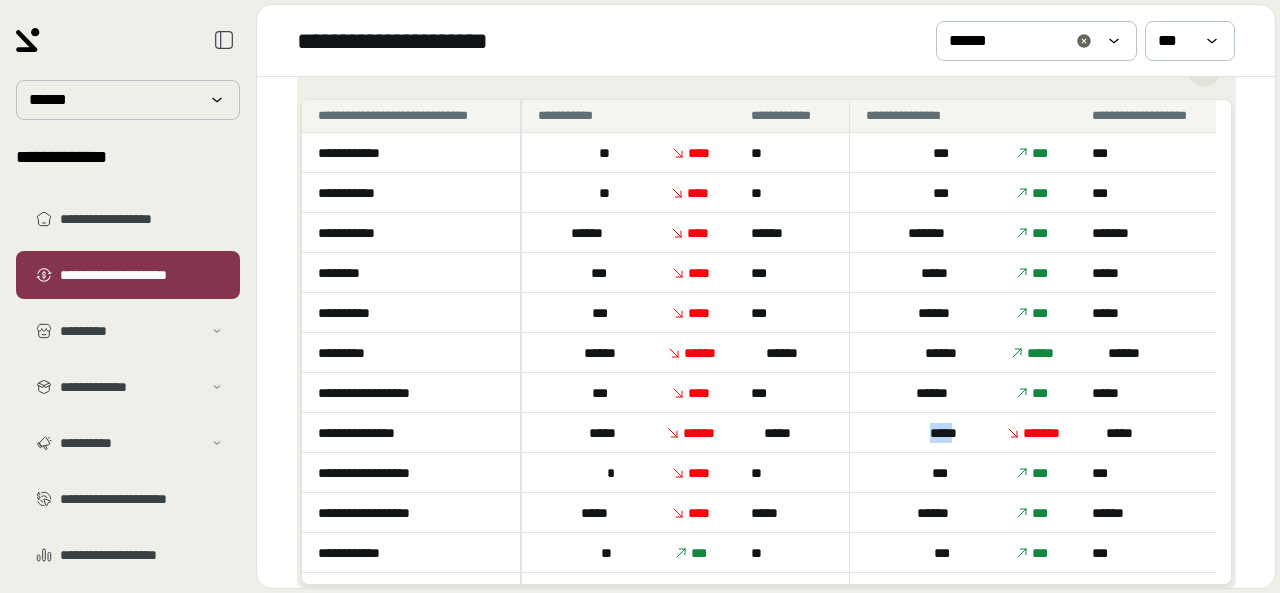 drag, startPoint x: 906, startPoint y: 432, endPoint x: 948, endPoint y: 432, distance: 42 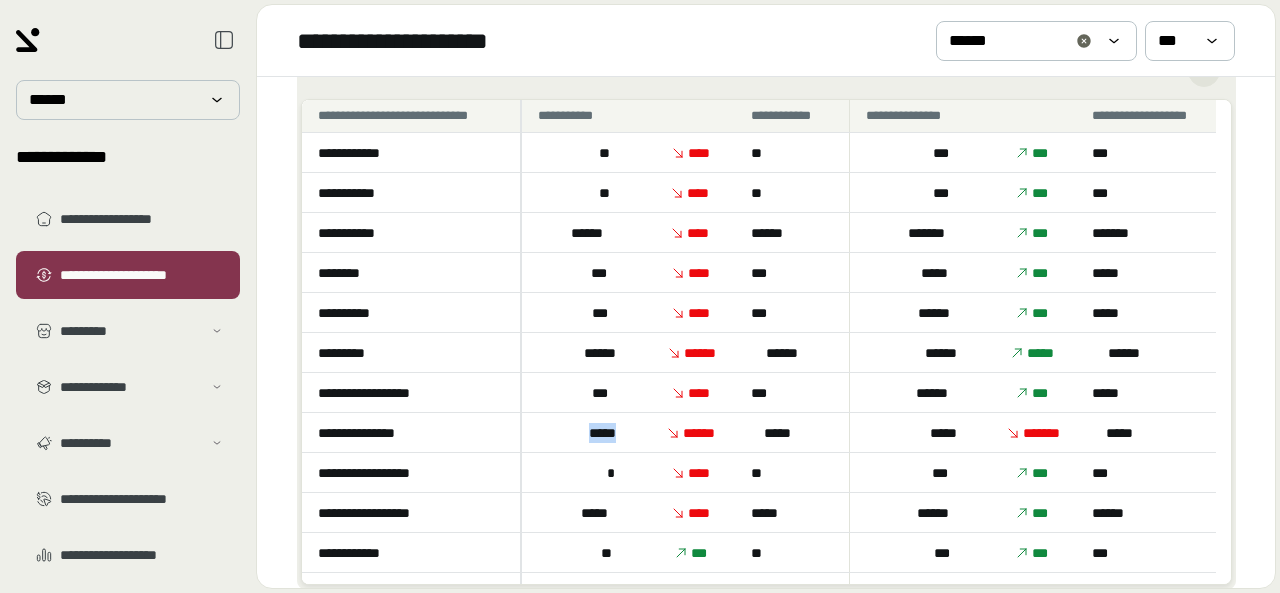 drag, startPoint x: 616, startPoint y: 433, endPoint x: 570, endPoint y: 432, distance: 46.010868 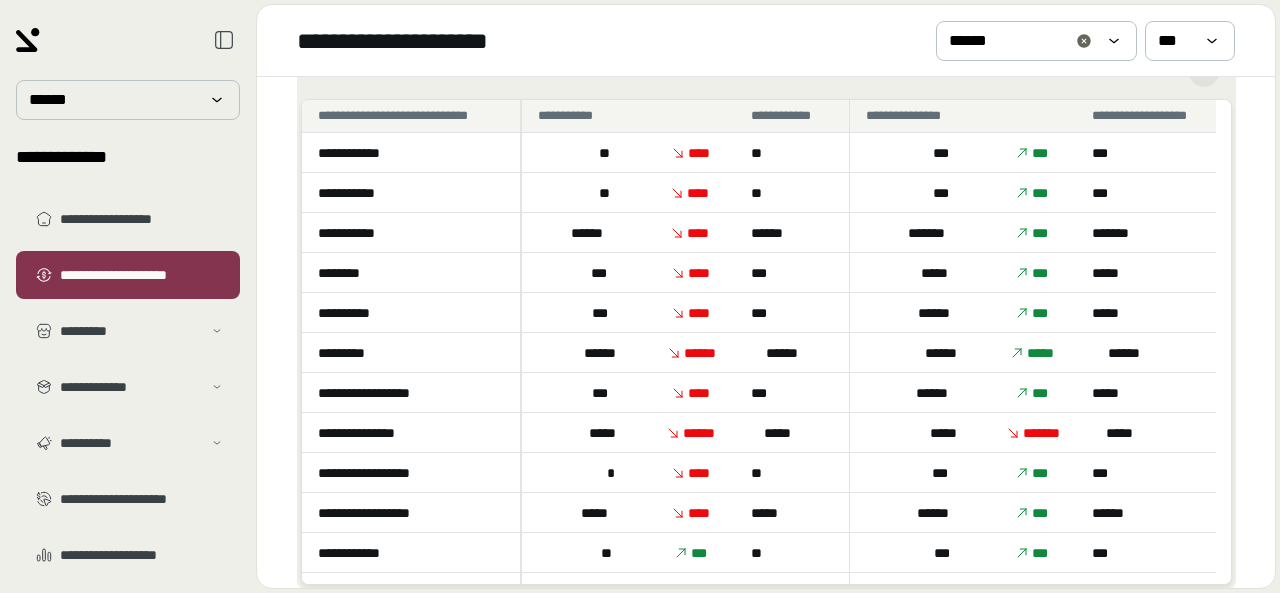 click on "*****" at bounding box center [911, 432] 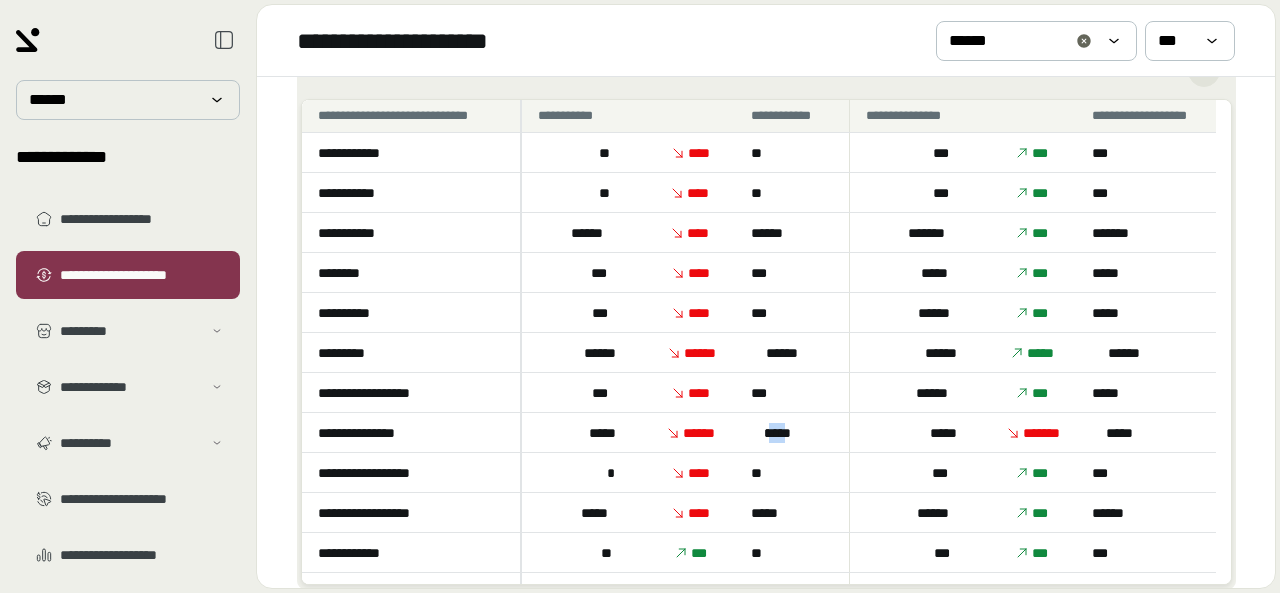 drag, startPoint x: 781, startPoint y: 429, endPoint x: 756, endPoint y: 431, distance: 25.079872 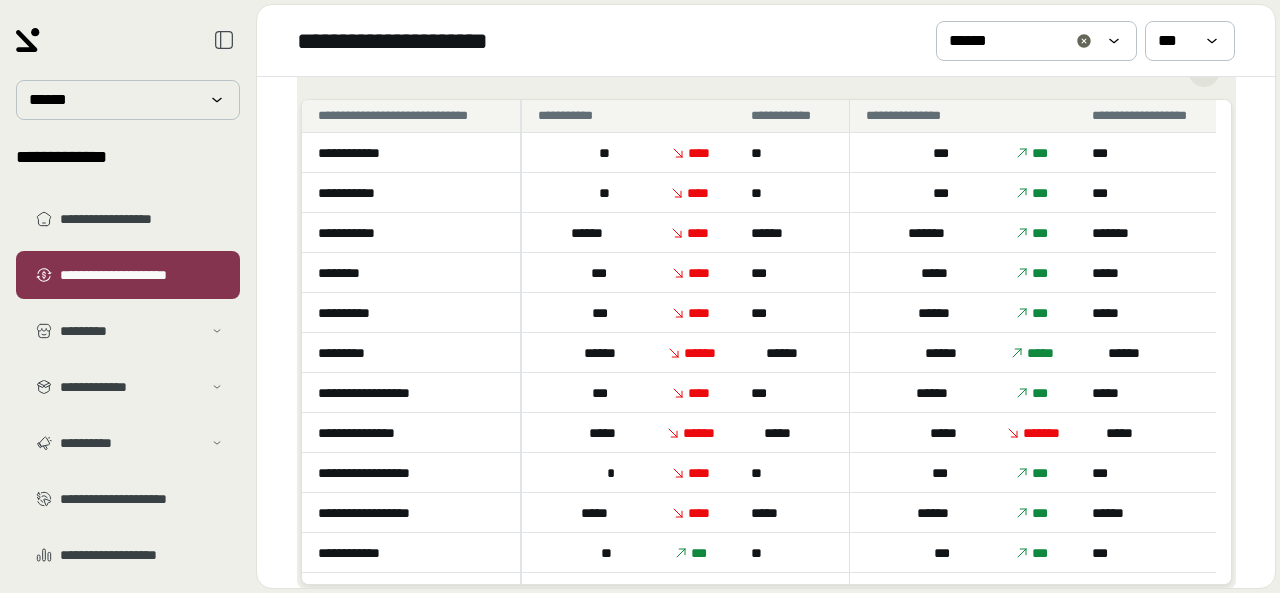 click on "*****" at bounding box center [792, 432] 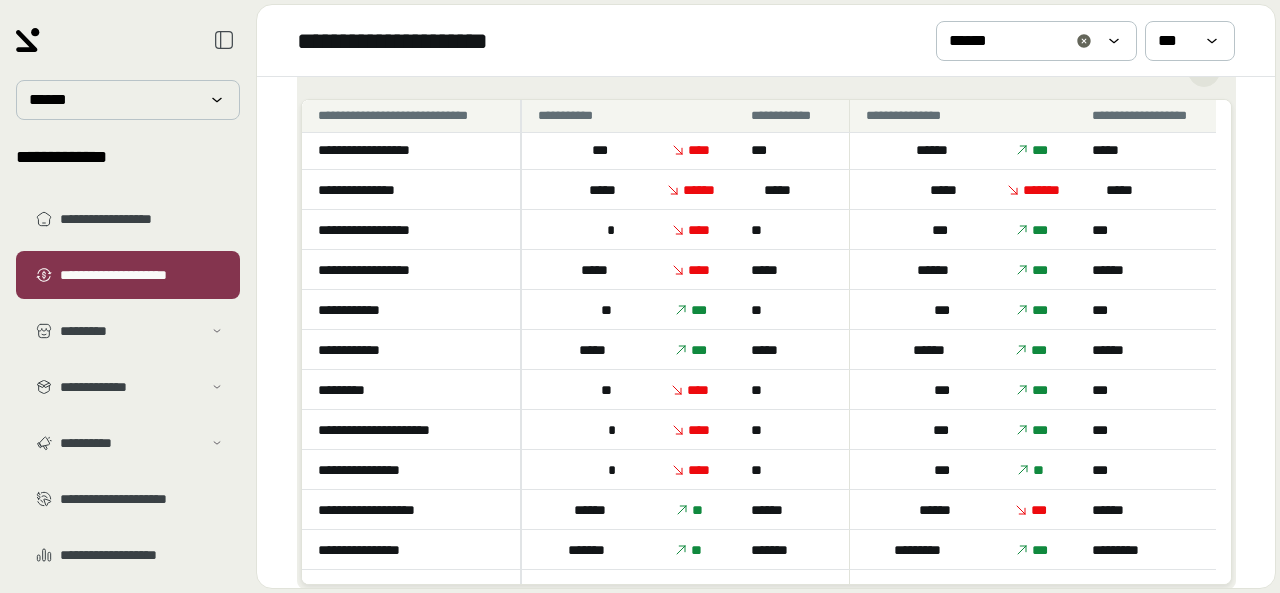 scroll, scrollTop: 0, scrollLeft: 0, axis: both 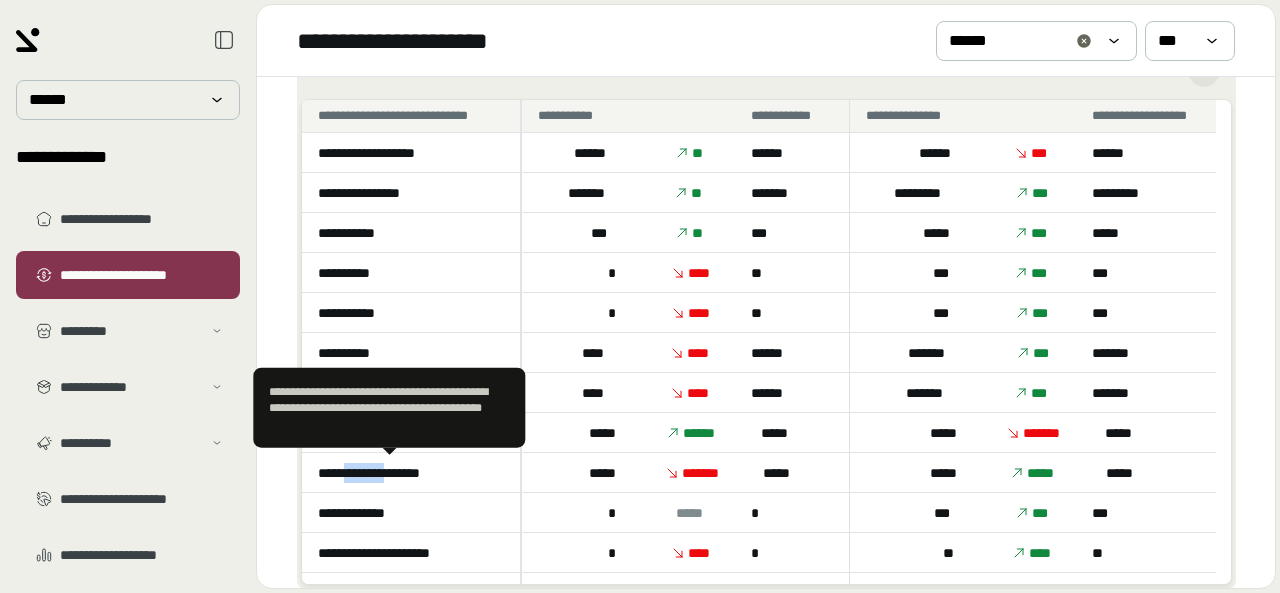 drag, startPoint x: 354, startPoint y: 479, endPoint x: 408, endPoint y: 477, distance: 54.037025 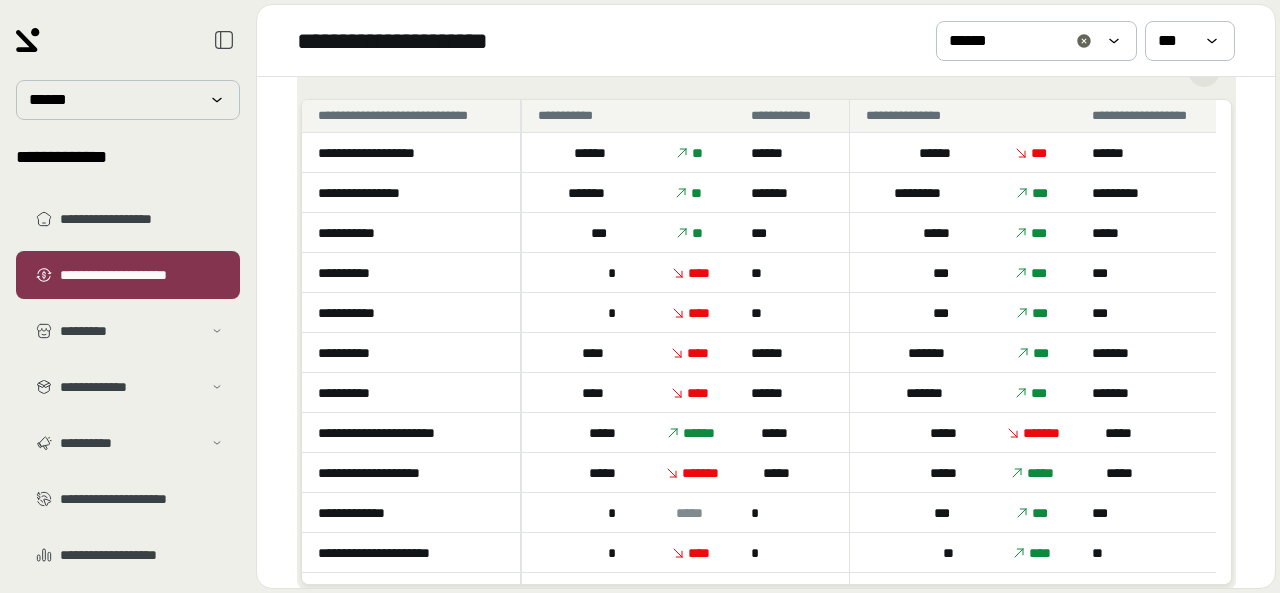 click on "*****" at bounding box center (596, 473) 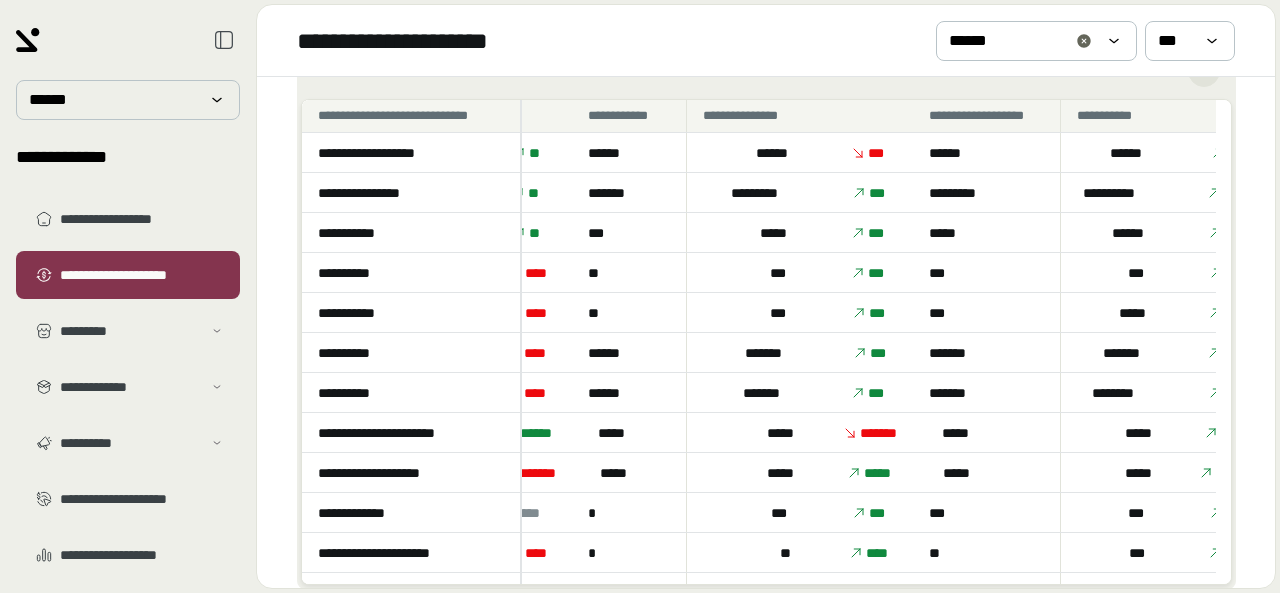 scroll, scrollTop: 600, scrollLeft: 207, axis: both 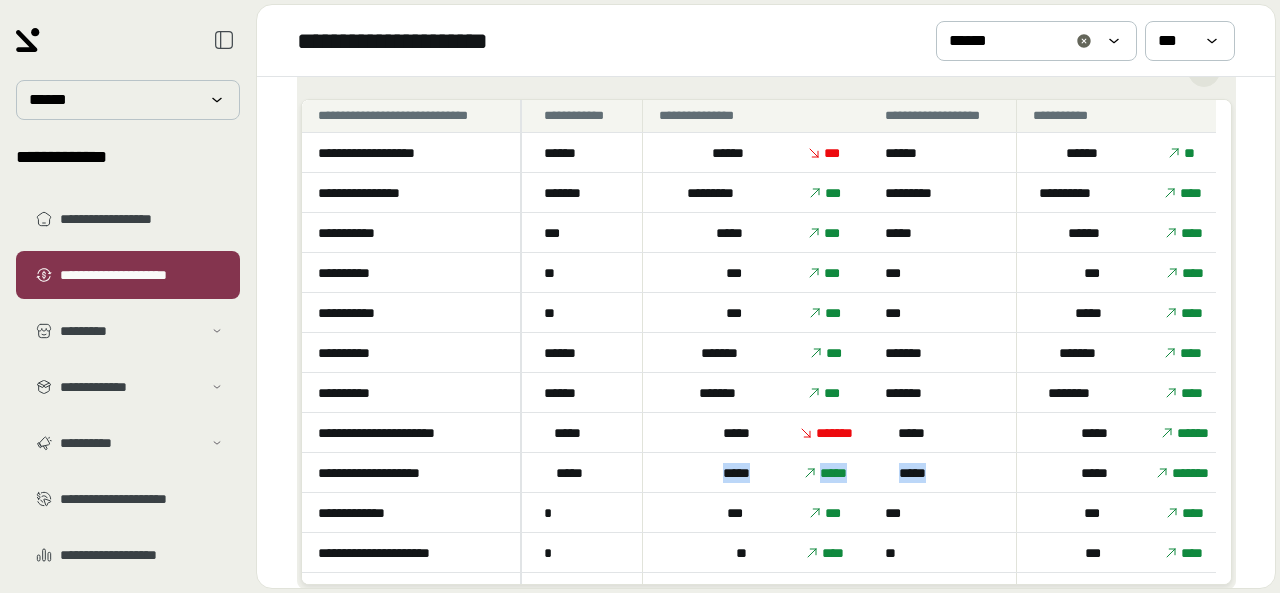 drag, startPoint x: 694, startPoint y: 472, endPoint x: 962, endPoint y: 479, distance: 268.0914 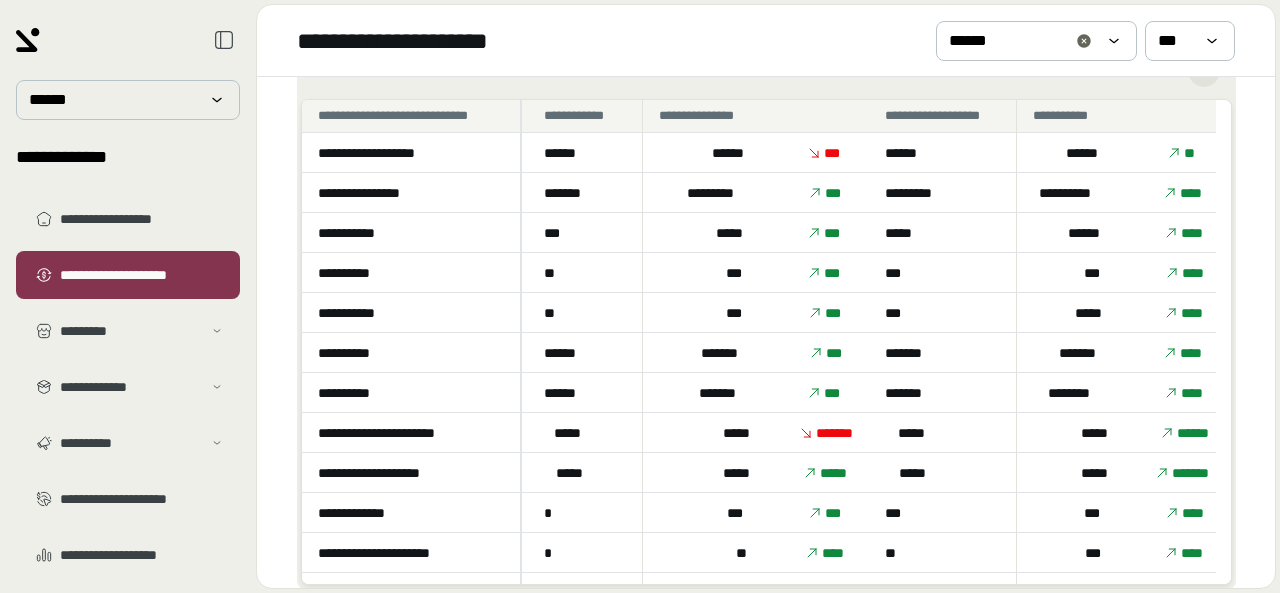 click on "***" at bounding box center (943, 312) 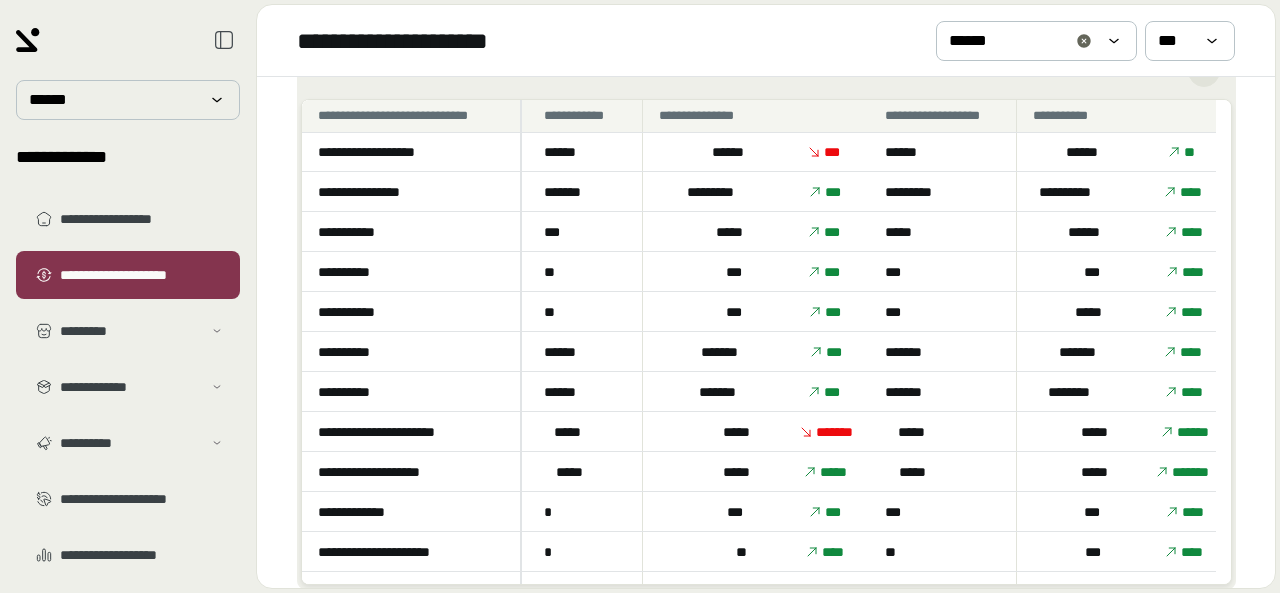 scroll, scrollTop: 643, scrollLeft: 207, axis: both 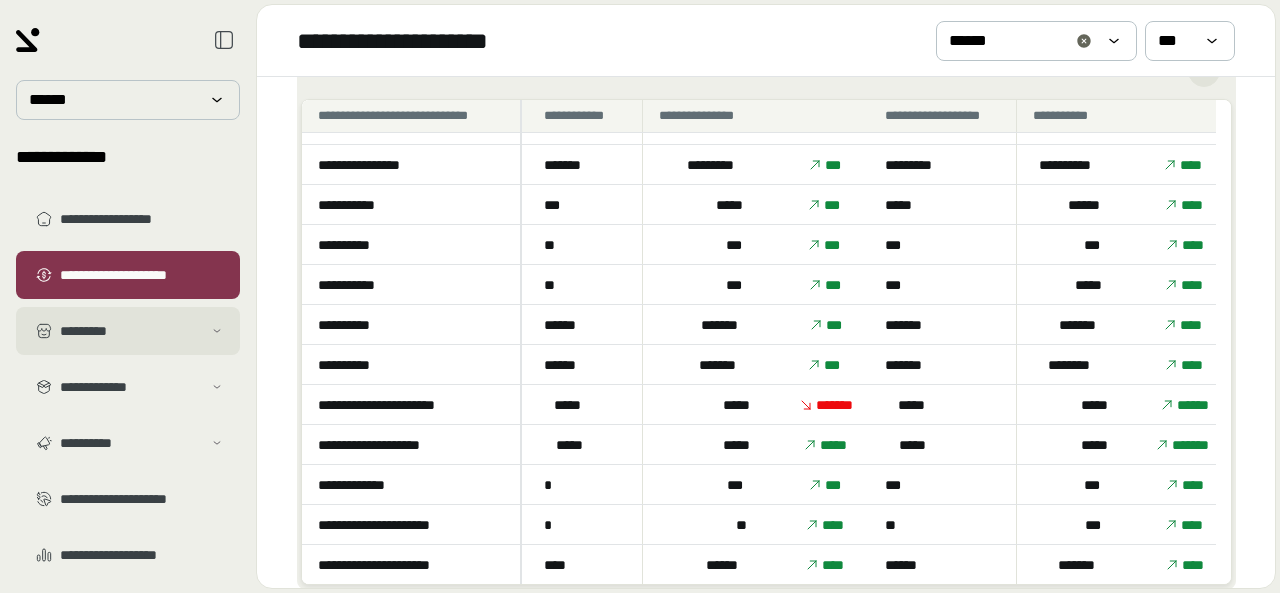 click on "*********" at bounding box center [131, 331] 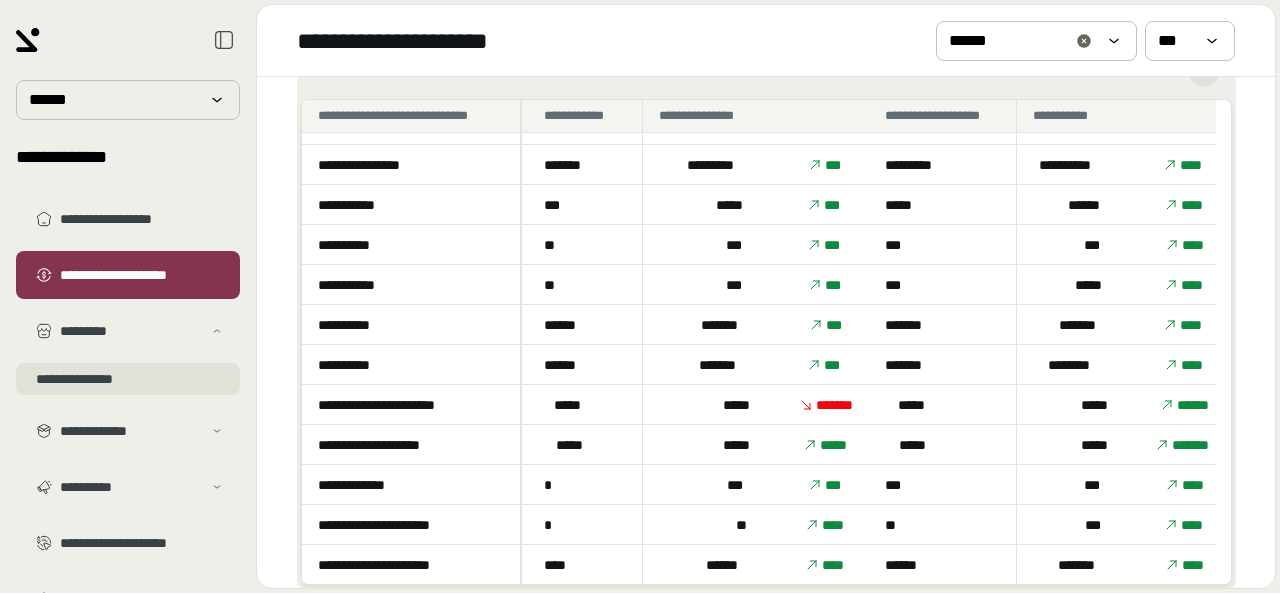 click on "**********" at bounding box center [128, 379] 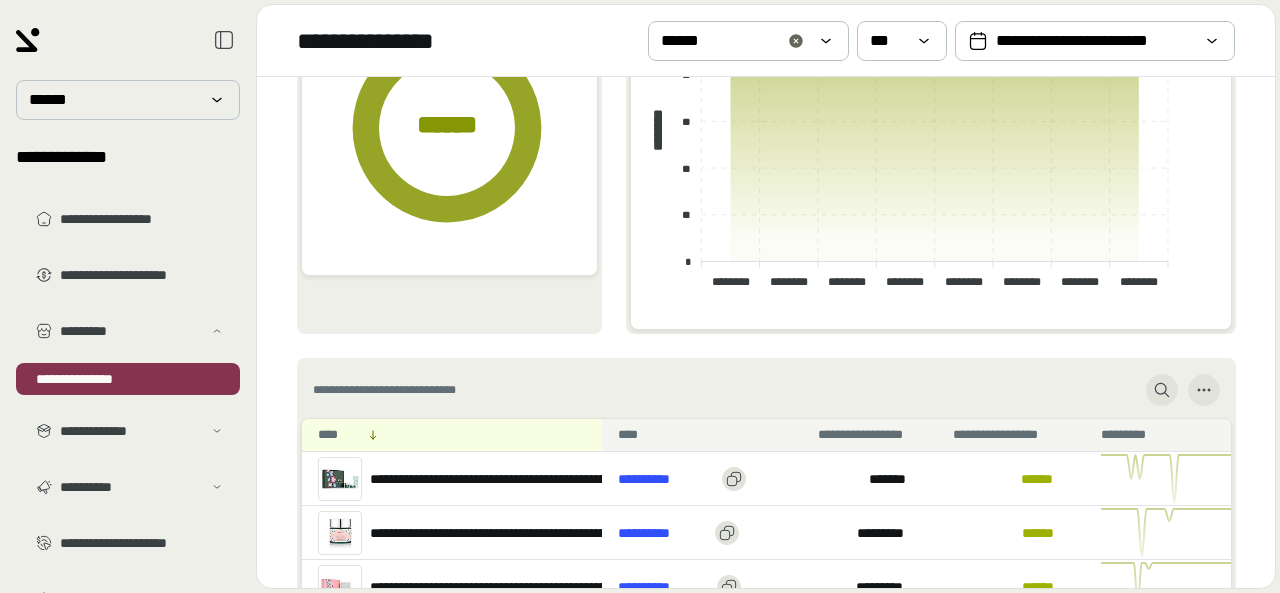 scroll, scrollTop: 200, scrollLeft: 0, axis: vertical 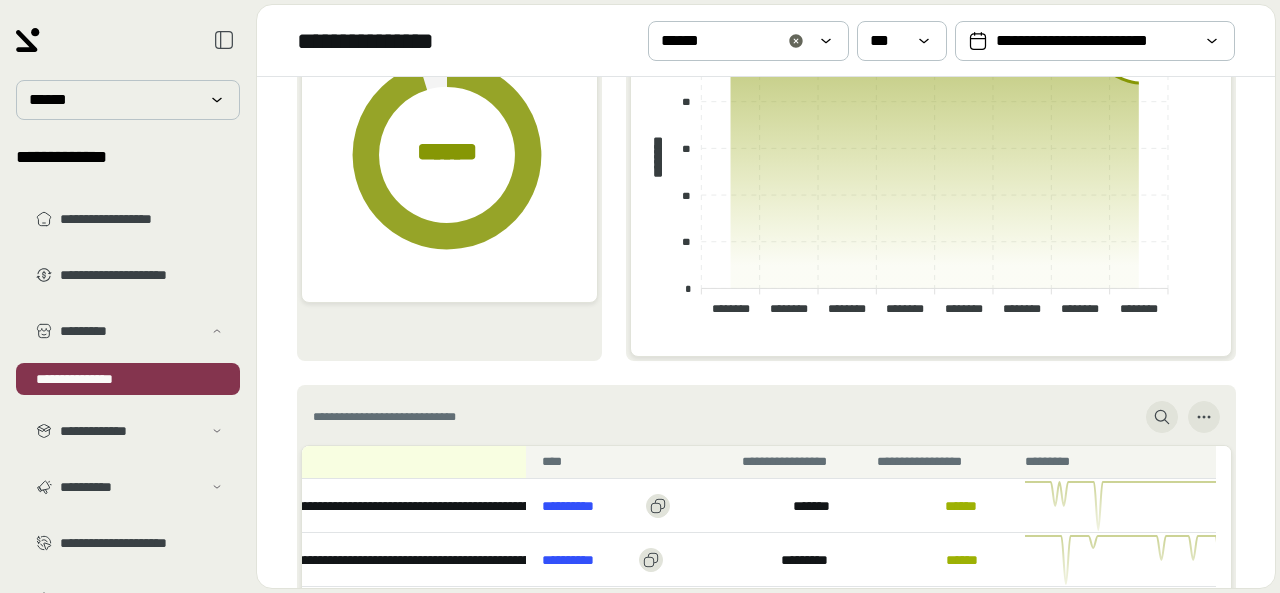 click on "*********" at bounding box center (1052, 462) 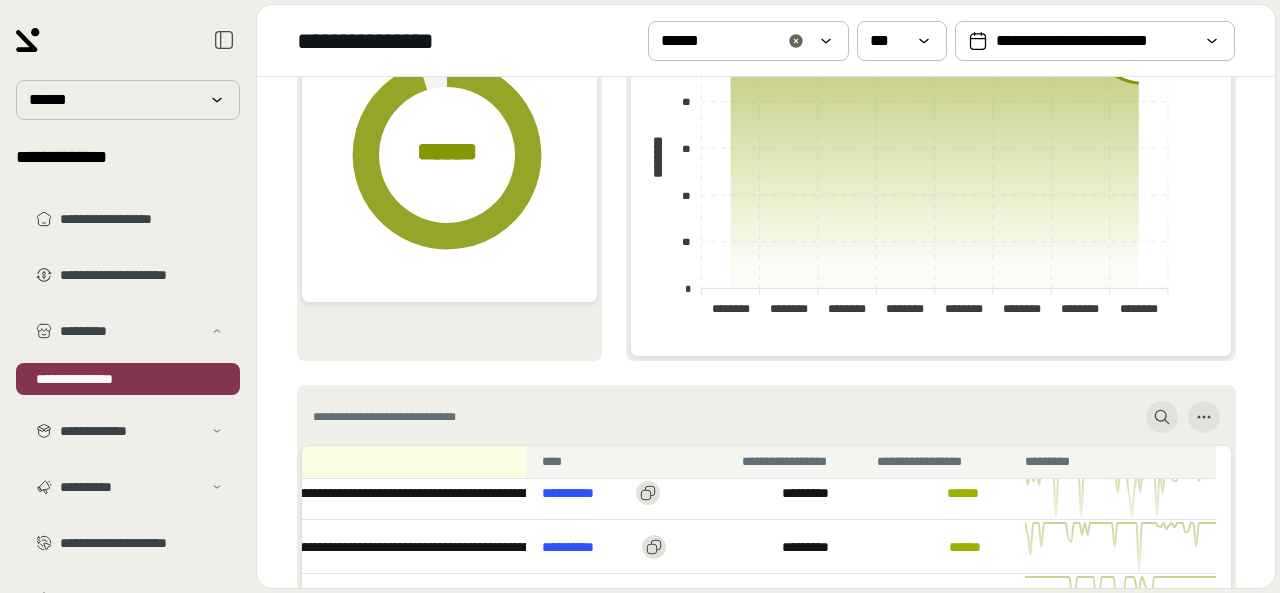 scroll, scrollTop: 400, scrollLeft: 76, axis: both 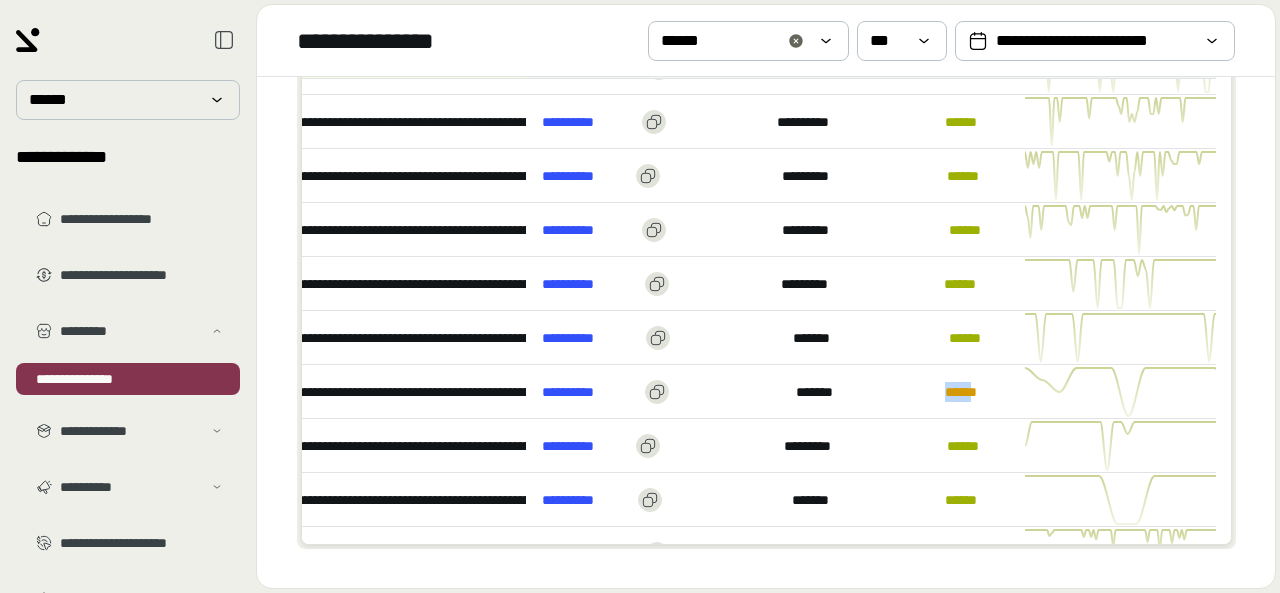 drag, startPoint x: 933, startPoint y: 386, endPoint x: 993, endPoint y: 389, distance: 60.074955 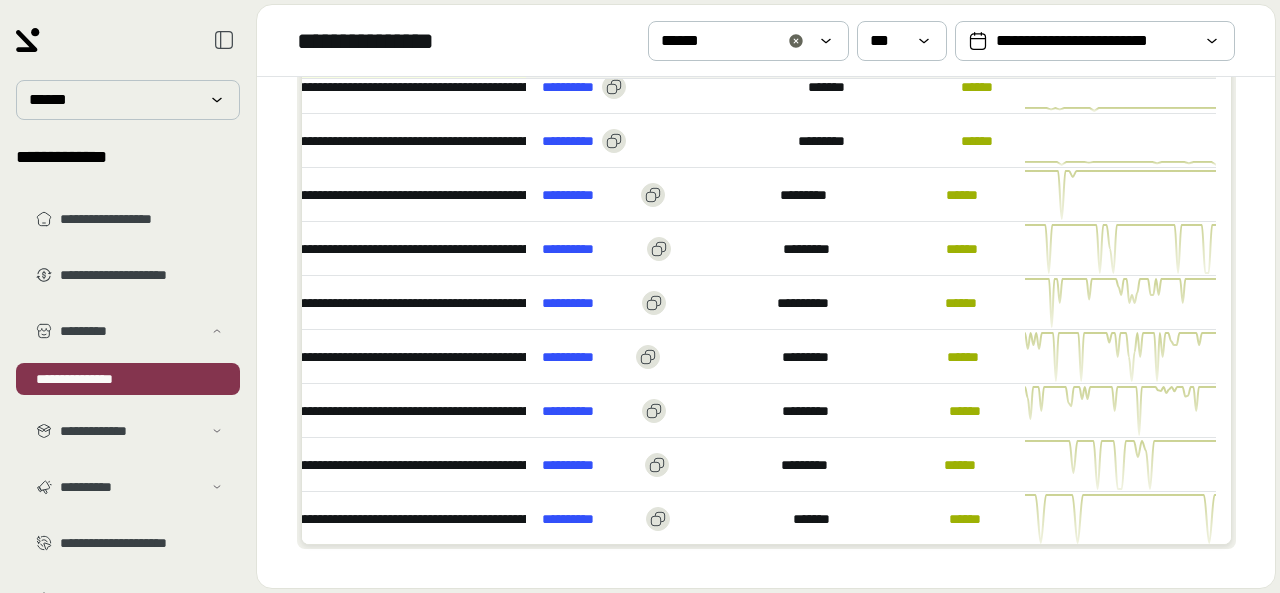 scroll, scrollTop: 0, scrollLeft: 76, axis: horizontal 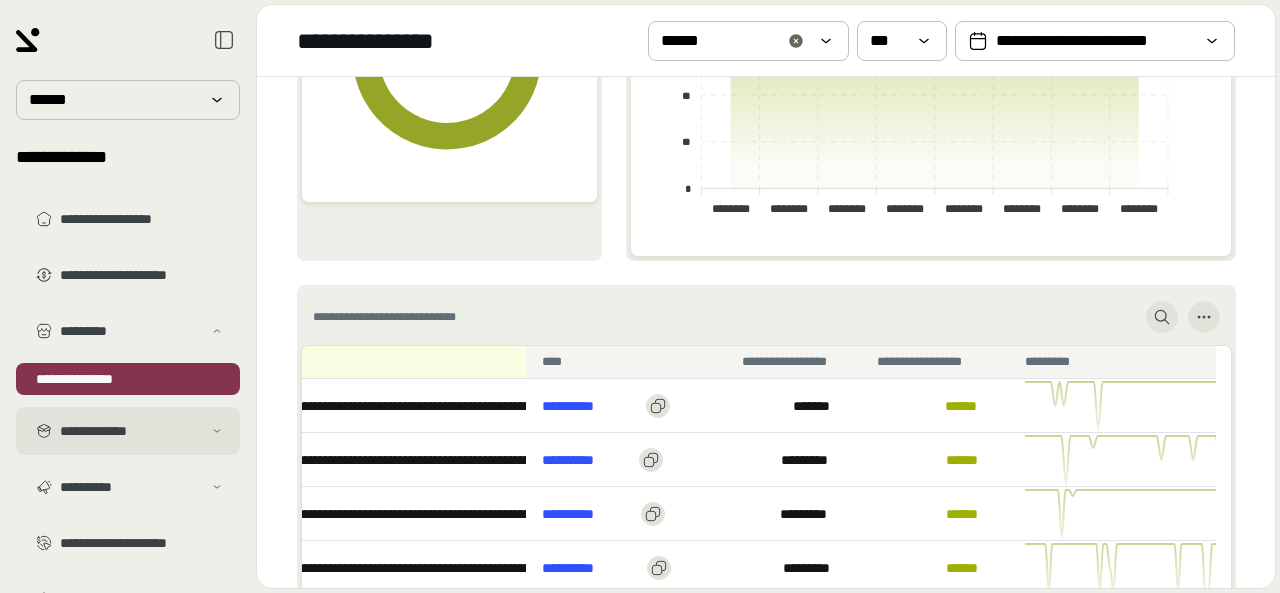 click on "**********" at bounding box center (131, 431) 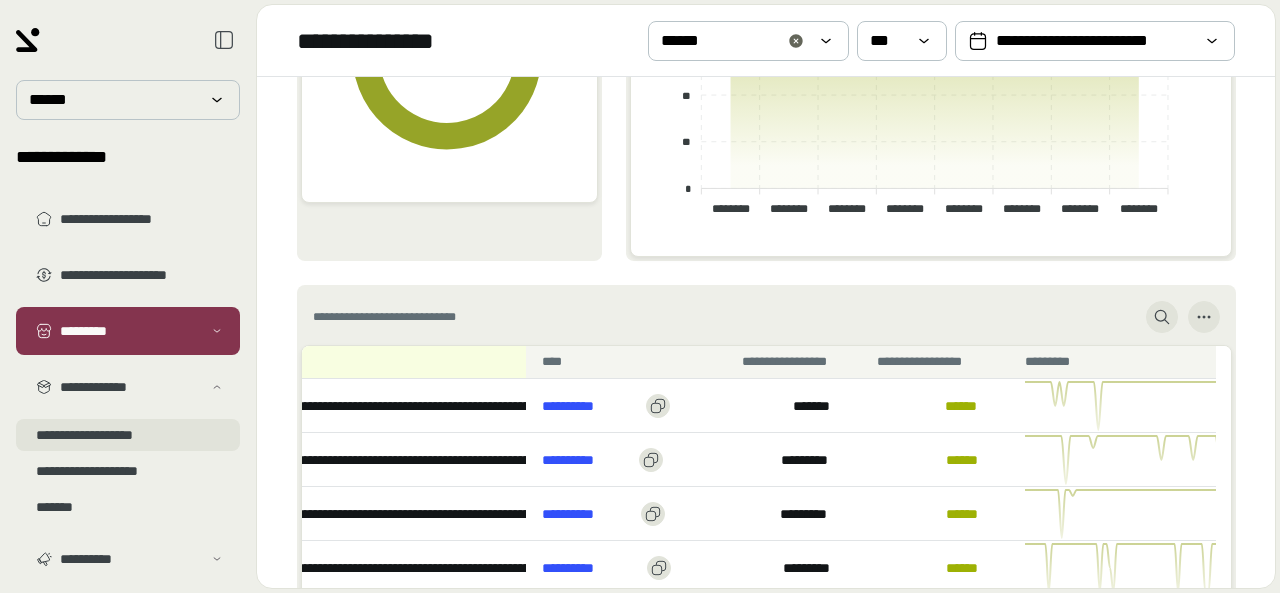 click on "**********" at bounding box center [128, 435] 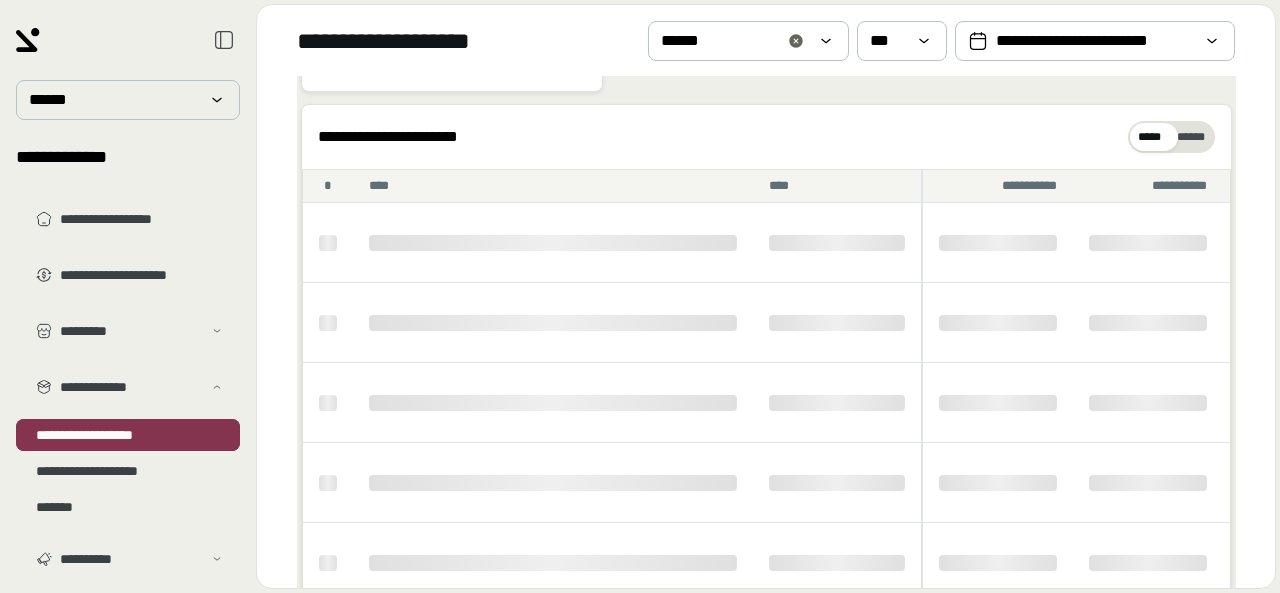 scroll, scrollTop: 0, scrollLeft: 0, axis: both 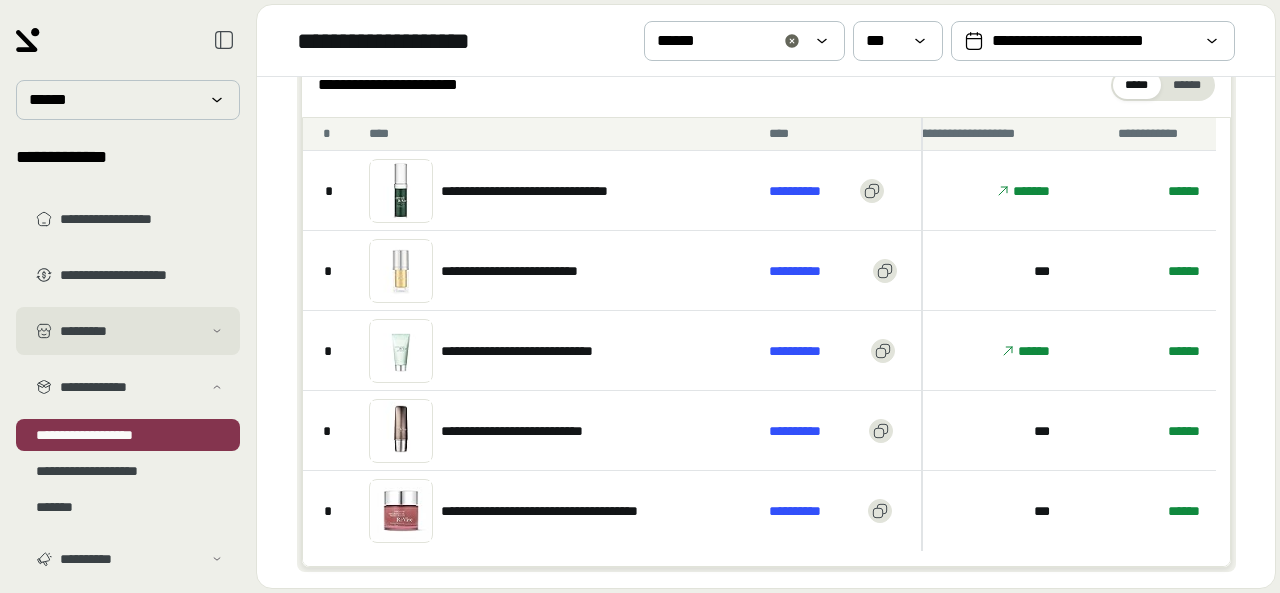 click on "*********" at bounding box center [128, 331] 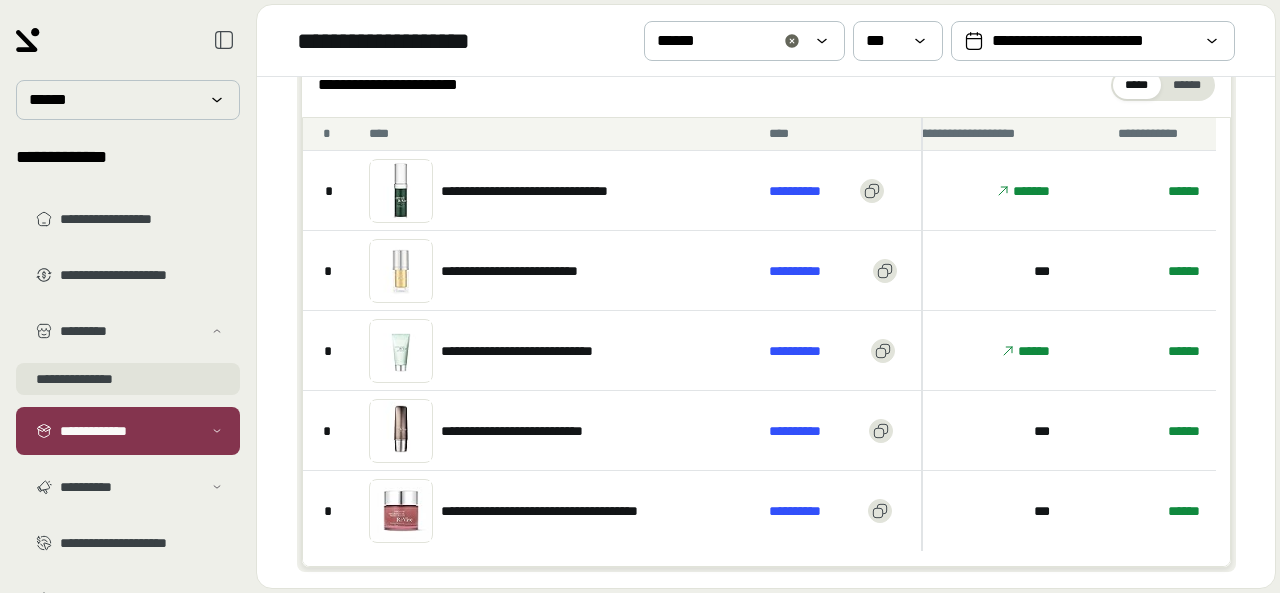 click on "**********" at bounding box center (128, 379) 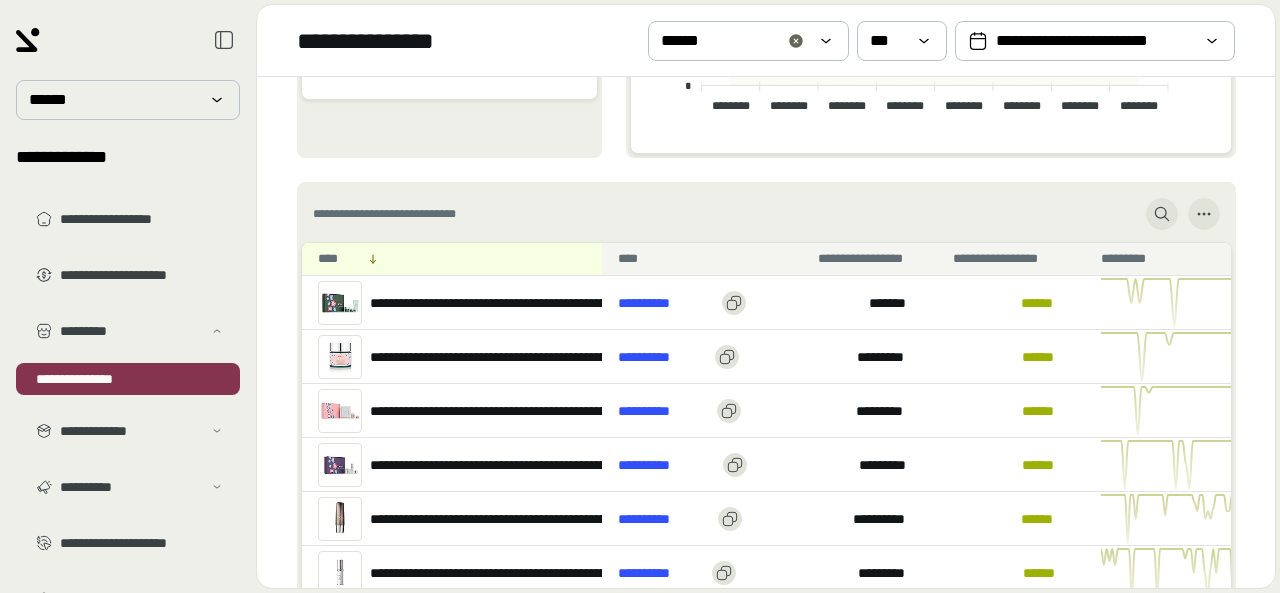 scroll, scrollTop: 400, scrollLeft: 0, axis: vertical 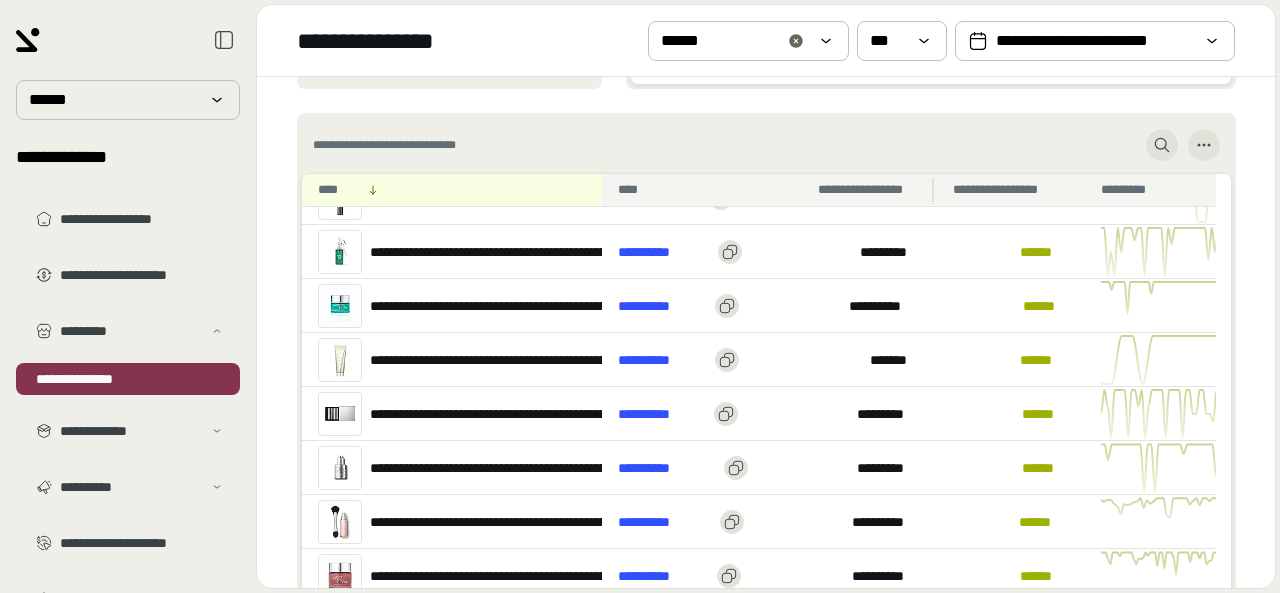 click on "**********" at bounding box center [869, 190] 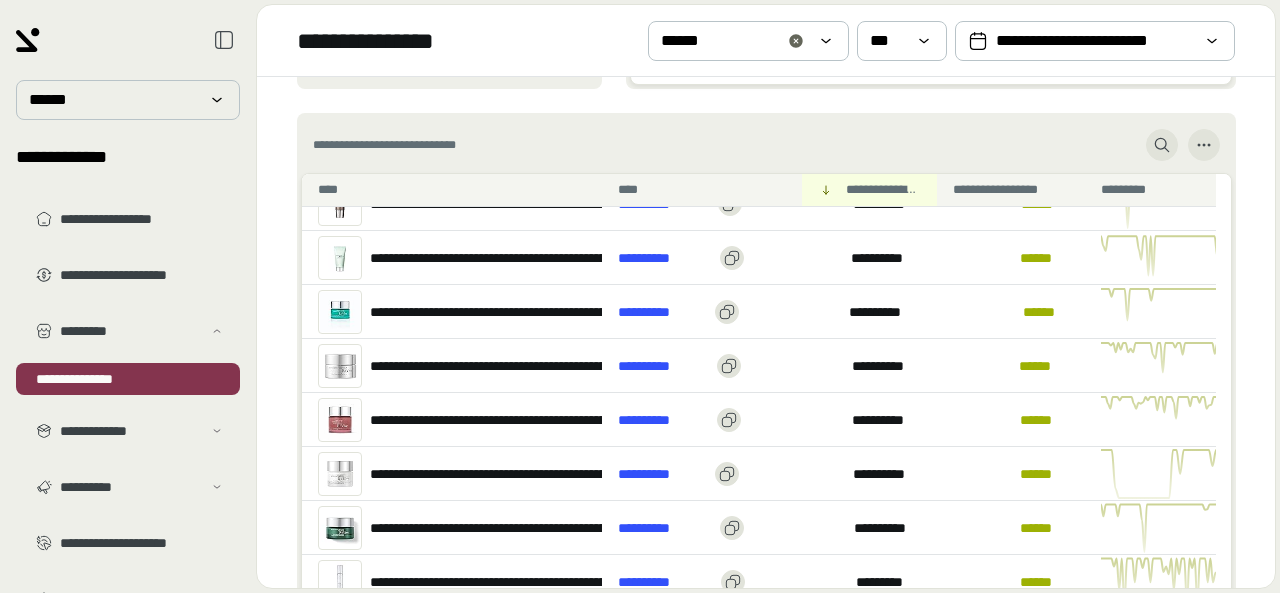 scroll, scrollTop: 0, scrollLeft: 0, axis: both 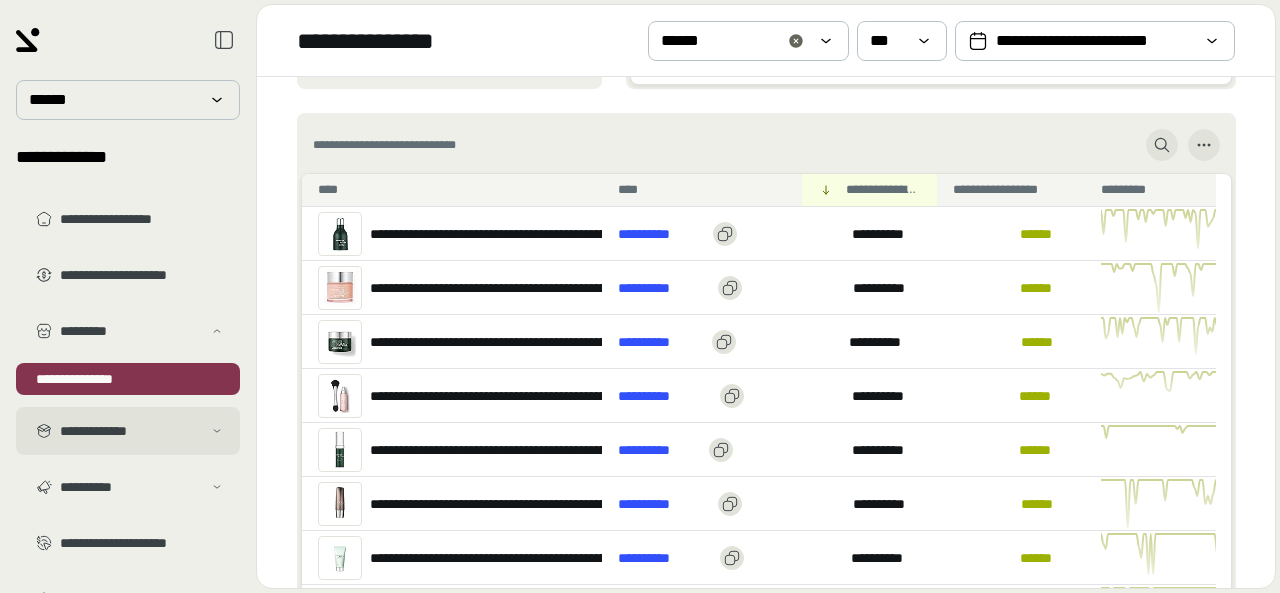 click on "**********" at bounding box center [131, 431] 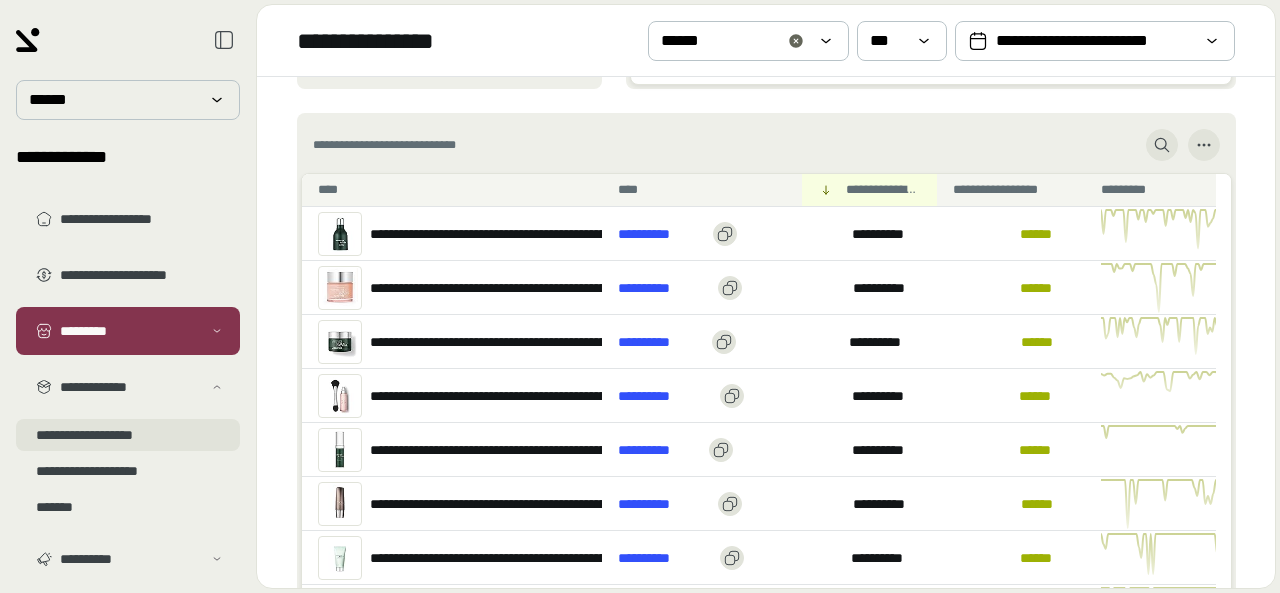 click on "**********" at bounding box center (128, 435) 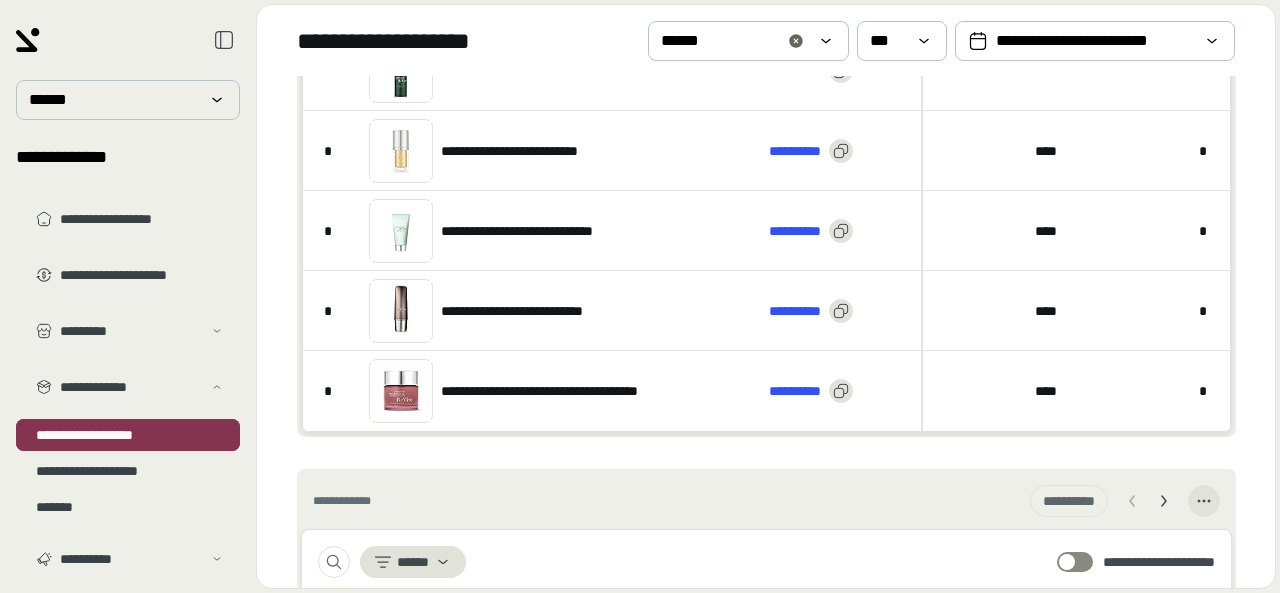 scroll, scrollTop: 0, scrollLeft: 0, axis: both 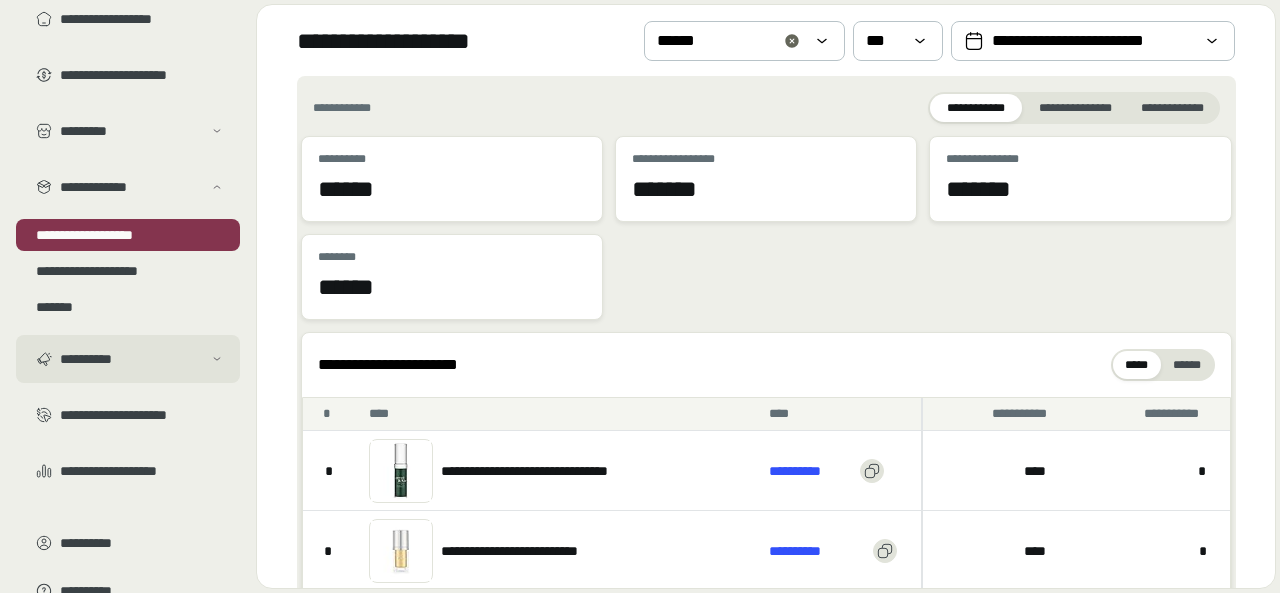 click on "**********" at bounding box center [131, 359] 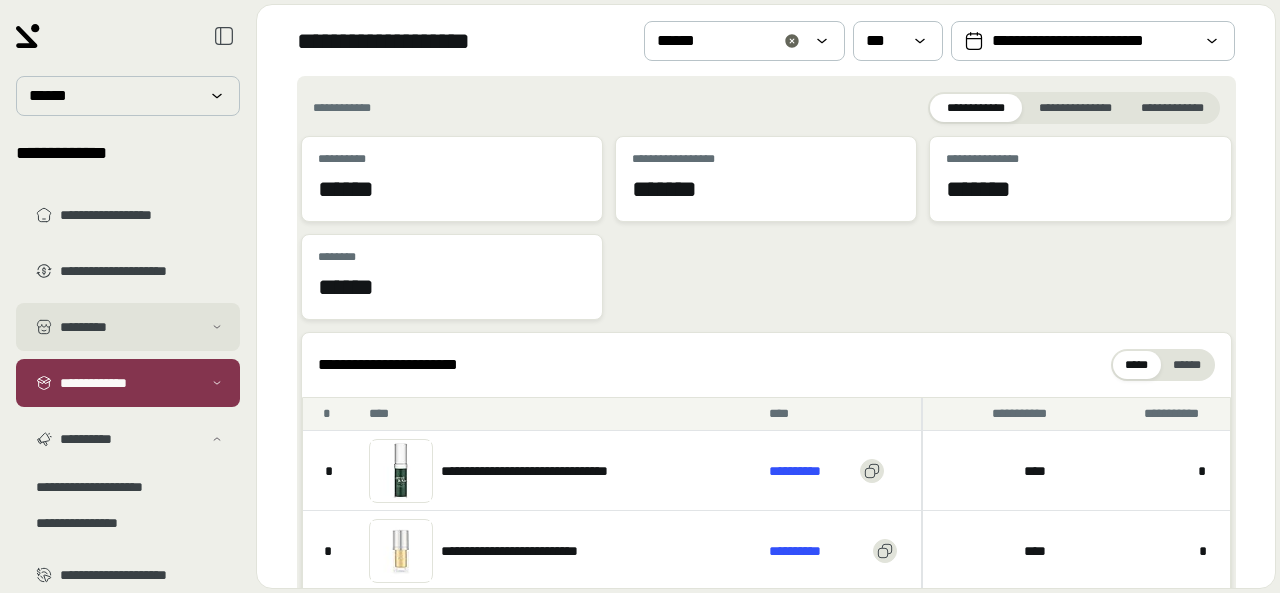 scroll, scrollTop: 0, scrollLeft: 0, axis: both 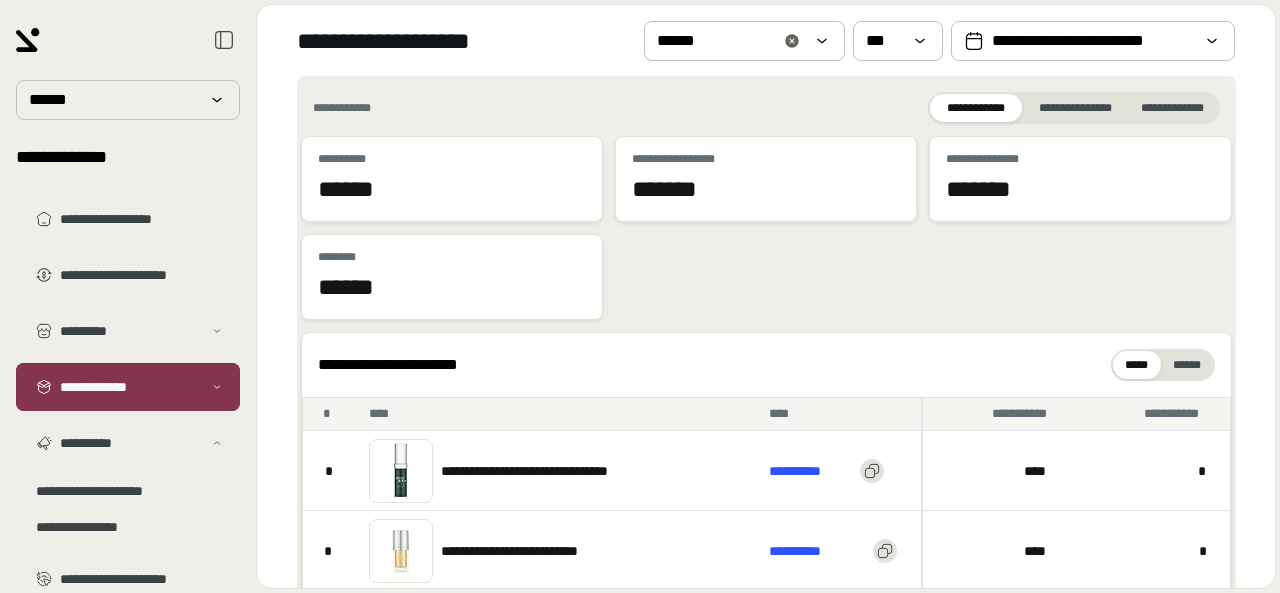 click on "**********" at bounding box center [128, 387] 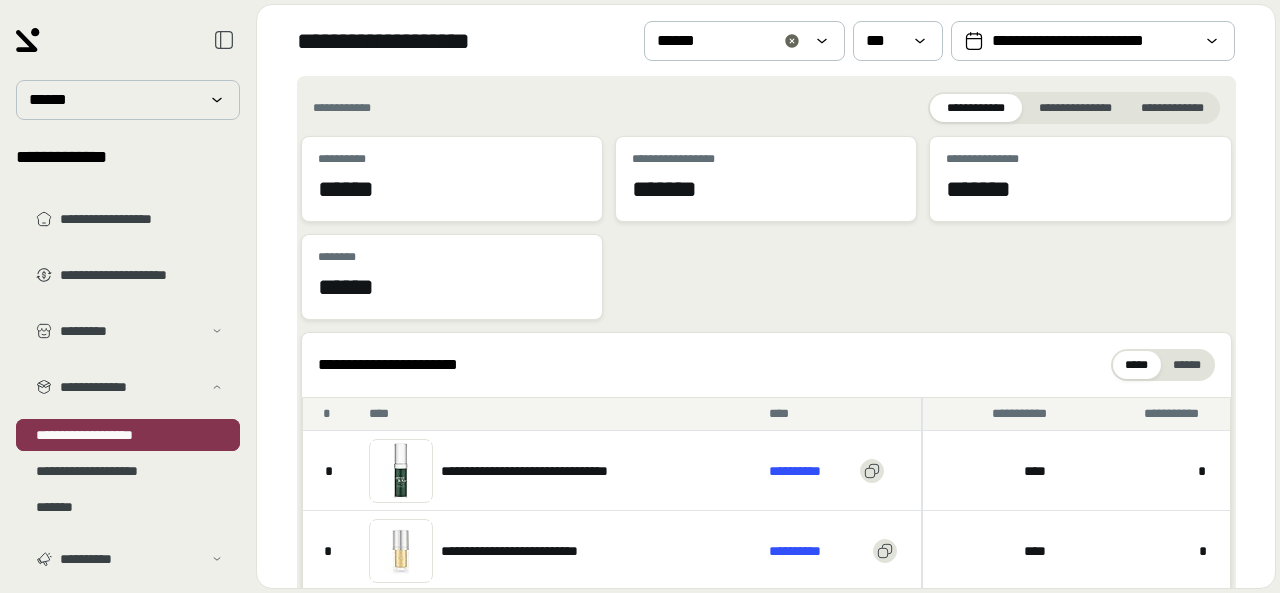 click on "**********" at bounding box center (128, 435) 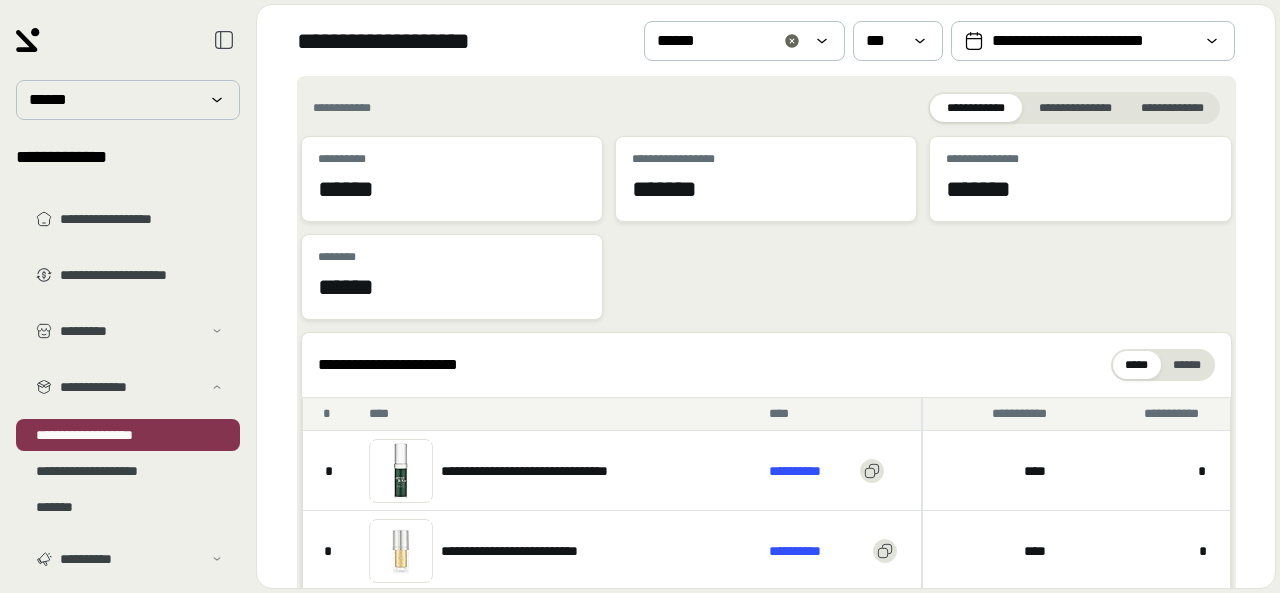 click on "**********" at bounding box center [766, 108] 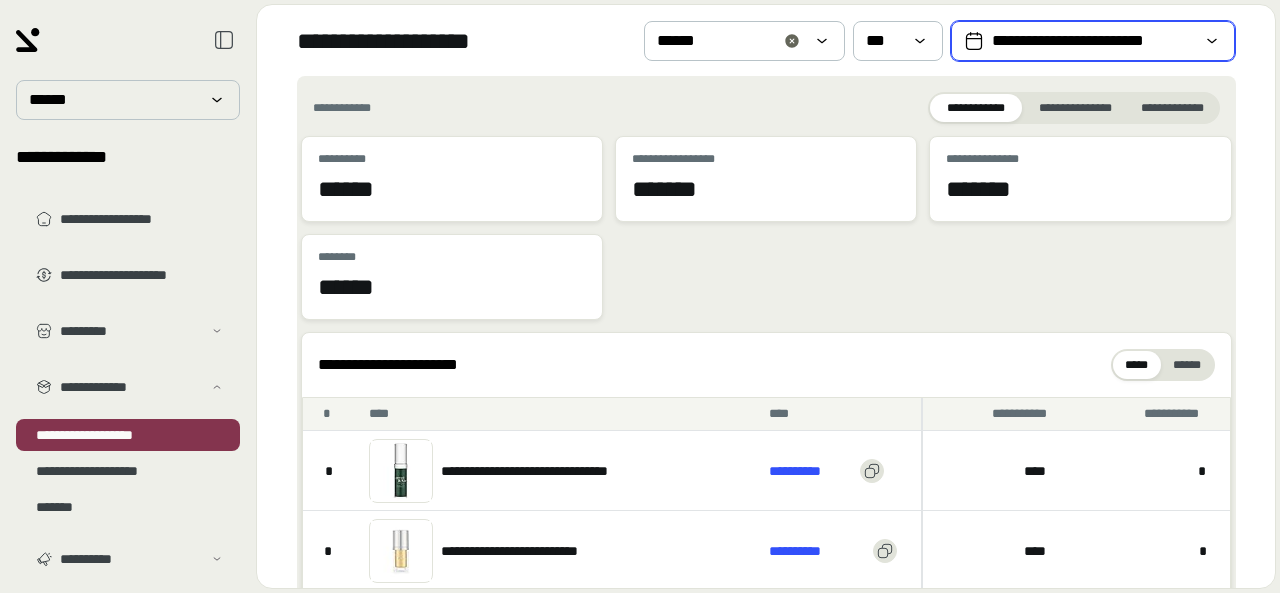 click on "**********" at bounding box center (1093, 41) 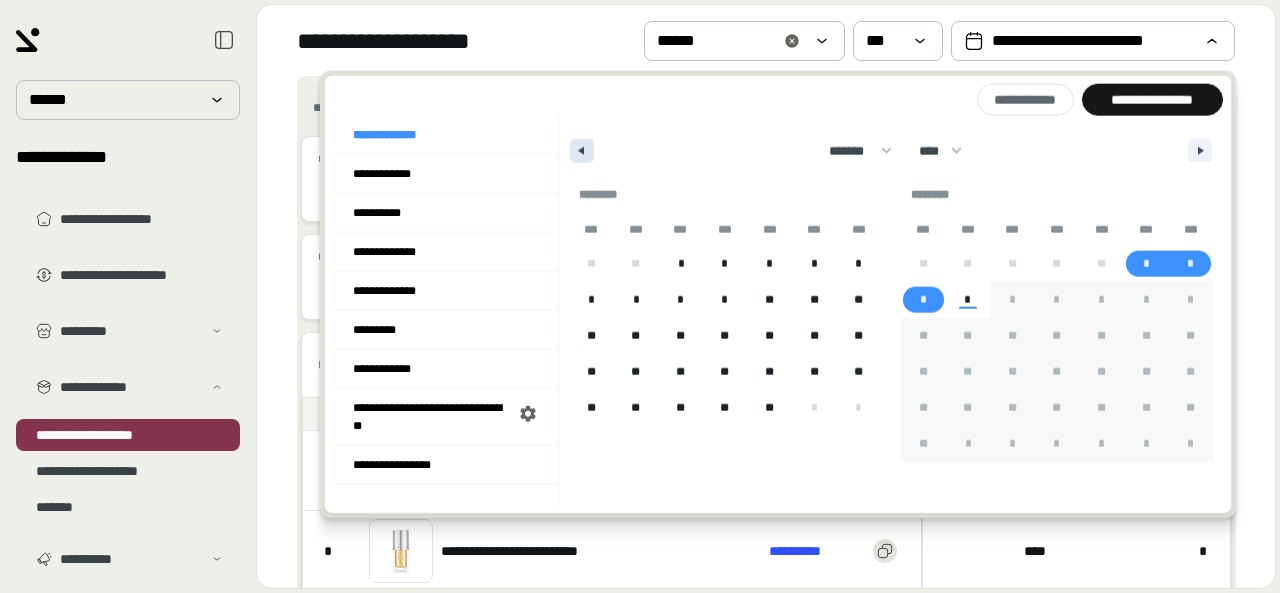 click at bounding box center [582, 151] 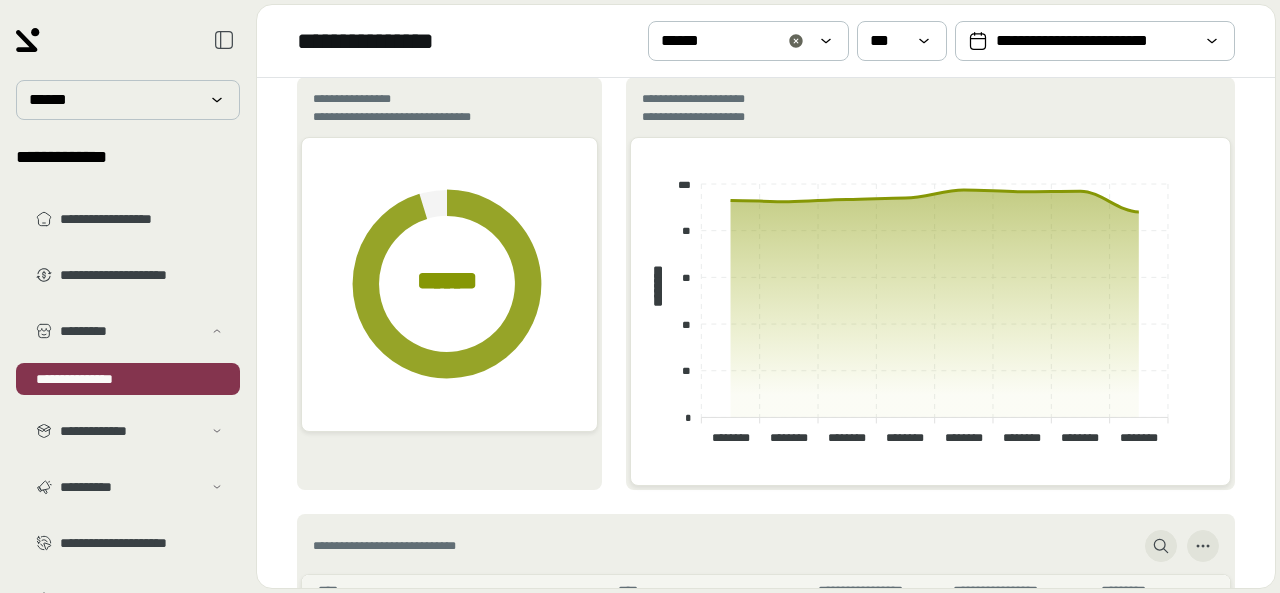 scroll, scrollTop: 0, scrollLeft: 0, axis: both 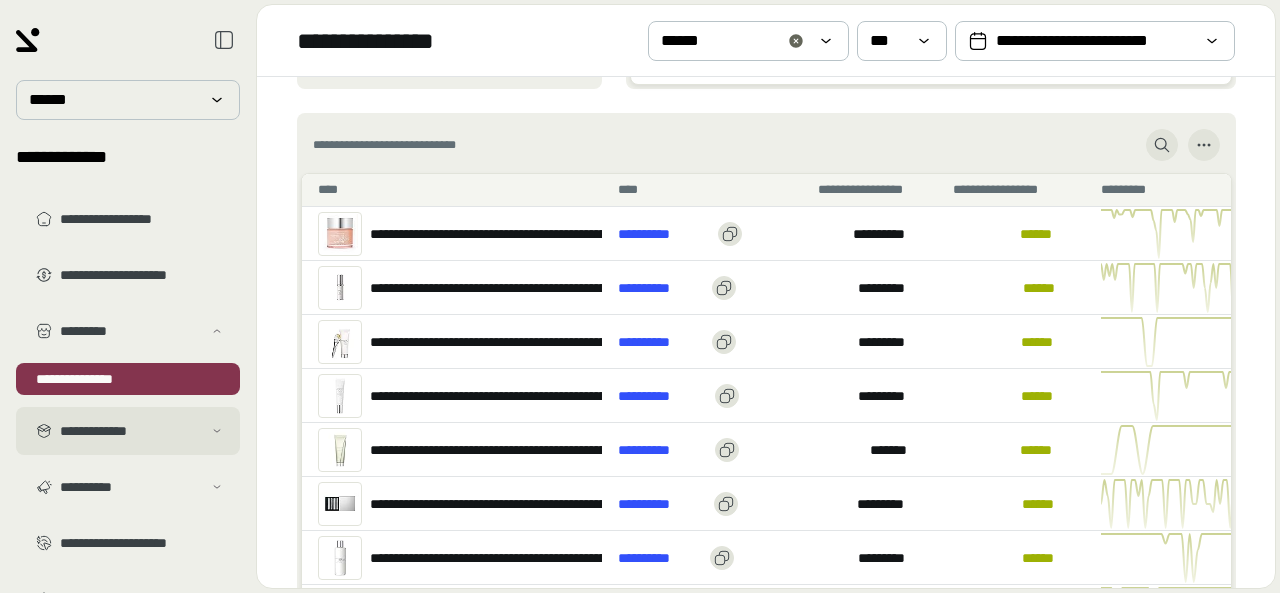 click on "**********" at bounding box center (131, 431) 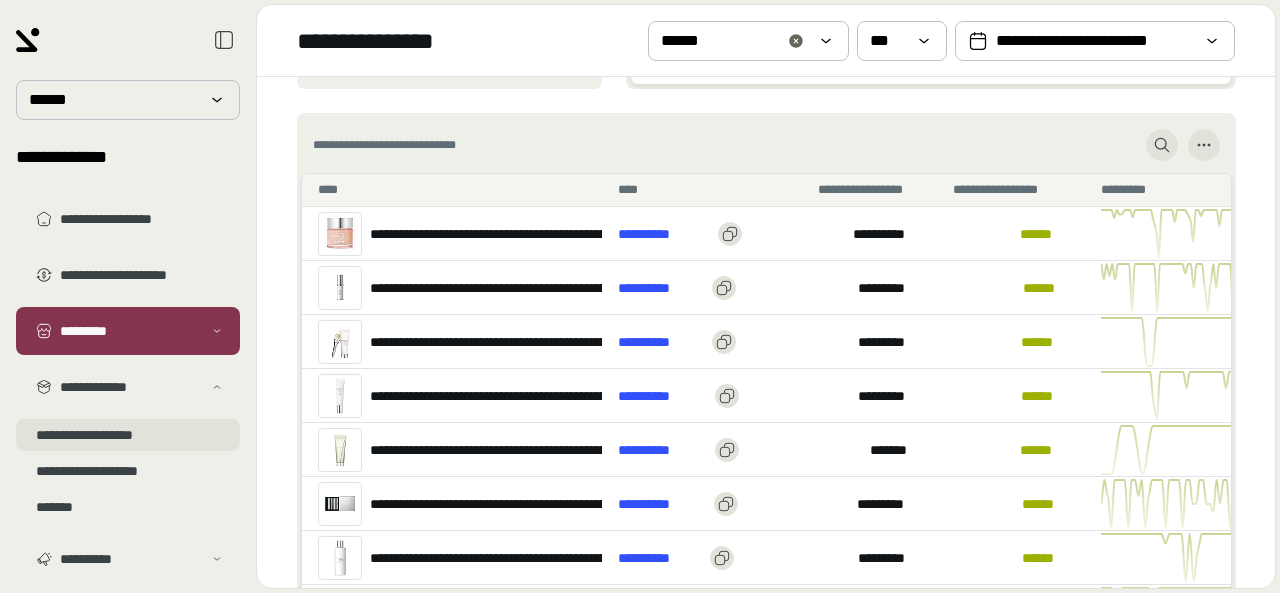 click on "**********" at bounding box center (128, 435) 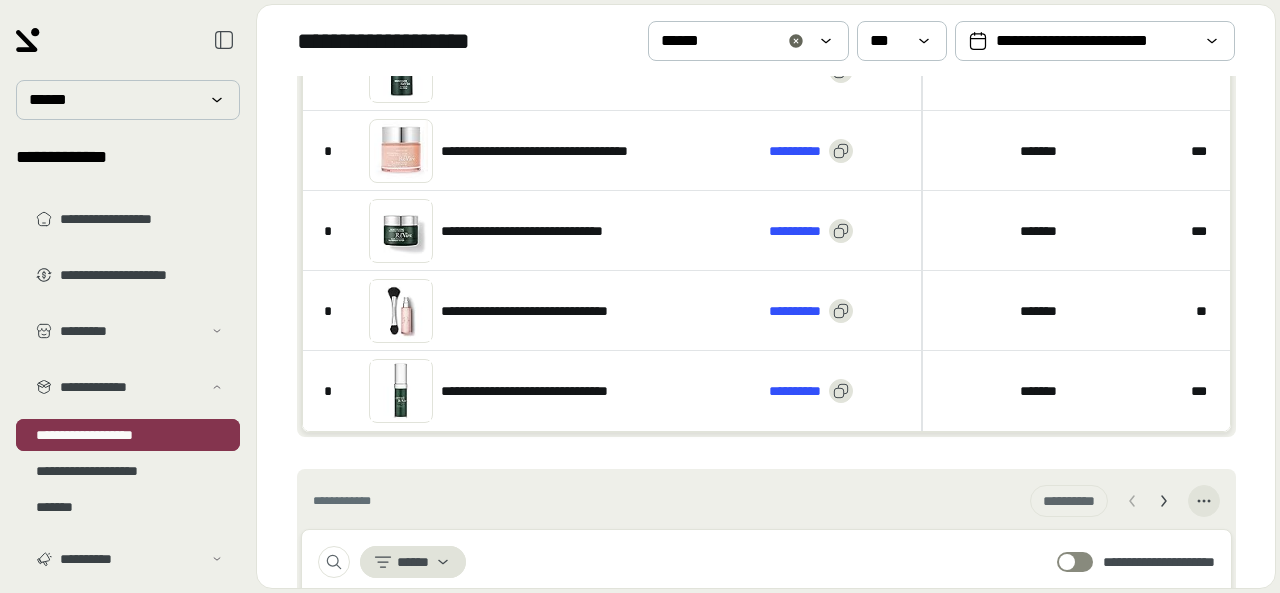 scroll, scrollTop: 0, scrollLeft: 0, axis: both 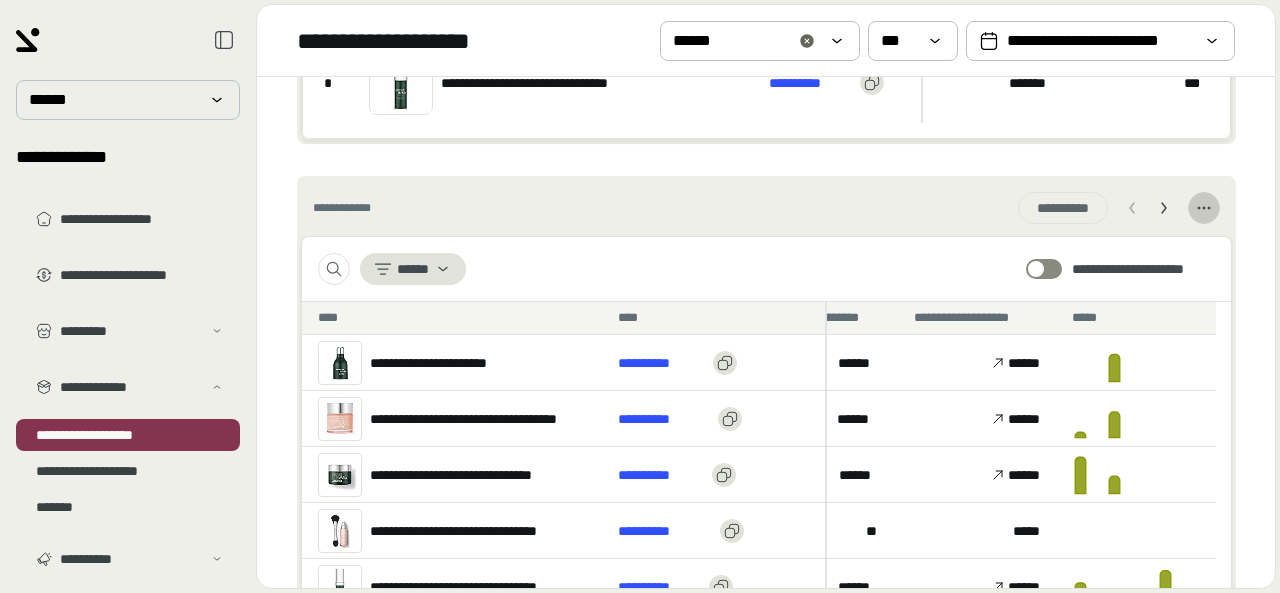 click 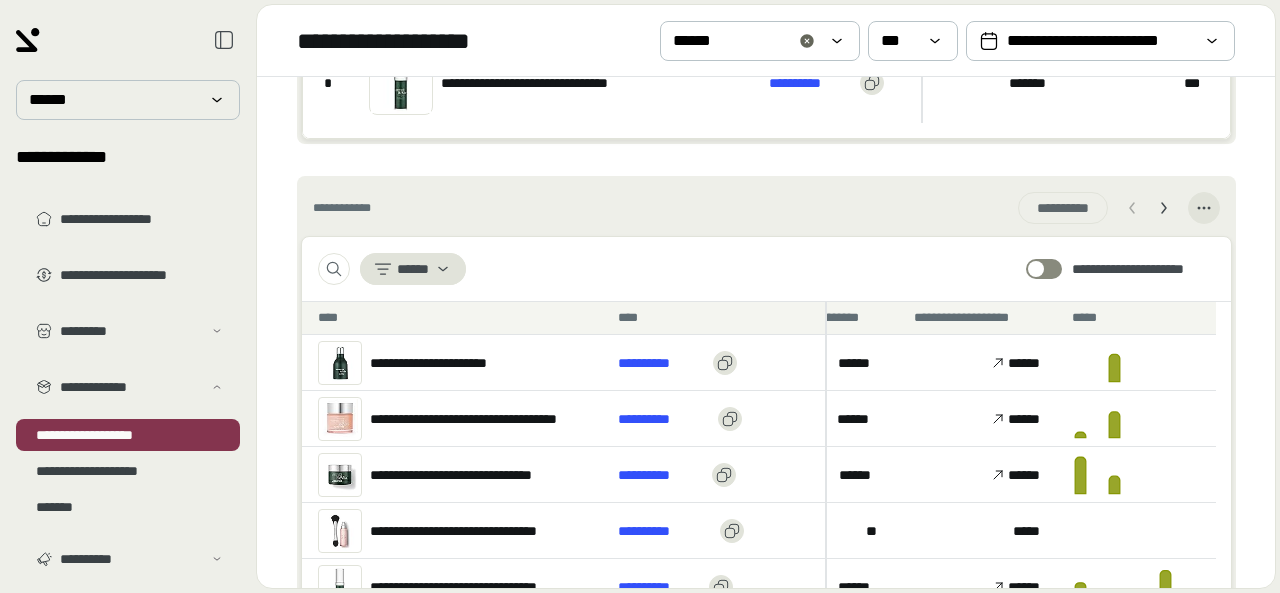 click on "**********" at bounding box center [766, 269] 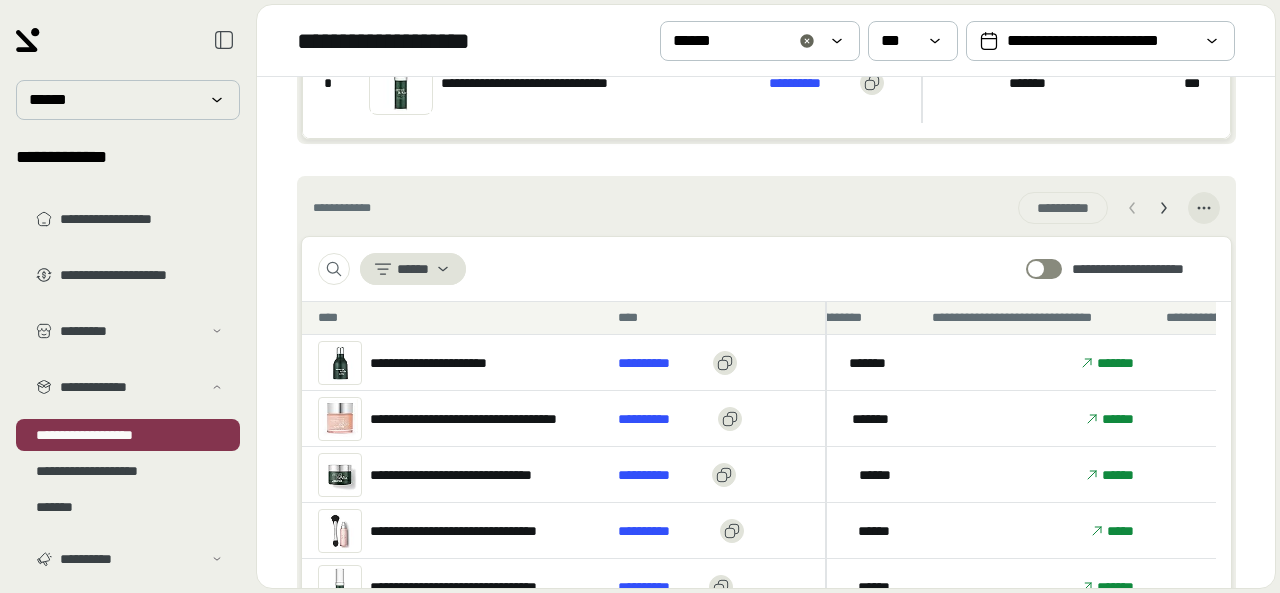 scroll, scrollTop: 0, scrollLeft: 0, axis: both 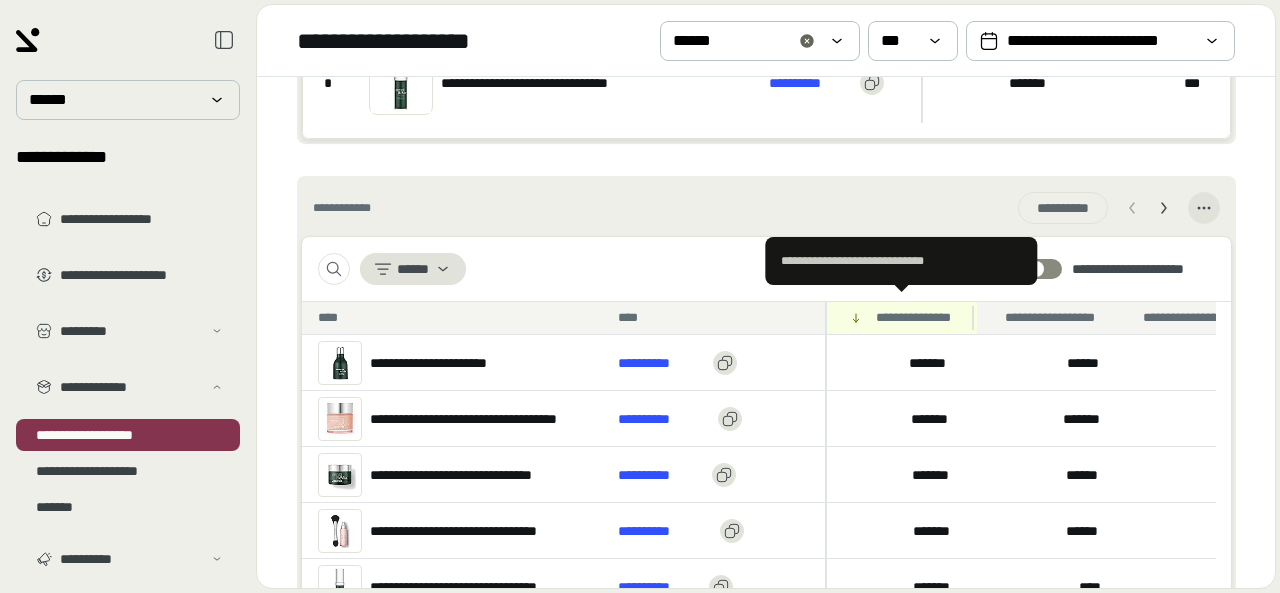 click on "**********" at bounding box center (918, 318) 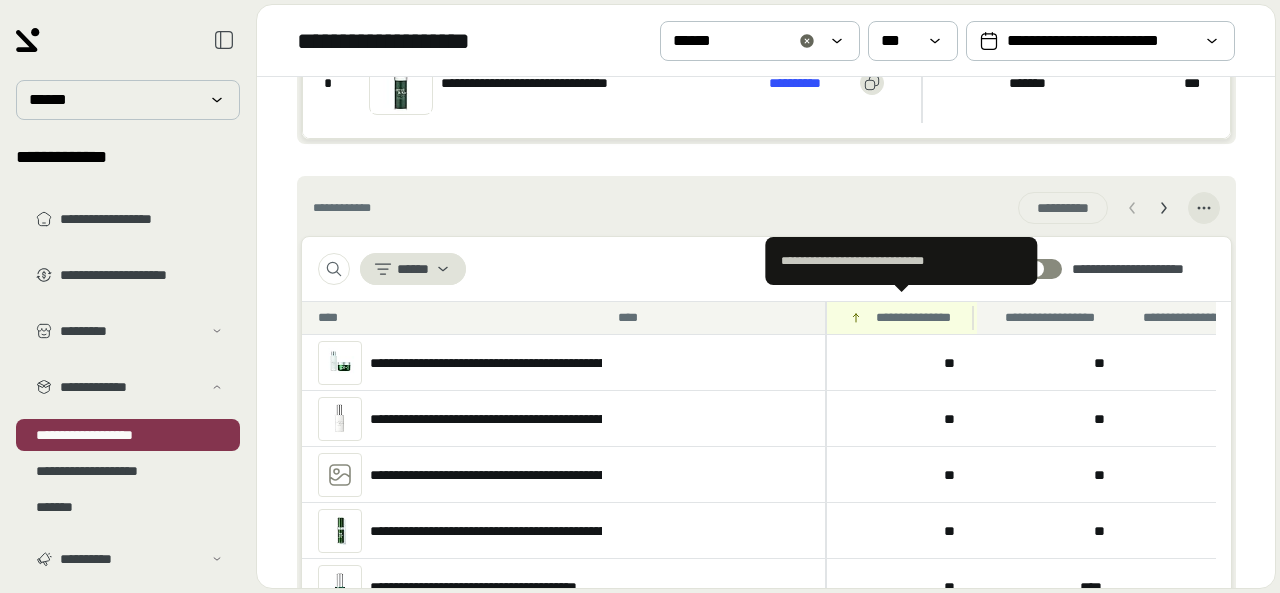 click on "**********" at bounding box center [918, 318] 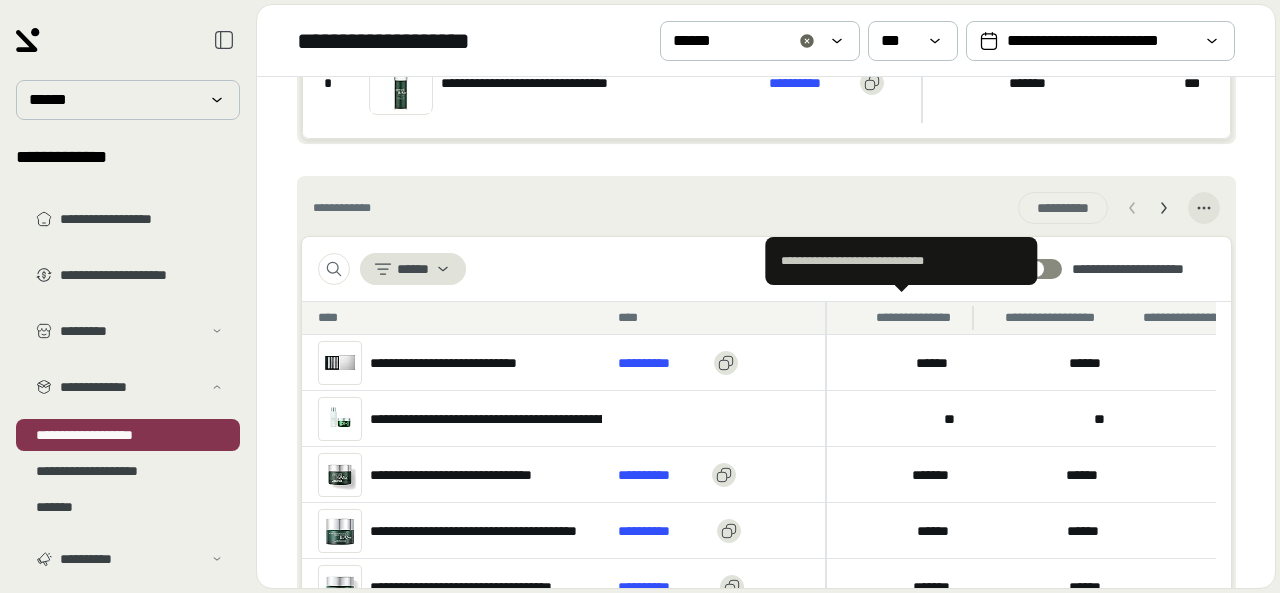 drag, startPoint x: 917, startPoint y: 312, endPoint x: 972, endPoint y: 318, distance: 55.326305 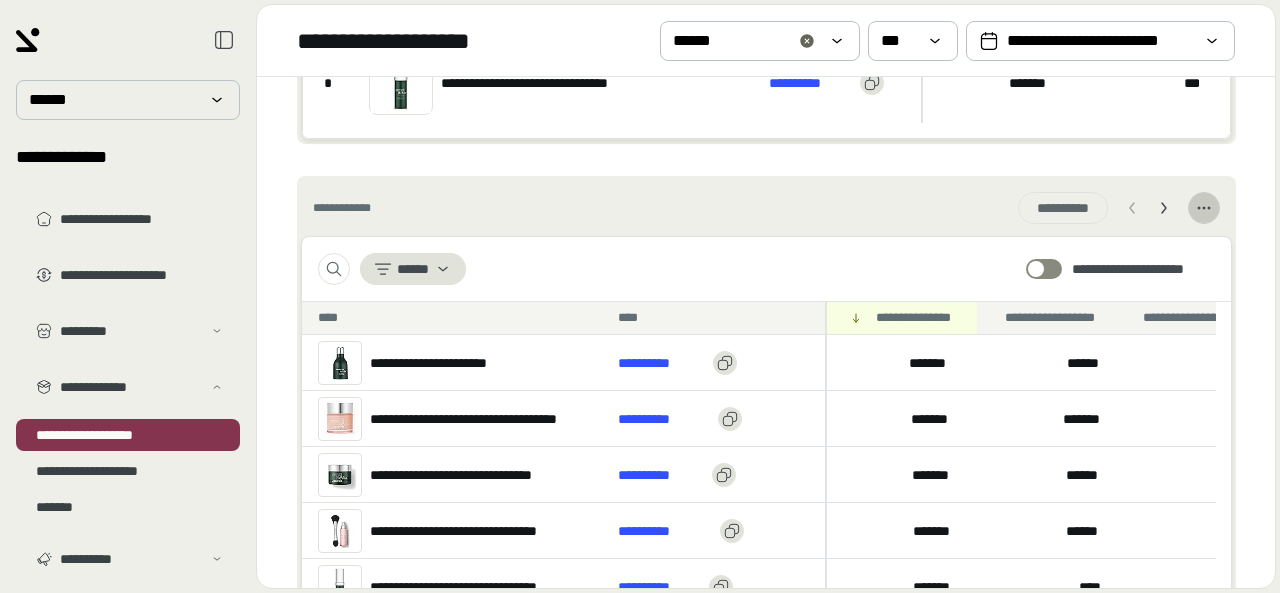 click 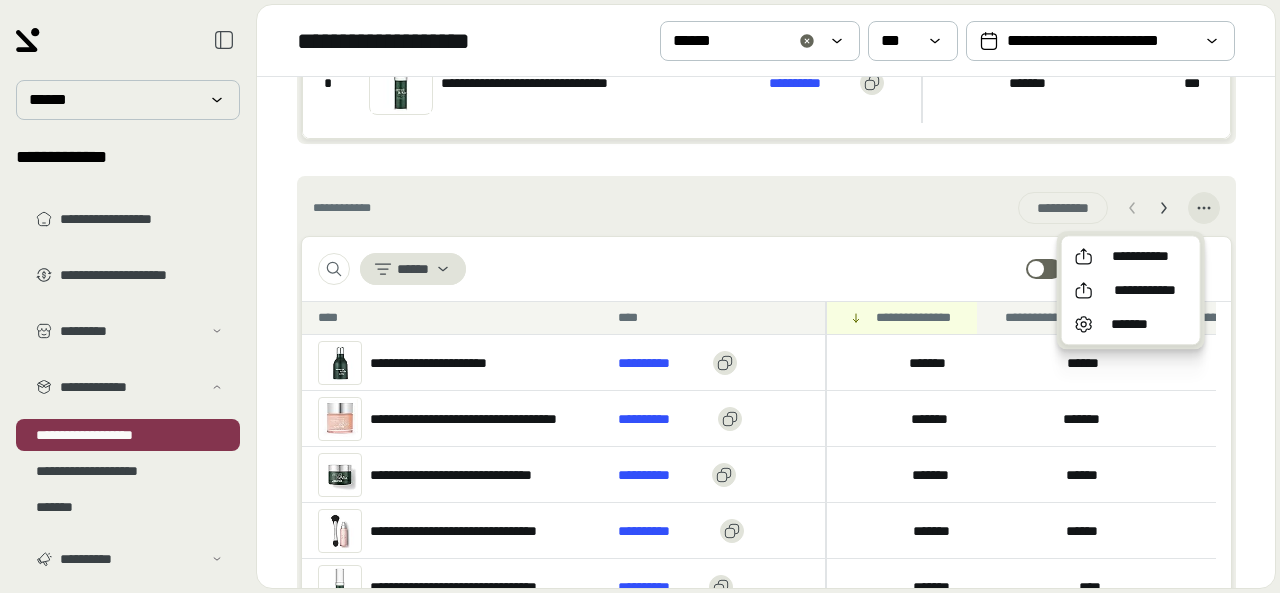 click on "**********" at bounding box center [1131, 290] 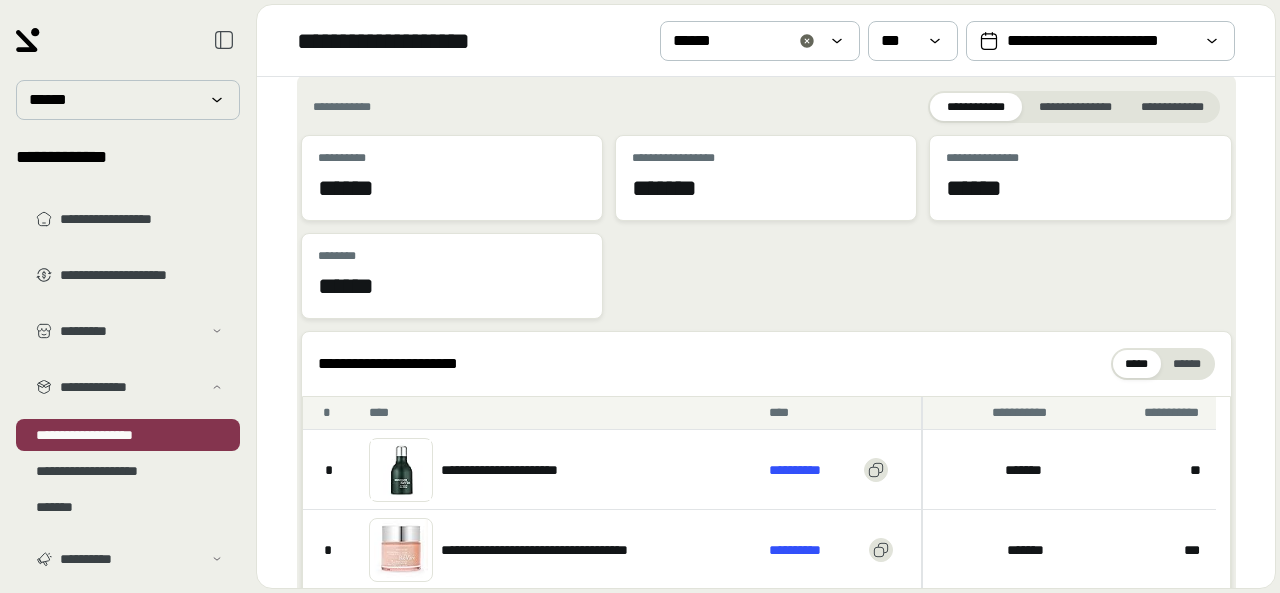 scroll, scrollTop: 0, scrollLeft: 0, axis: both 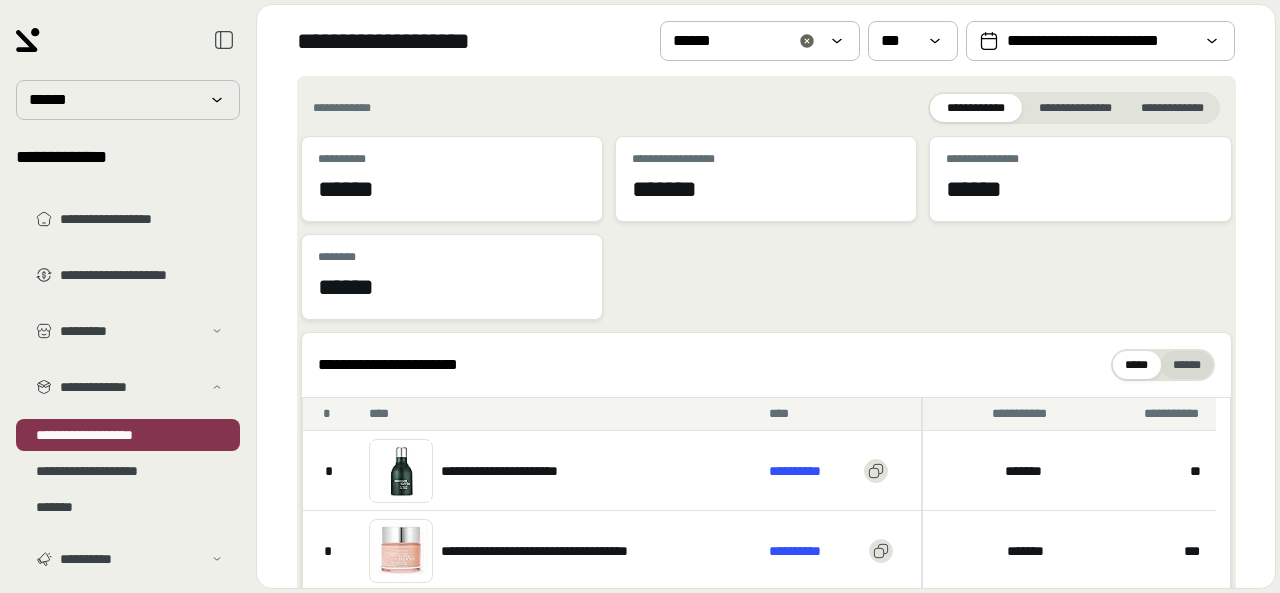 click on "******" at bounding box center [1187, 365] 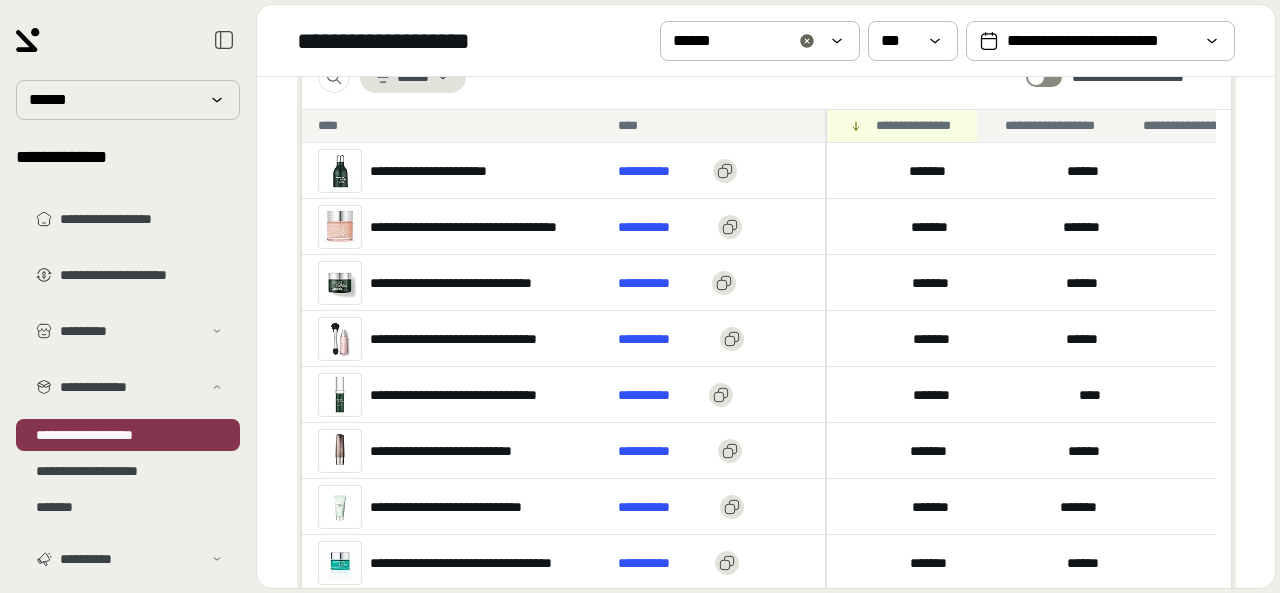 scroll, scrollTop: 1300, scrollLeft: 0, axis: vertical 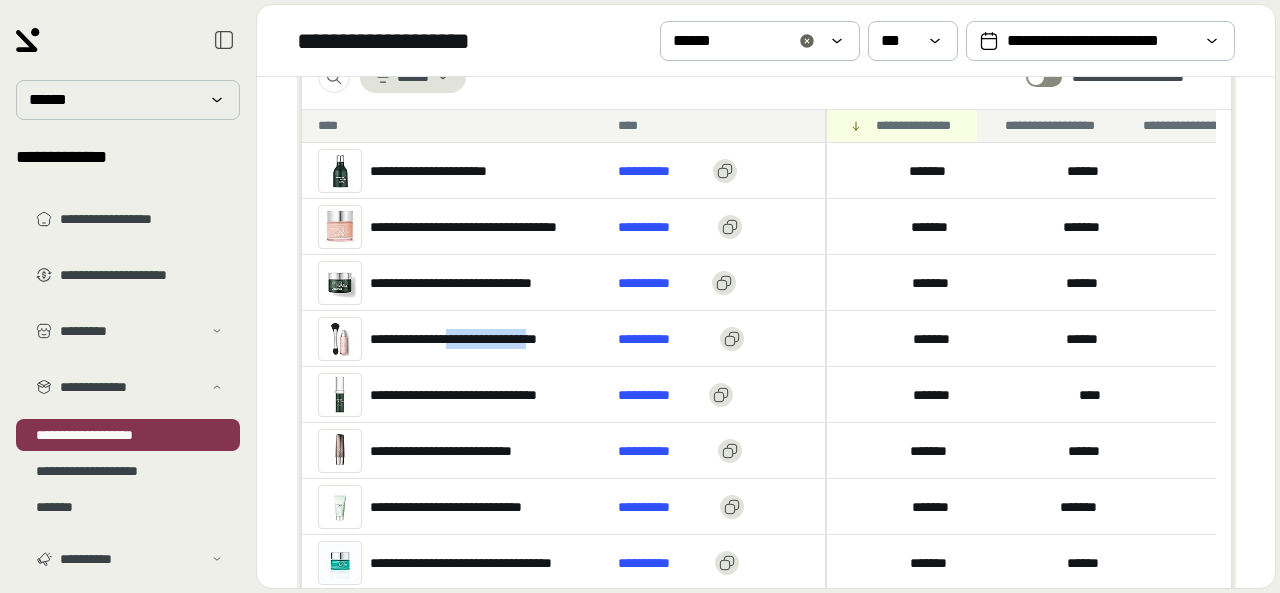 drag, startPoint x: 464, startPoint y: 335, endPoint x: 584, endPoint y: 333, distance: 120.01666 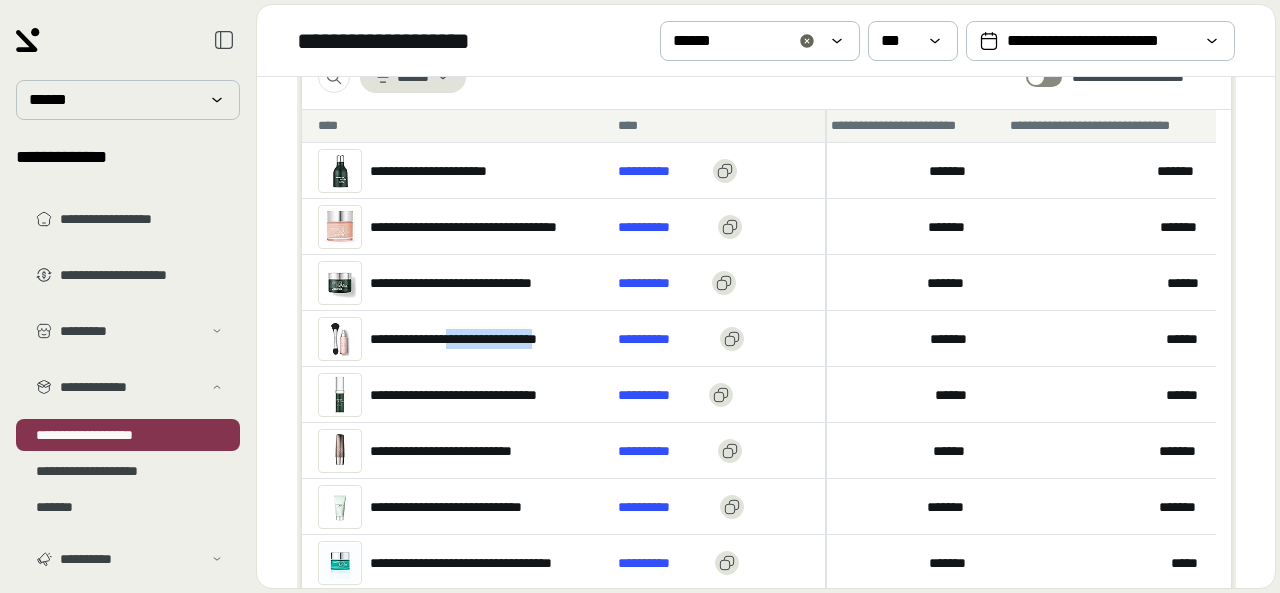 scroll, scrollTop: 0, scrollLeft: 0, axis: both 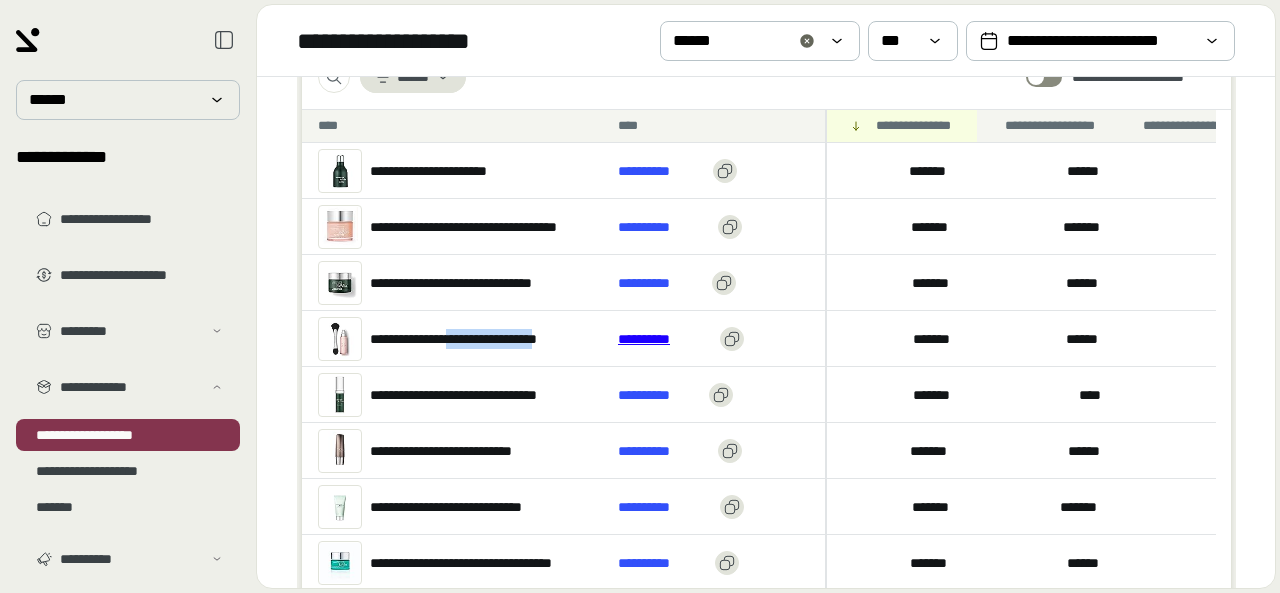 click on "**********" at bounding box center (665, 339) 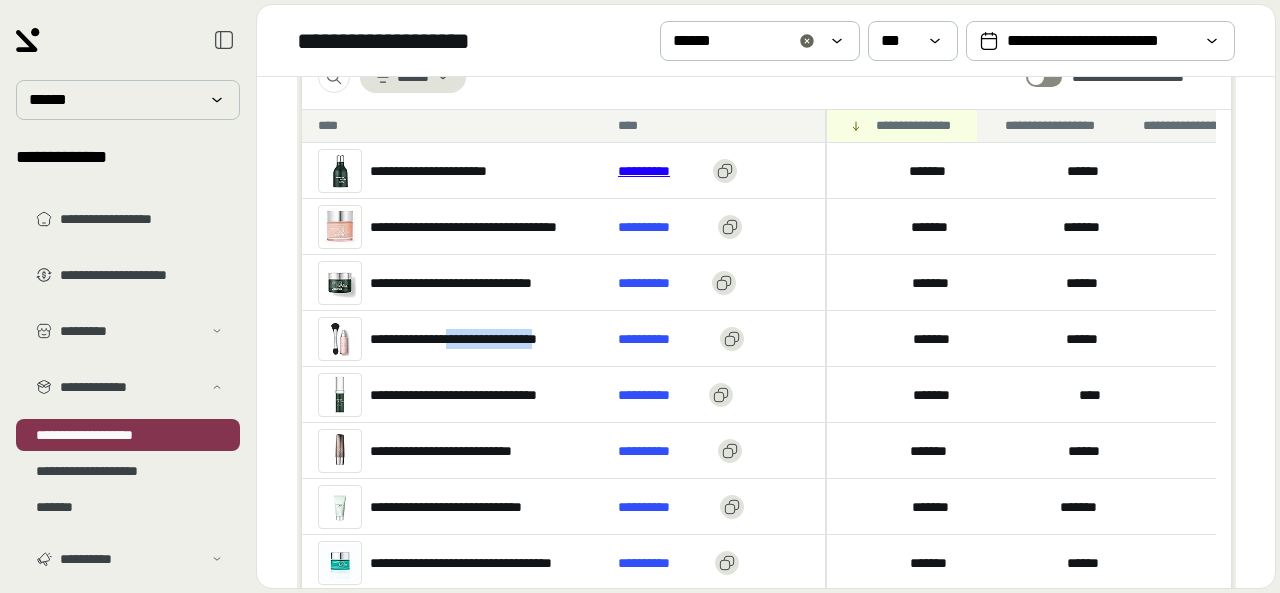 click on "**********" at bounding box center [661, 171] 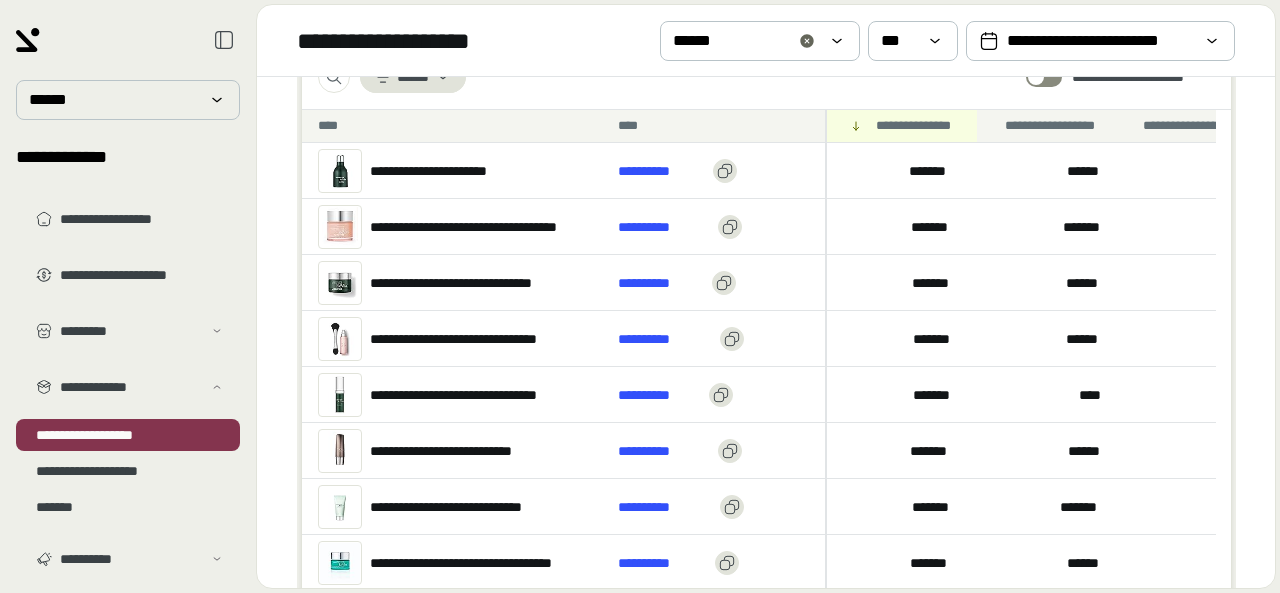 click on "**********" at bounding box center (498, 227) 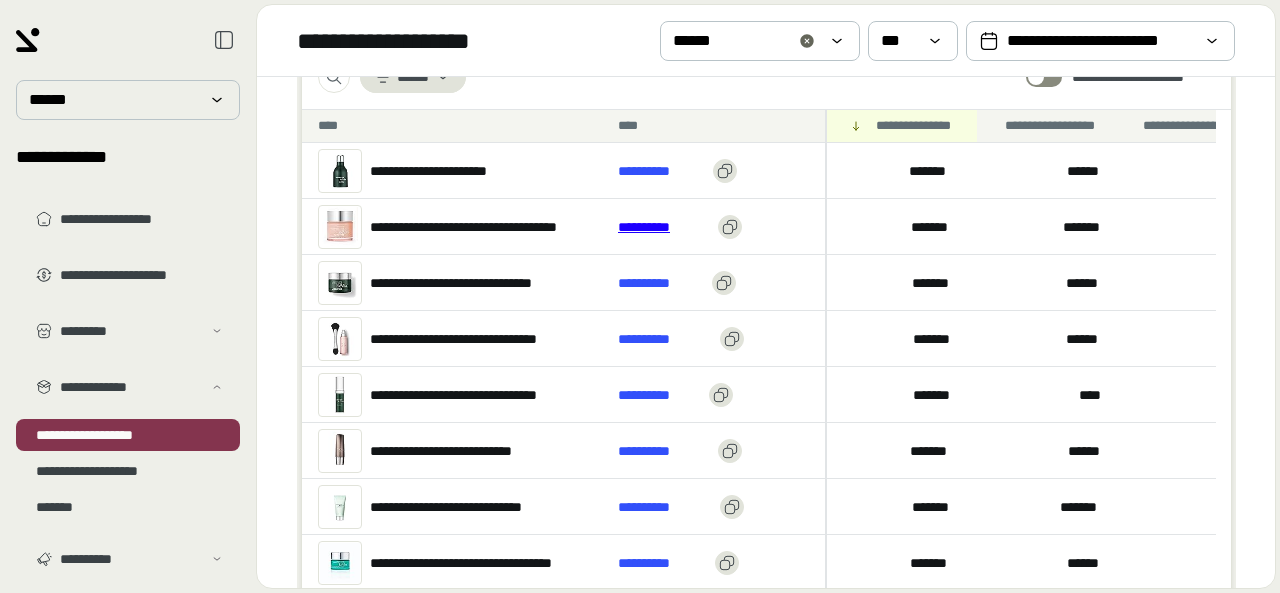 click on "**********" at bounding box center (664, 227) 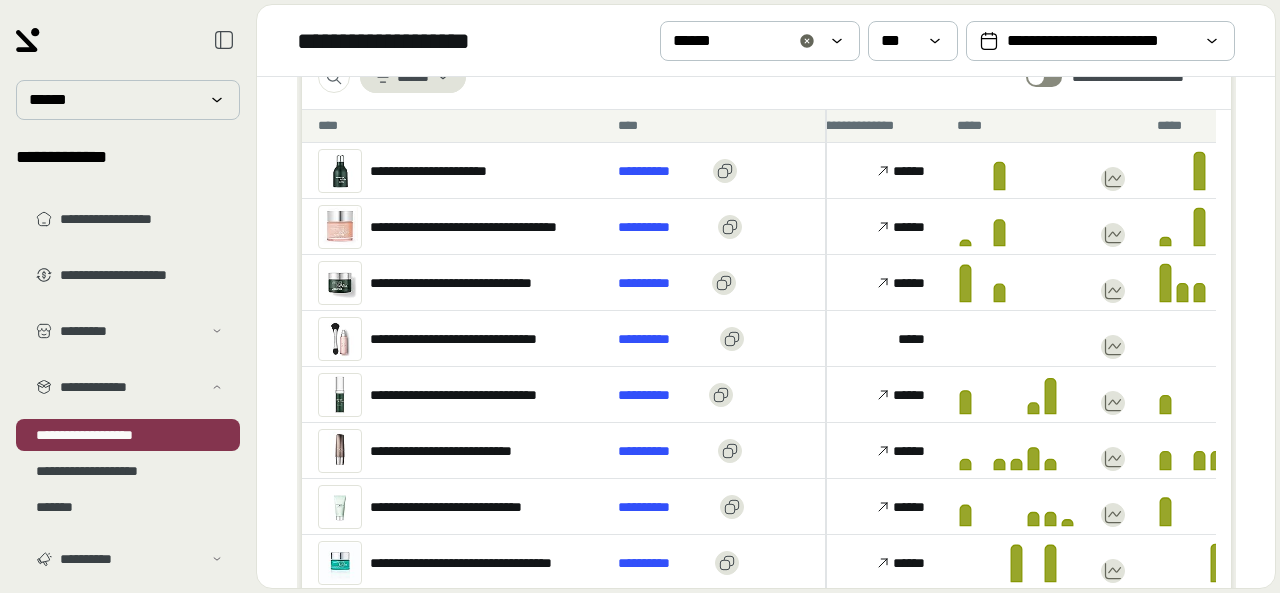 scroll, scrollTop: 0, scrollLeft: 2941, axis: horizontal 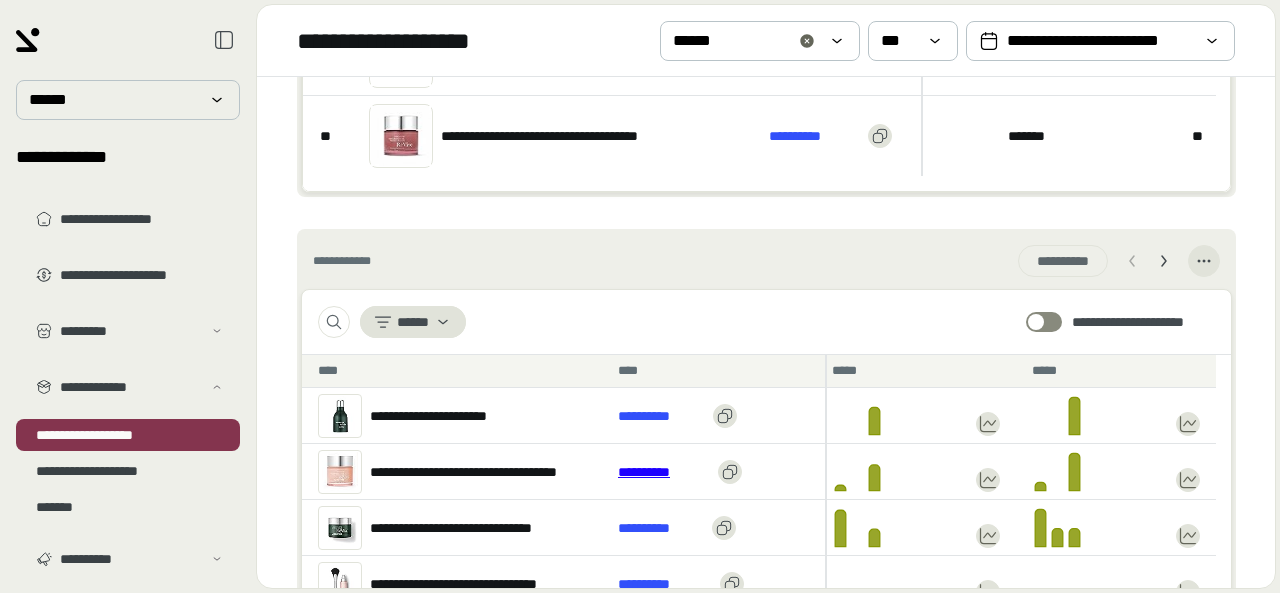 click on "**********" at bounding box center [664, 472] 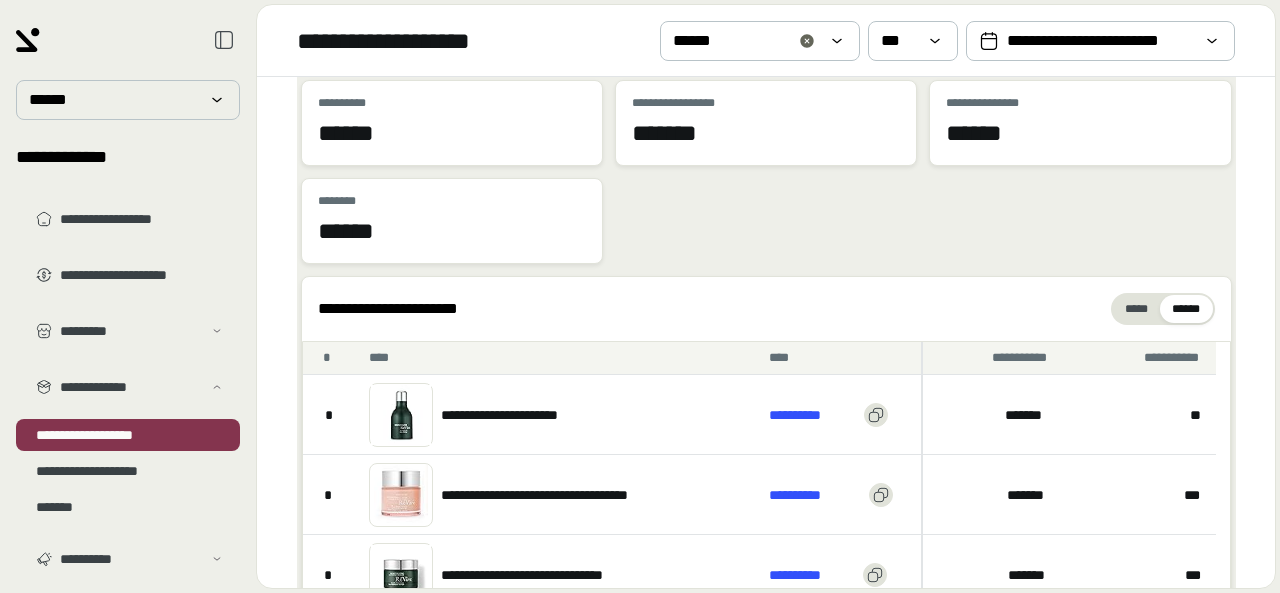 scroll, scrollTop: 55, scrollLeft: 0, axis: vertical 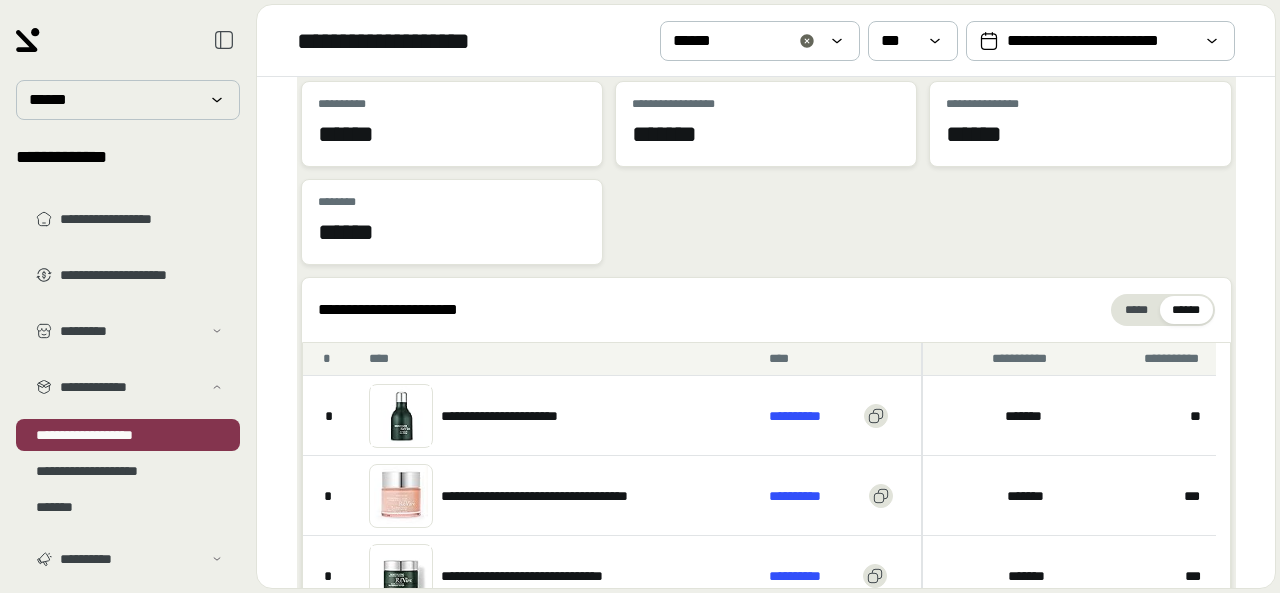 click on "**********" at bounding box center [766, 296] 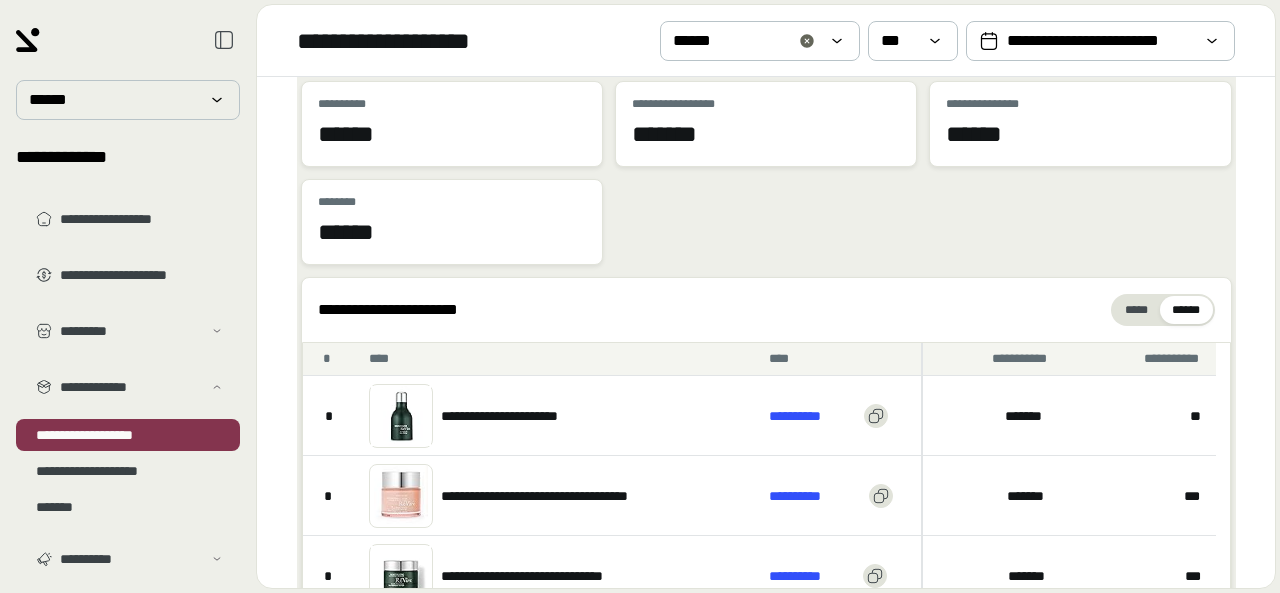 click on "**********" at bounding box center (766, 40) 